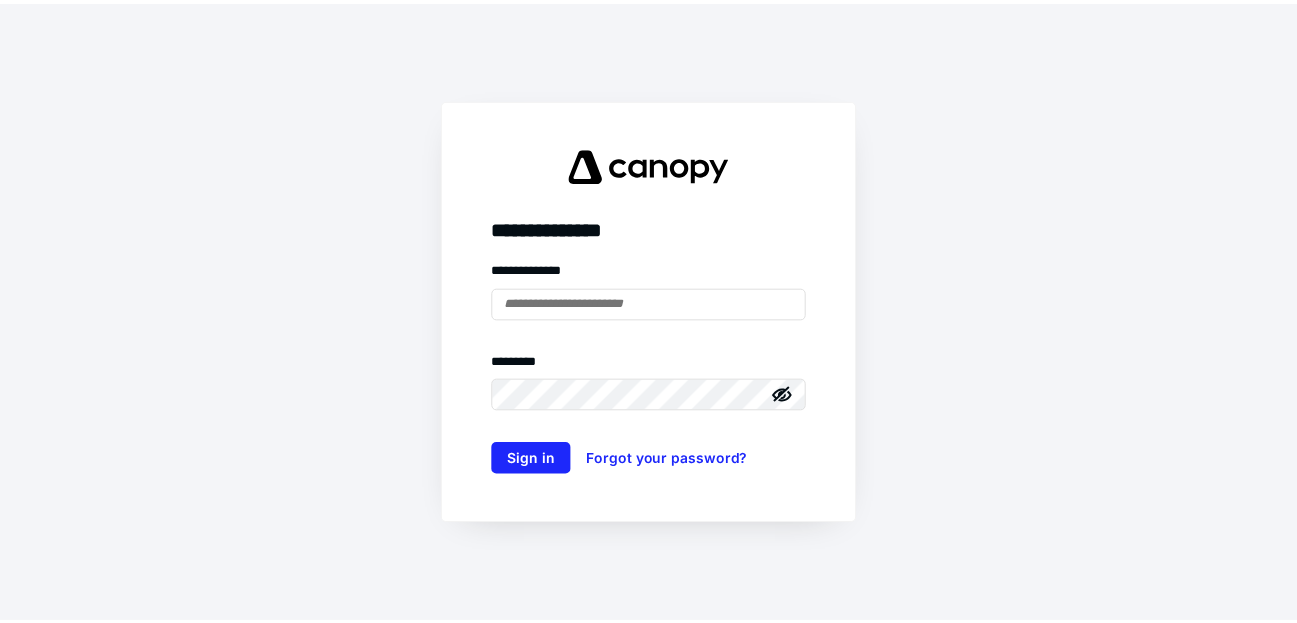 scroll, scrollTop: 0, scrollLeft: 0, axis: both 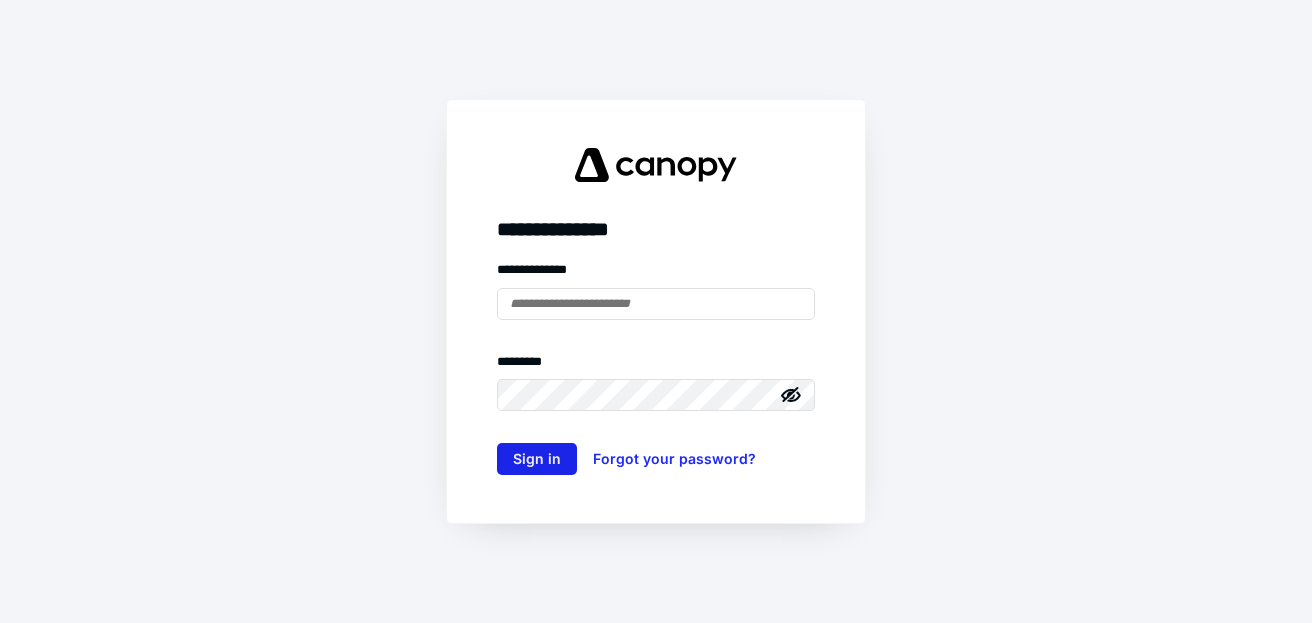 type on "**********" 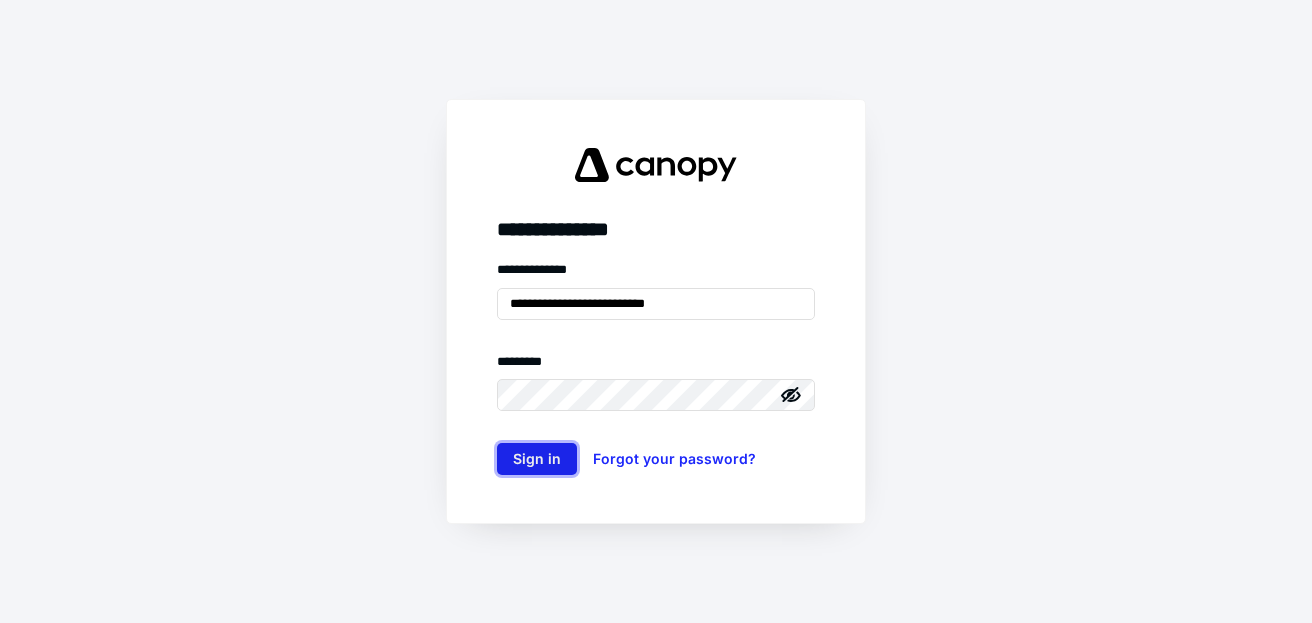 click on "Sign in" at bounding box center [537, 459] 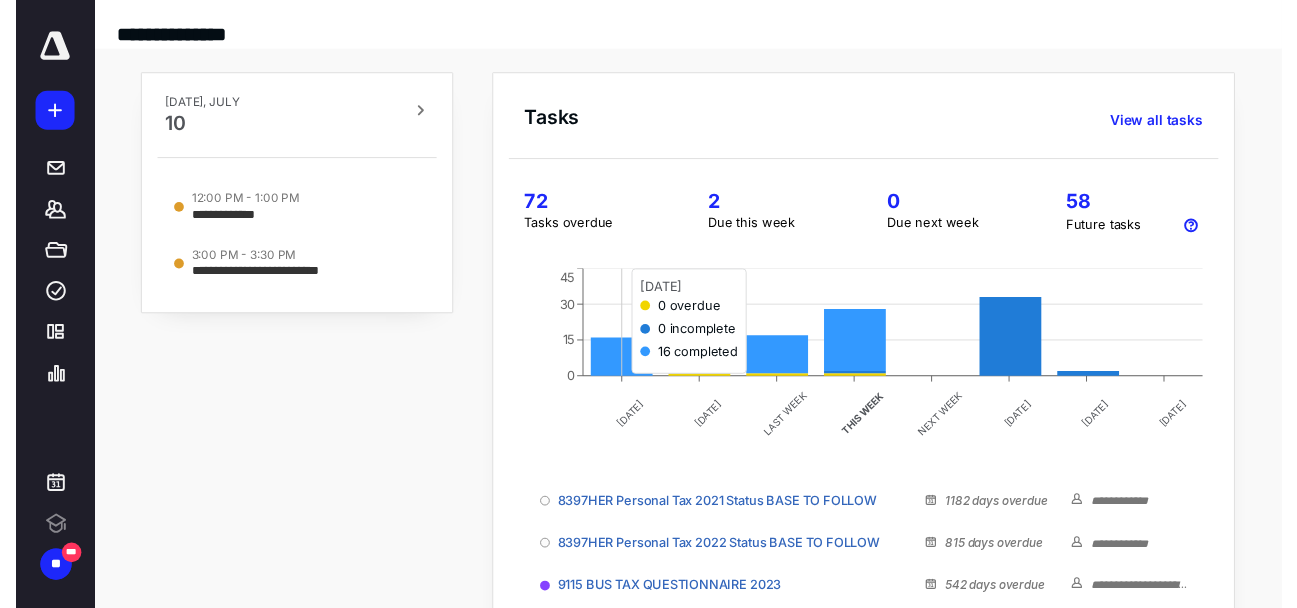 scroll, scrollTop: 0, scrollLeft: 0, axis: both 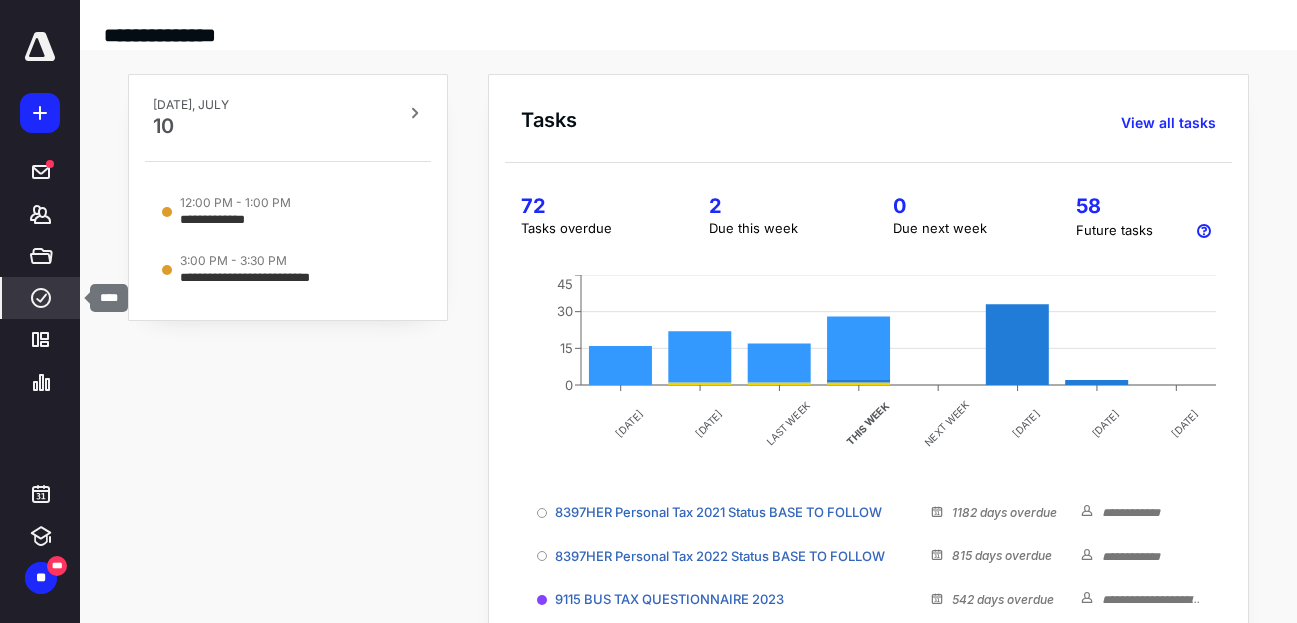click on "****" at bounding box center [41, 298] 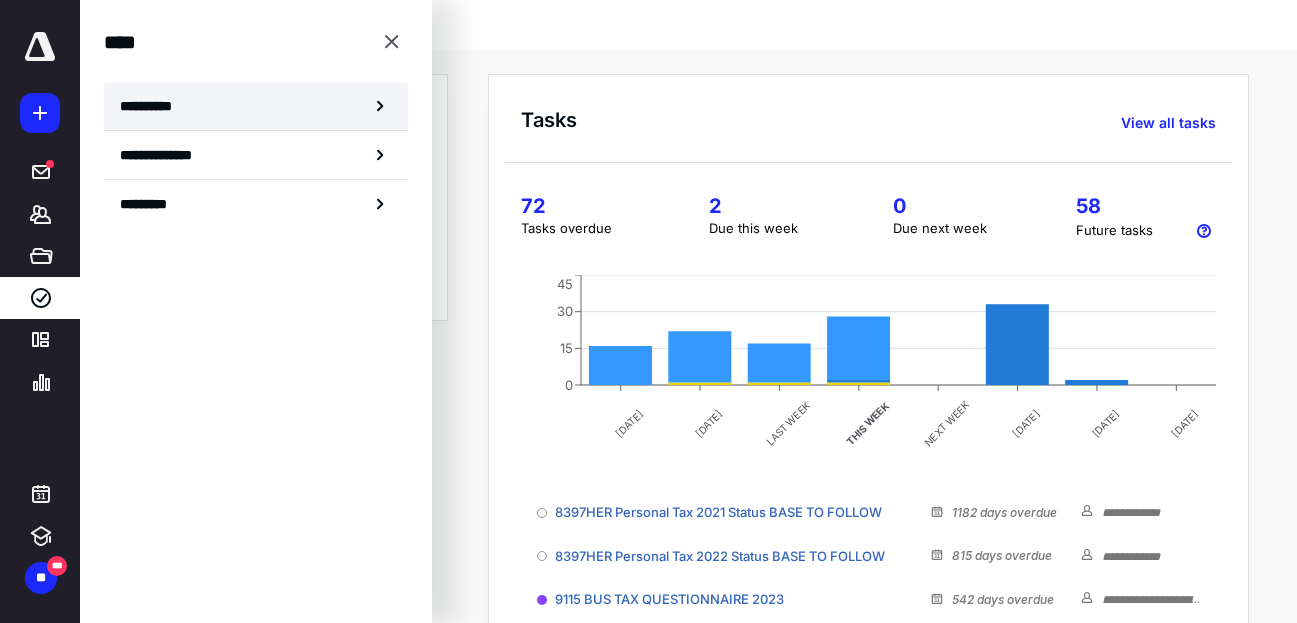click on "**********" at bounding box center [256, 106] 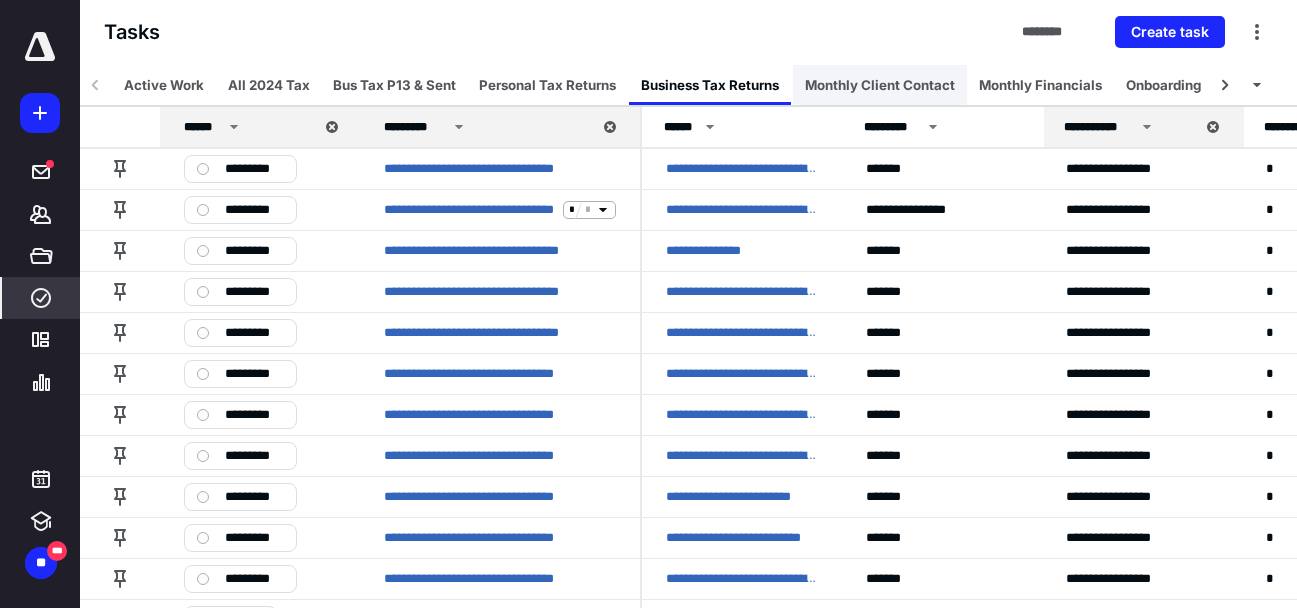click on "Monthly Client Contact" at bounding box center (880, 85) 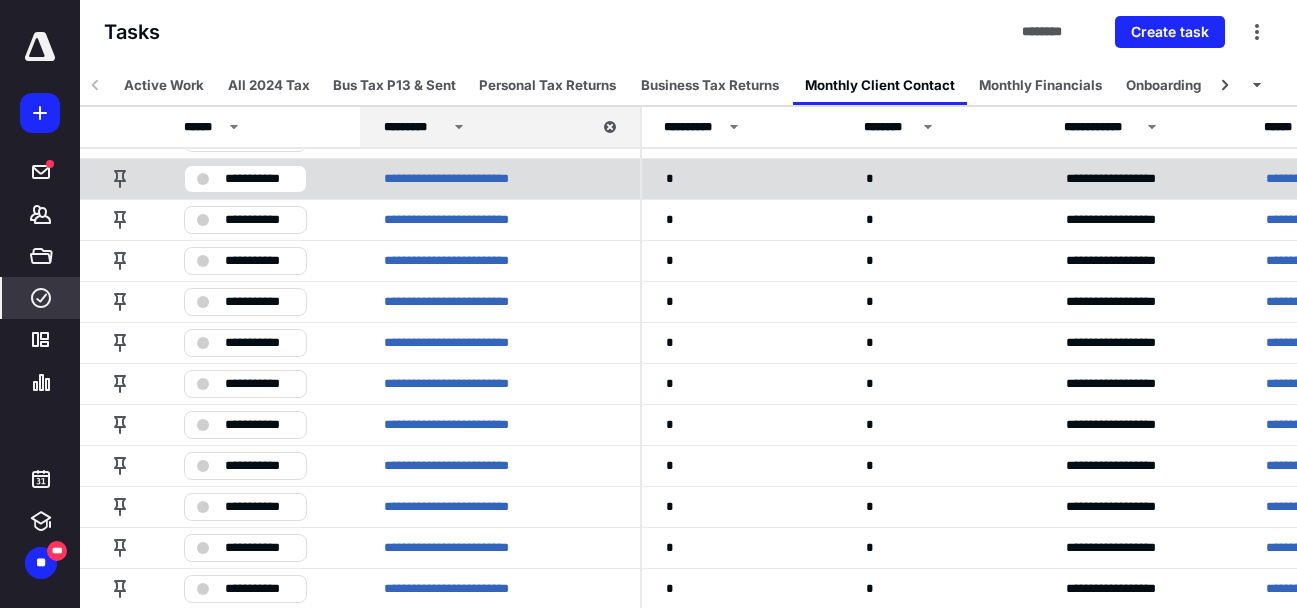 scroll, scrollTop: 0, scrollLeft: 0, axis: both 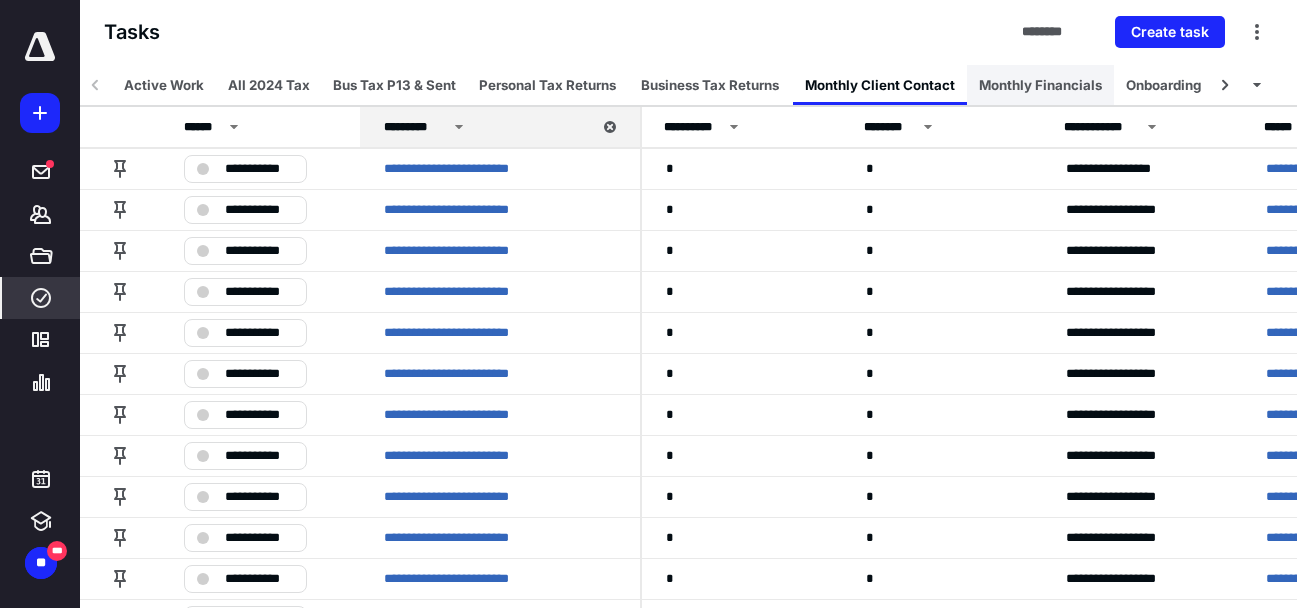 click on "Monthly Financials" at bounding box center [1040, 85] 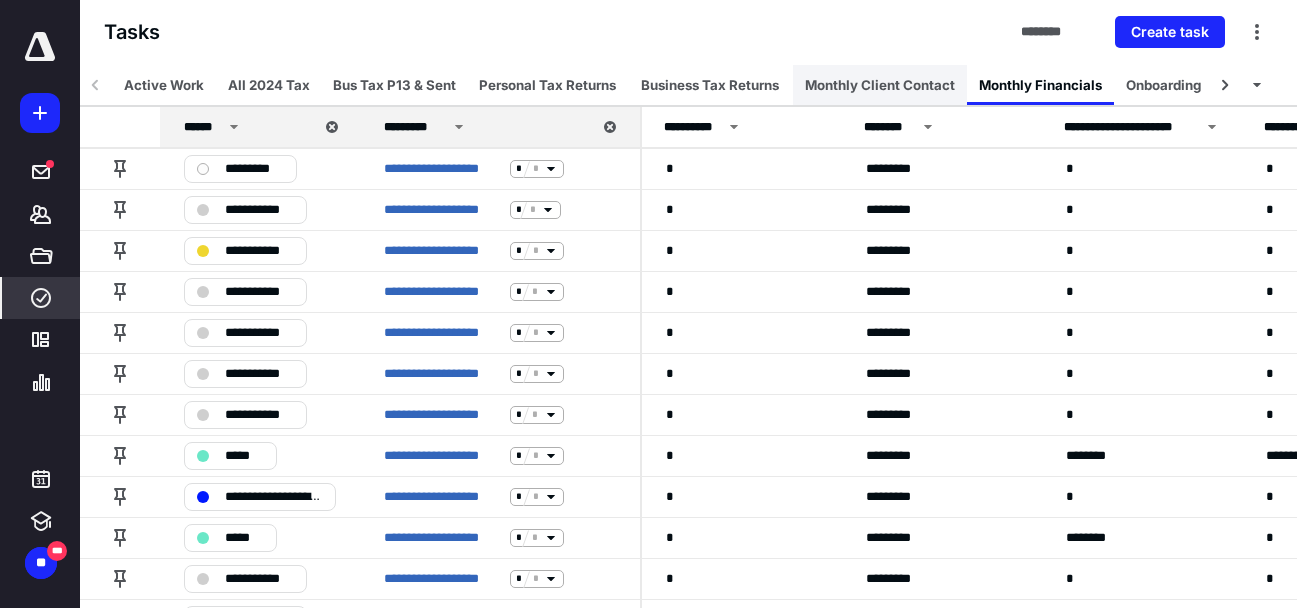 click on "Monthly Client Contact" at bounding box center (880, 85) 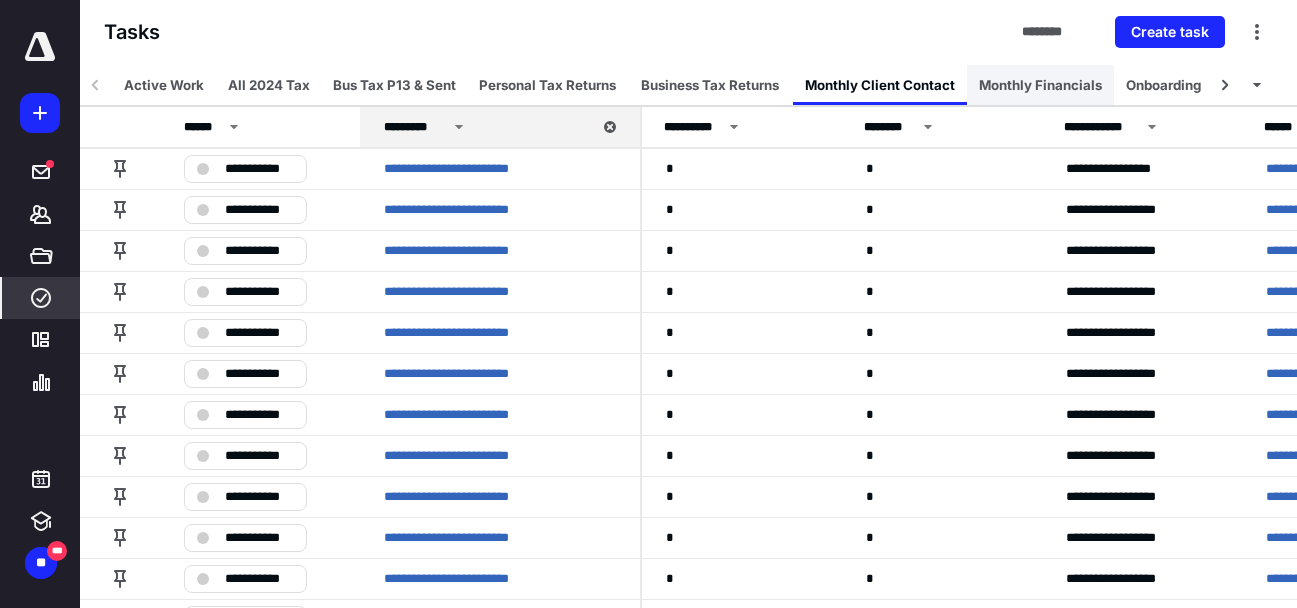 click on "Monthly Financials" at bounding box center [1040, 85] 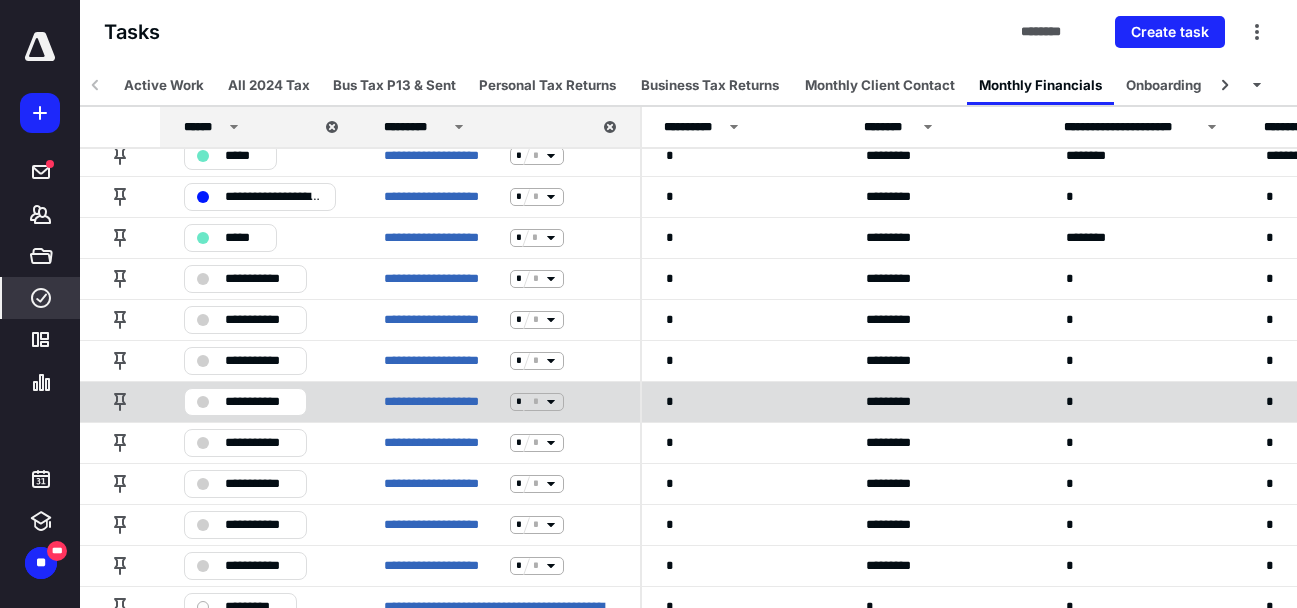 scroll, scrollTop: 200, scrollLeft: 0, axis: vertical 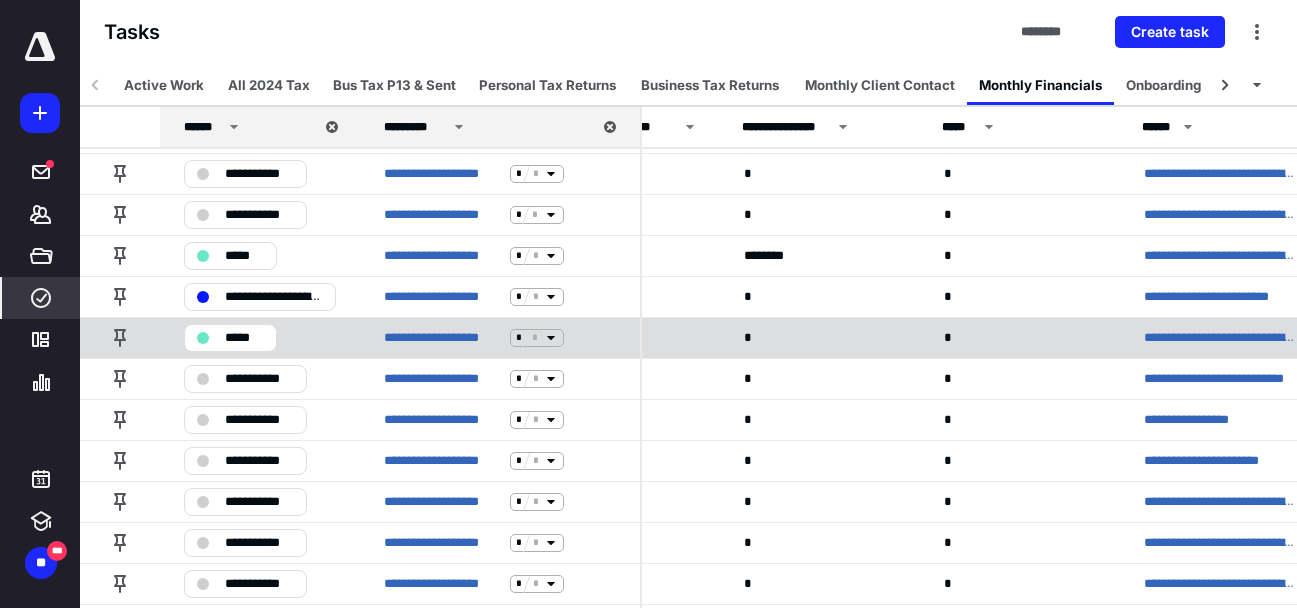 click on "**********" at bounding box center (1220, 338) 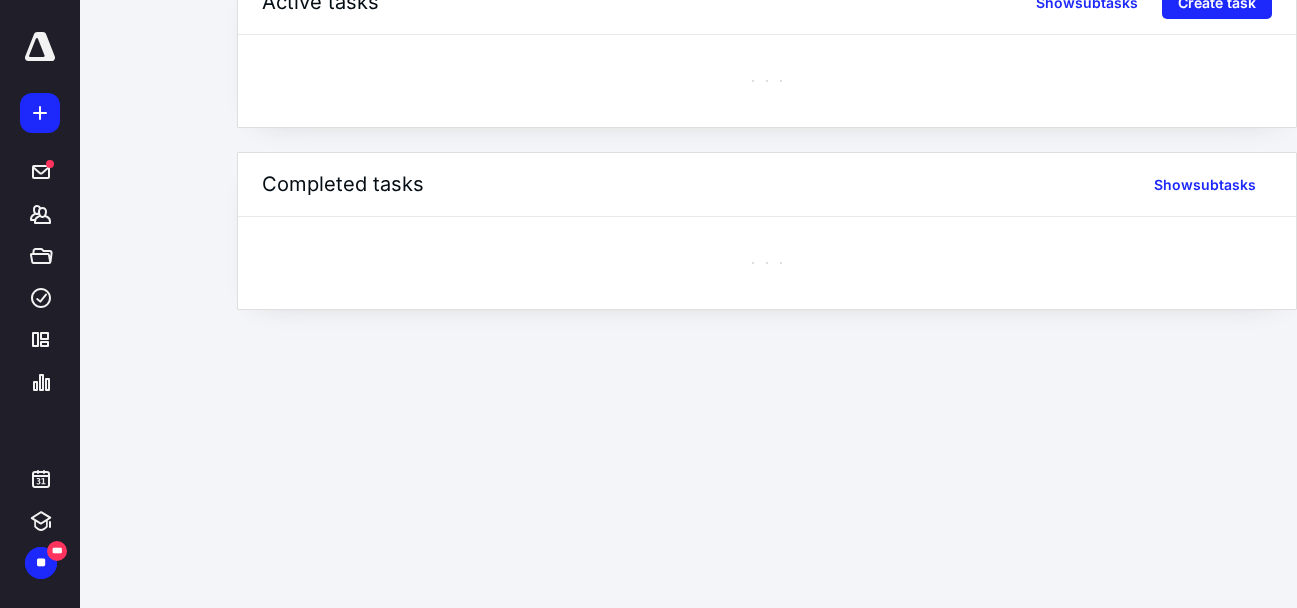 scroll, scrollTop: 0, scrollLeft: 230, axis: horizontal 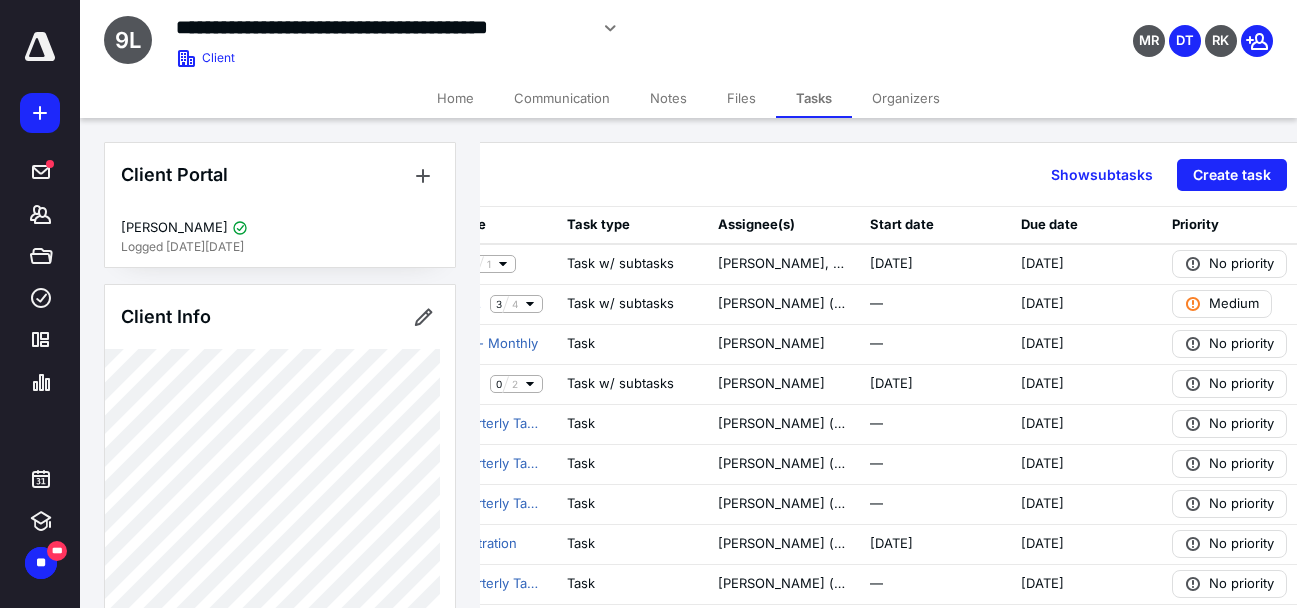 click on "Files" at bounding box center [741, 98] 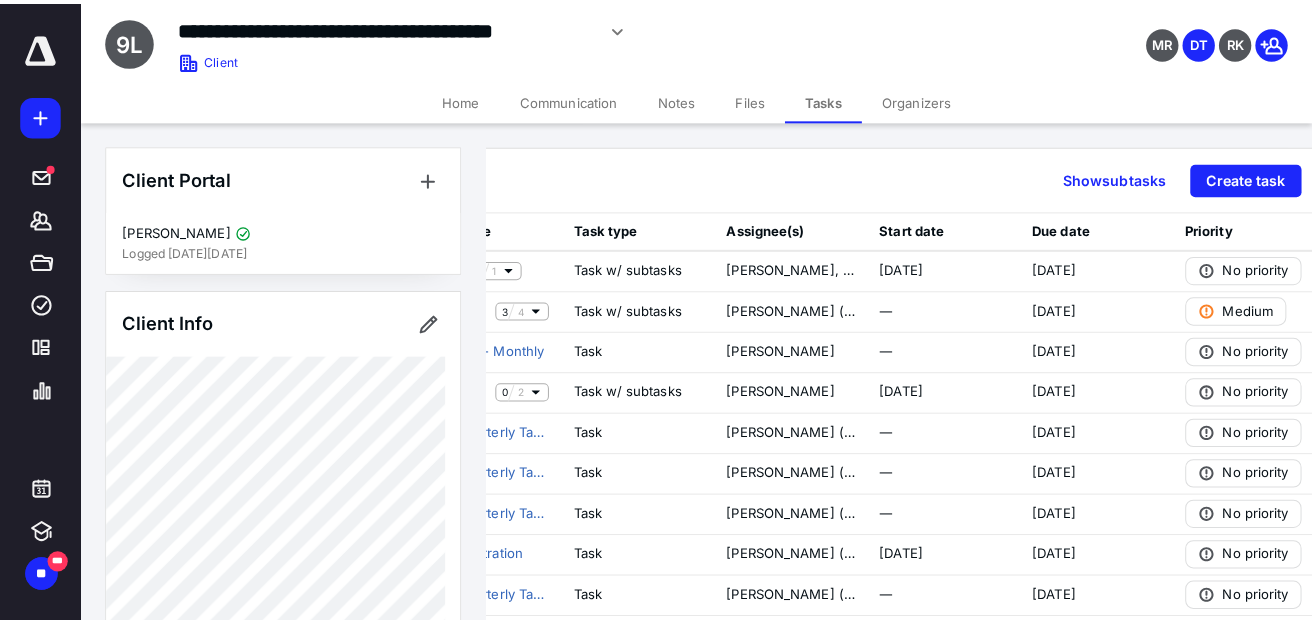 scroll, scrollTop: 0, scrollLeft: 0, axis: both 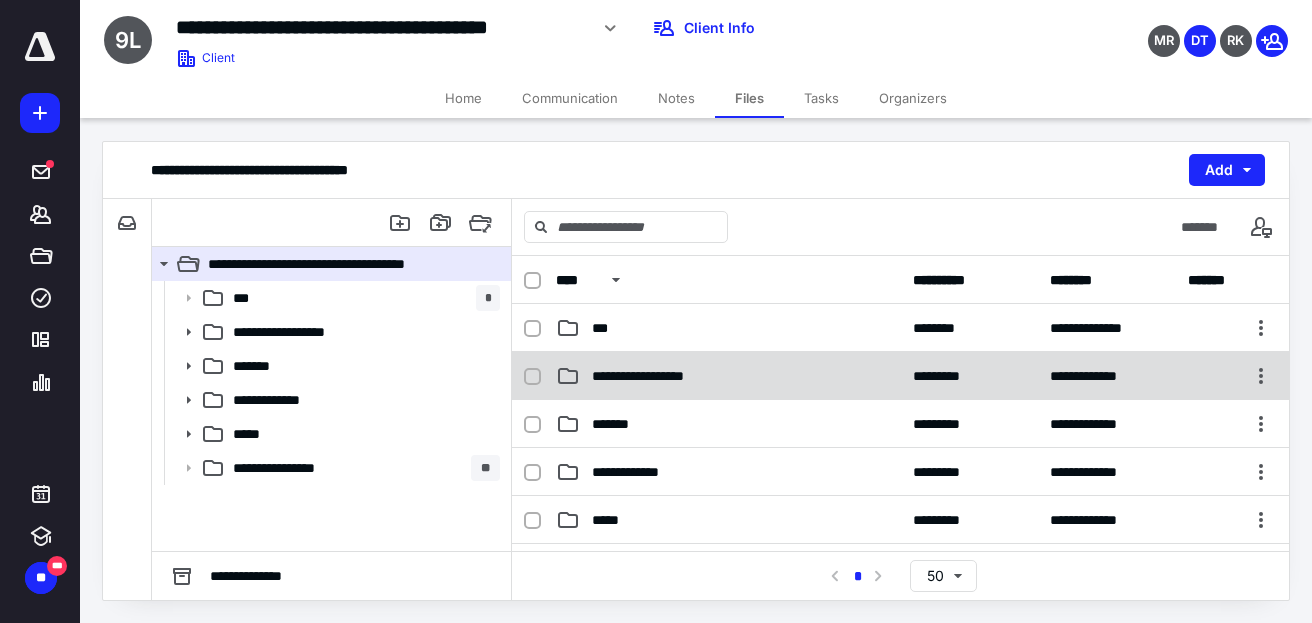 click on "**********" at bounding box center [728, 376] 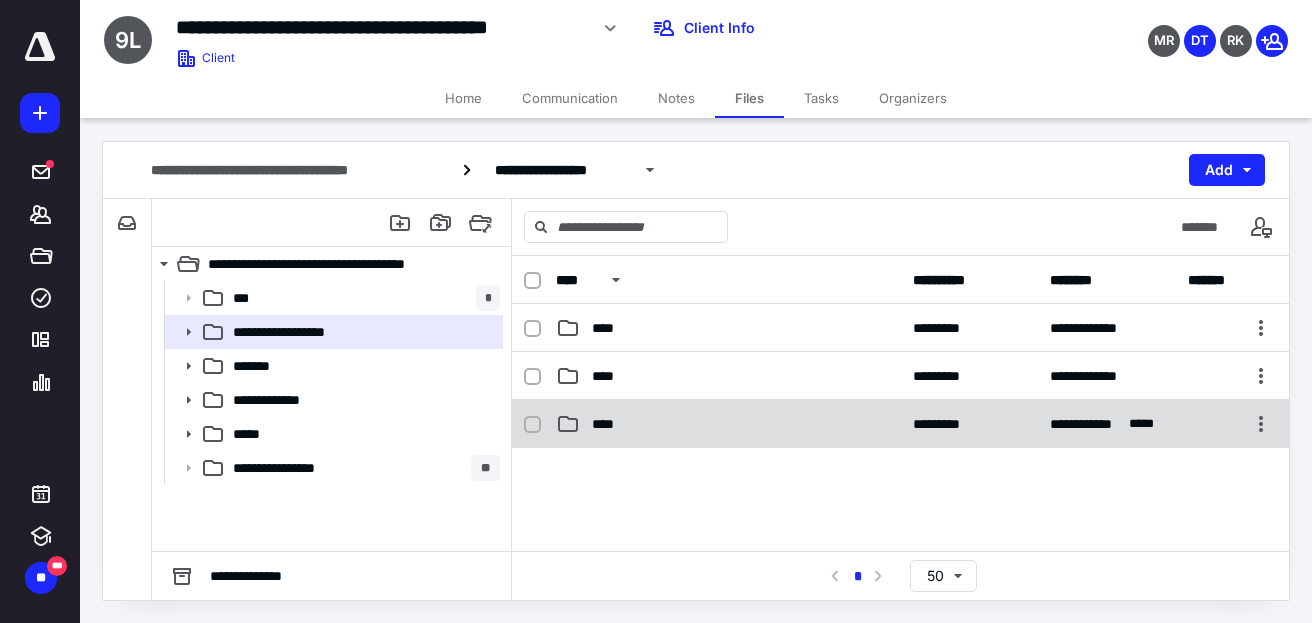 click on "****" at bounding box center (728, 424) 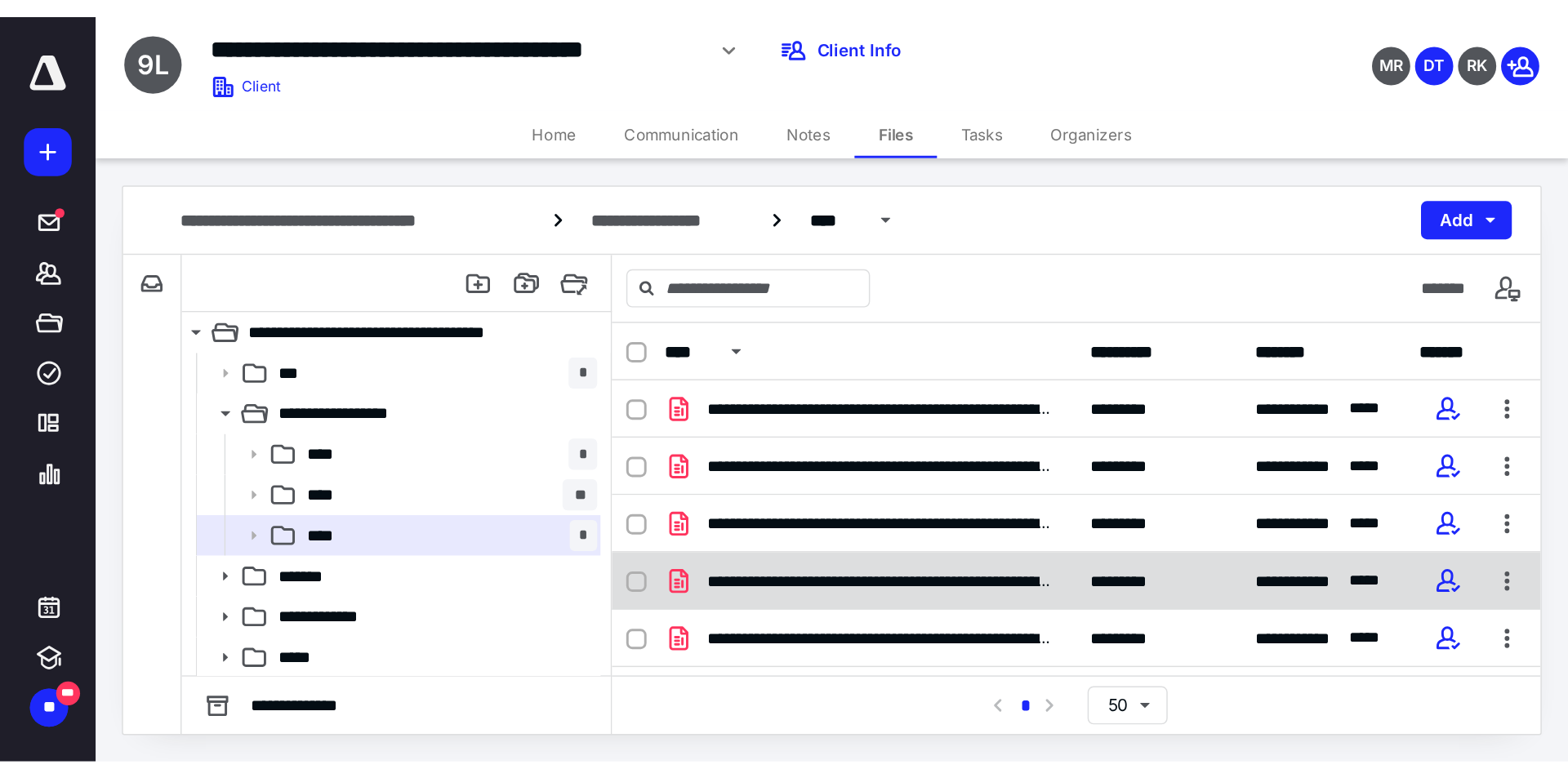 scroll, scrollTop: 43, scrollLeft: 0, axis: vertical 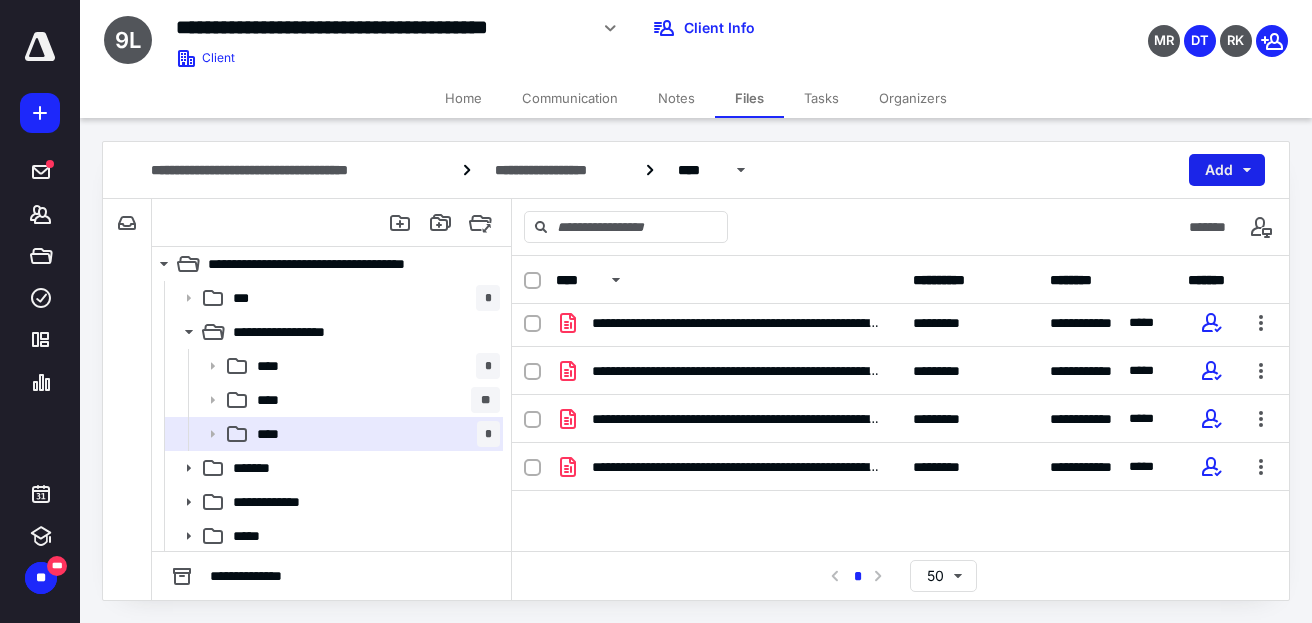 click on "Add" at bounding box center (1227, 170) 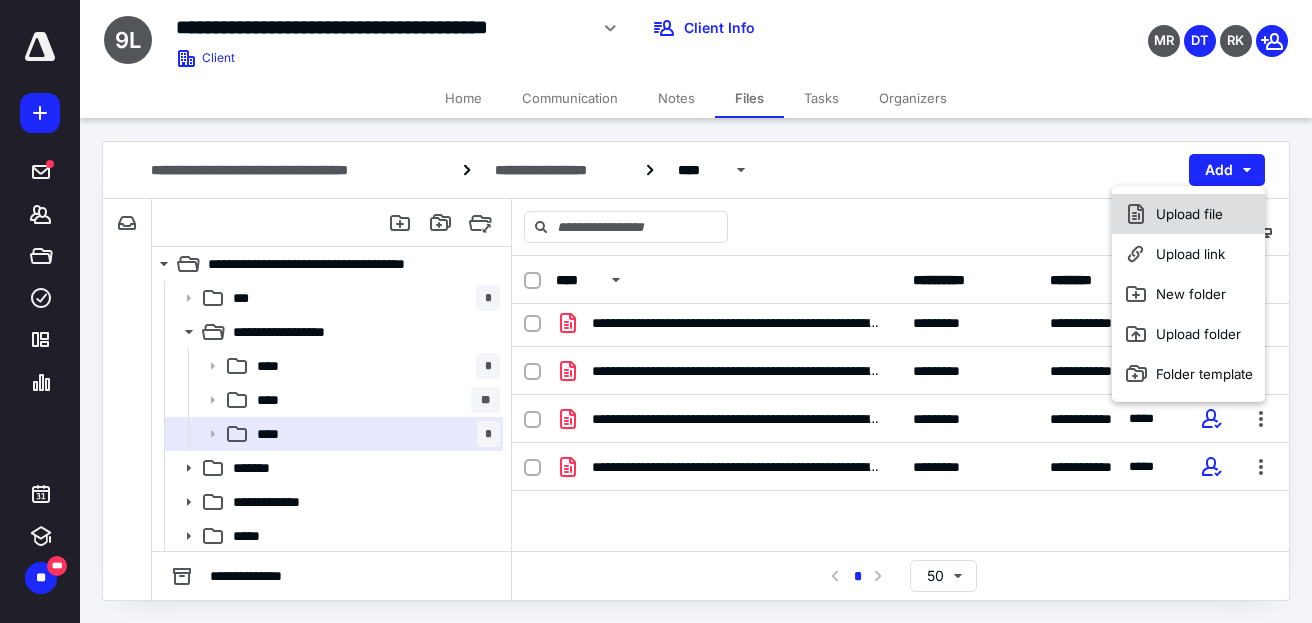click on "Upload file" at bounding box center (1188, 214) 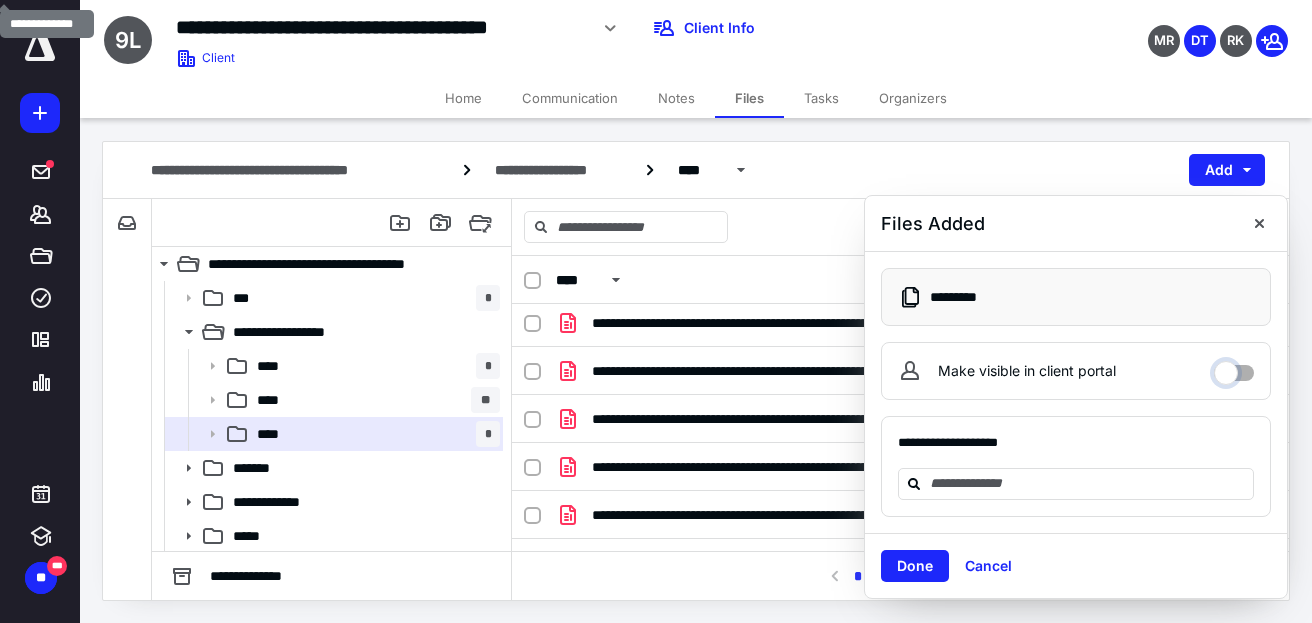 click on "Make visible in client portal" at bounding box center (1234, 368) 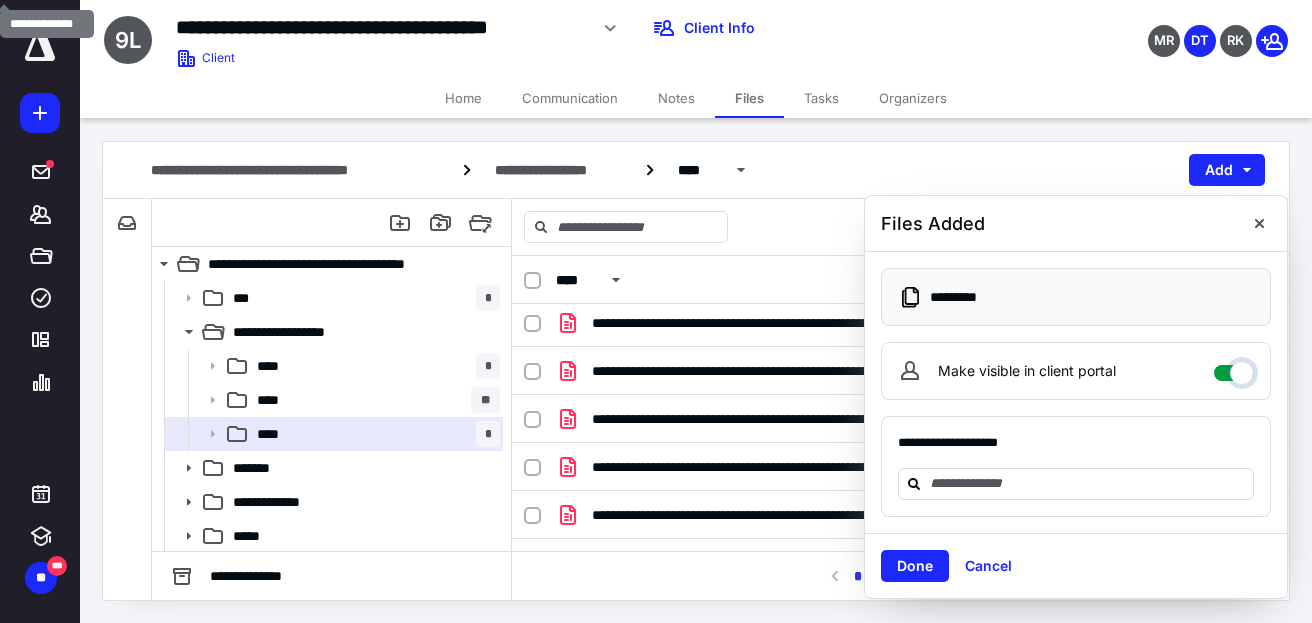 checkbox on "****" 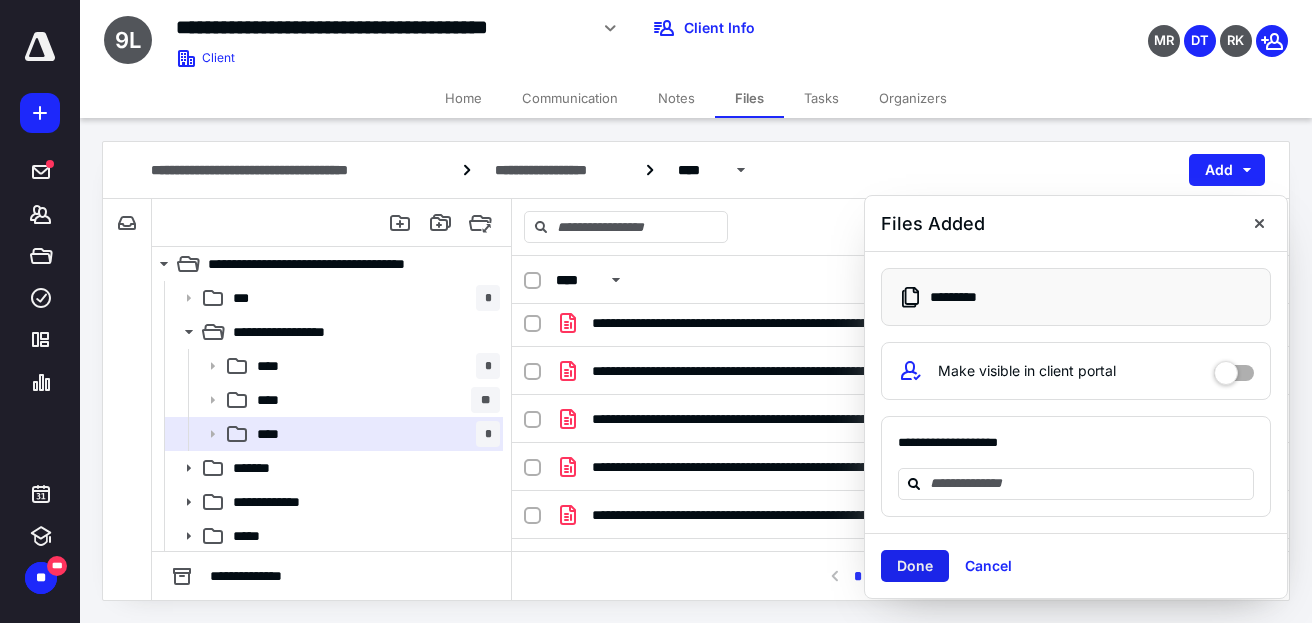 click on "Done" at bounding box center (915, 566) 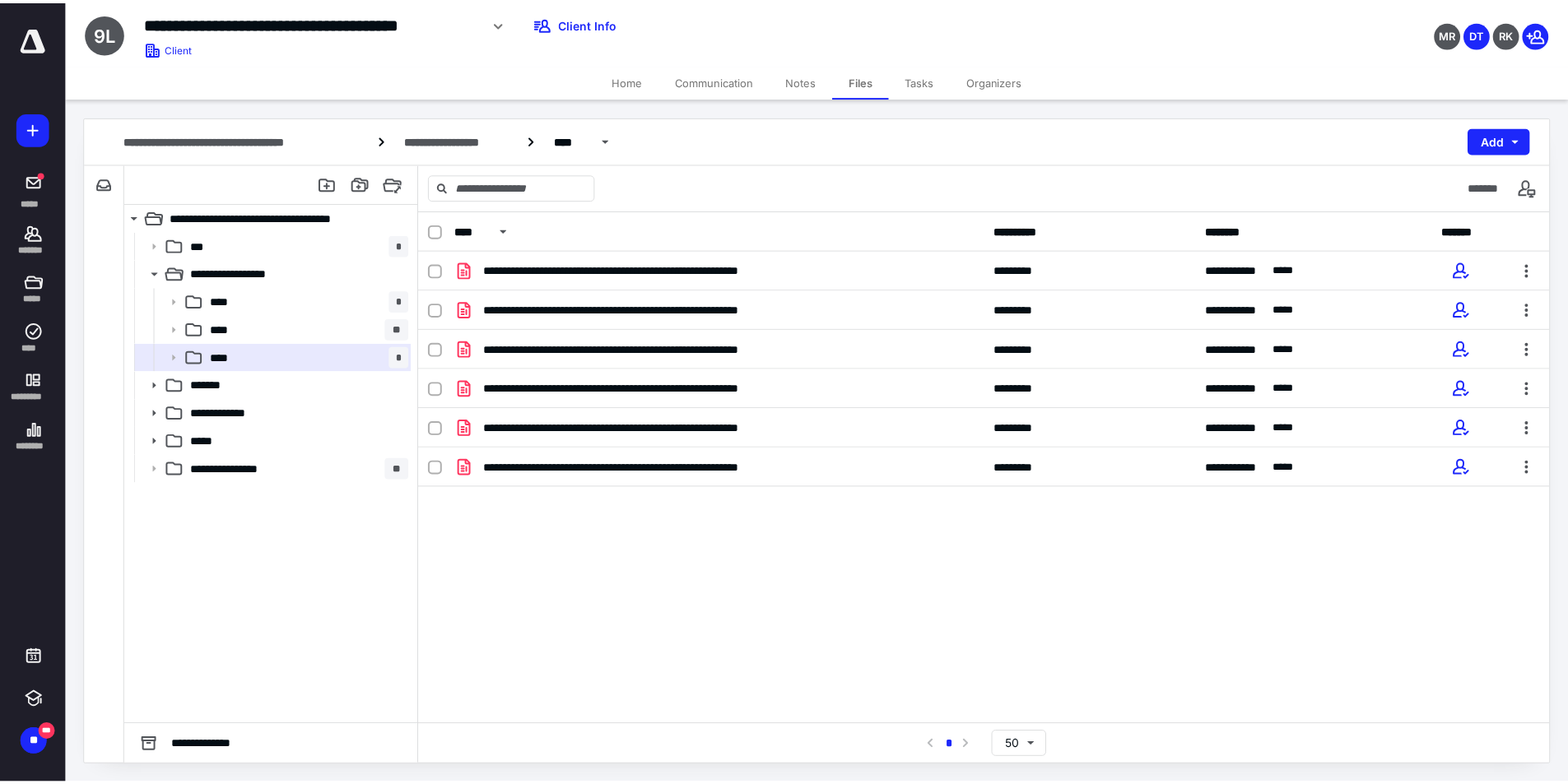 scroll, scrollTop: 0, scrollLeft: 0, axis: both 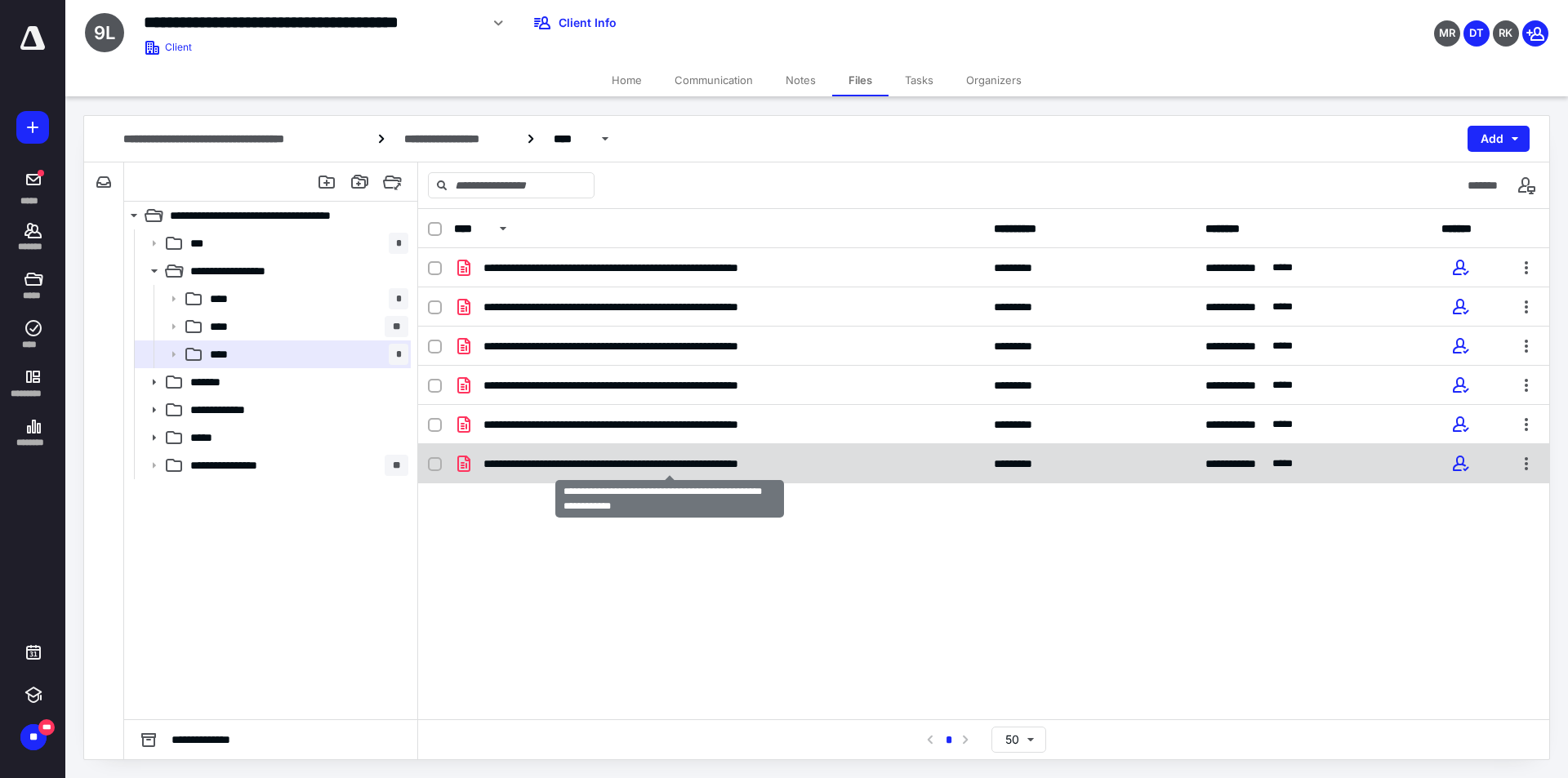 checkbox on "true" 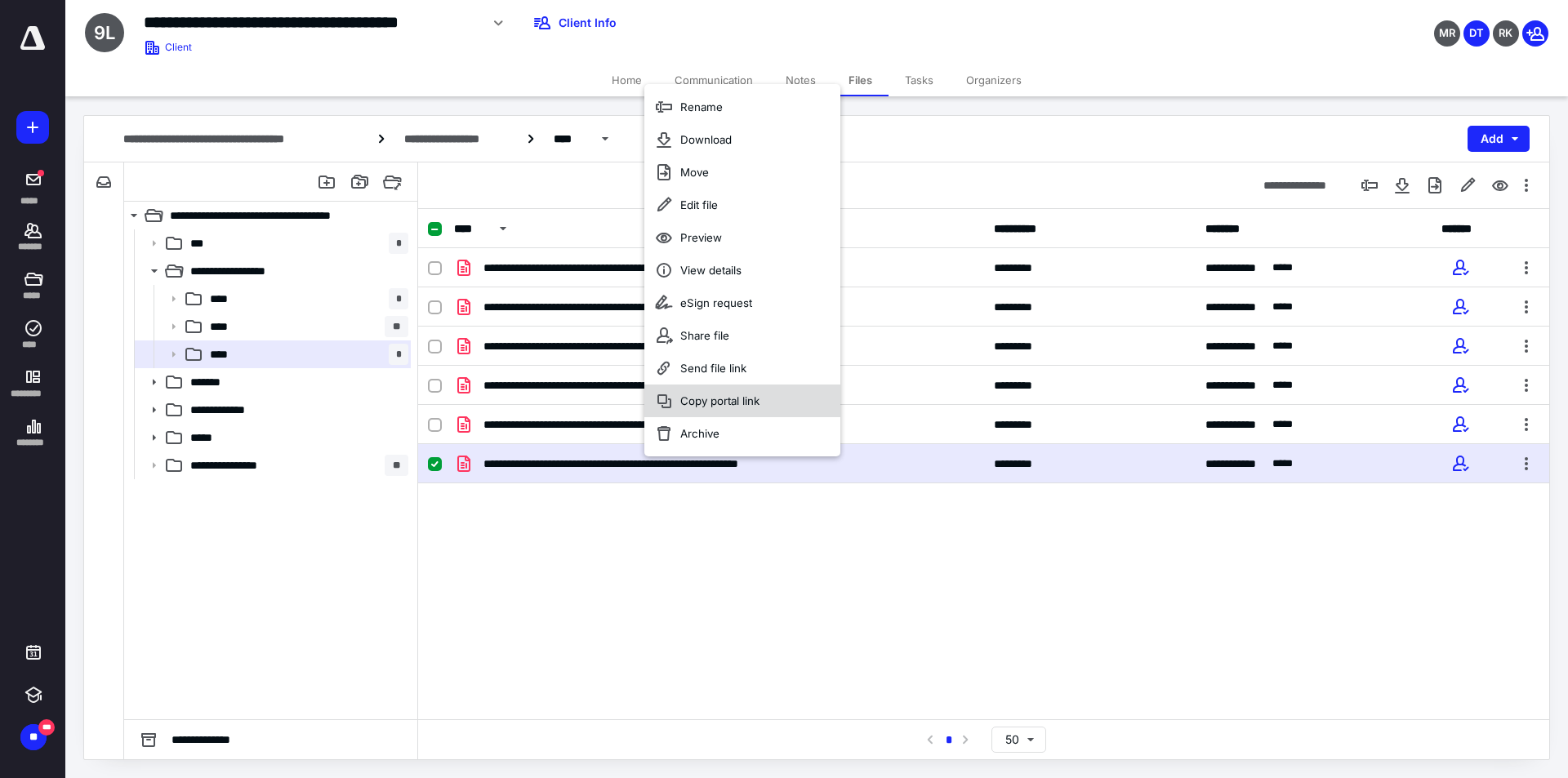 click on "Copy portal link" at bounding box center [719, 401] 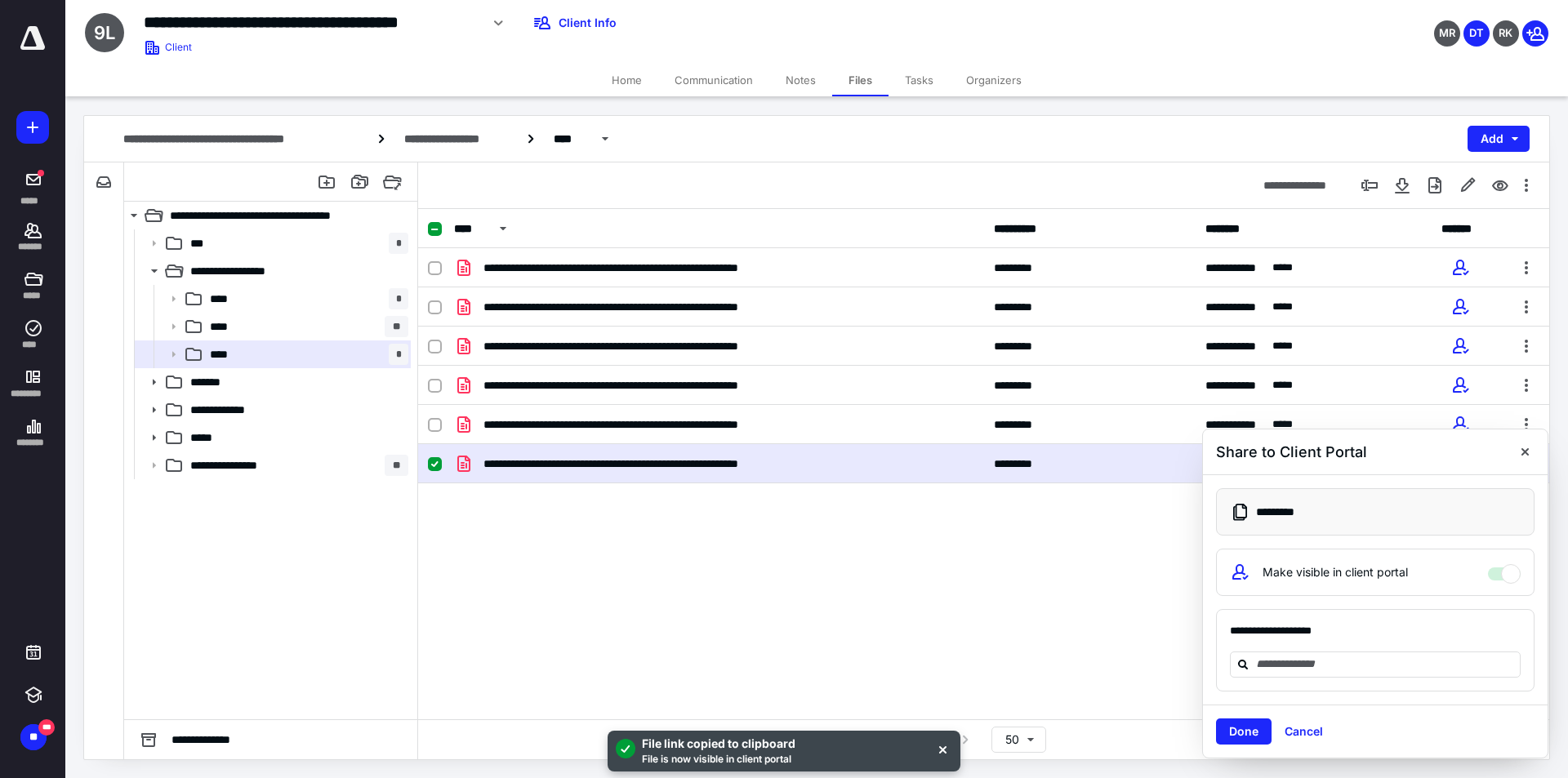 click on "Communication" at bounding box center (714, 80) 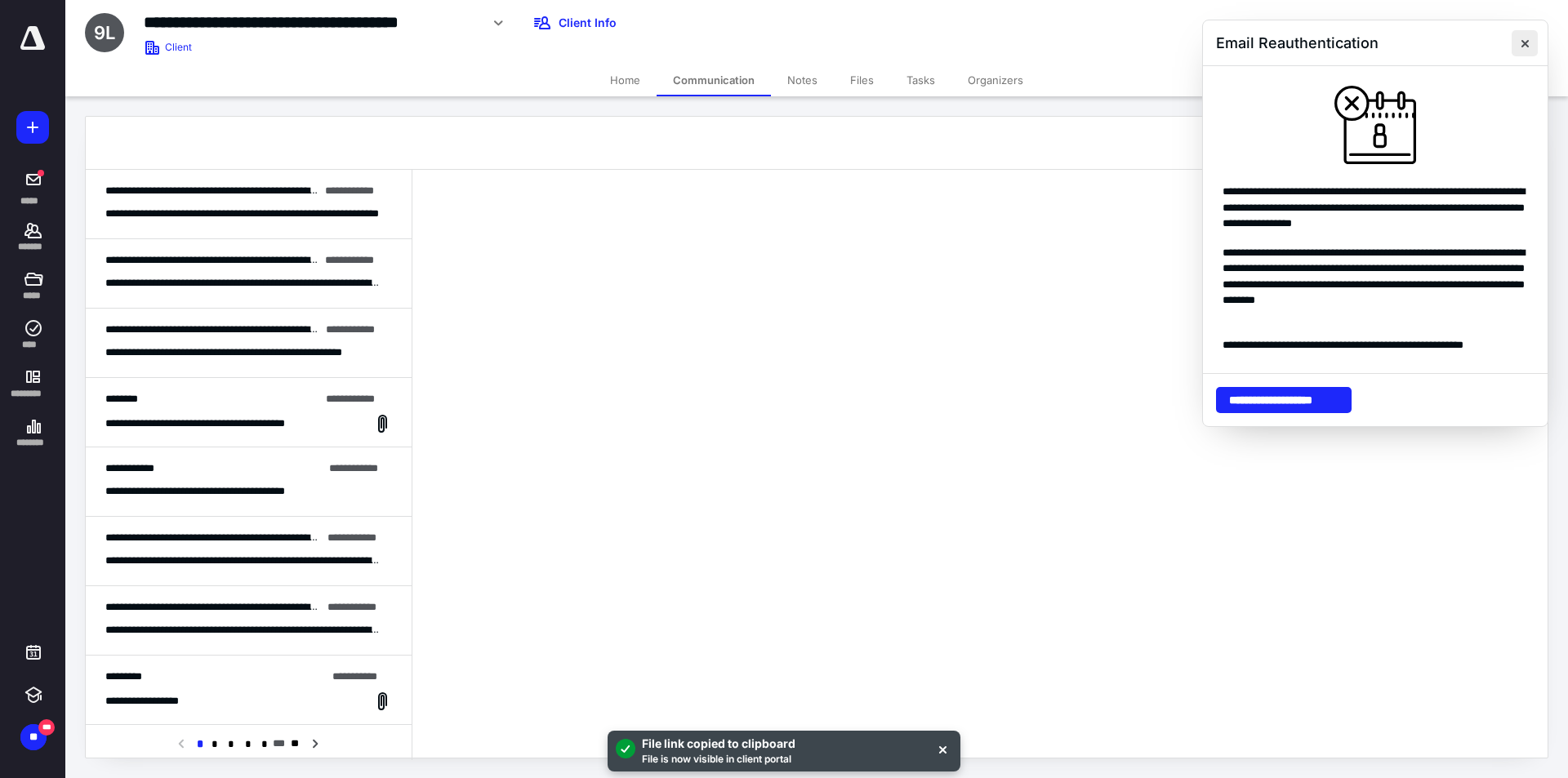 click at bounding box center [1525, 43] 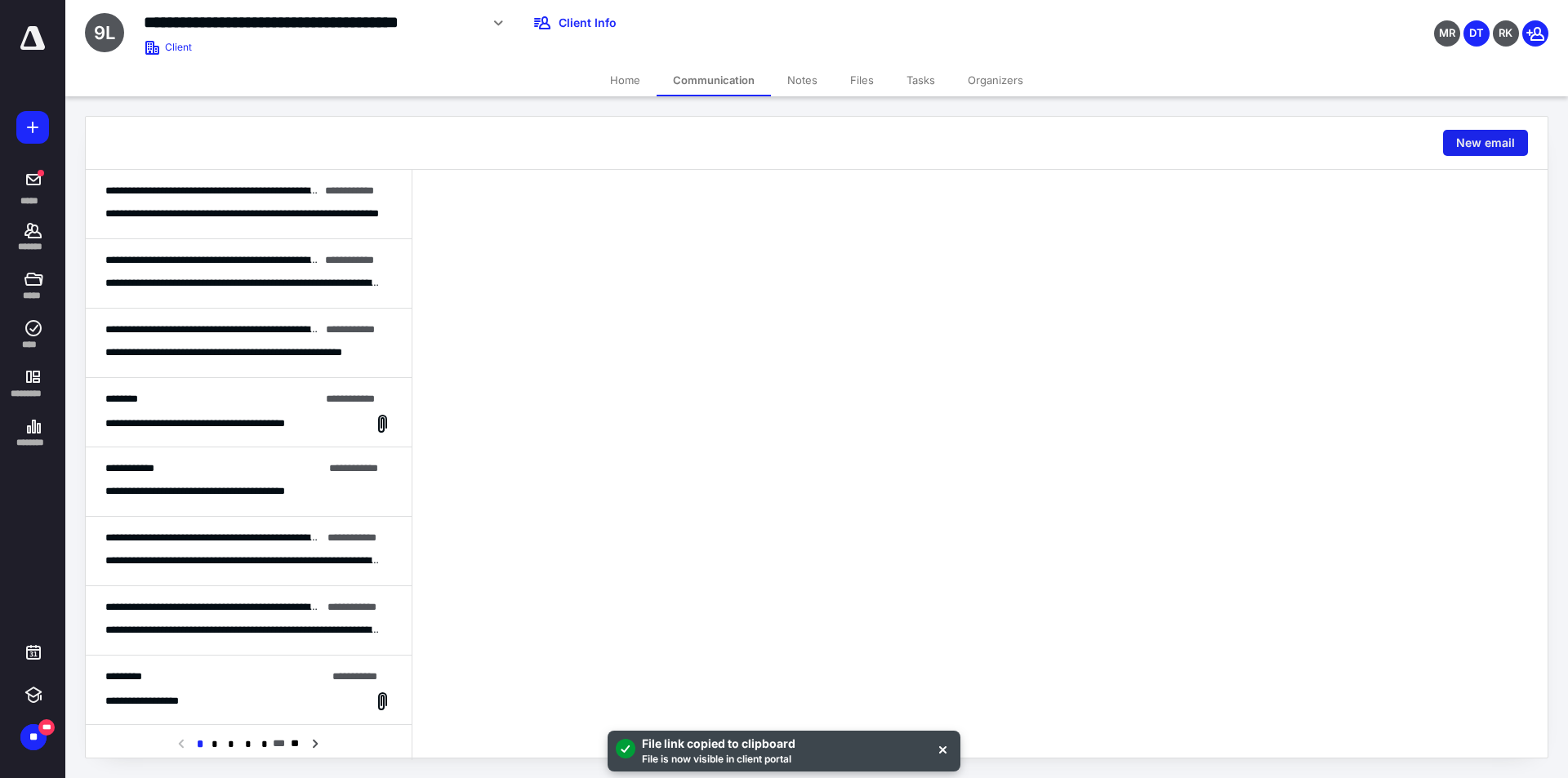 click on "New email" at bounding box center (1486, 143) 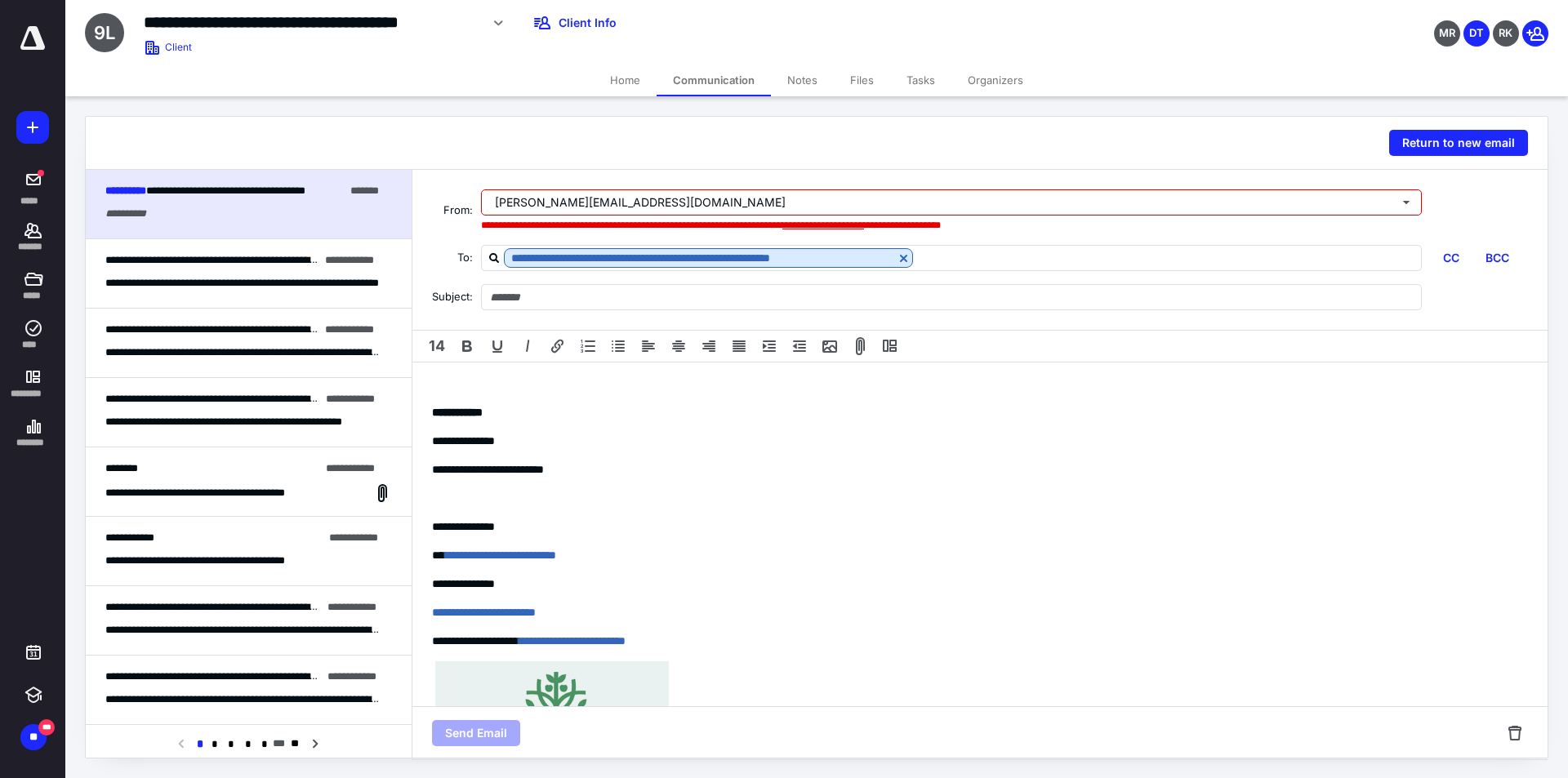 click on "**********" at bounding box center [823, 225] 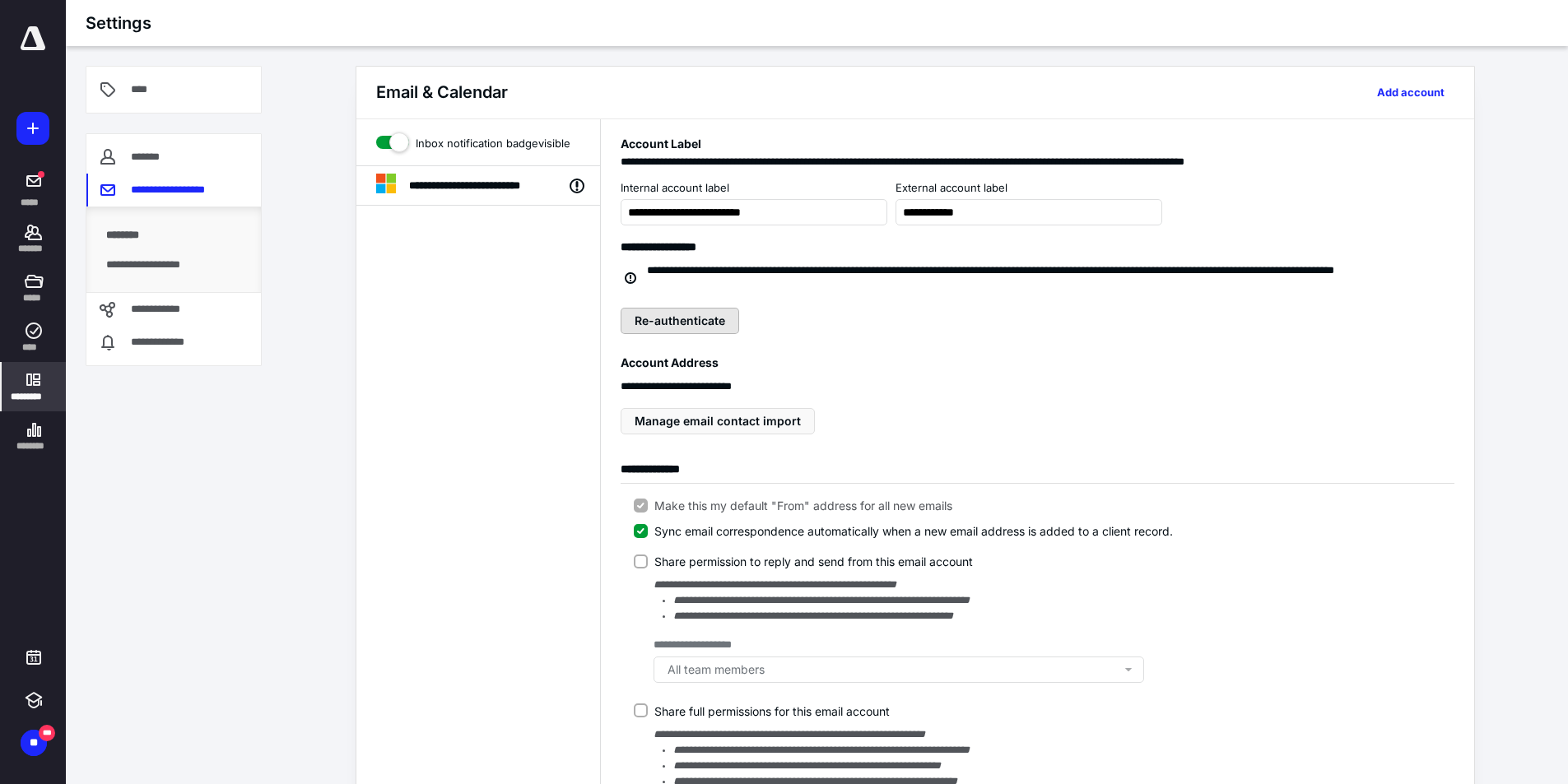 click on "Re-authenticate" at bounding box center (680, 321) 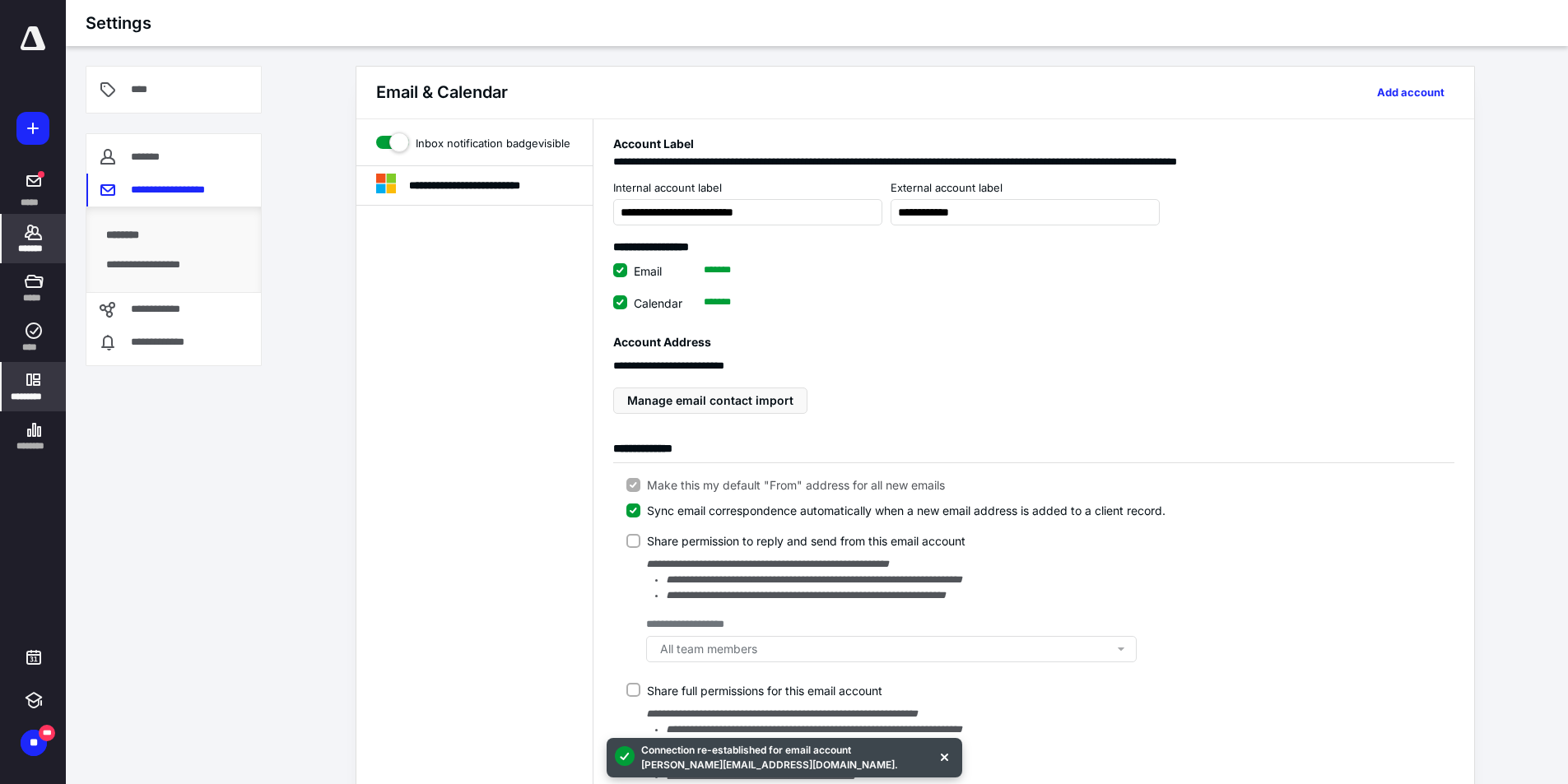 click on "*******" at bounding box center (34, 248) 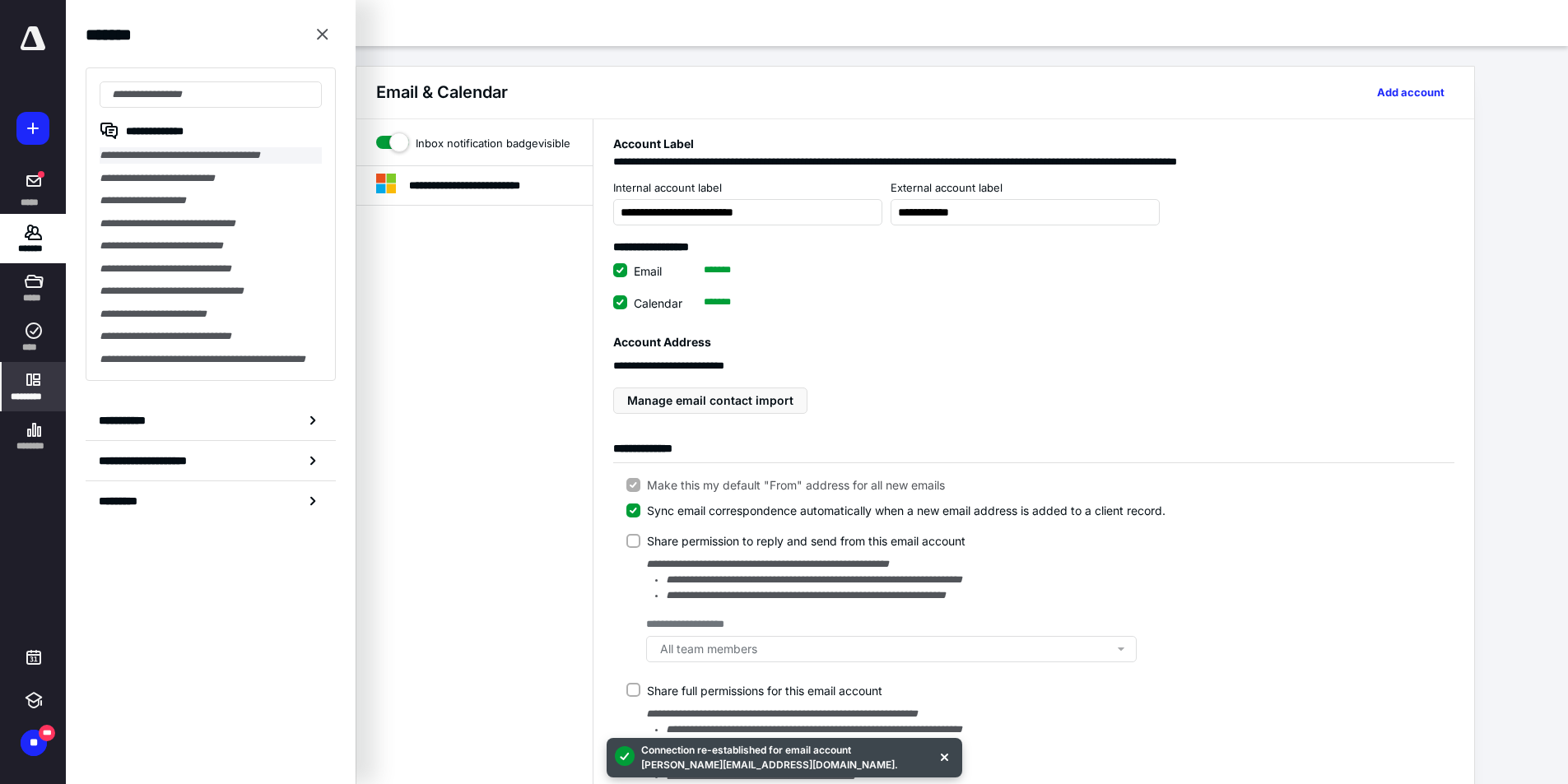 click on "**********" at bounding box center (211, 155) 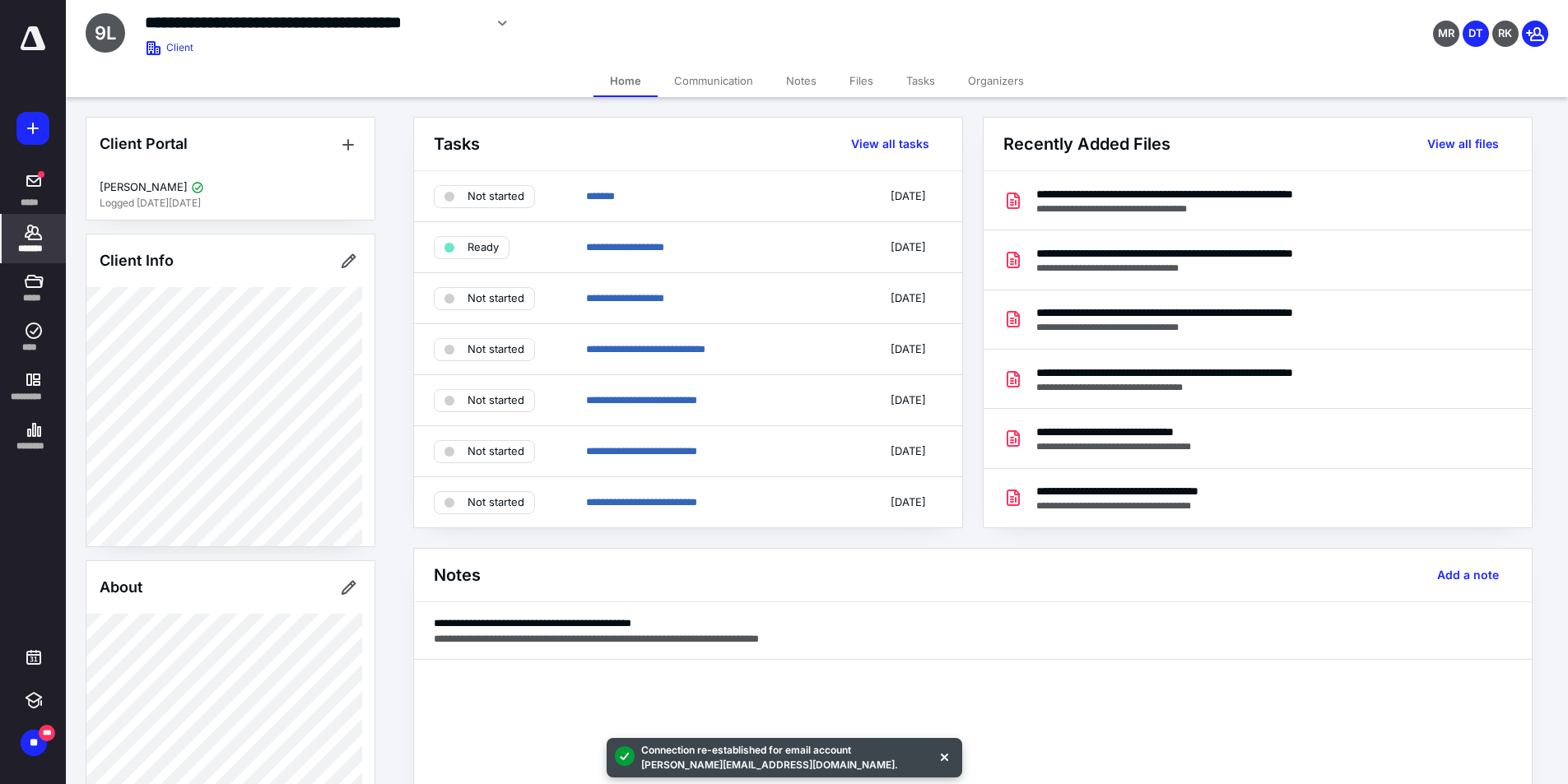 click on "Communication" at bounding box center [714, 81] 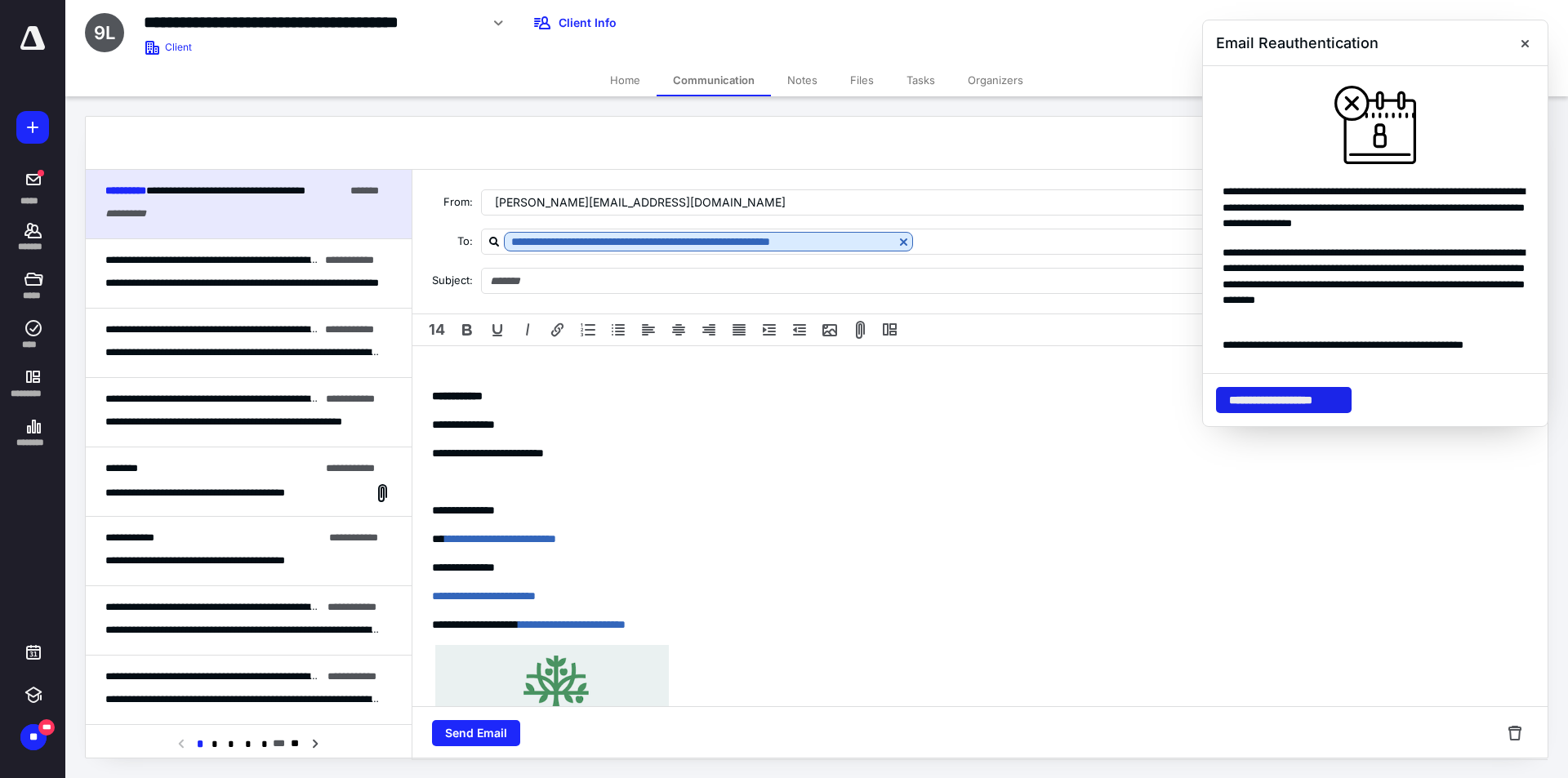 click on "**********" at bounding box center [1284, 400] 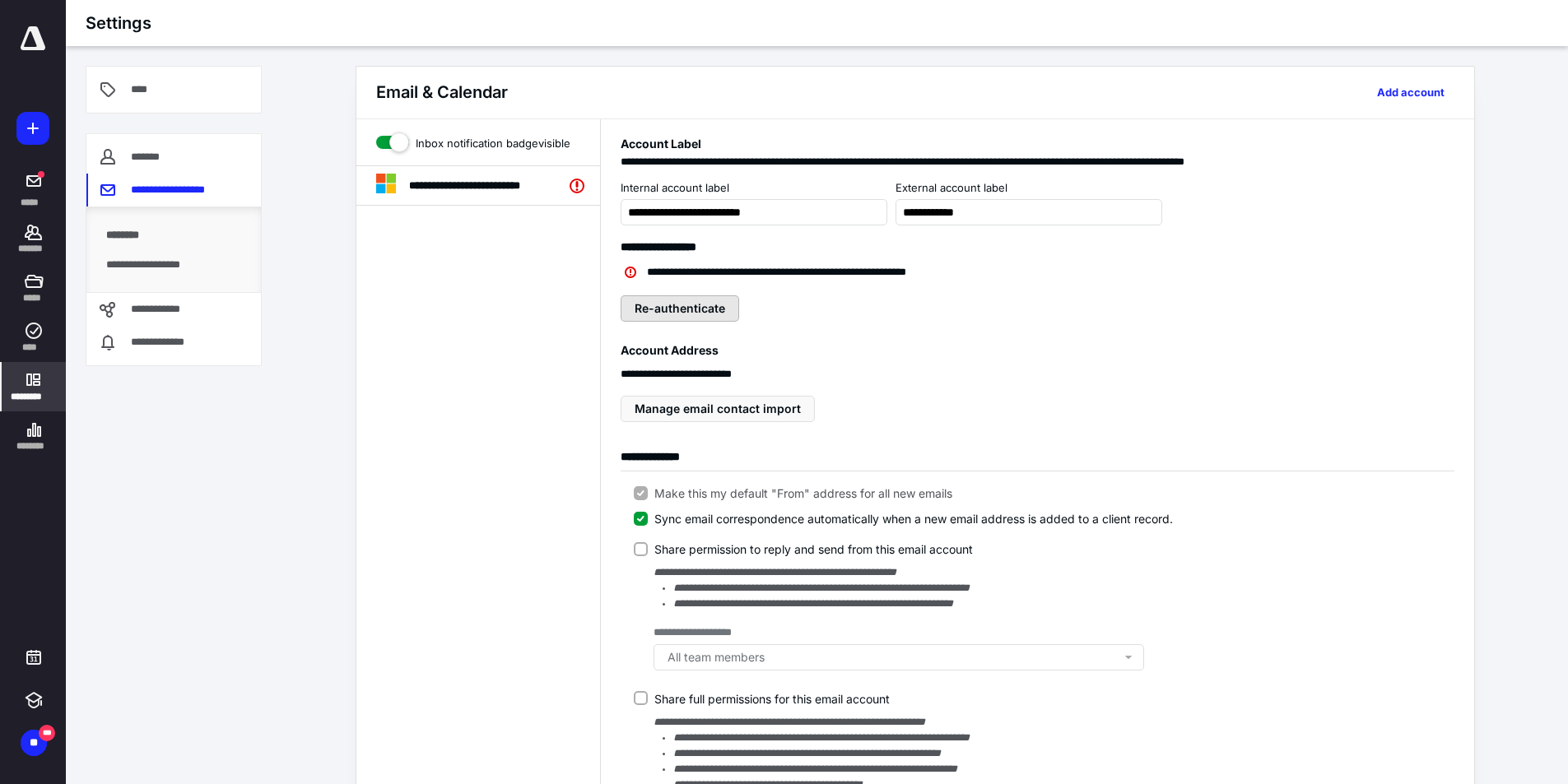 click on "Re-authenticate" at bounding box center (680, 308) 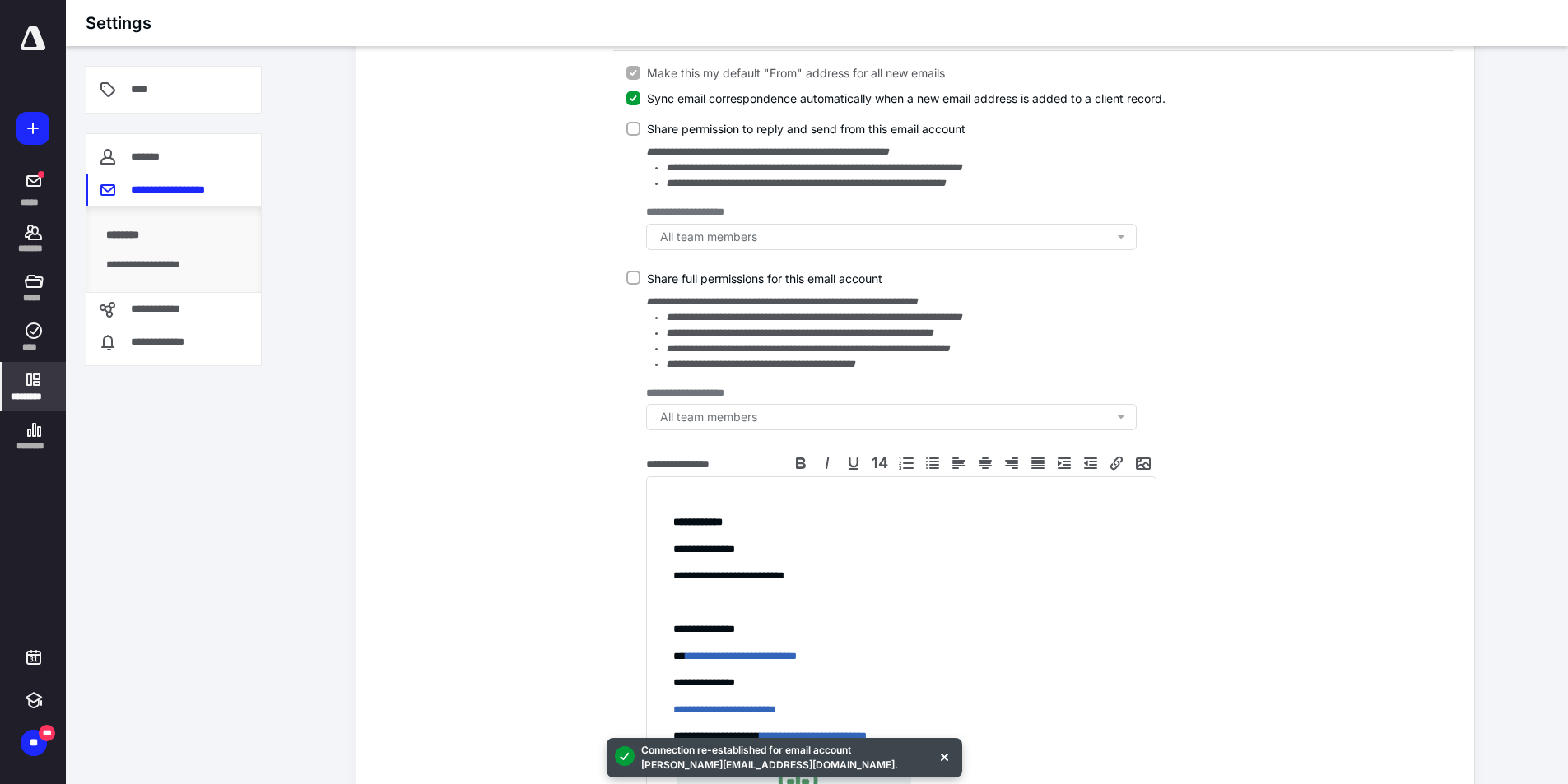 scroll, scrollTop: 741, scrollLeft: 0, axis: vertical 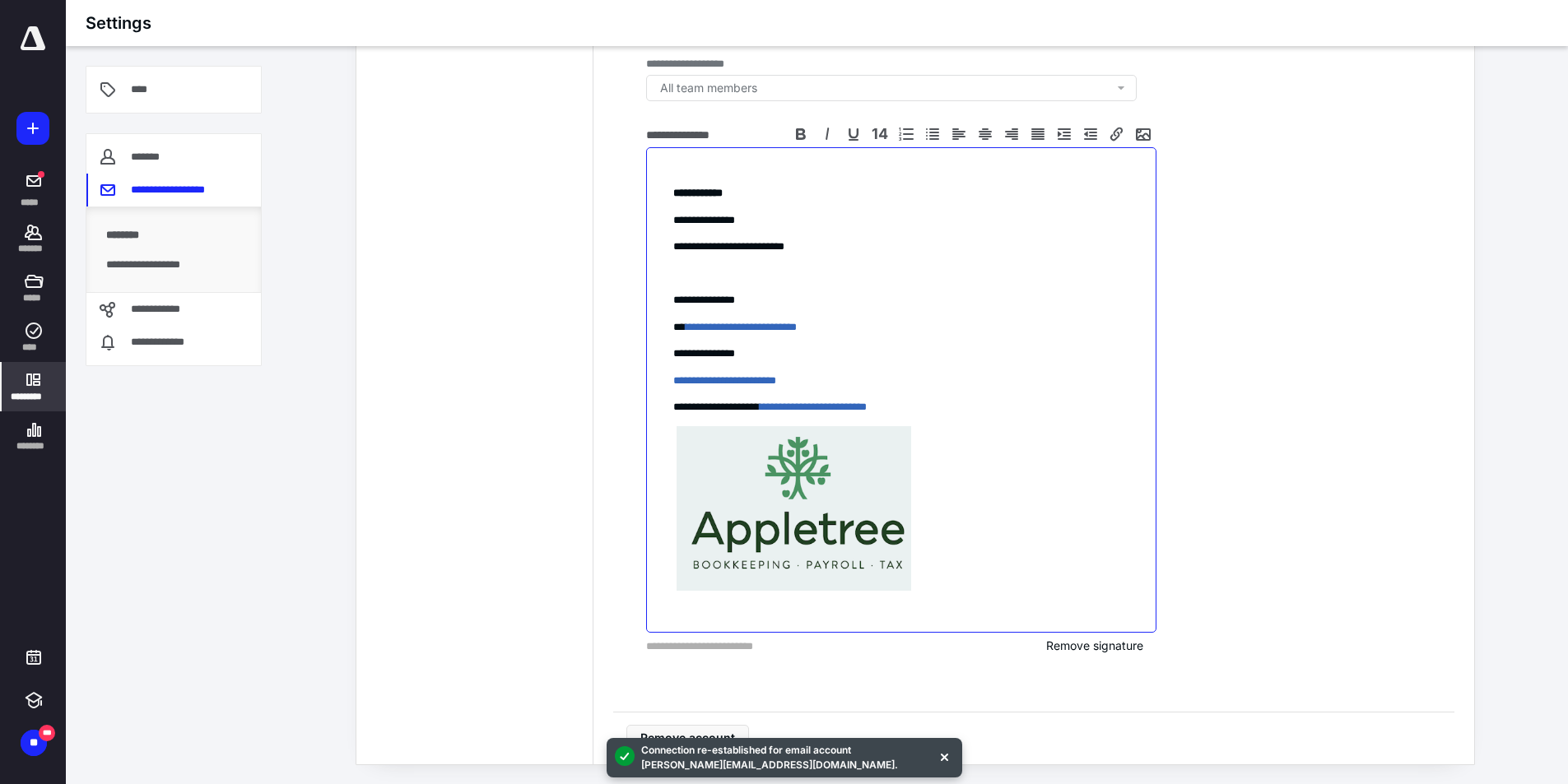 click on "**********" at bounding box center (901, 220) 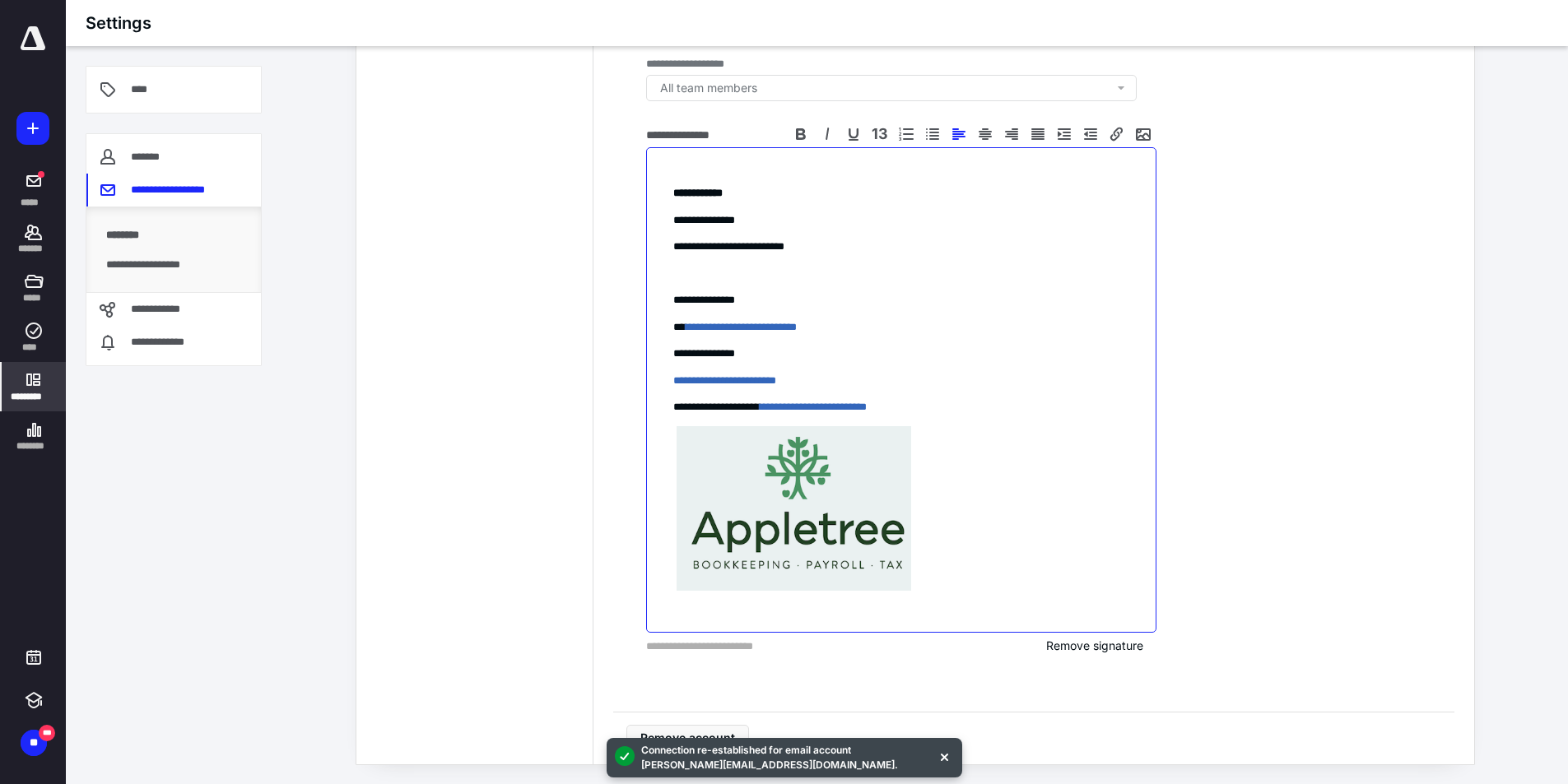 type 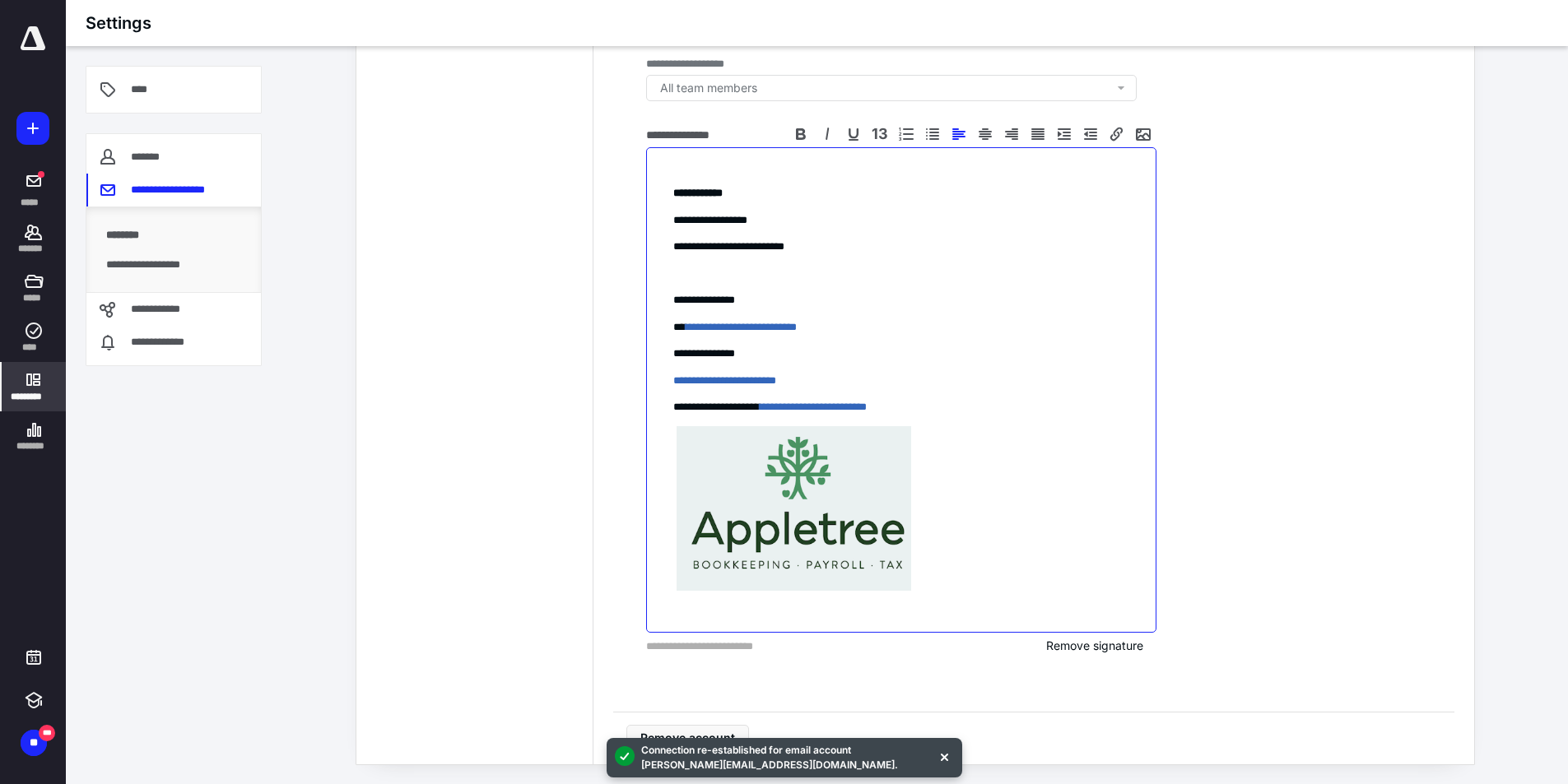 click on "**********" at bounding box center (901, 390) 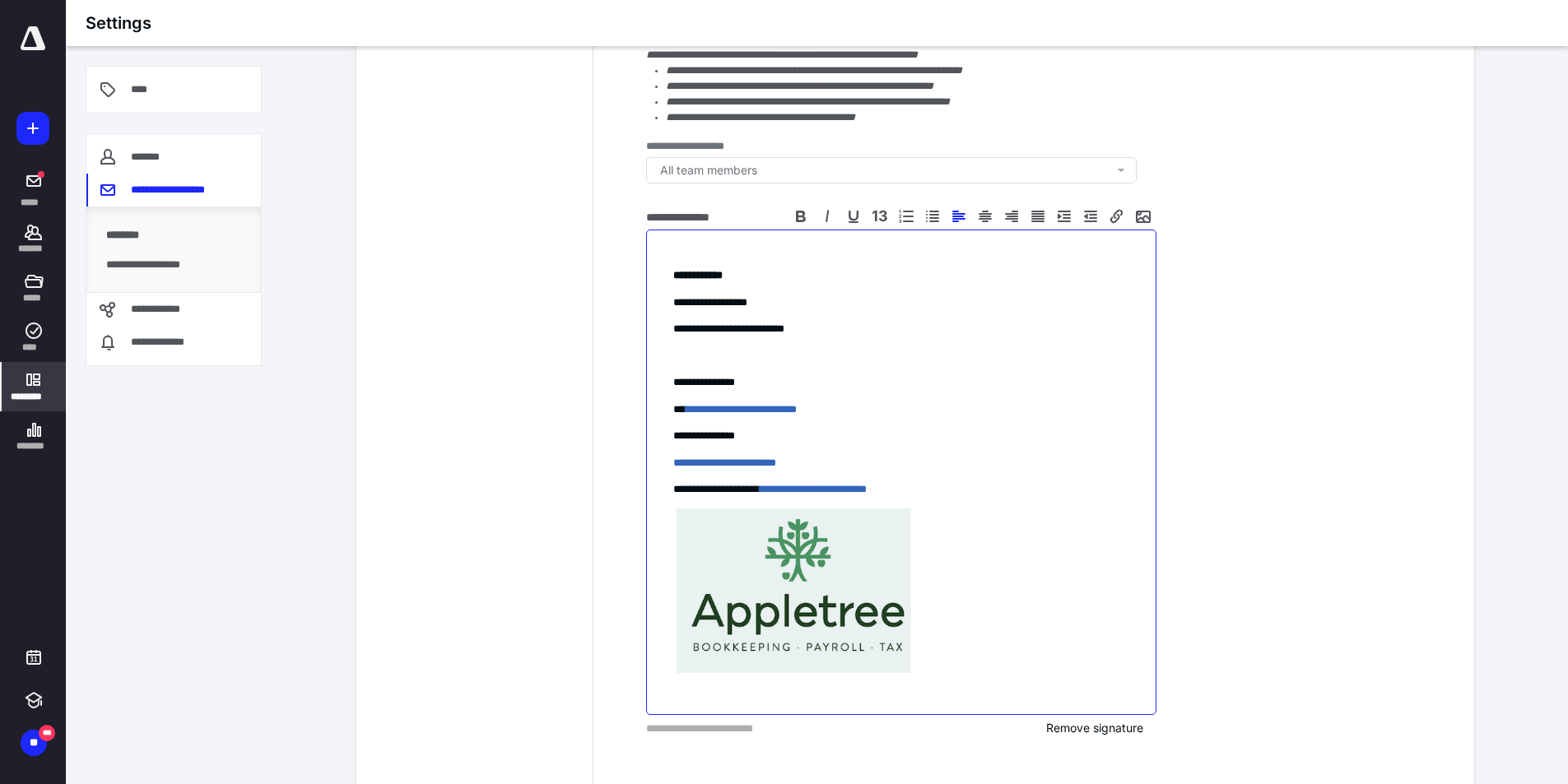 scroll, scrollTop: 577, scrollLeft: 0, axis: vertical 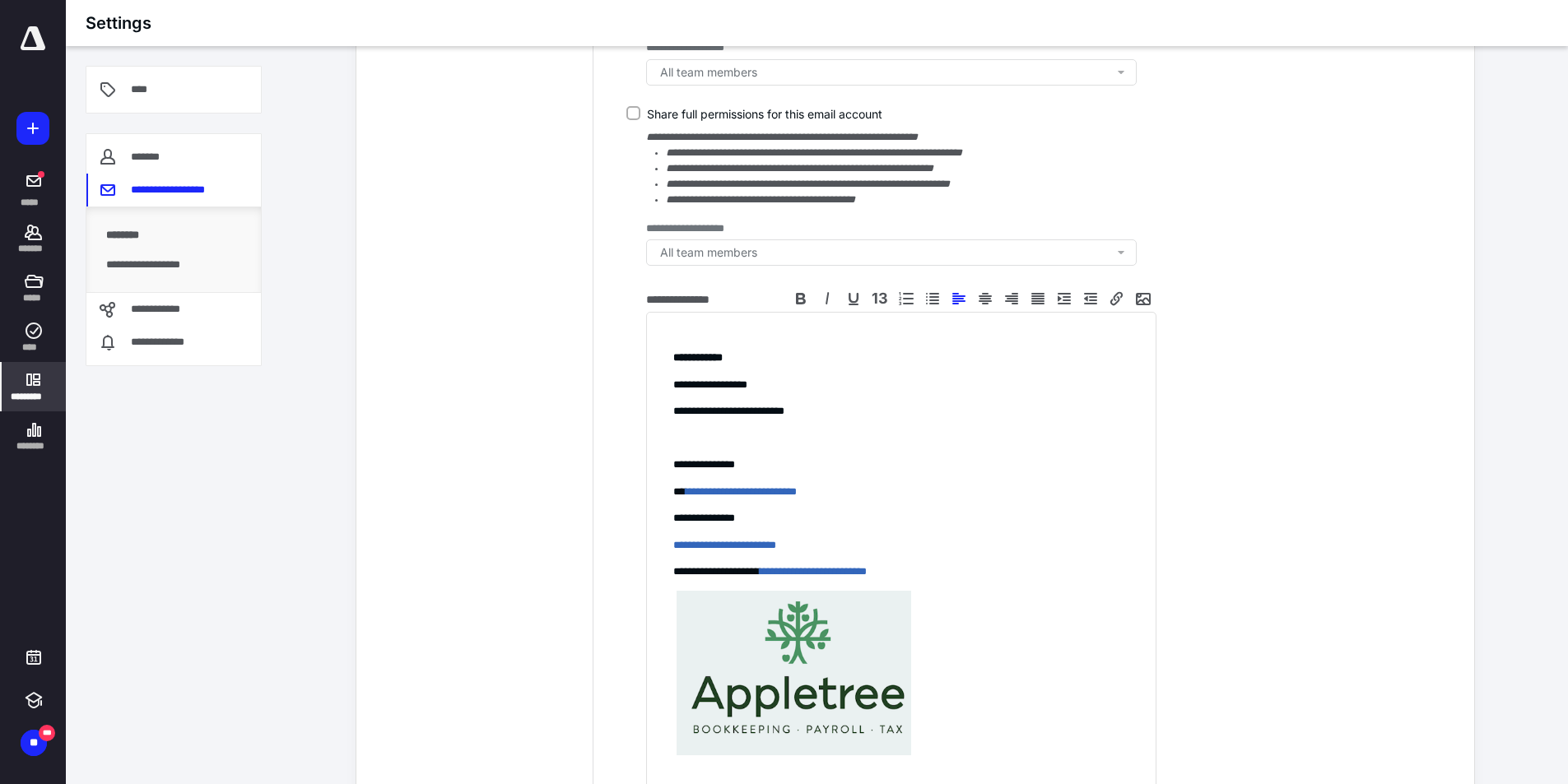 click on "**********" at bounding box center [1050, 554] 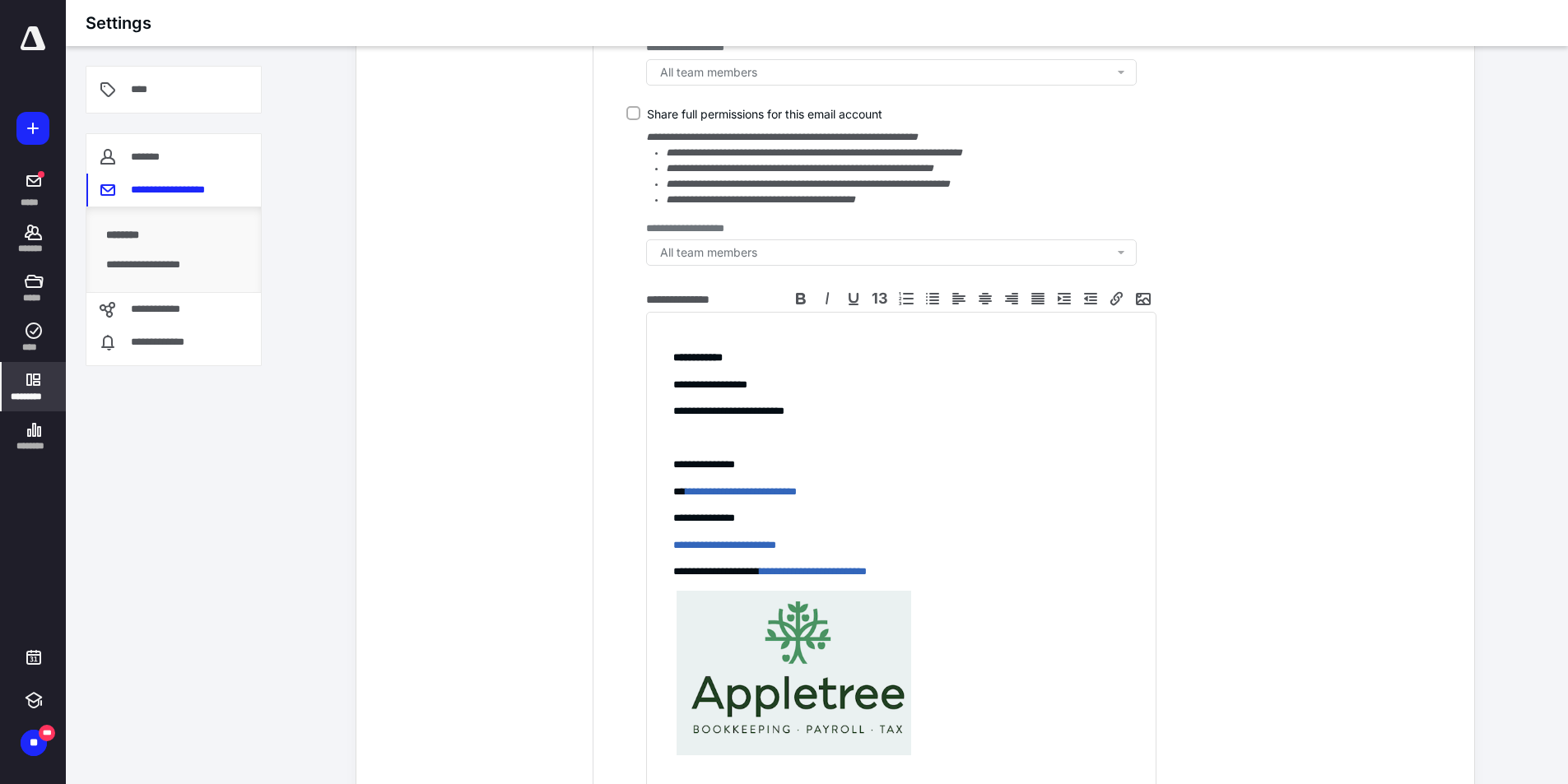 click on "All team members" at bounding box center [709, 253] 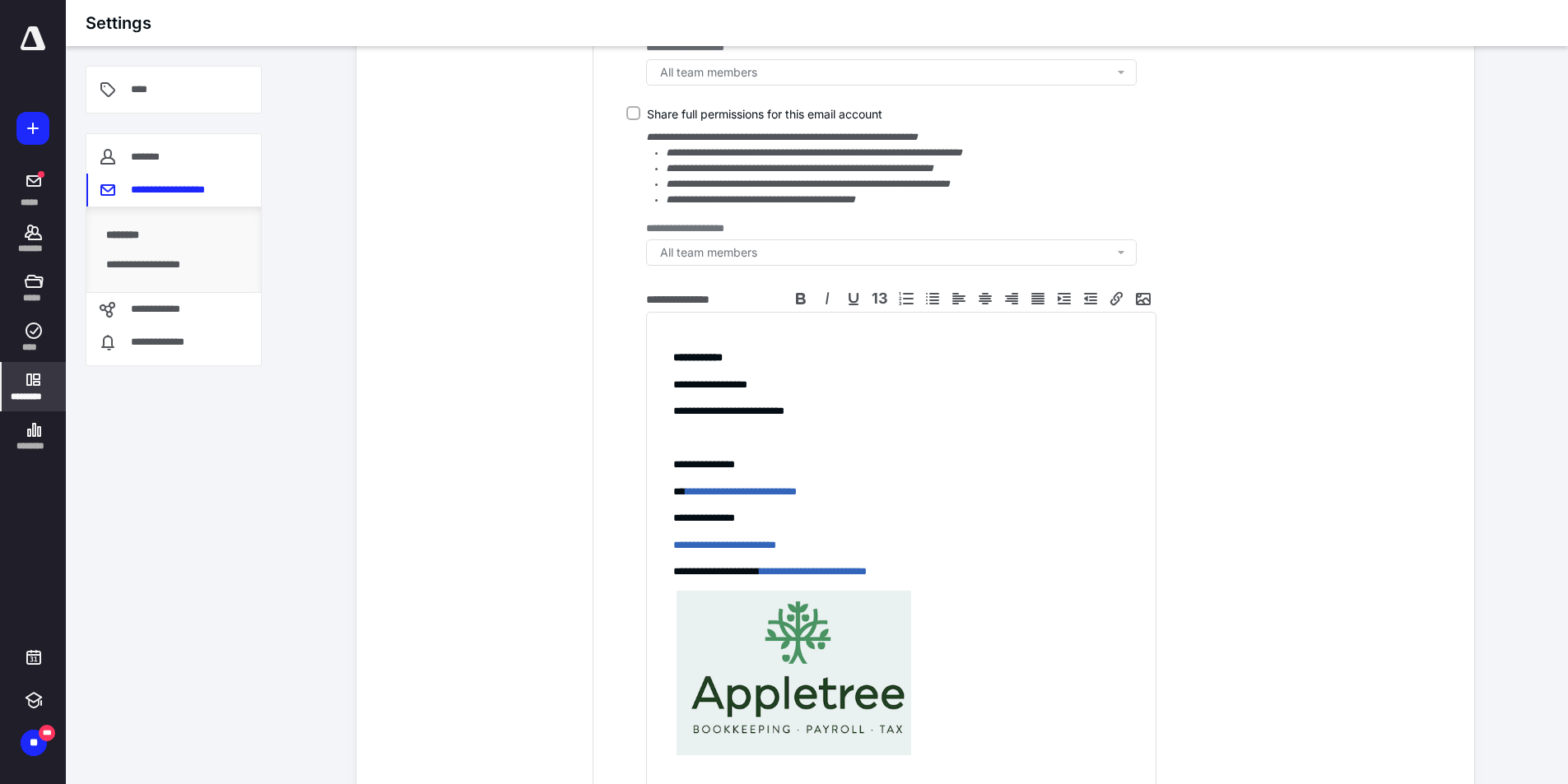 click on "**********" at bounding box center (901, 168) 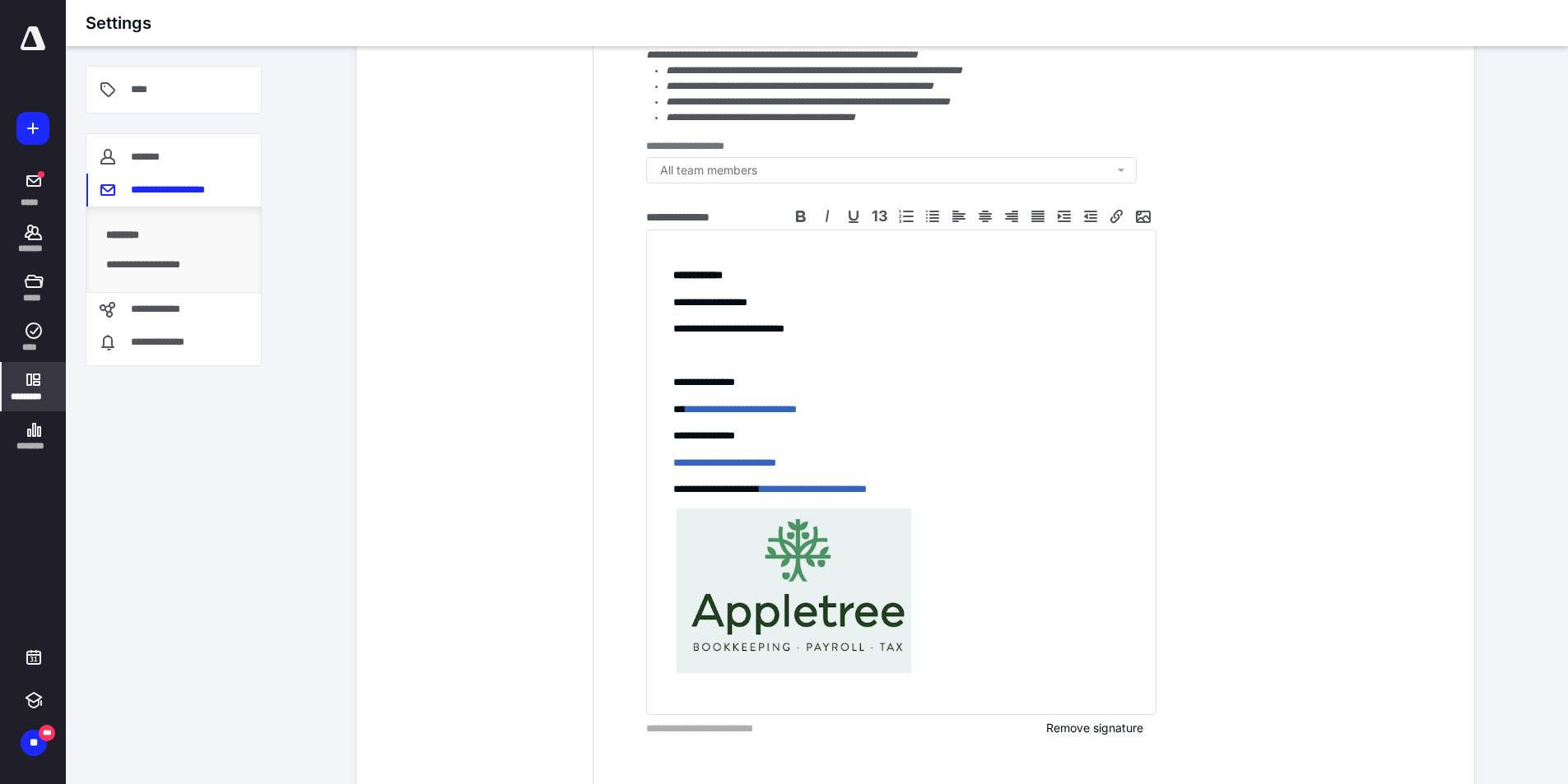scroll, scrollTop: 741, scrollLeft: 0, axis: vertical 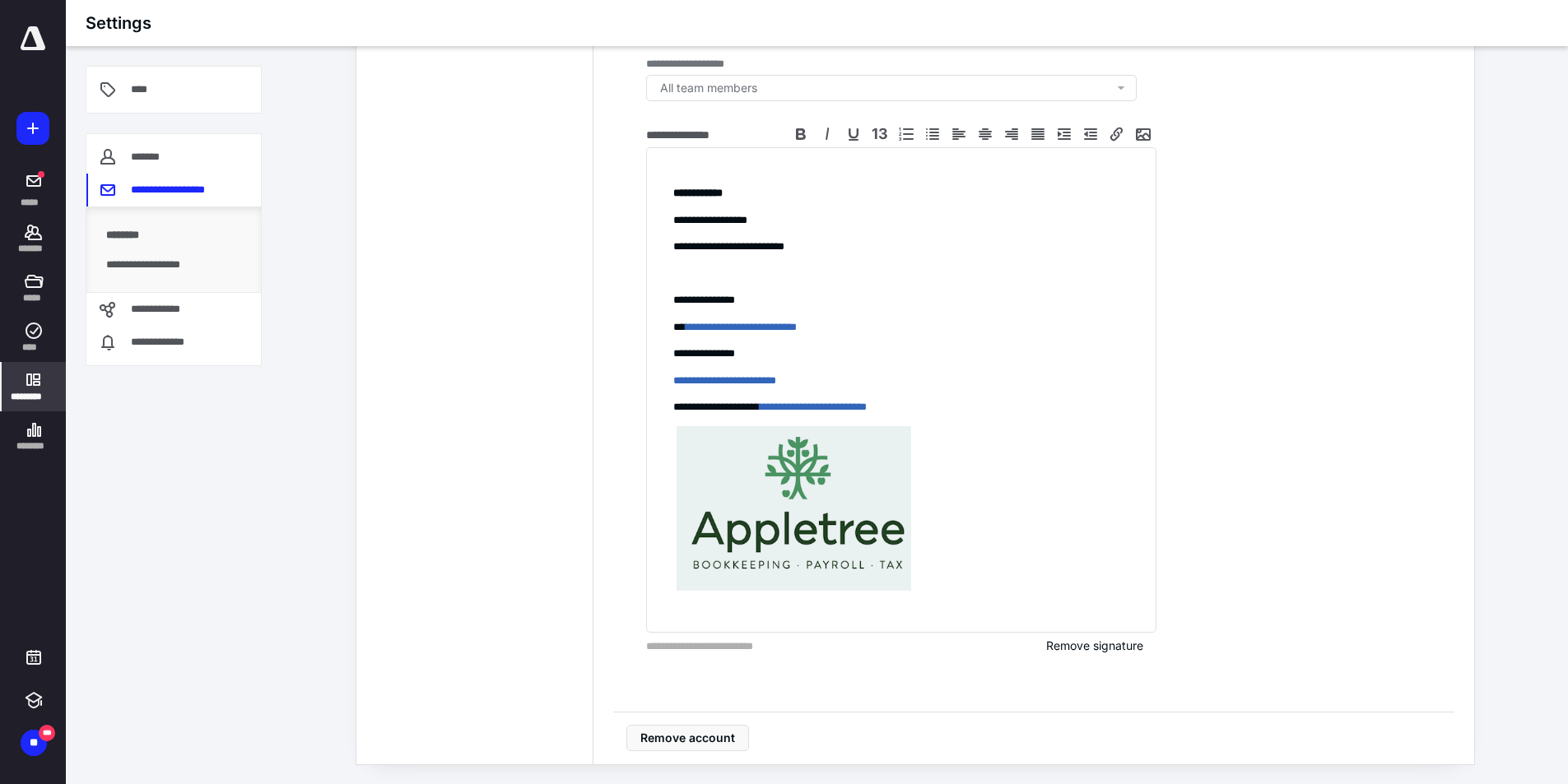 click on "**********" at bounding box center (901, 646) 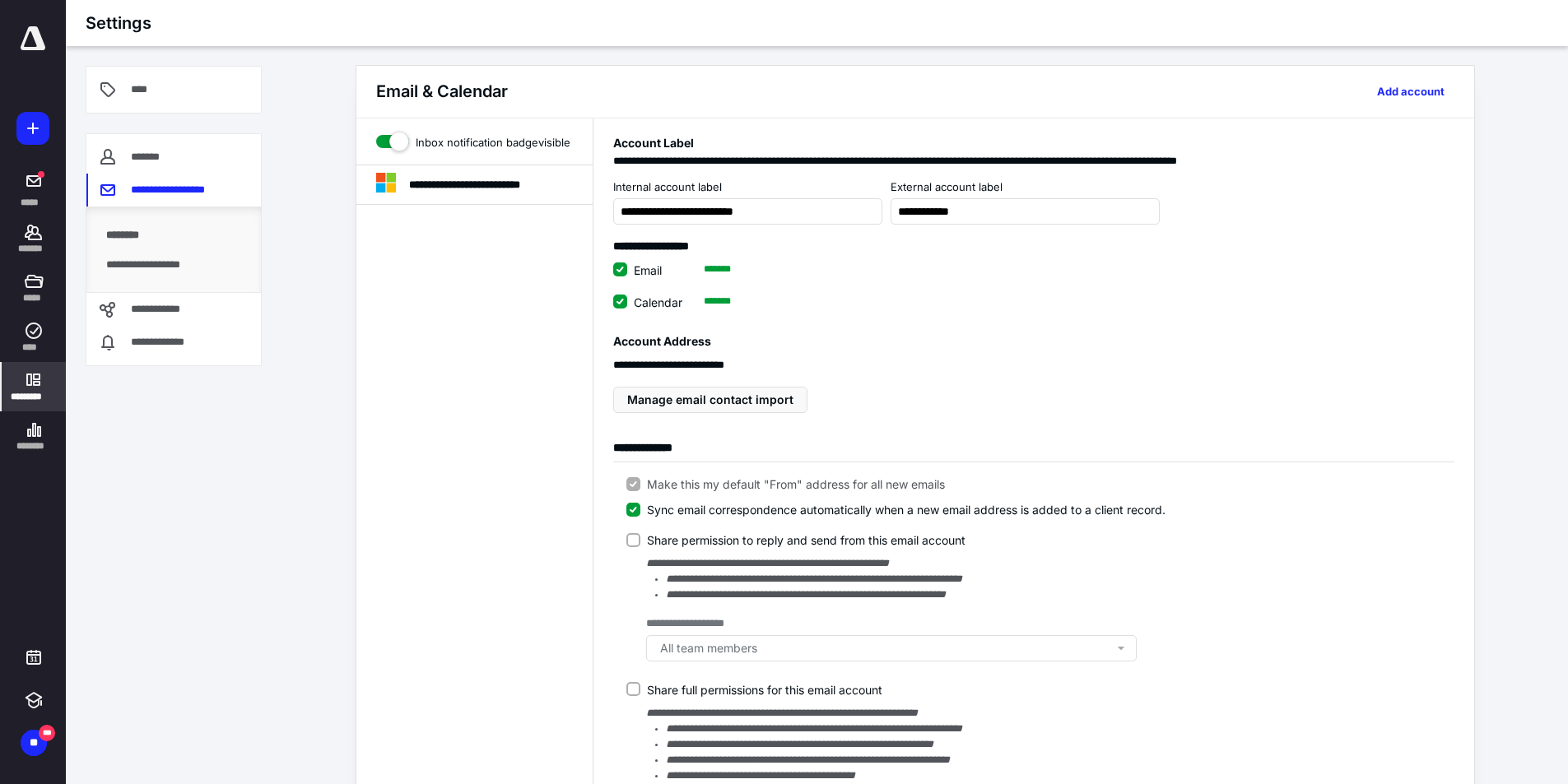 scroll, scrollTop: 0, scrollLeft: 0, axis: both 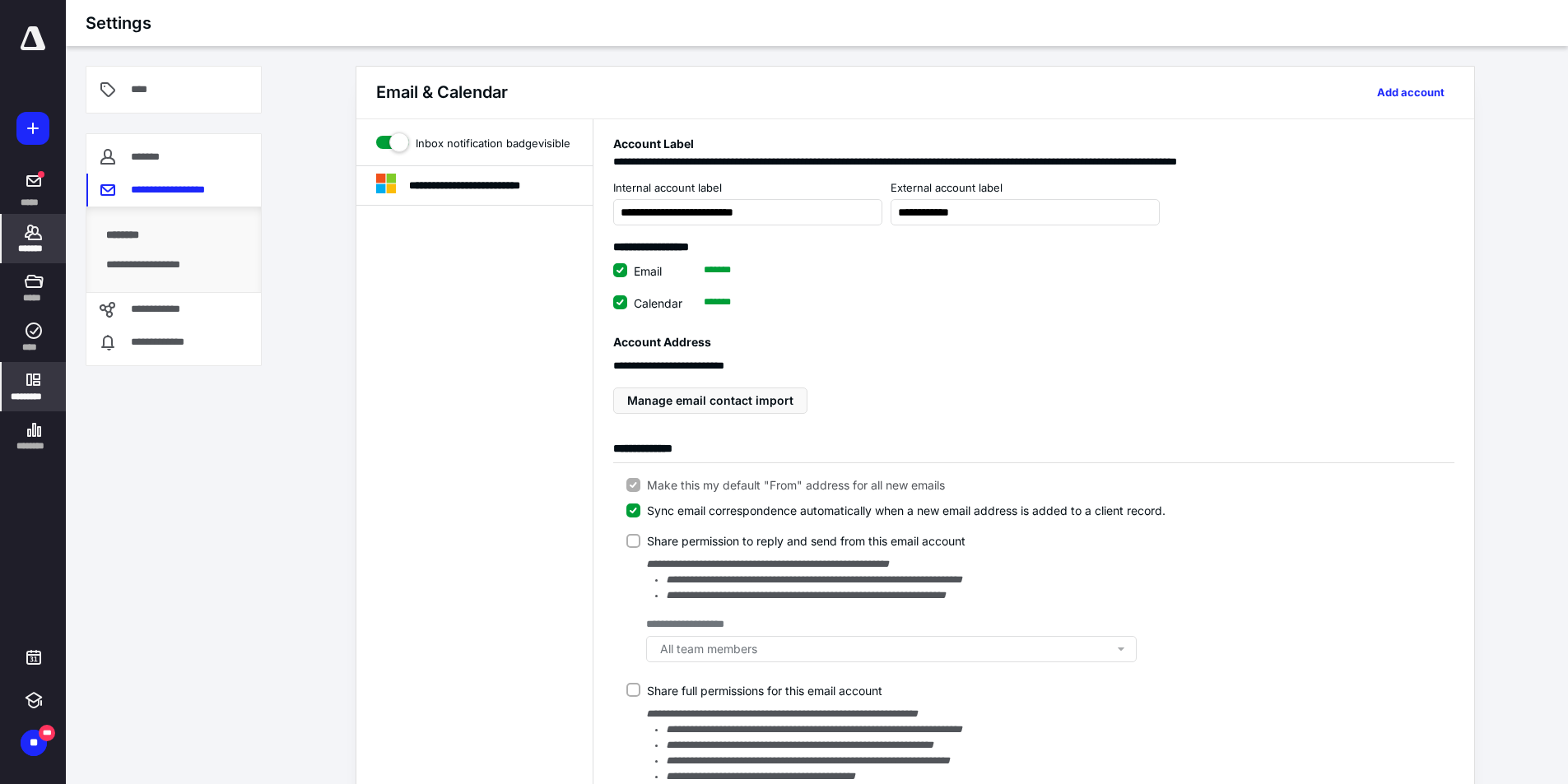 click 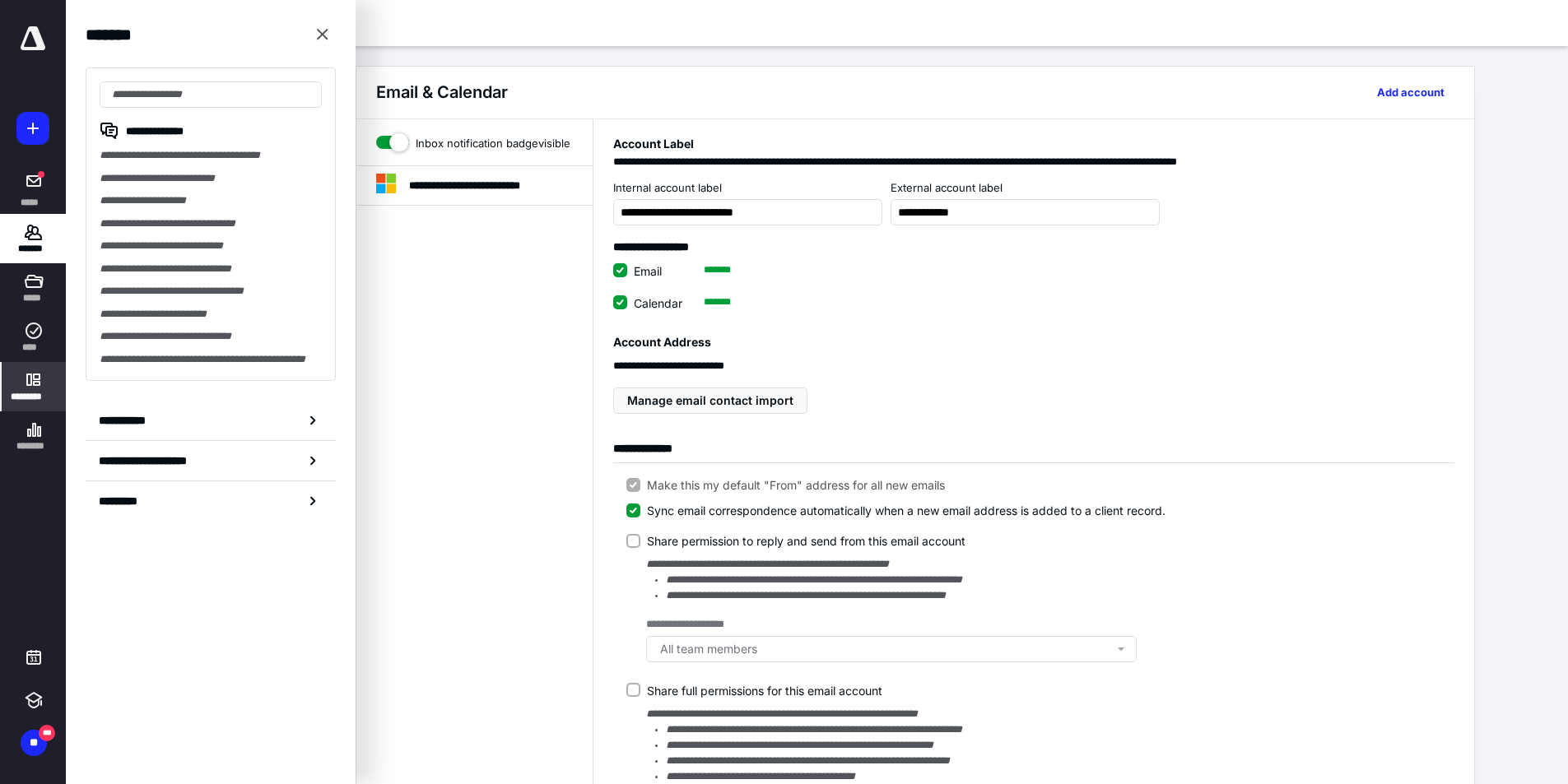 click on "Settings" at bounding box center (817, 23) 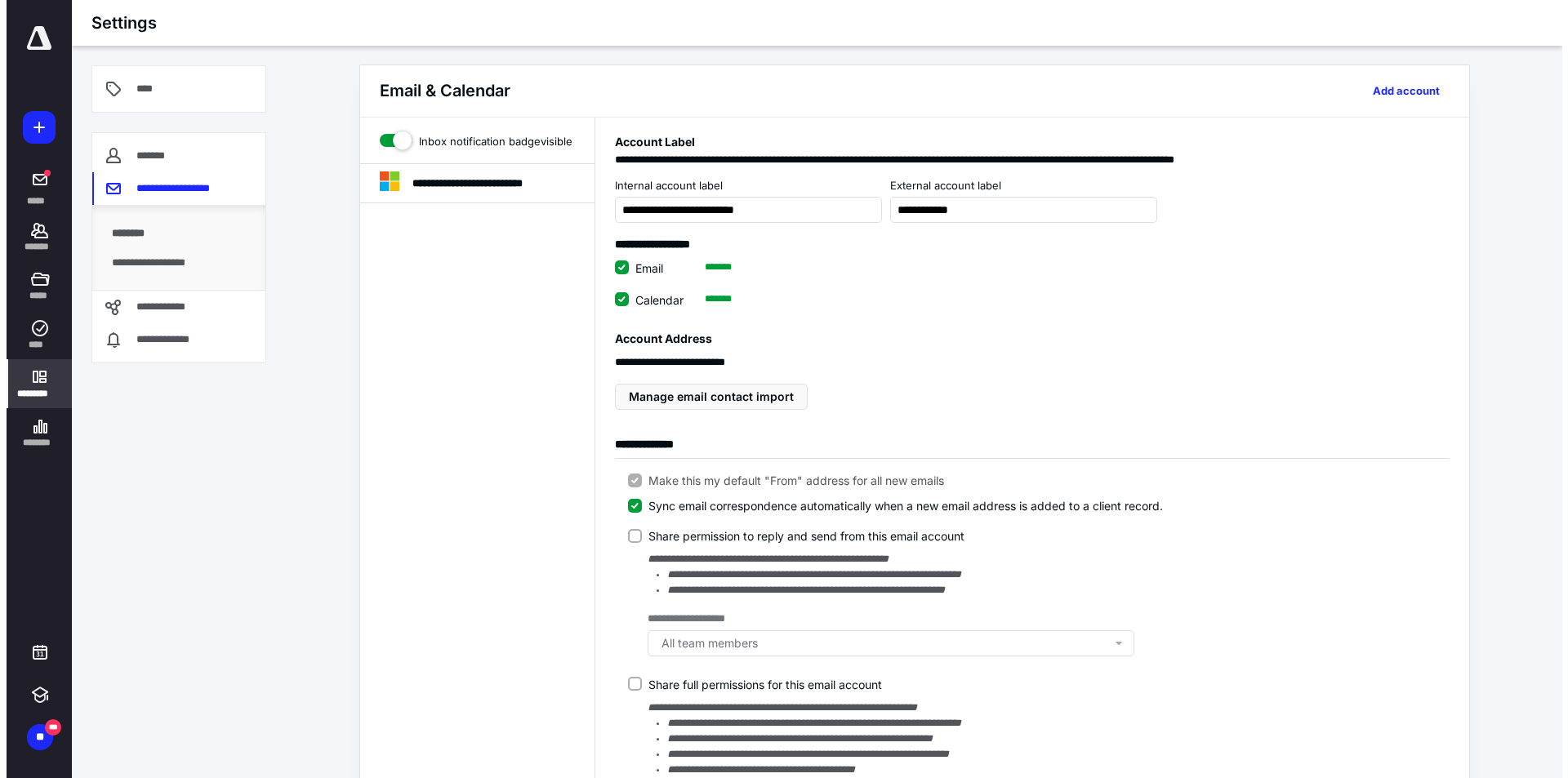 scroll, scrollTop: 0, scrollLeft: 0, axis: both 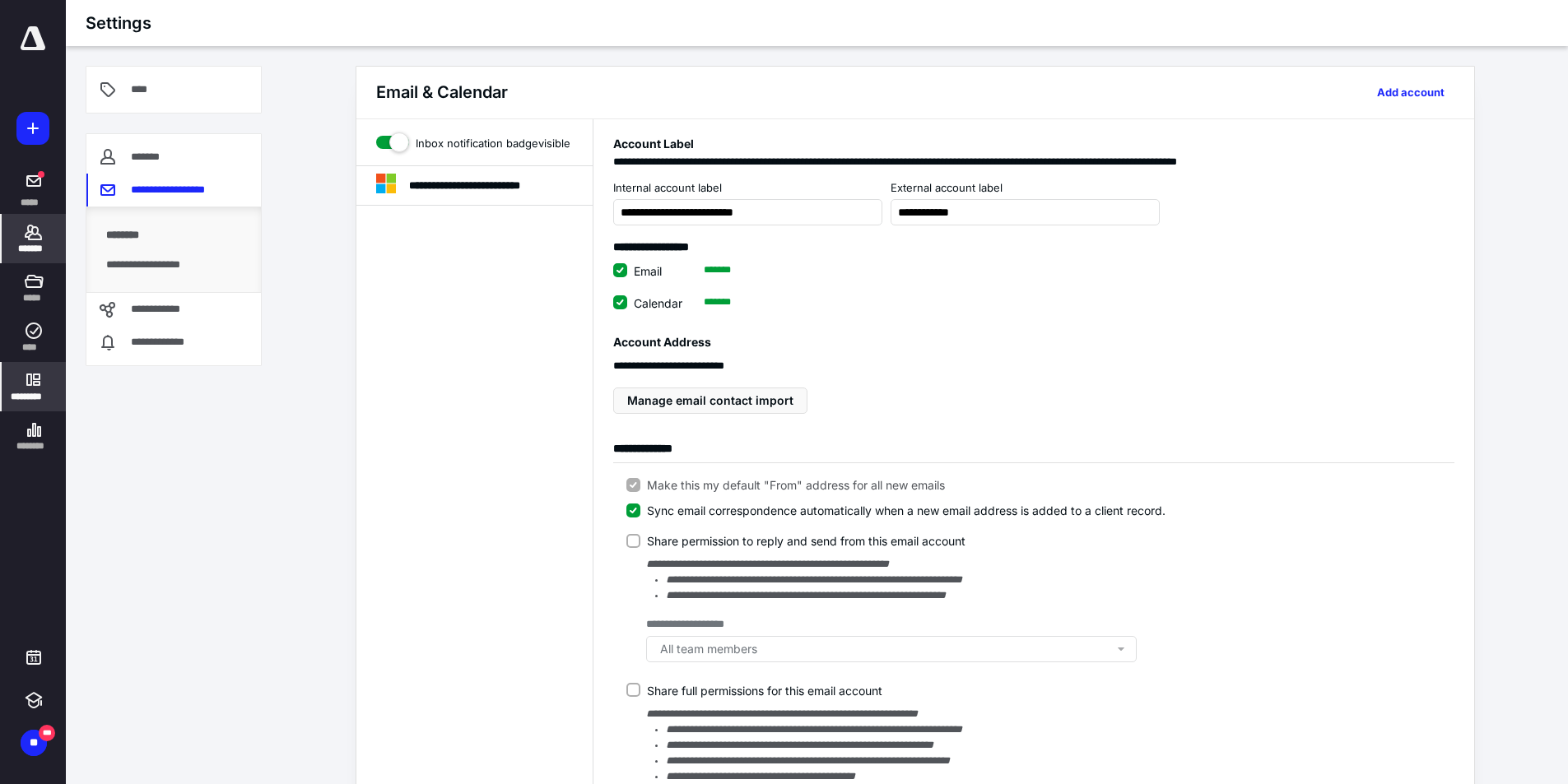 click 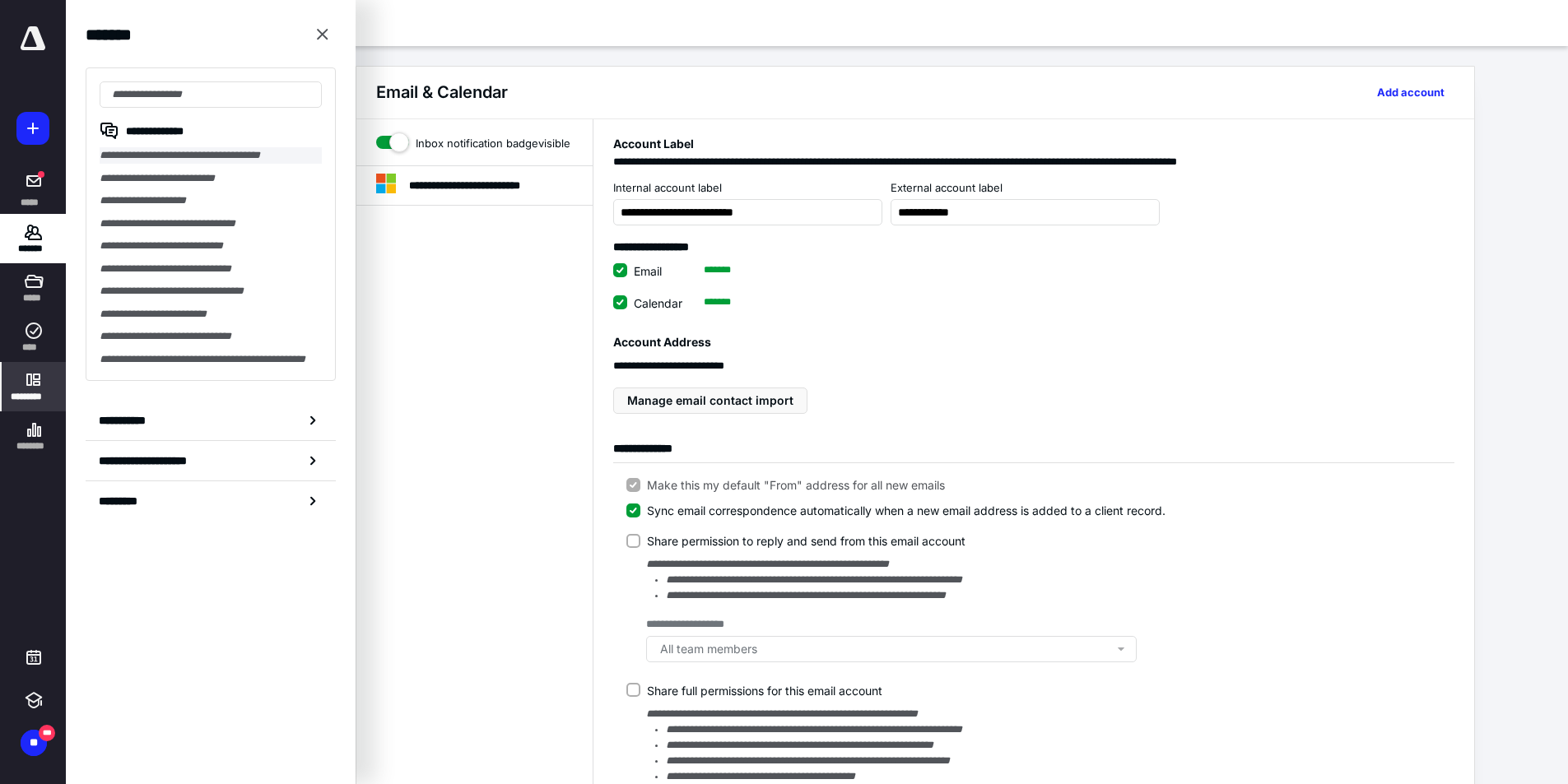 click on "**********" at bounding box center (211, 224) 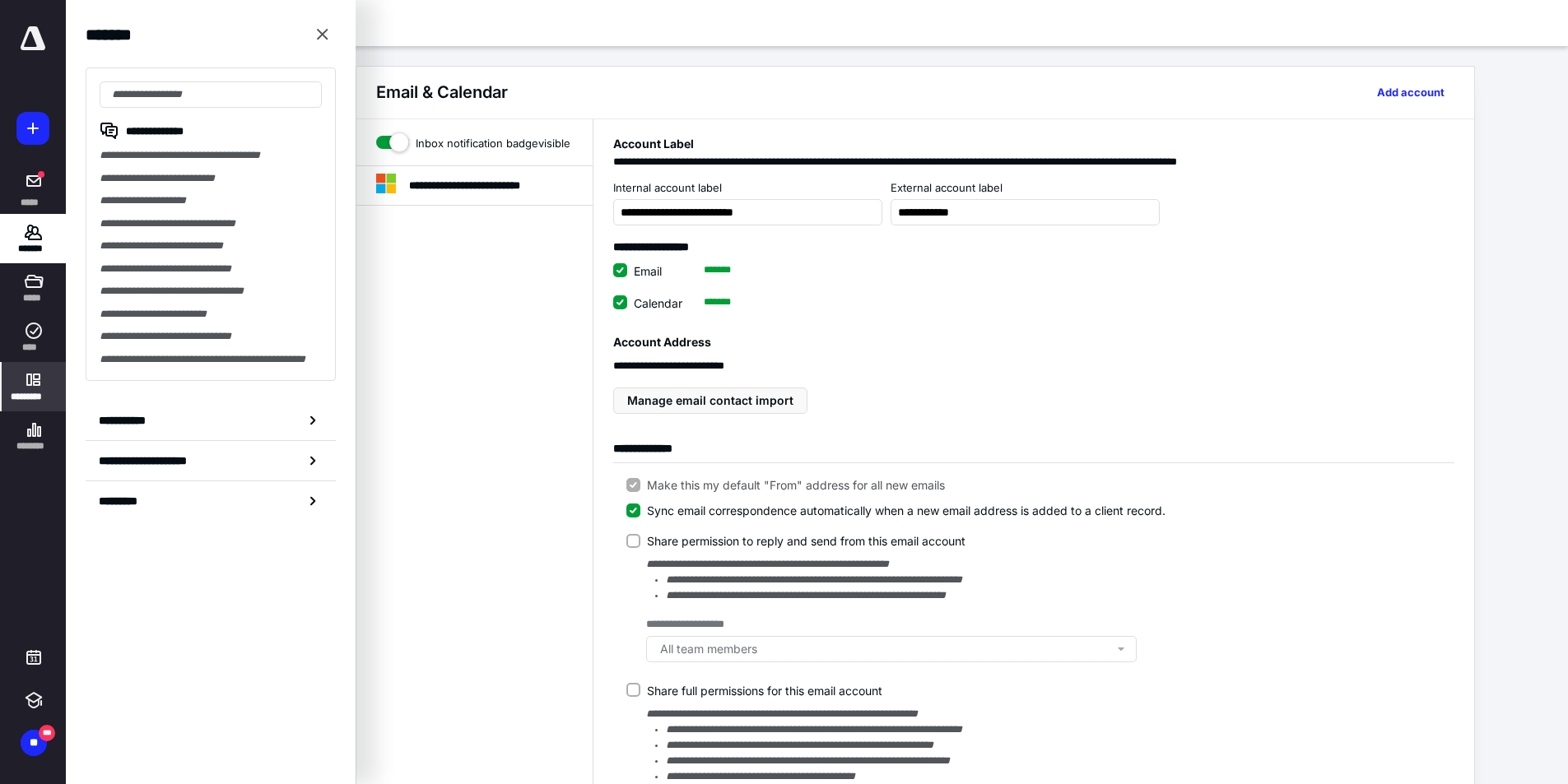 click on "**********" at bounding box center (211, 155) 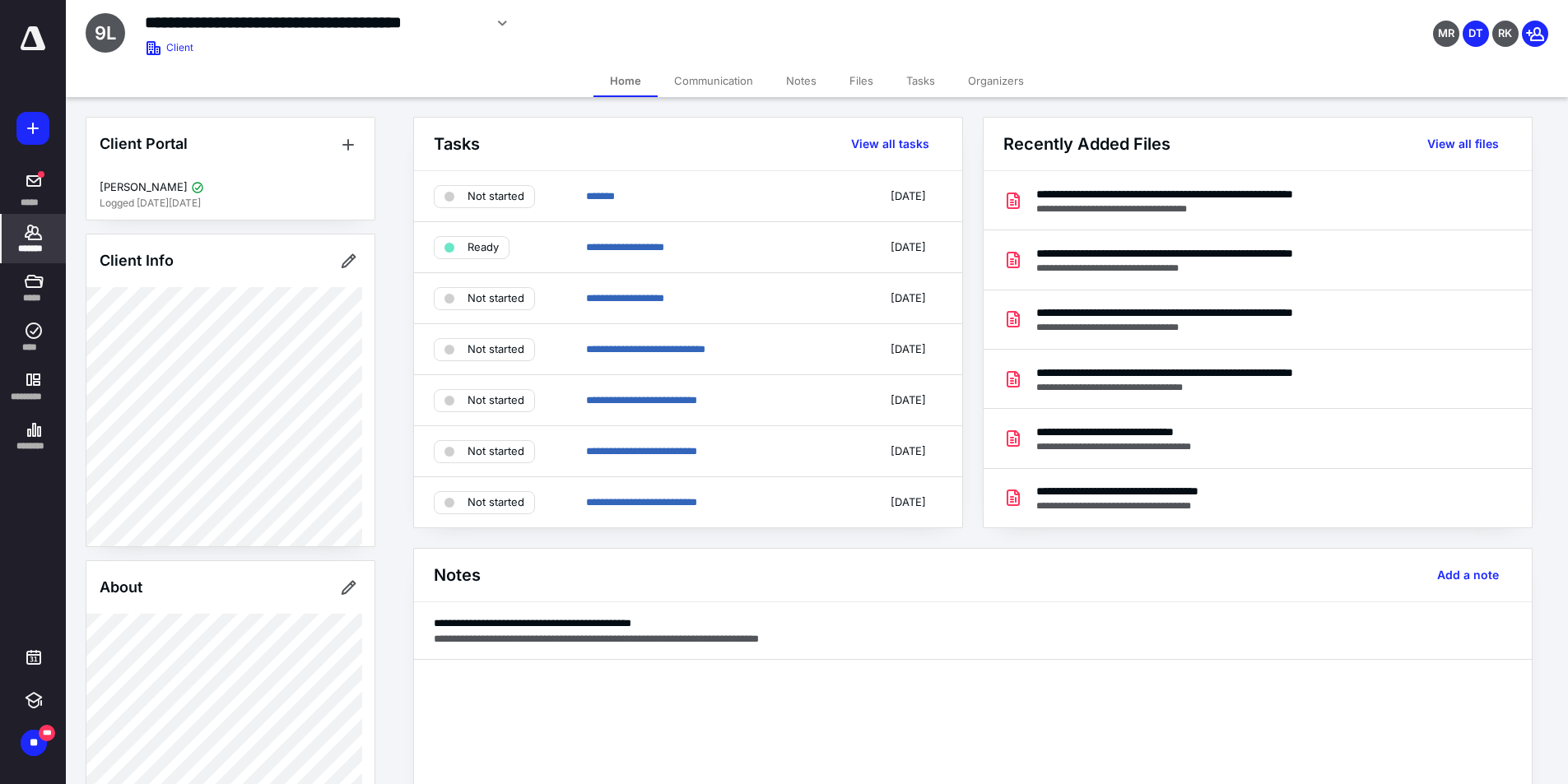 click on "Communication" at bounding box center (714, 81) 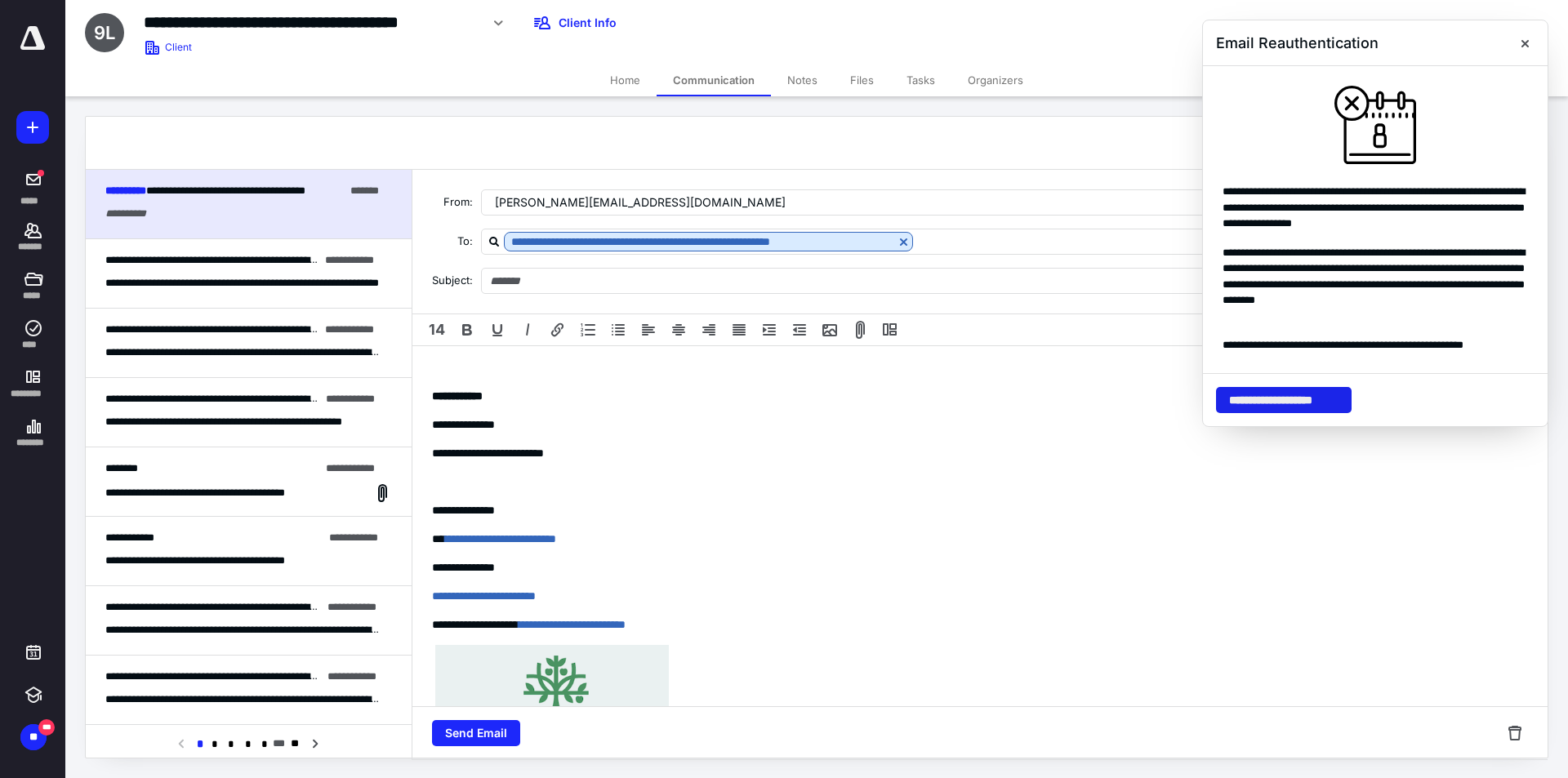 click on "**********" at bounding box center [1284, 400] 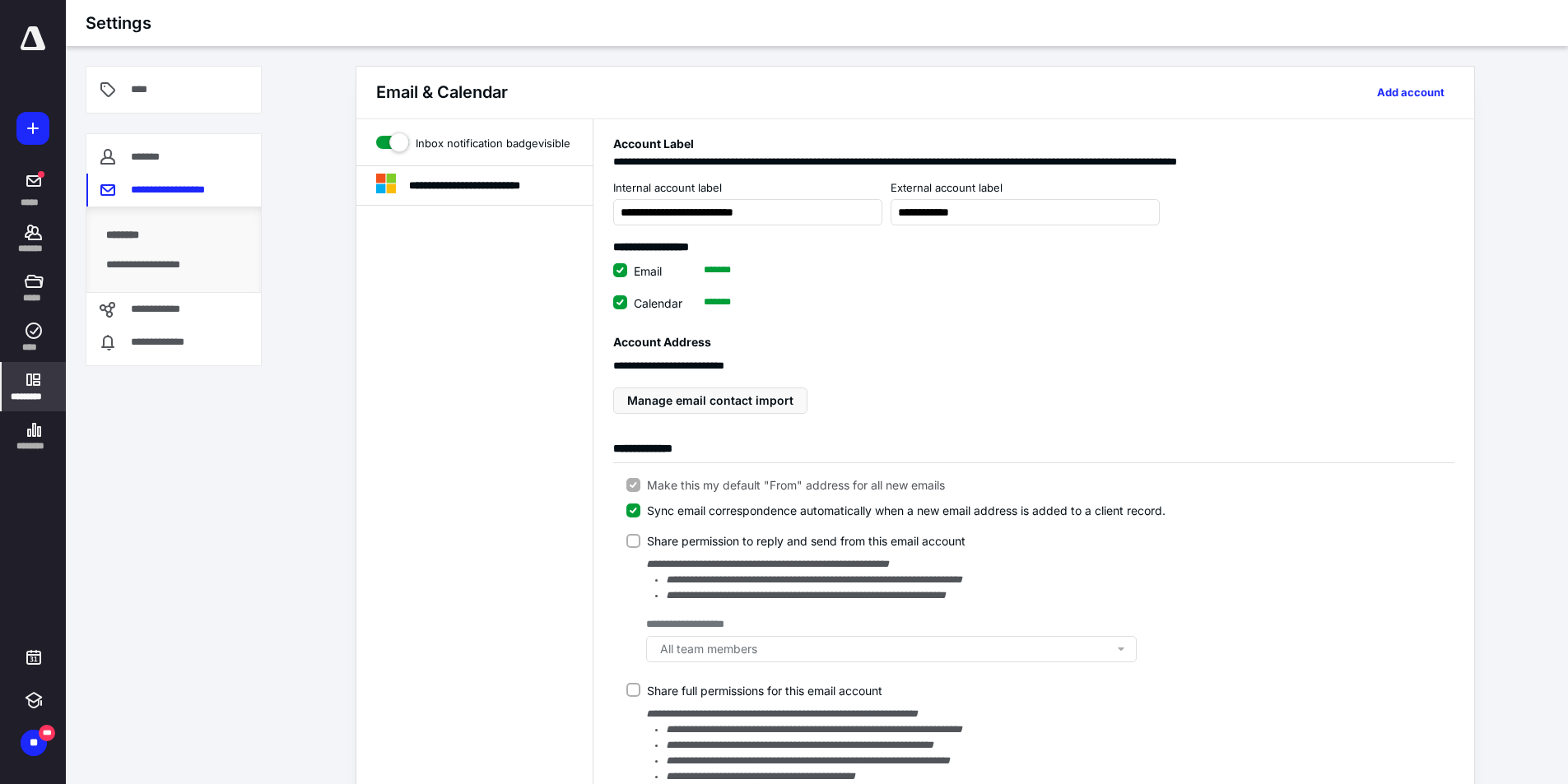 drag, startPoint x: 41, startPoint y: 49, endPoint x: 56, endPoint y: 71, distance: 26.627054 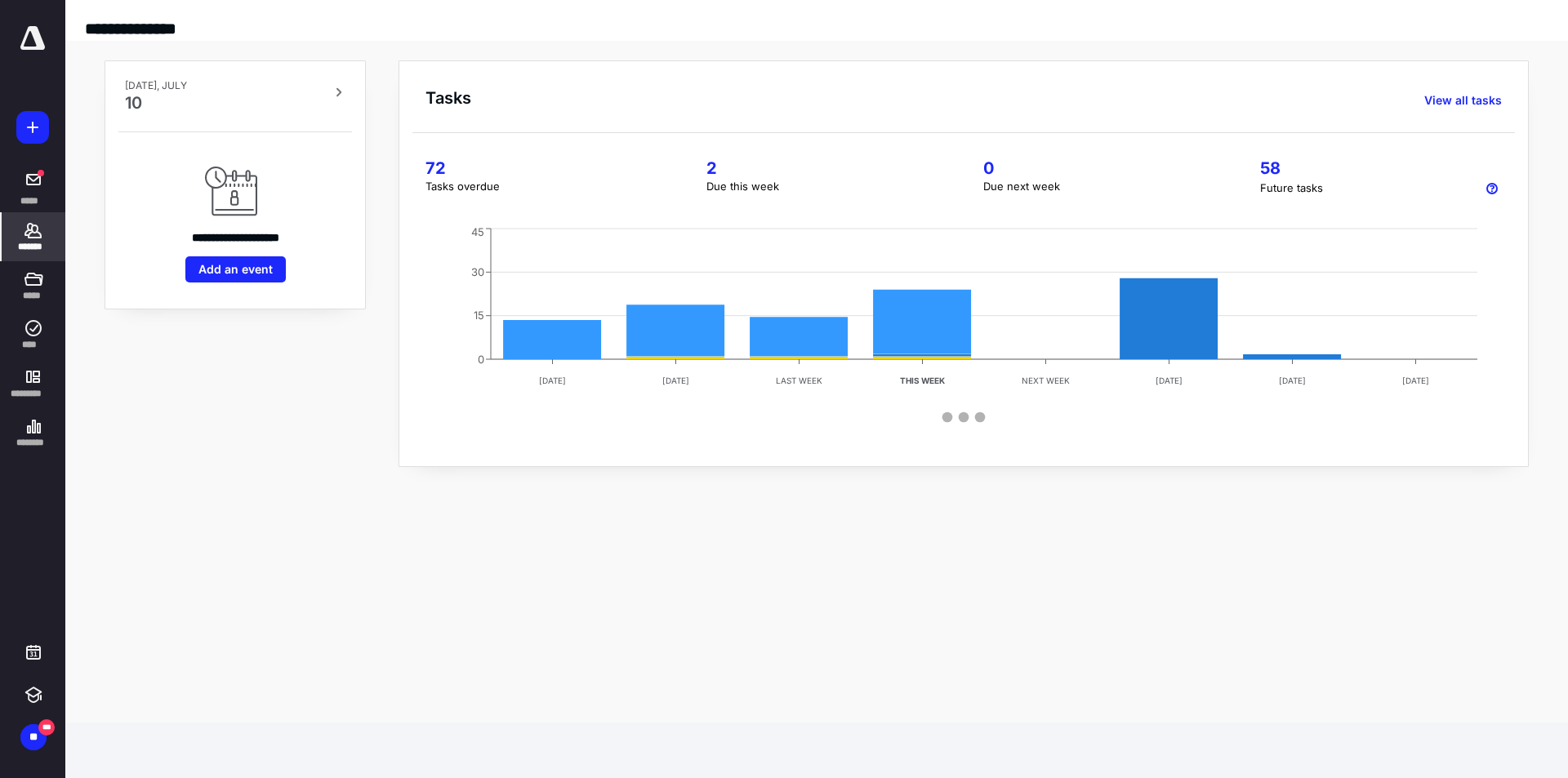 click on "*******" at bounding box center [33, 247] 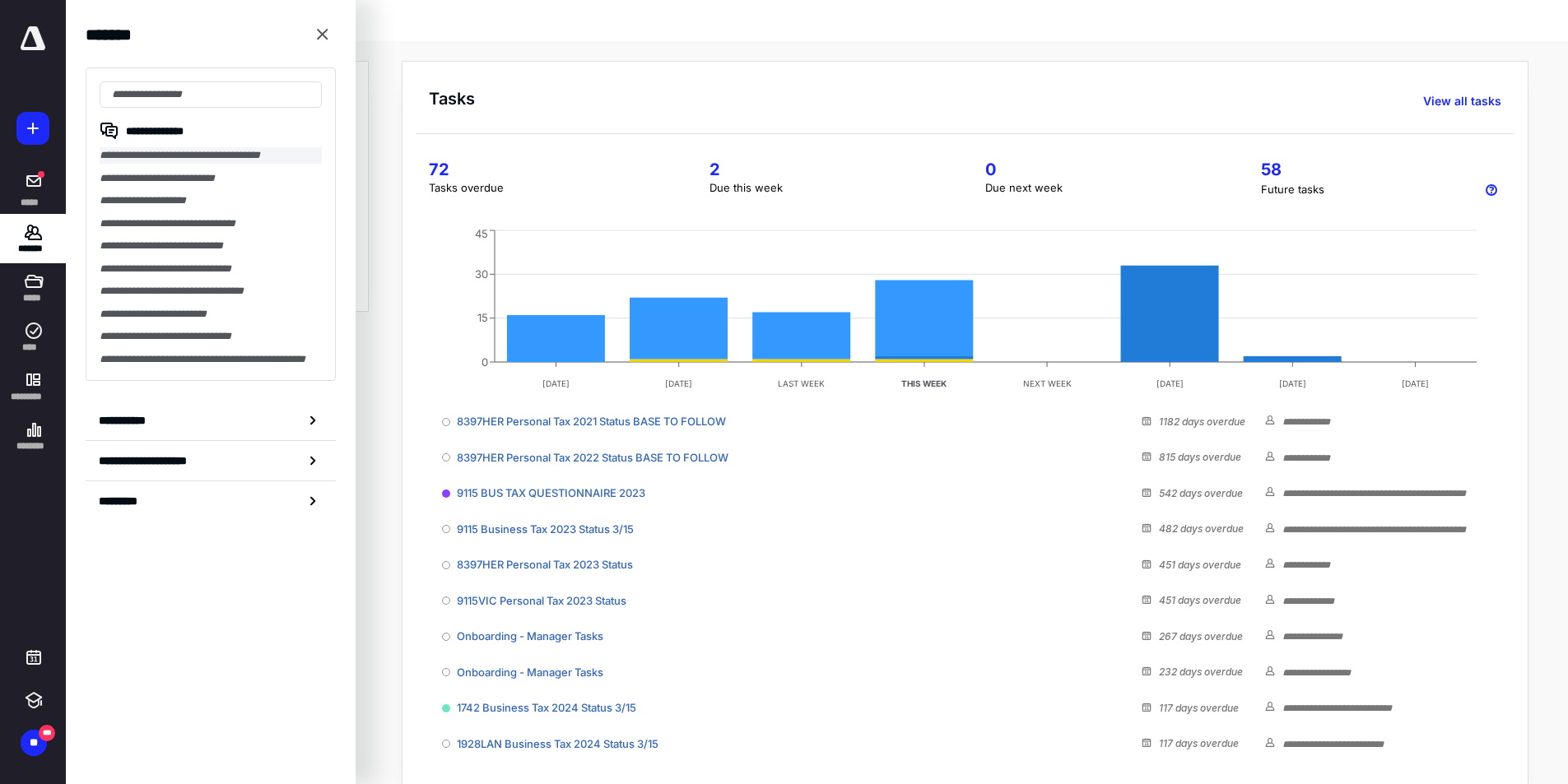click on "**********" at bounding box center (211, 155) 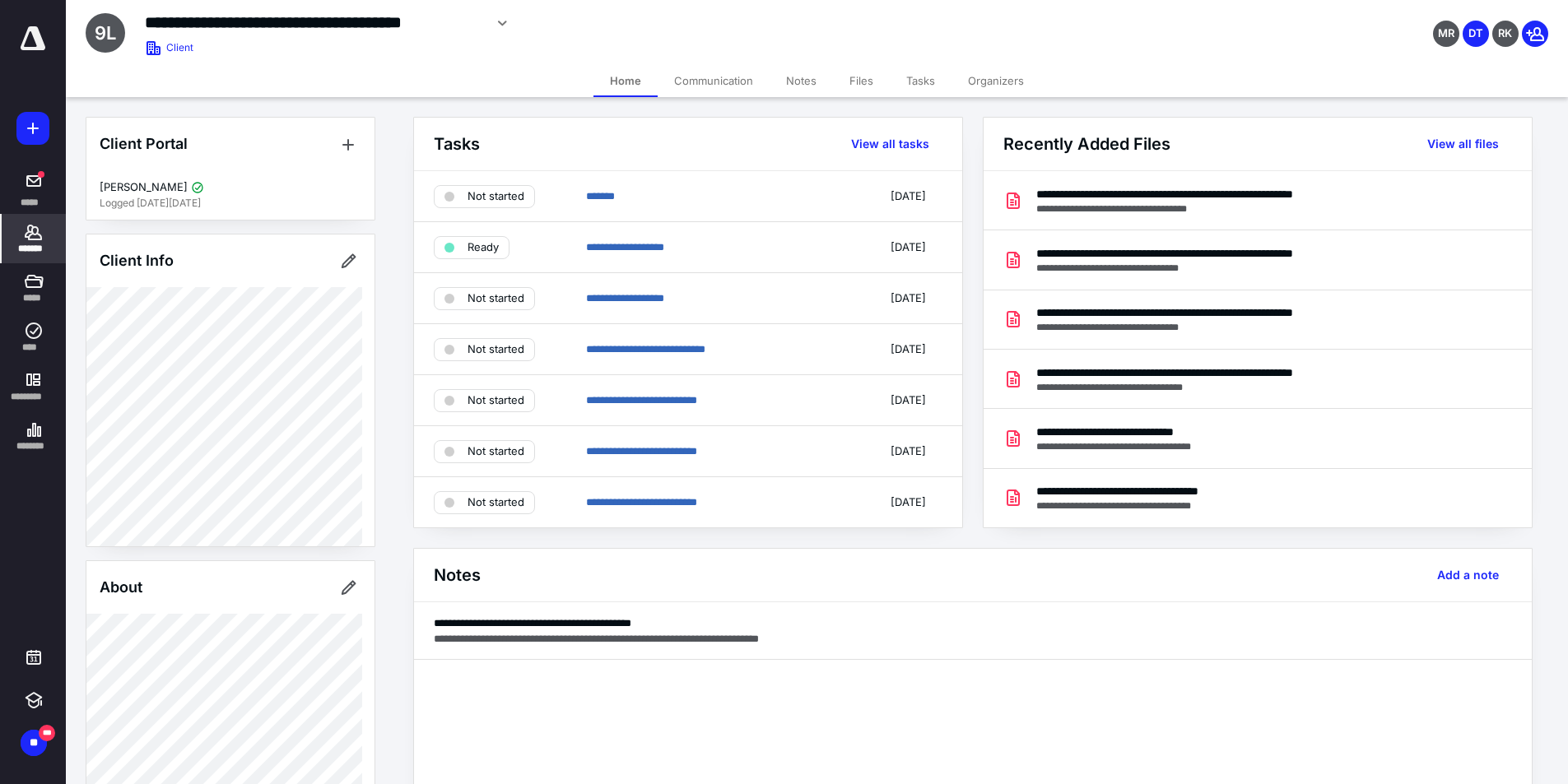 click on "Communication" at bounding box center (714, 81) 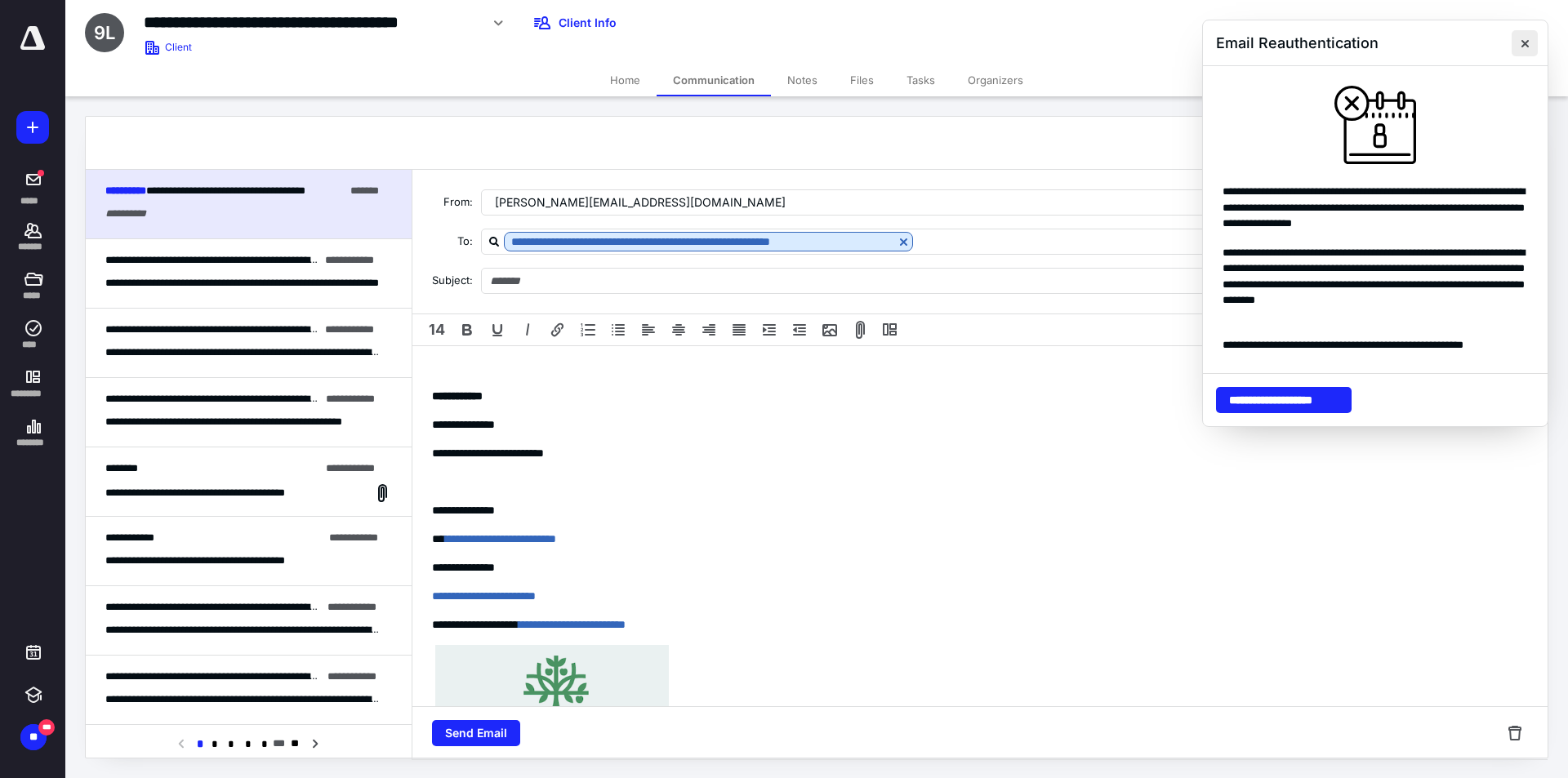 click at bounding box center (1525, 43) 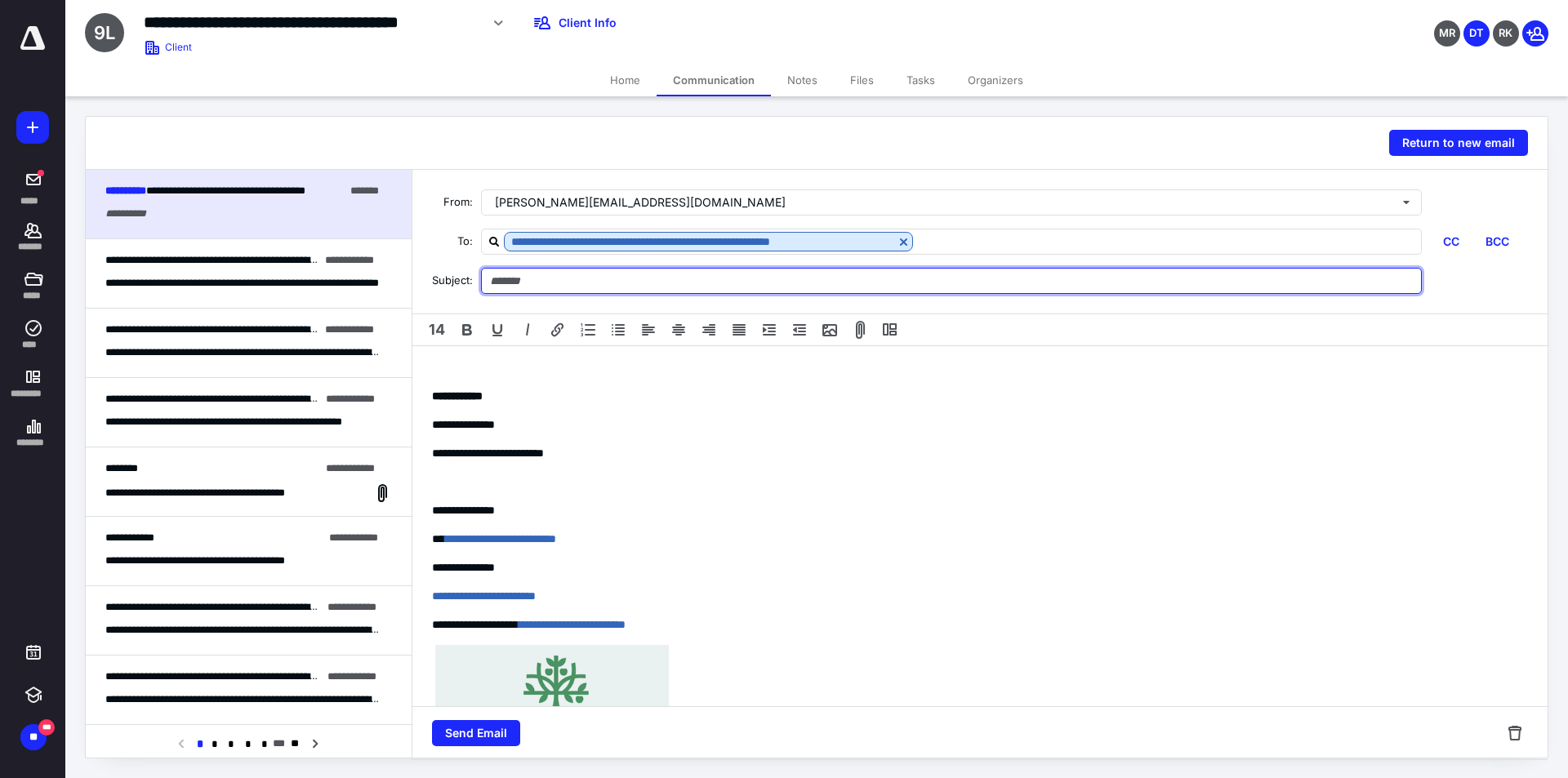 click at bounding box center [951, 281] 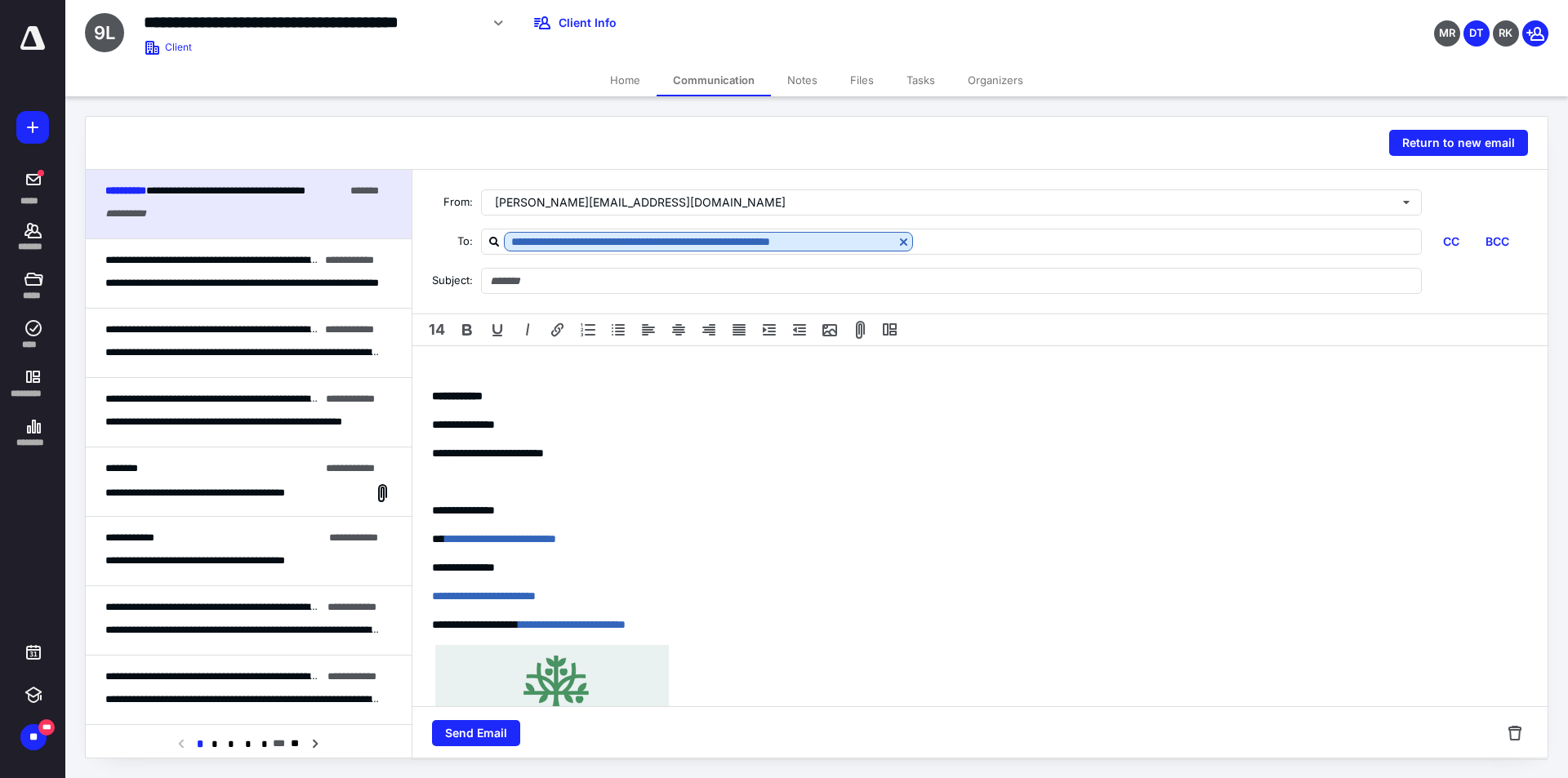 click on "14" at bounding box center (980, 330) 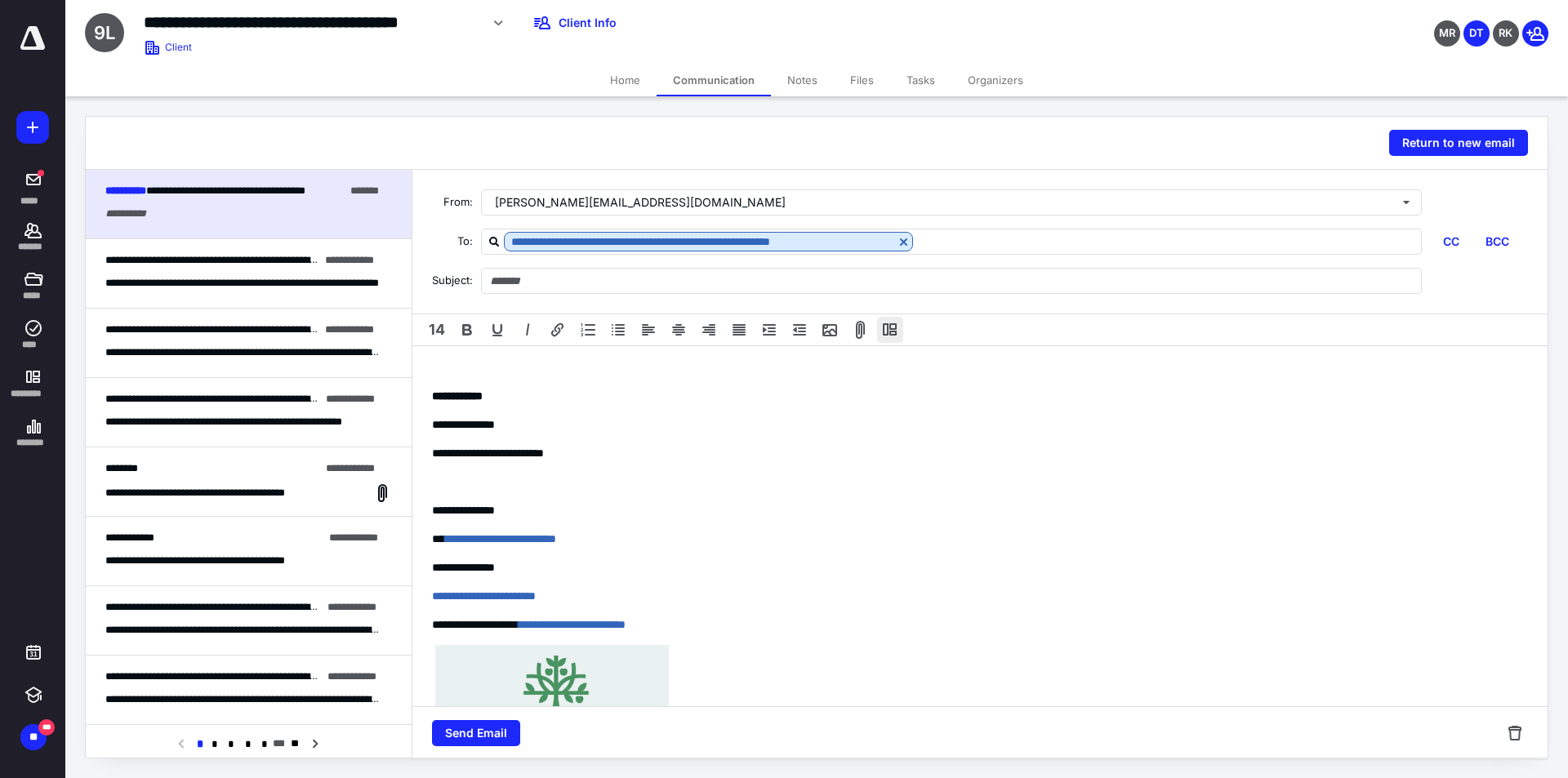 click at bounding box center [890, 330] 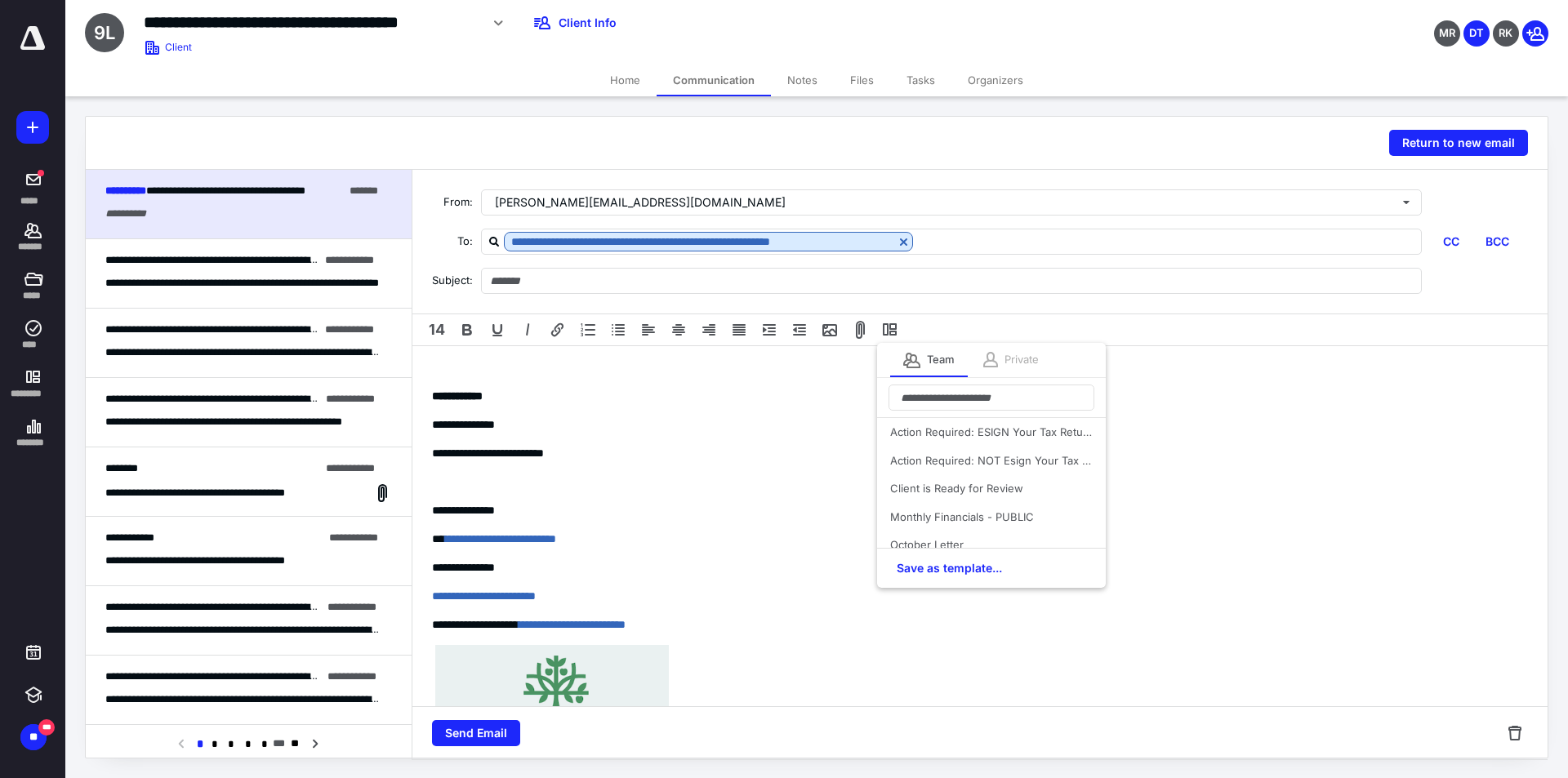 click on "Monthly Financials - PUBLIC" at bounding box center (991, 517) 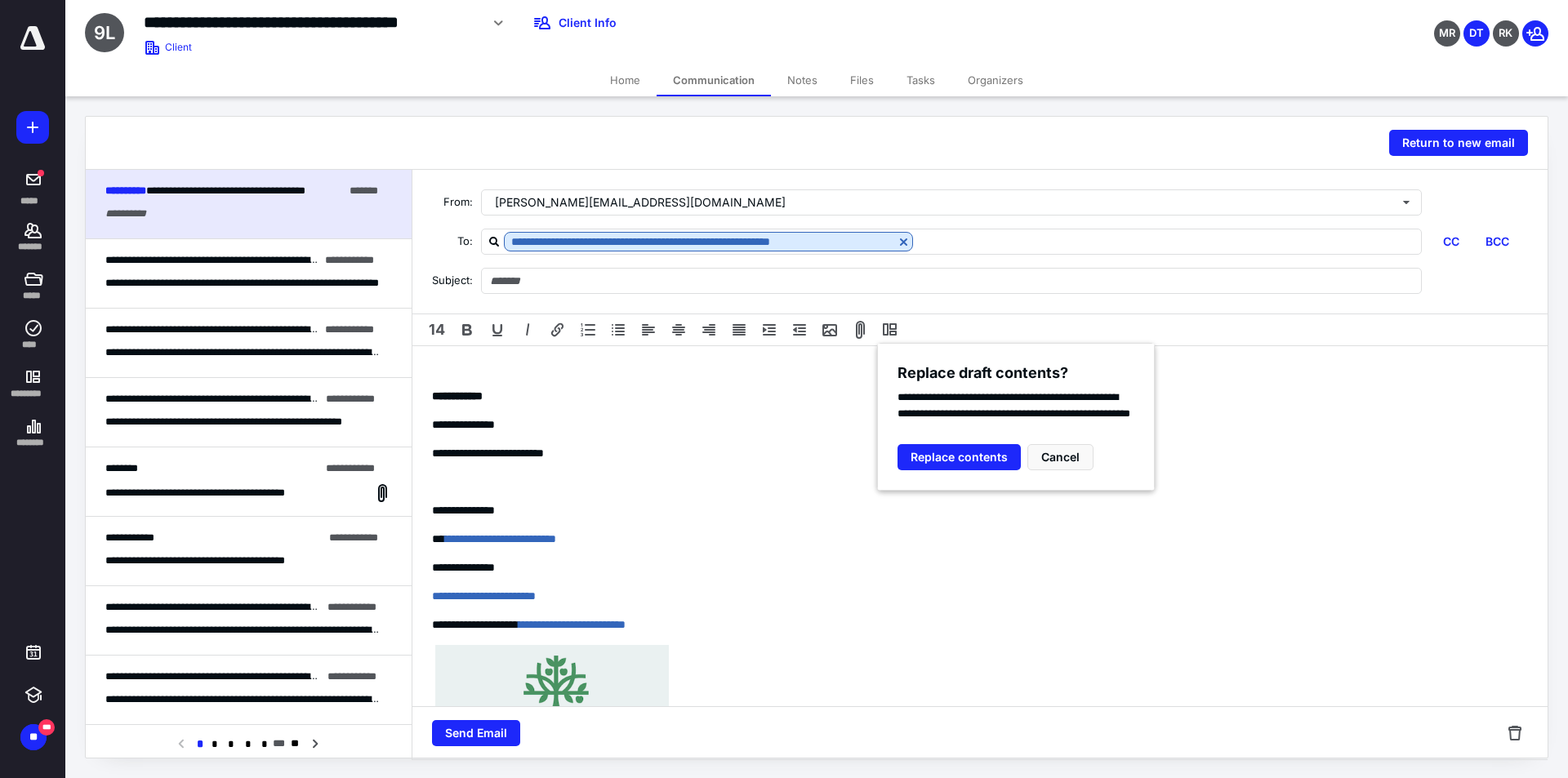 click on "Replace contents" at bounding box center (959, 457) 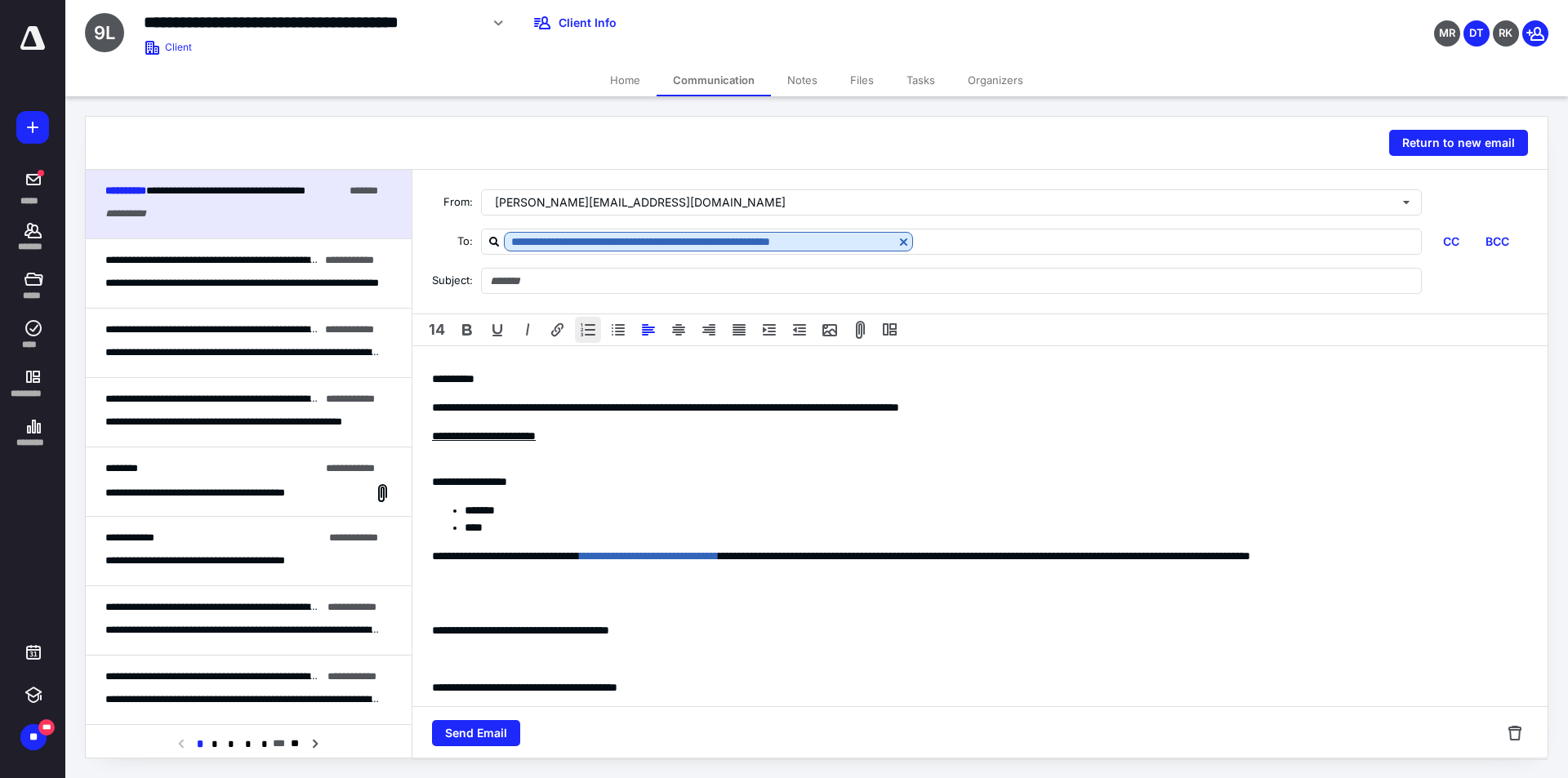 type on "**********" 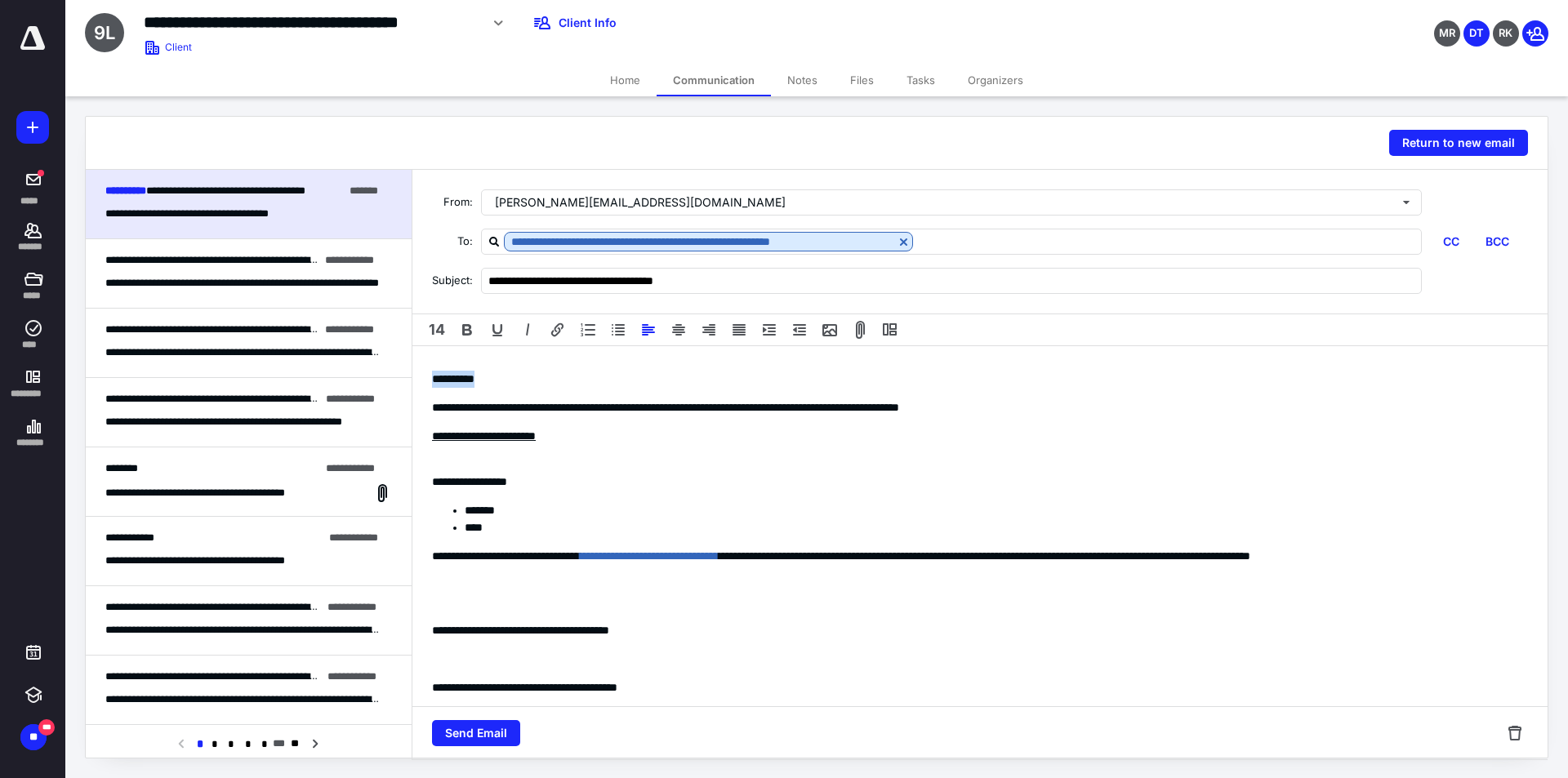 drag, startPoint x: 519, startPoint y: 377, endPoint x: 367, endPoint y: 389, distance: 152.47295 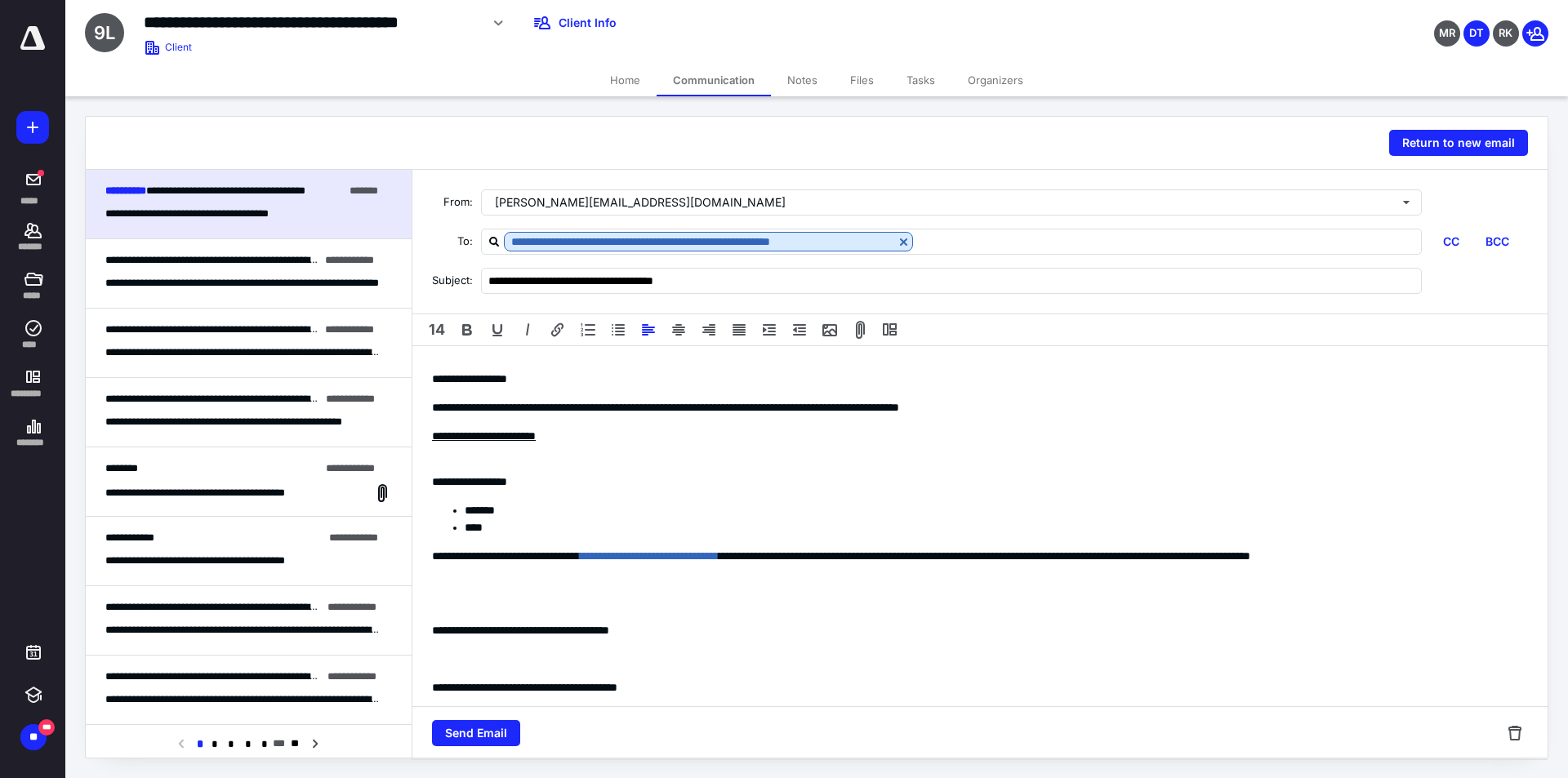click on "**********" at bounding box center (483, 436) 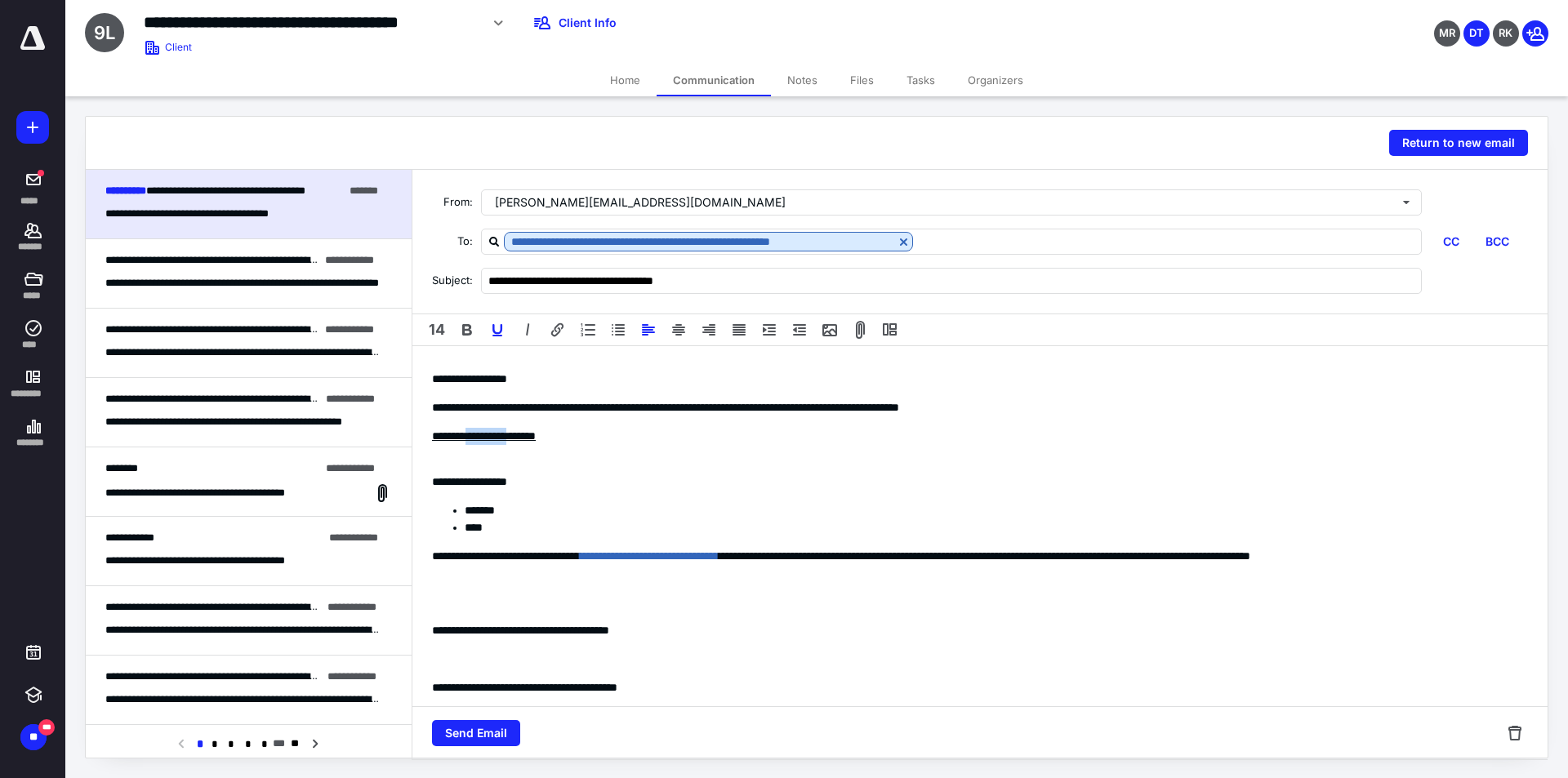 click on "**********" at bounding box center (483, 436) 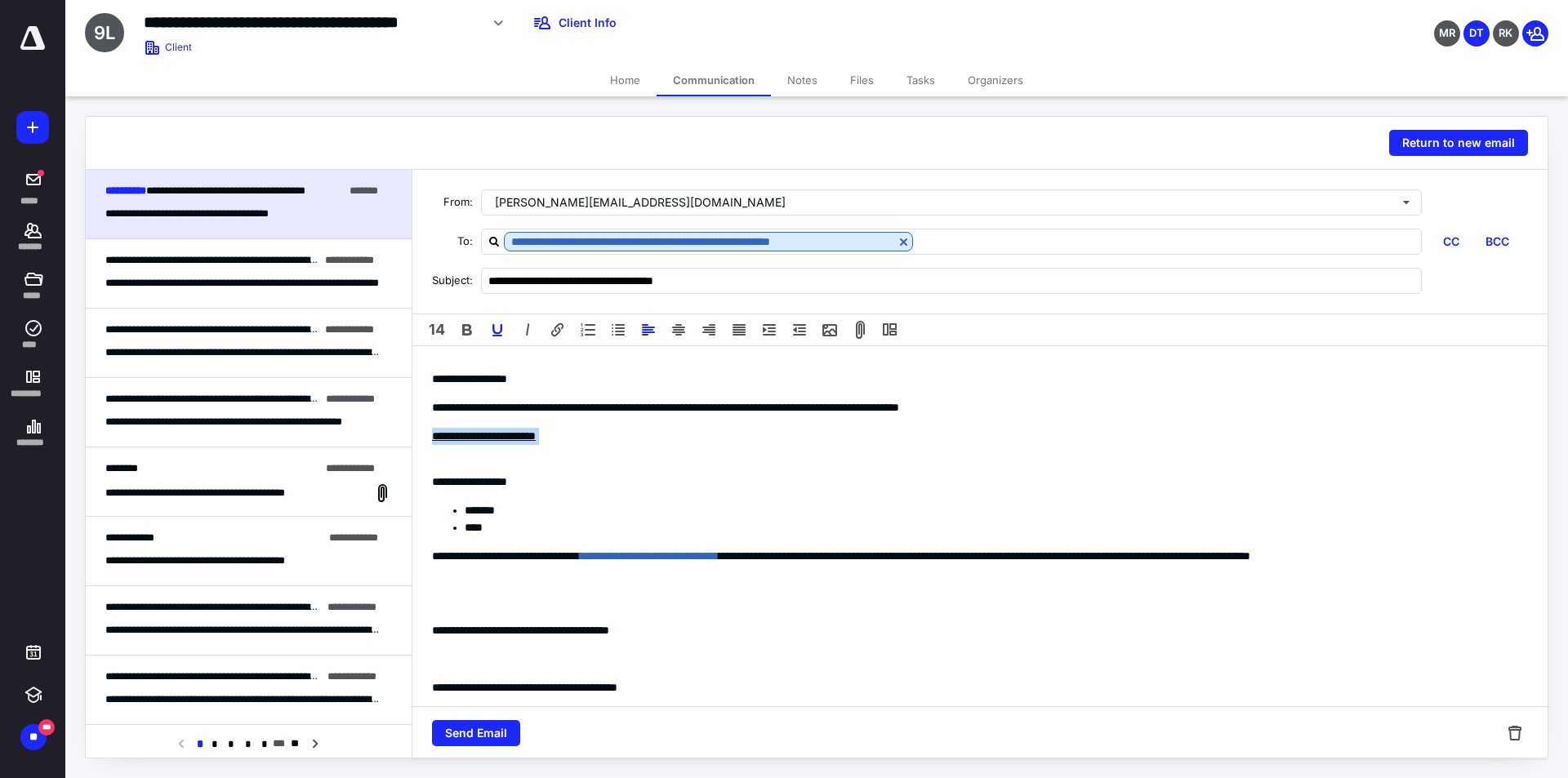 click on "**********" at bounding box center (483, 436) 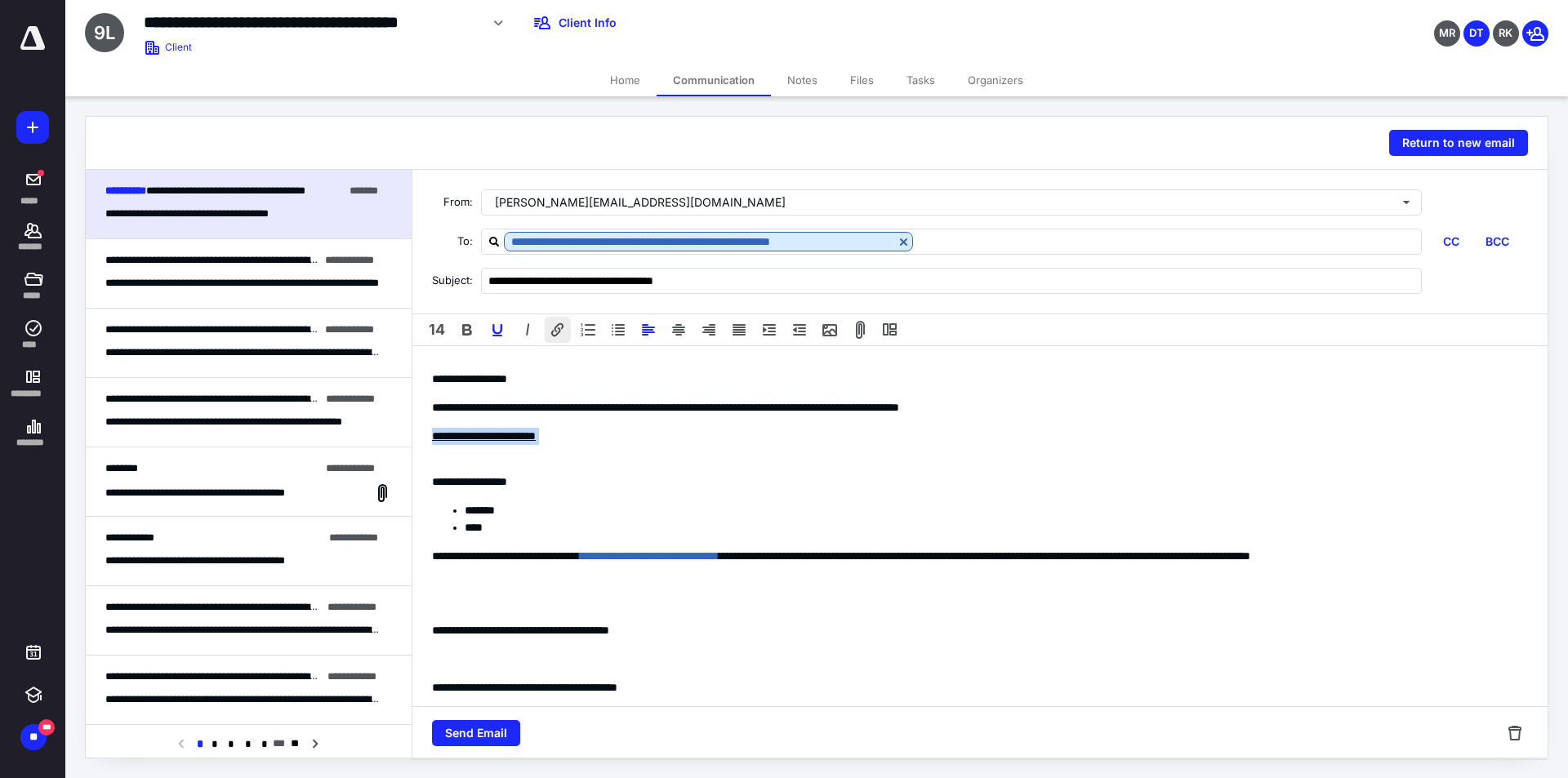click at bounding box center [558, 330] 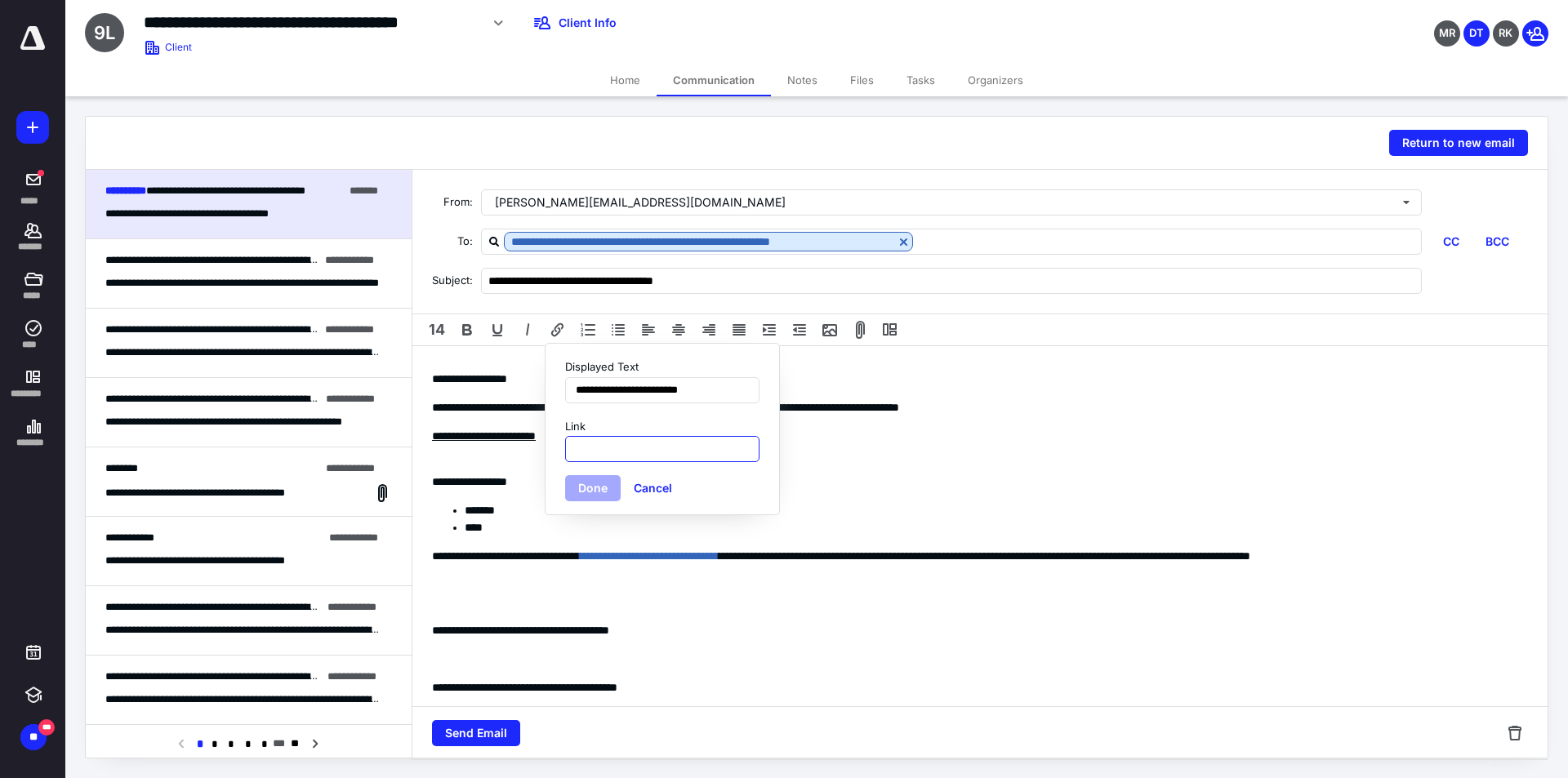 click on "Link" at bounding box center [662, 449] 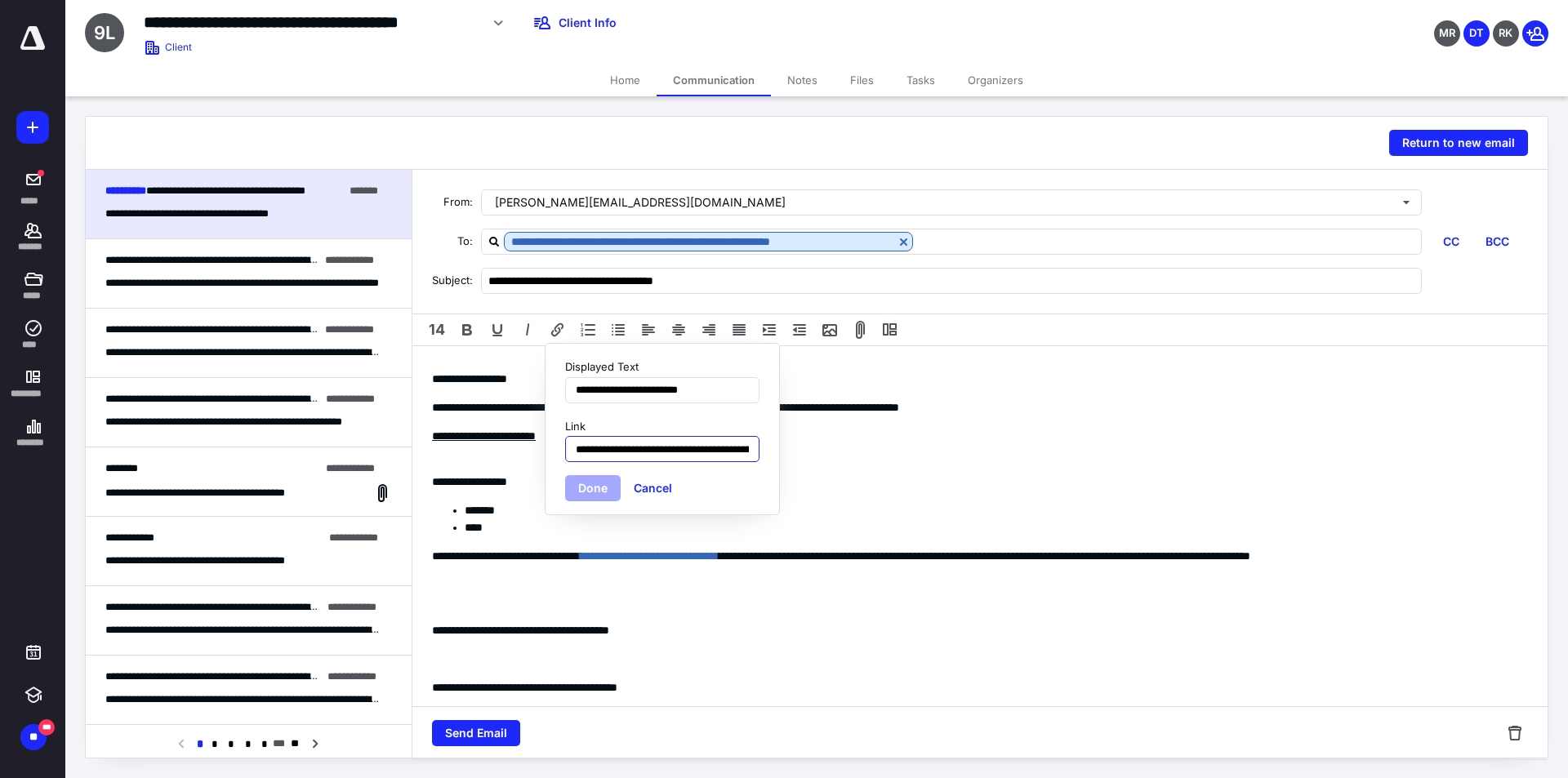 scroll, scrollTop: 0, scrollLeft: 256, axis: horizontal 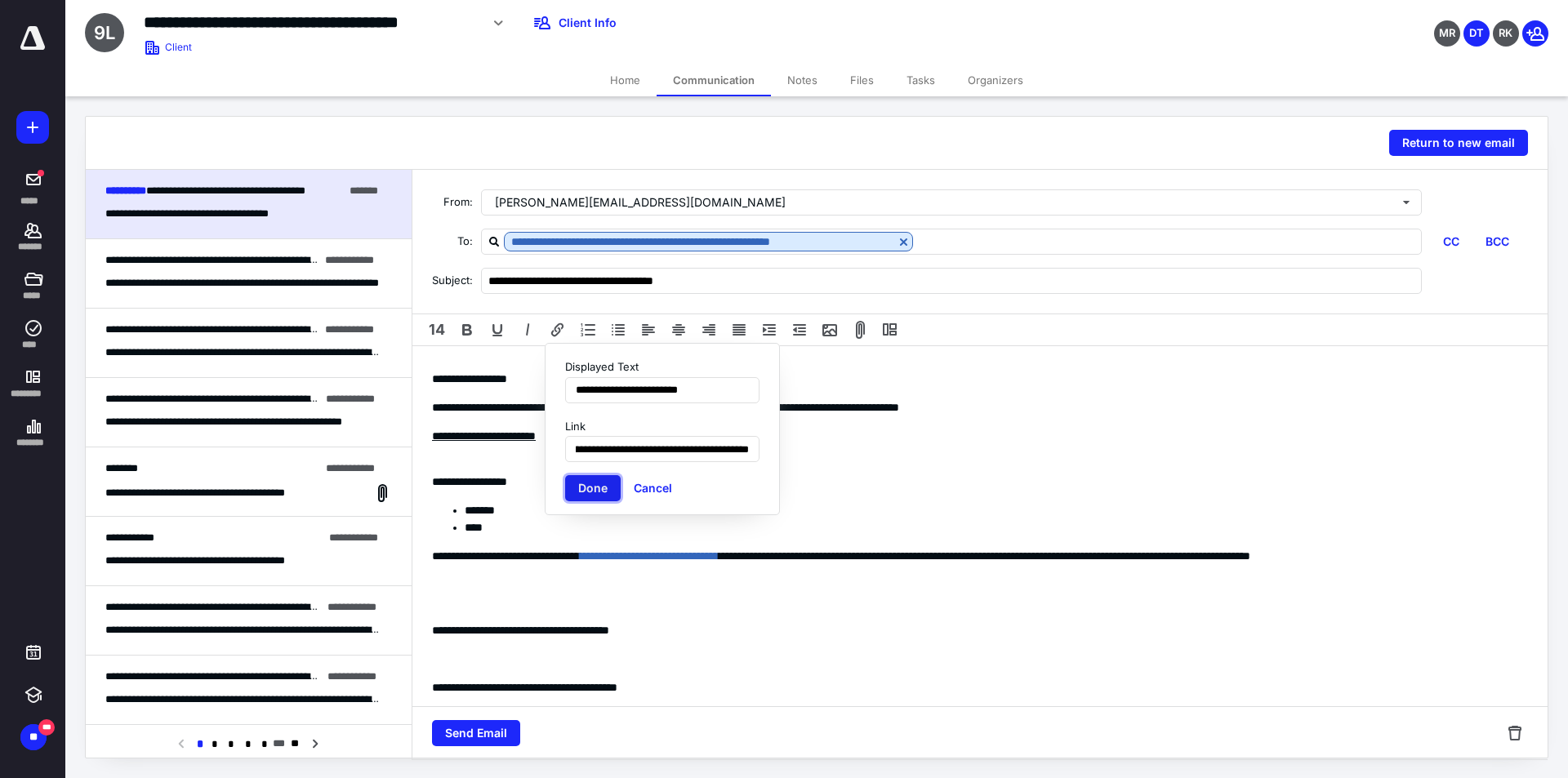 click on "Done" at bounding box center [593, 488] 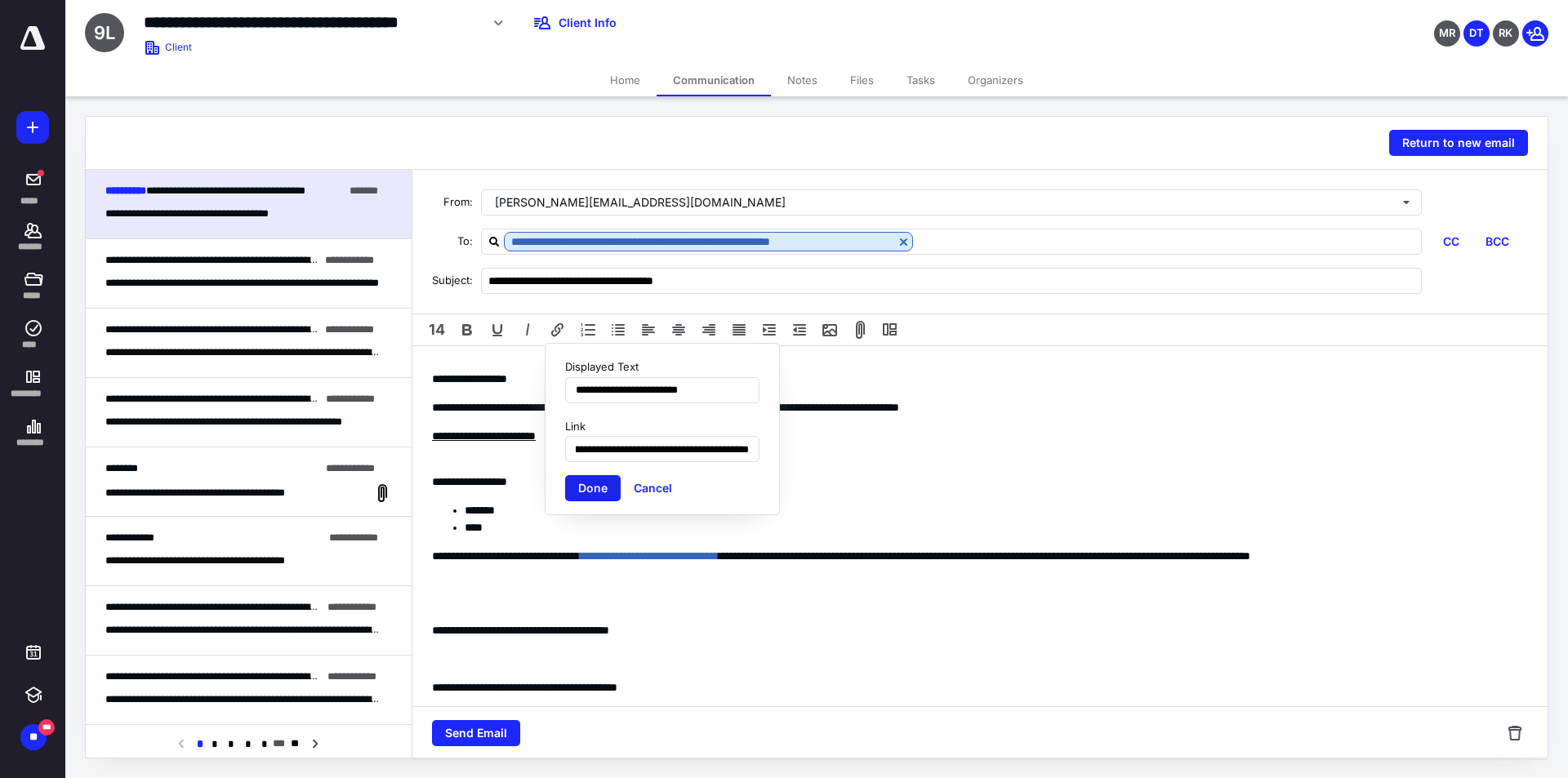 scroll, scrollTop: 0, scrollLeft: 0, axis: both 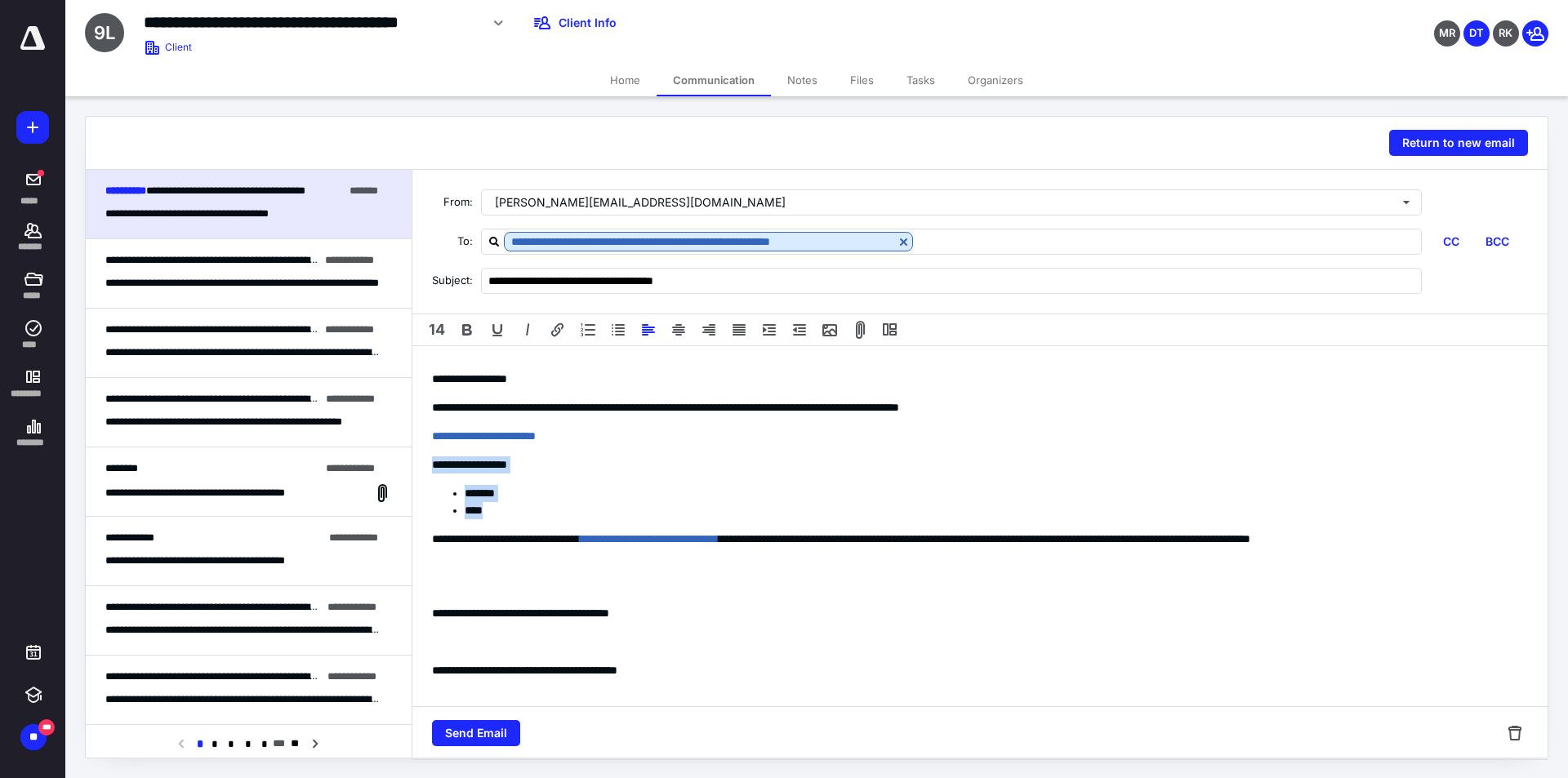 drag, startPoint x: 519, startPoint y: 513, endPoint x: 421, endPoint y: 462, distance: 110.47624 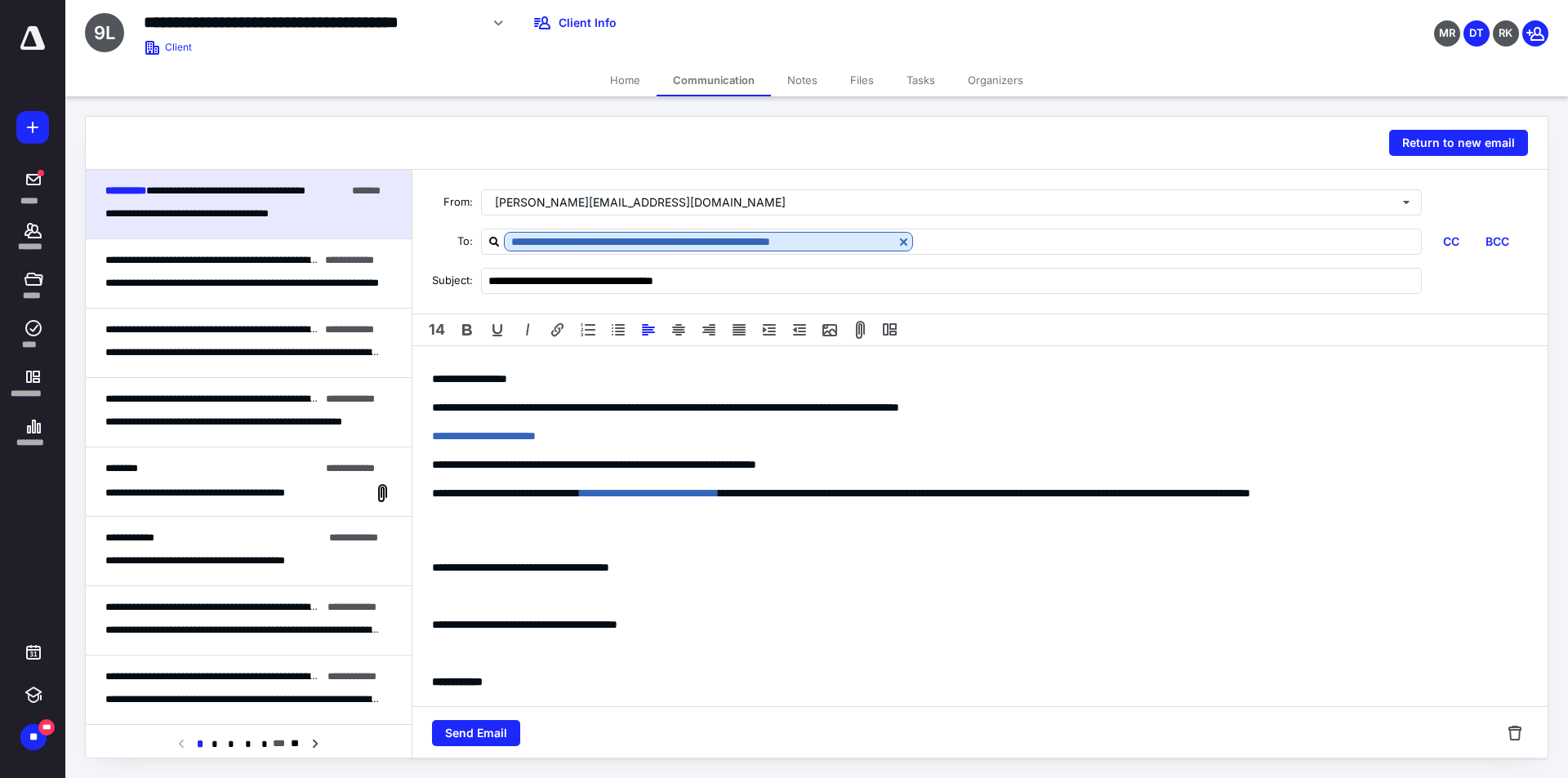 click on "**********" at bounding box center (973, 465) 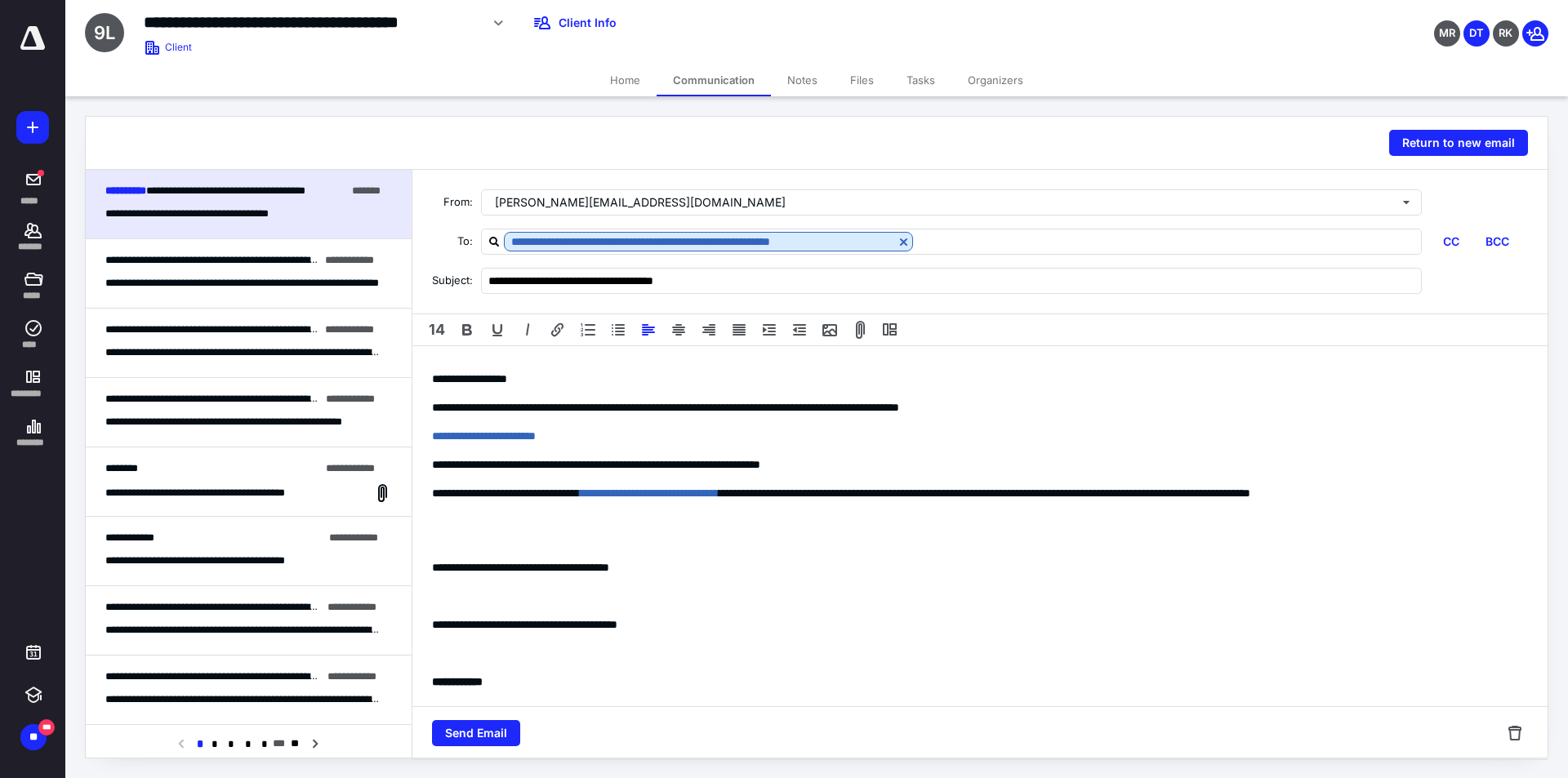 click on "**********" at bounding box center (980, 516) 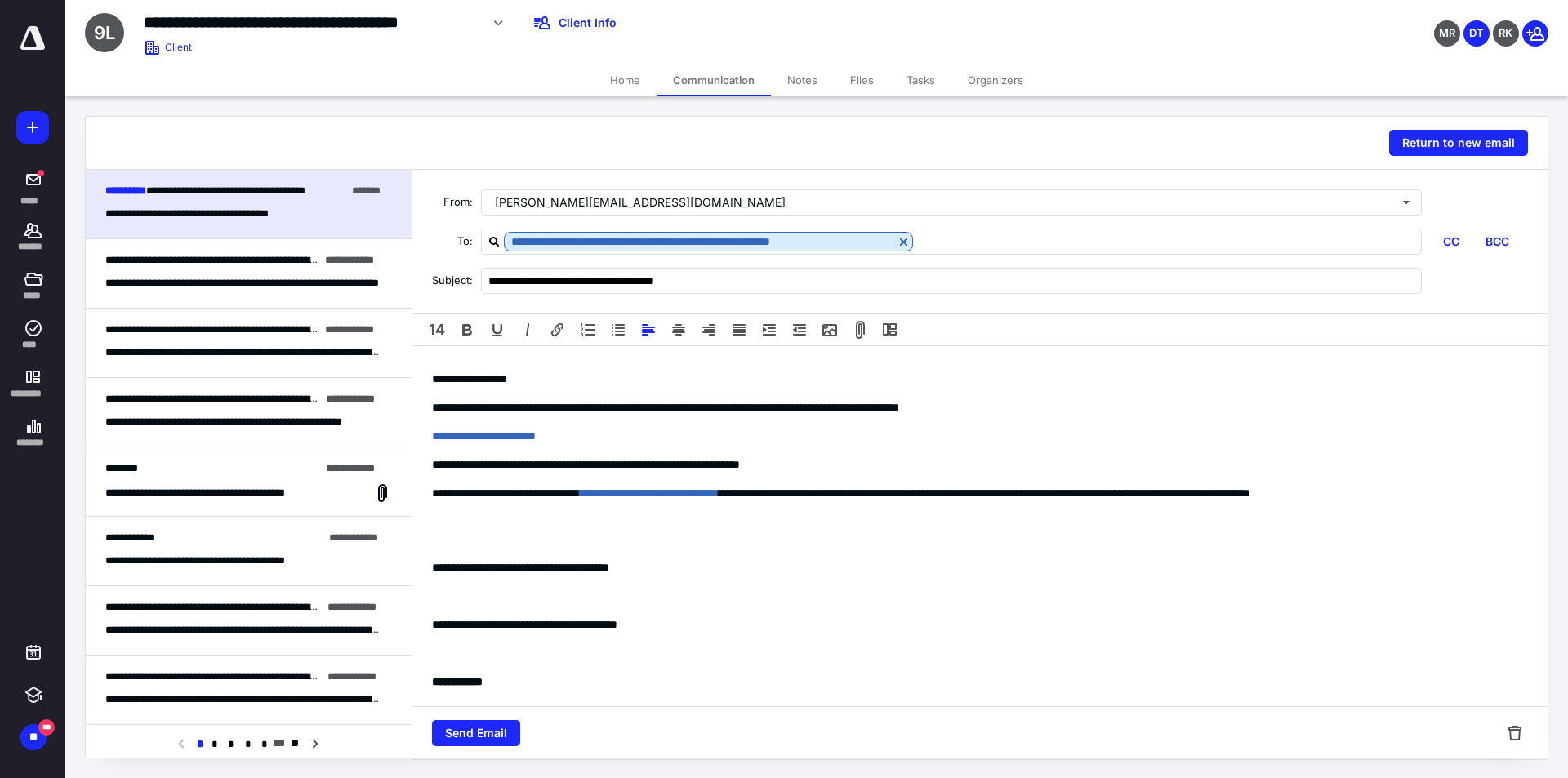 click on "**********" at bounding box center (973, 465) 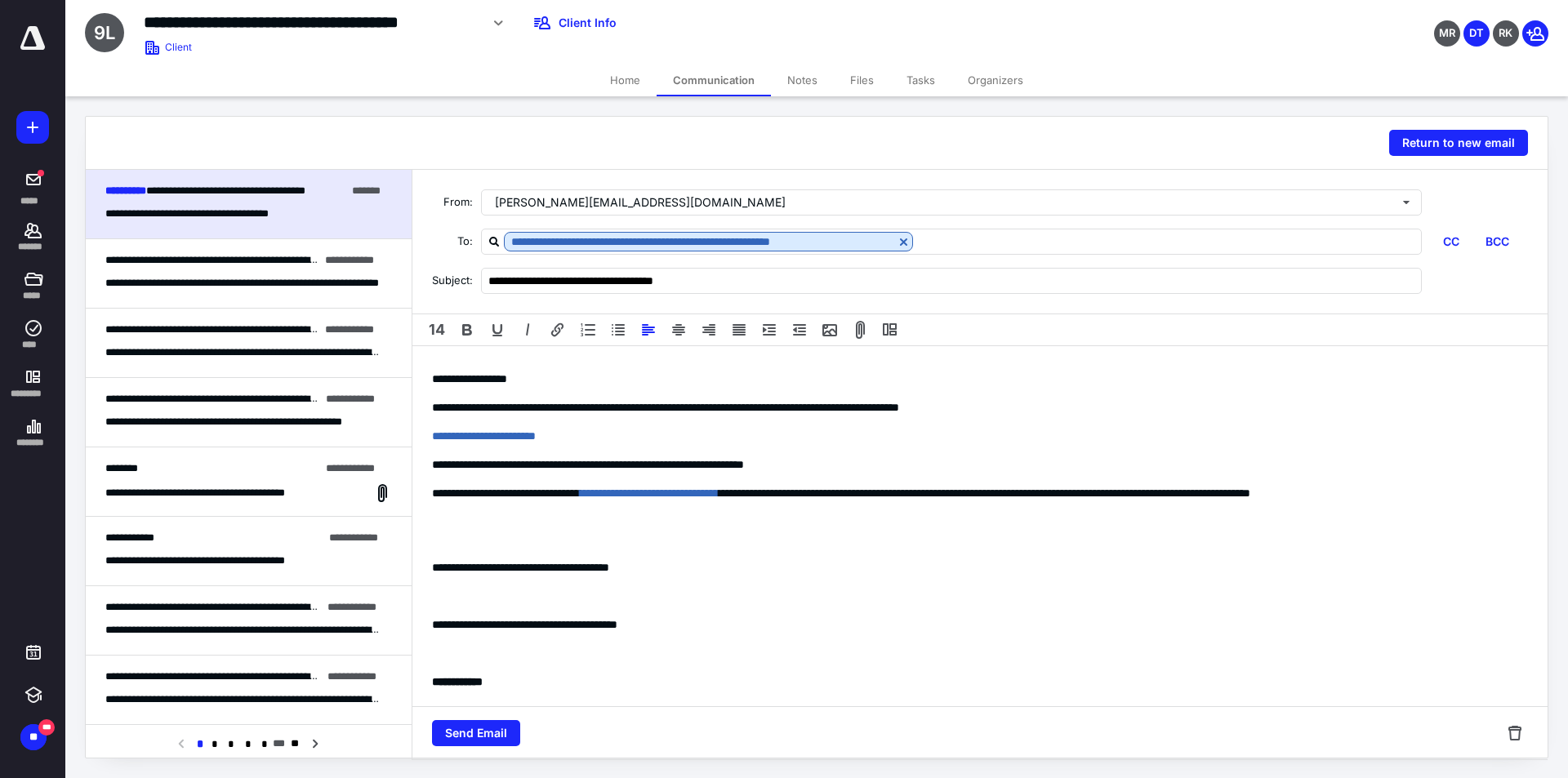 click on "**********" at bounding box center (973, 465) 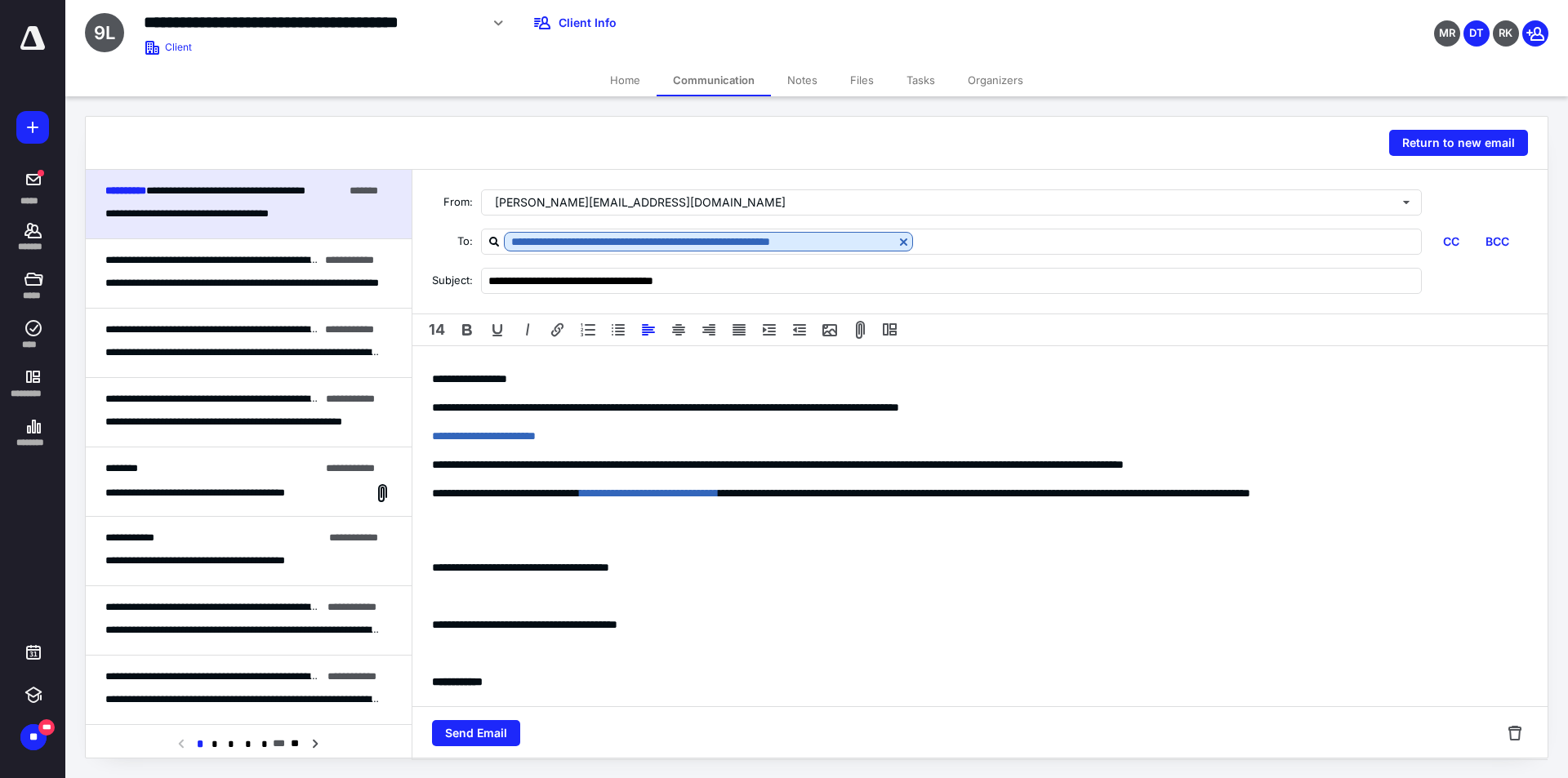 click on "**********" at bounding box center [973, 465] 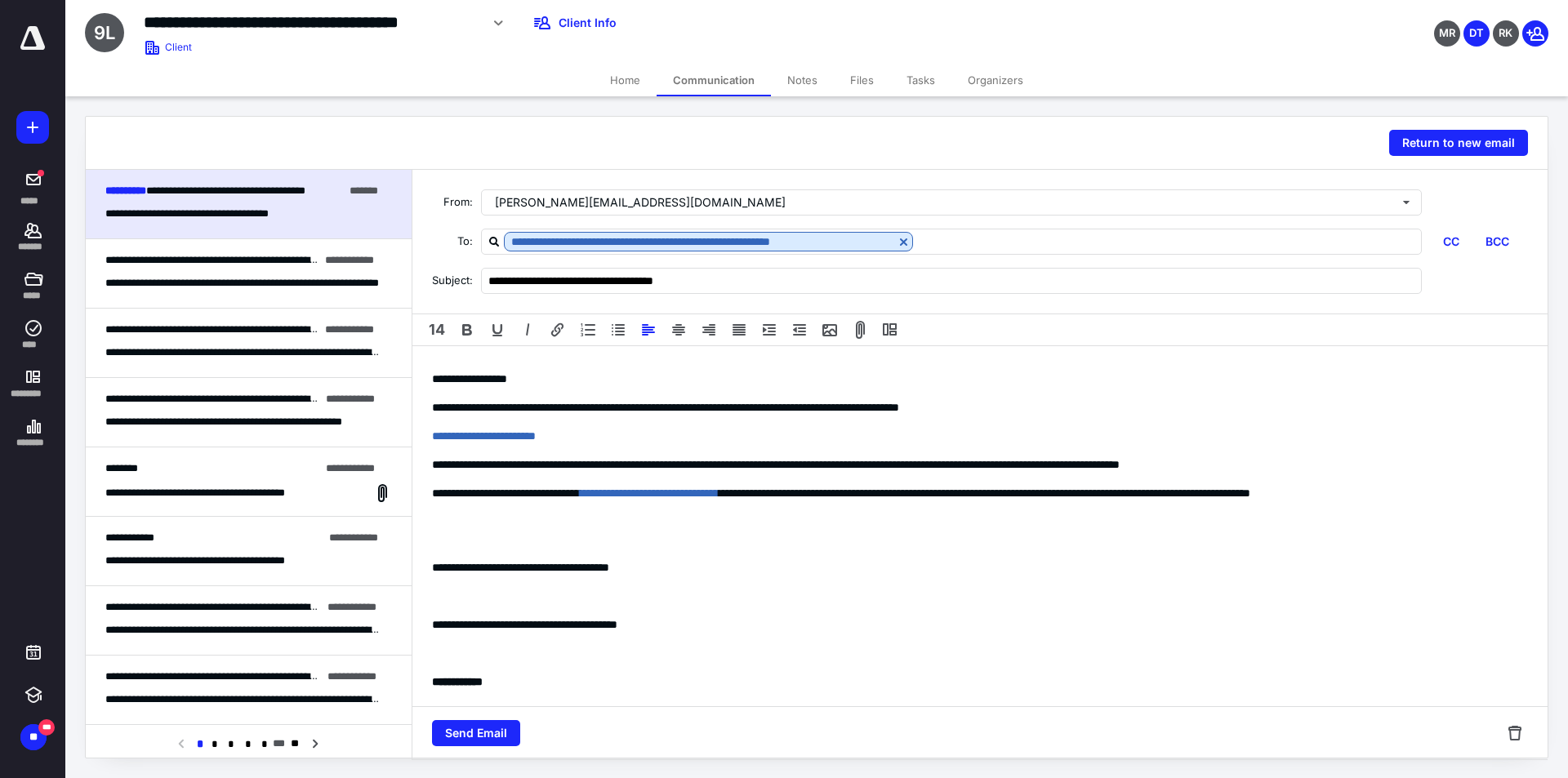 click on "**********" at bounding box center [973, 465] 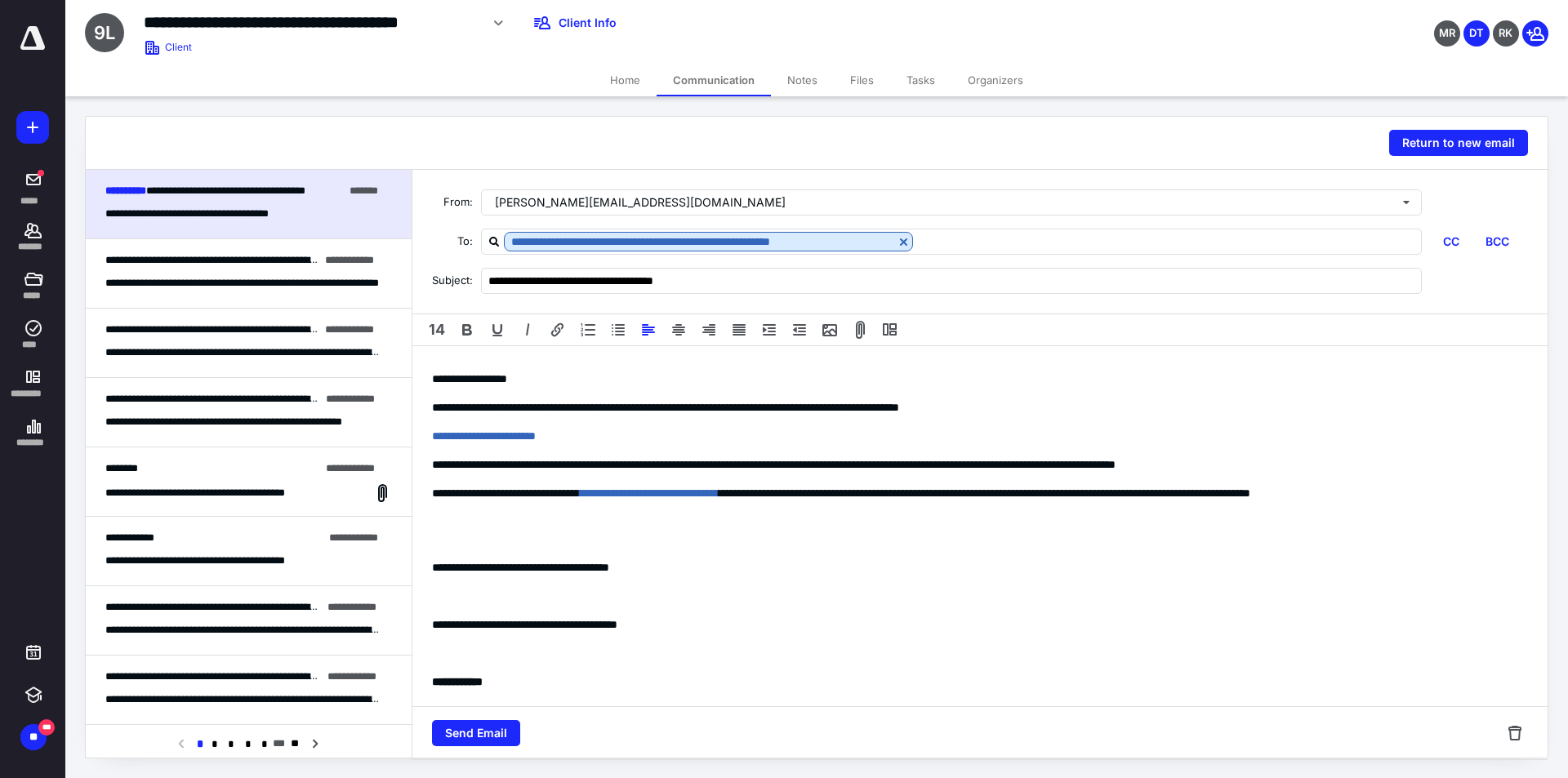 click on "**********" at bounding box center [973, 465] 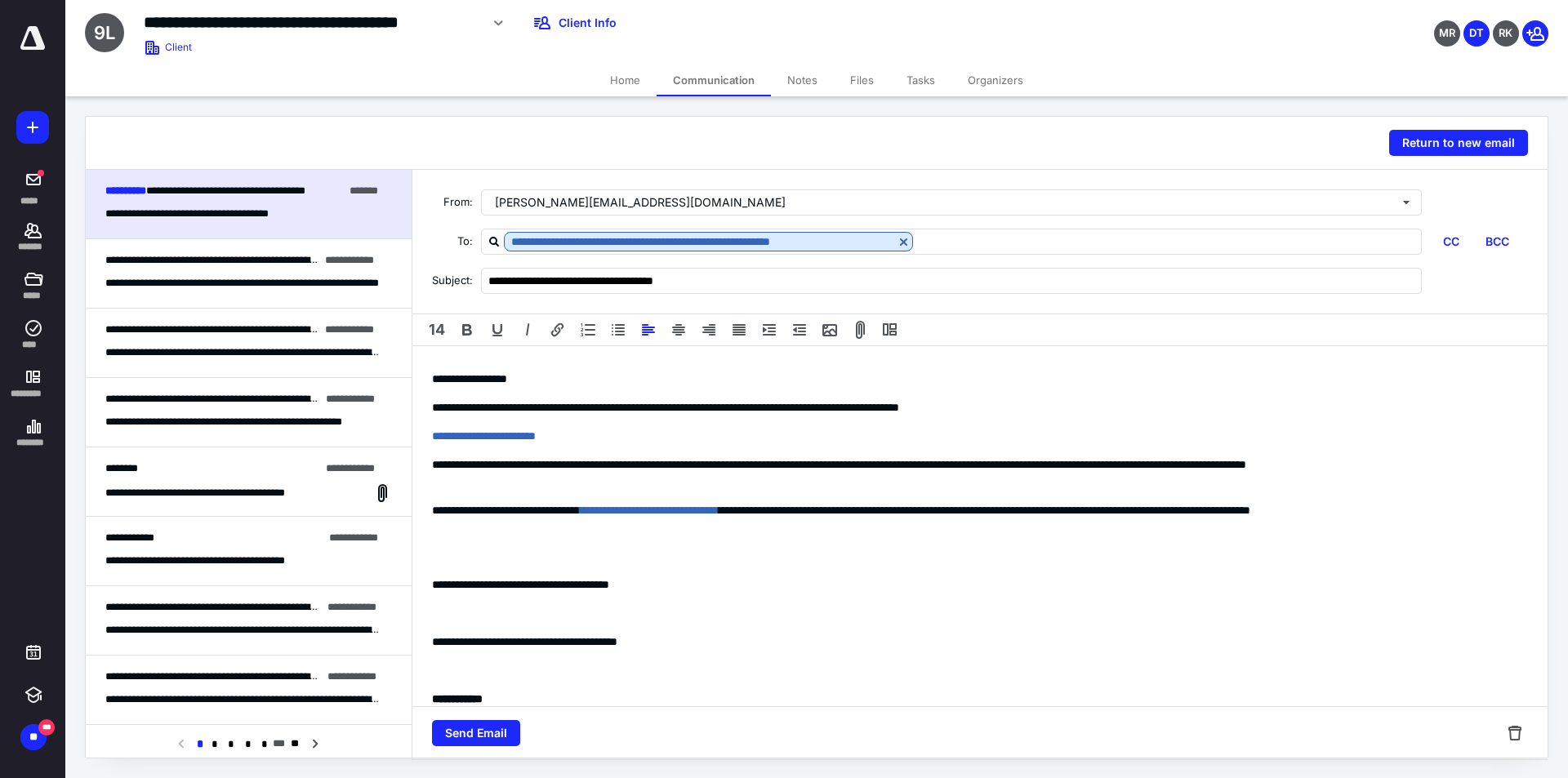 click on "**********" at bounding box center (973, 473) 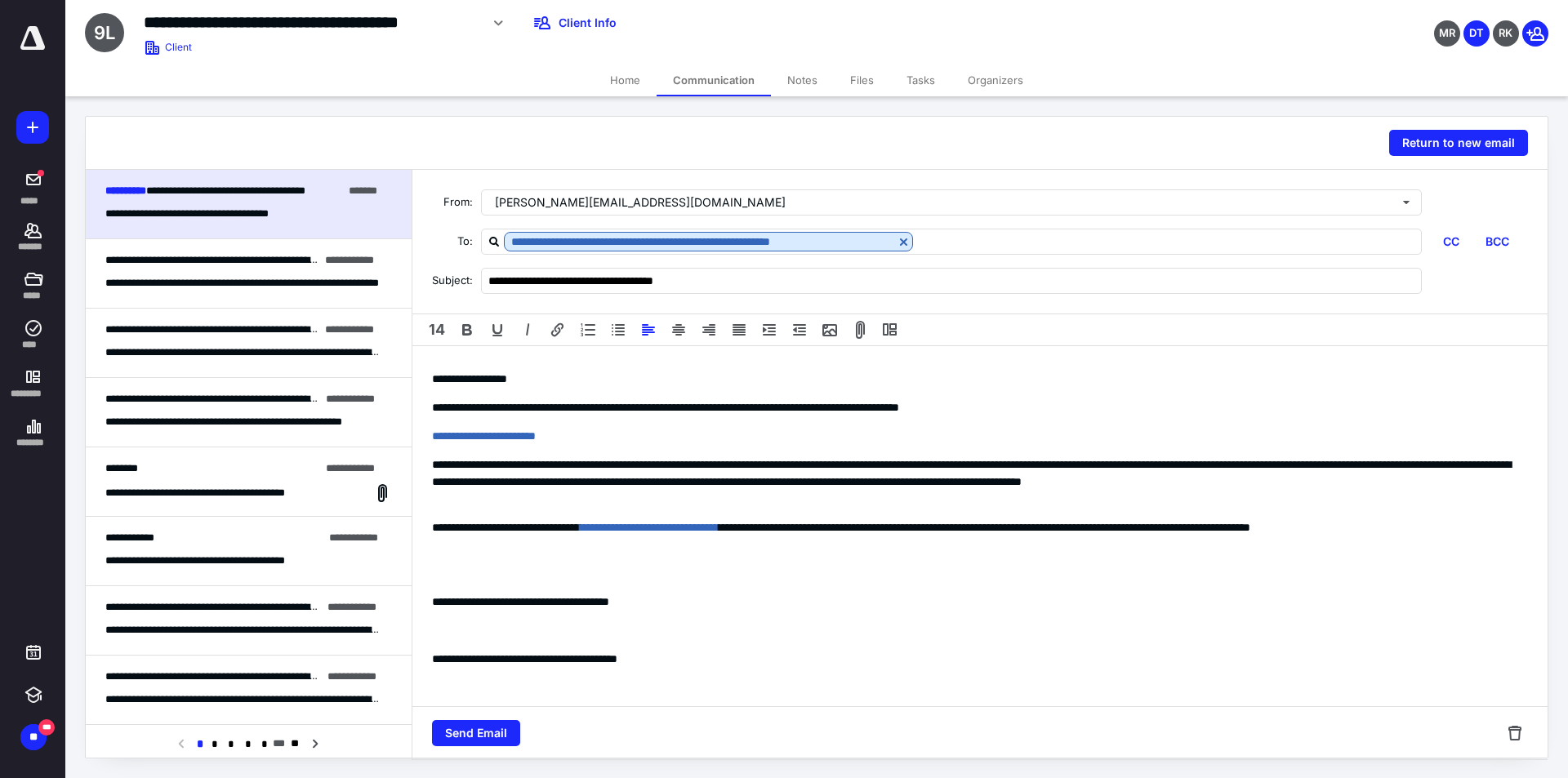click on "**********" at bounding box center (973, 482) 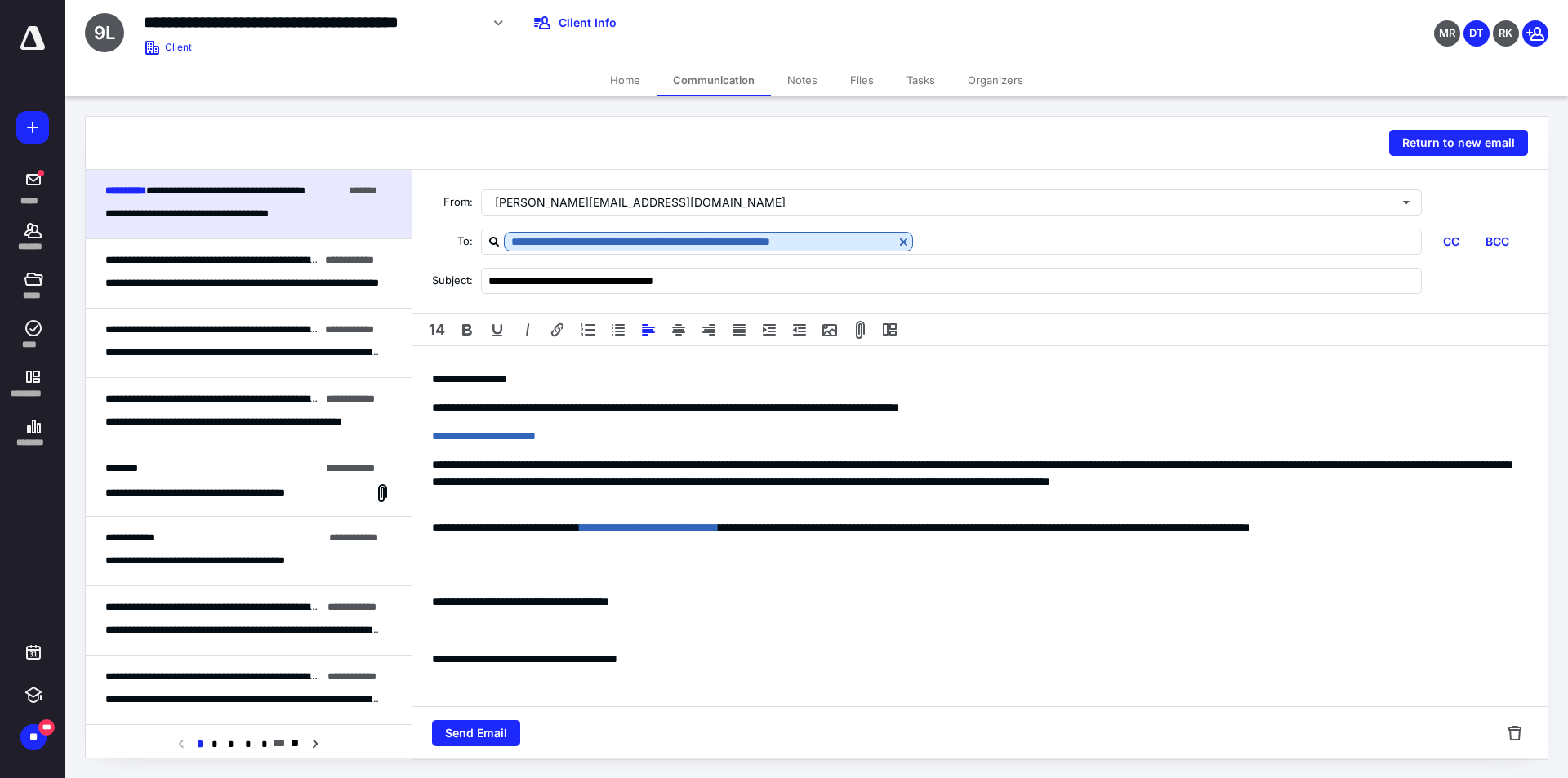 click on "**********" at bounding box center (973, 482) 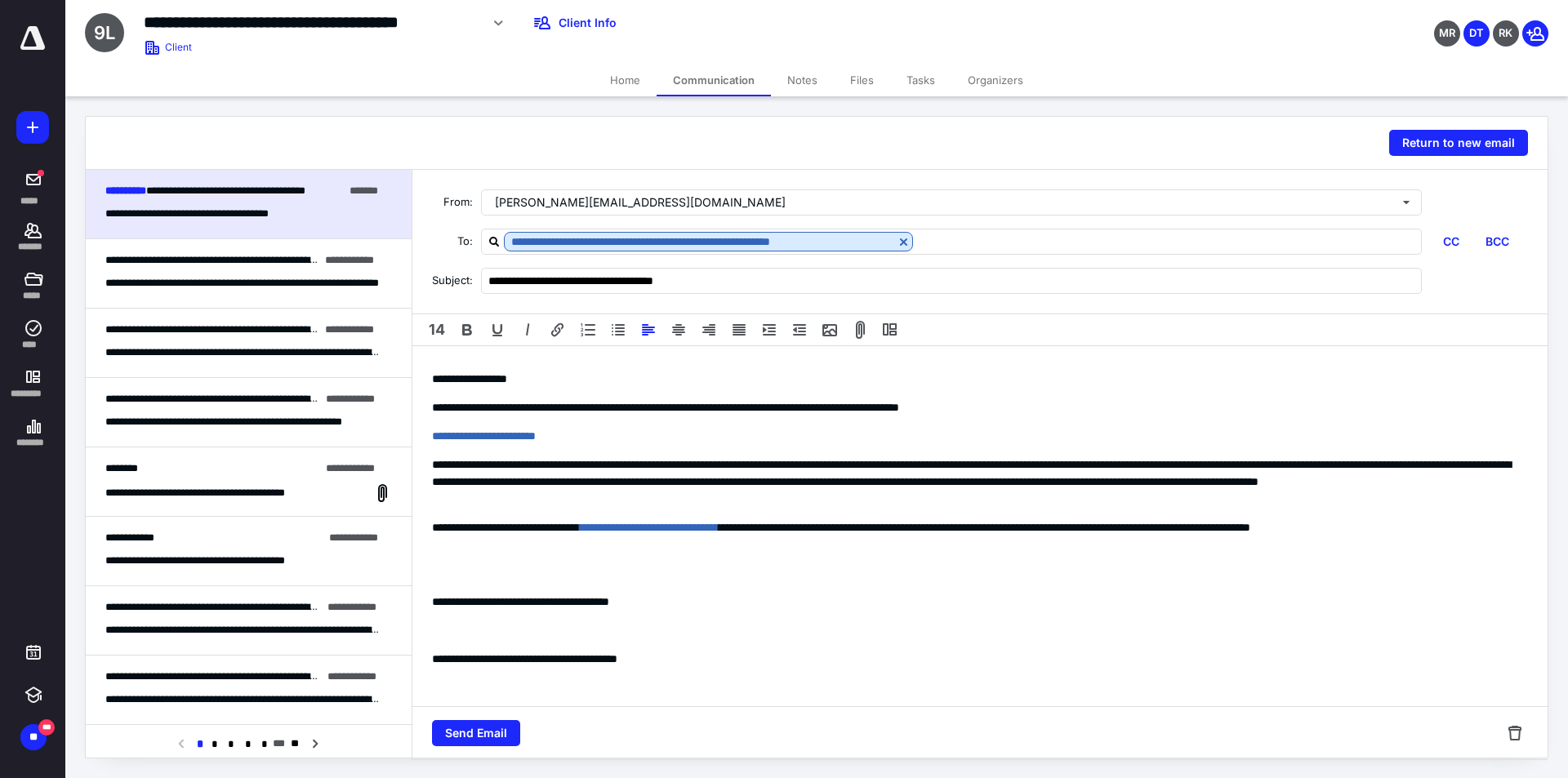 click on "**********" at bounding box center [973, 482] 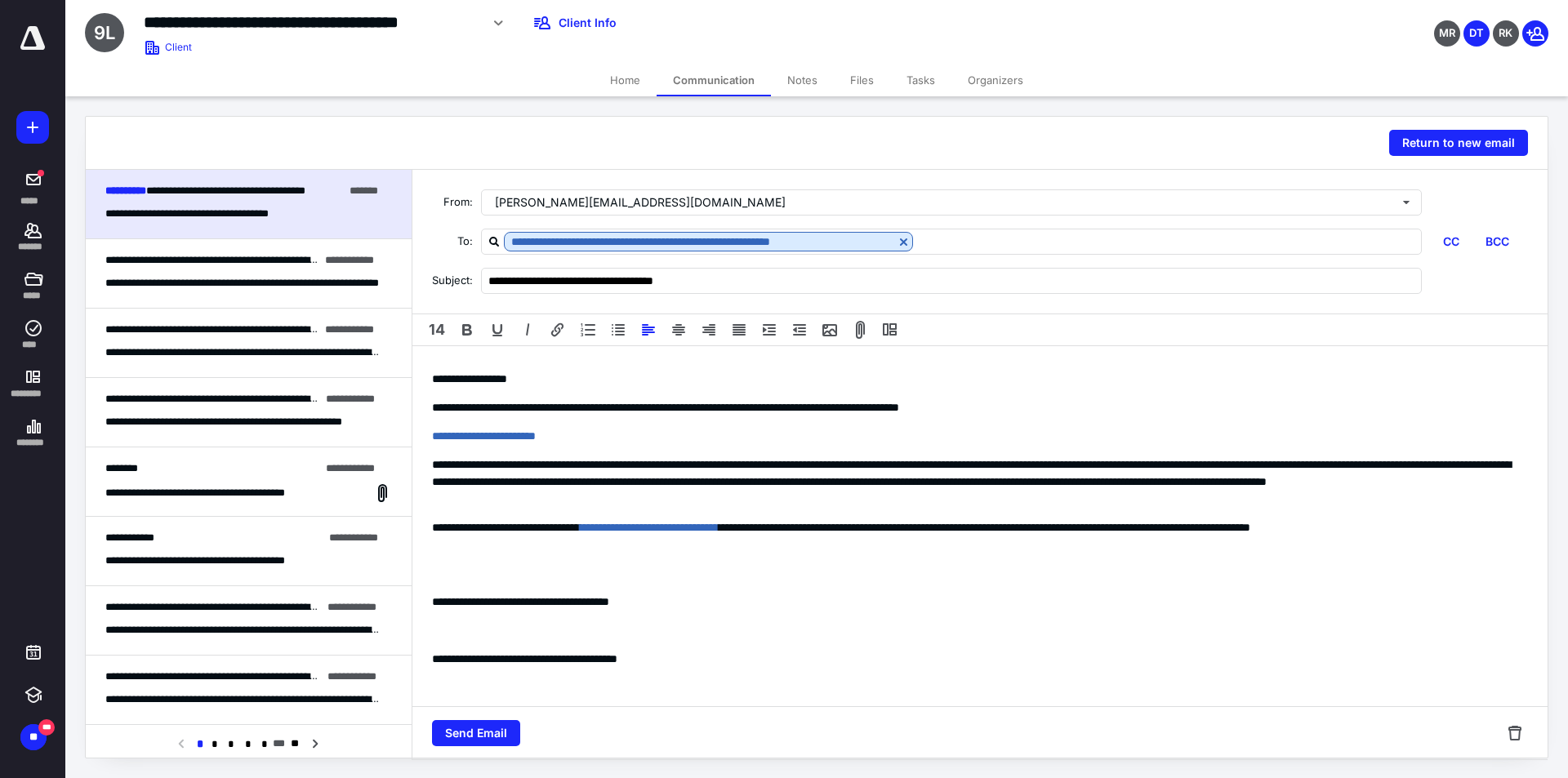 click on "**********" at bounding box center (973, 482) 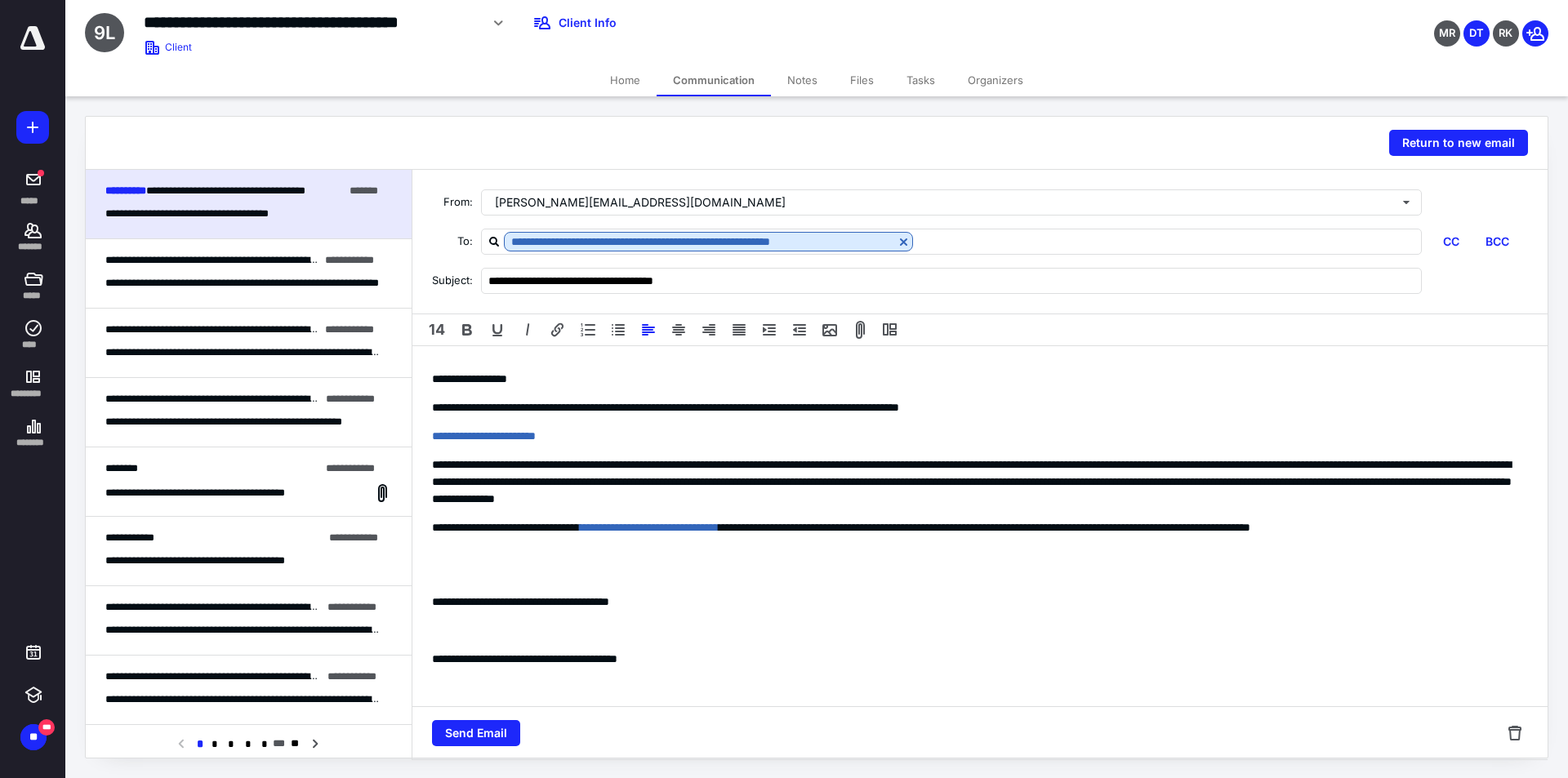 click on "**********" at bounding box center [973, 482] 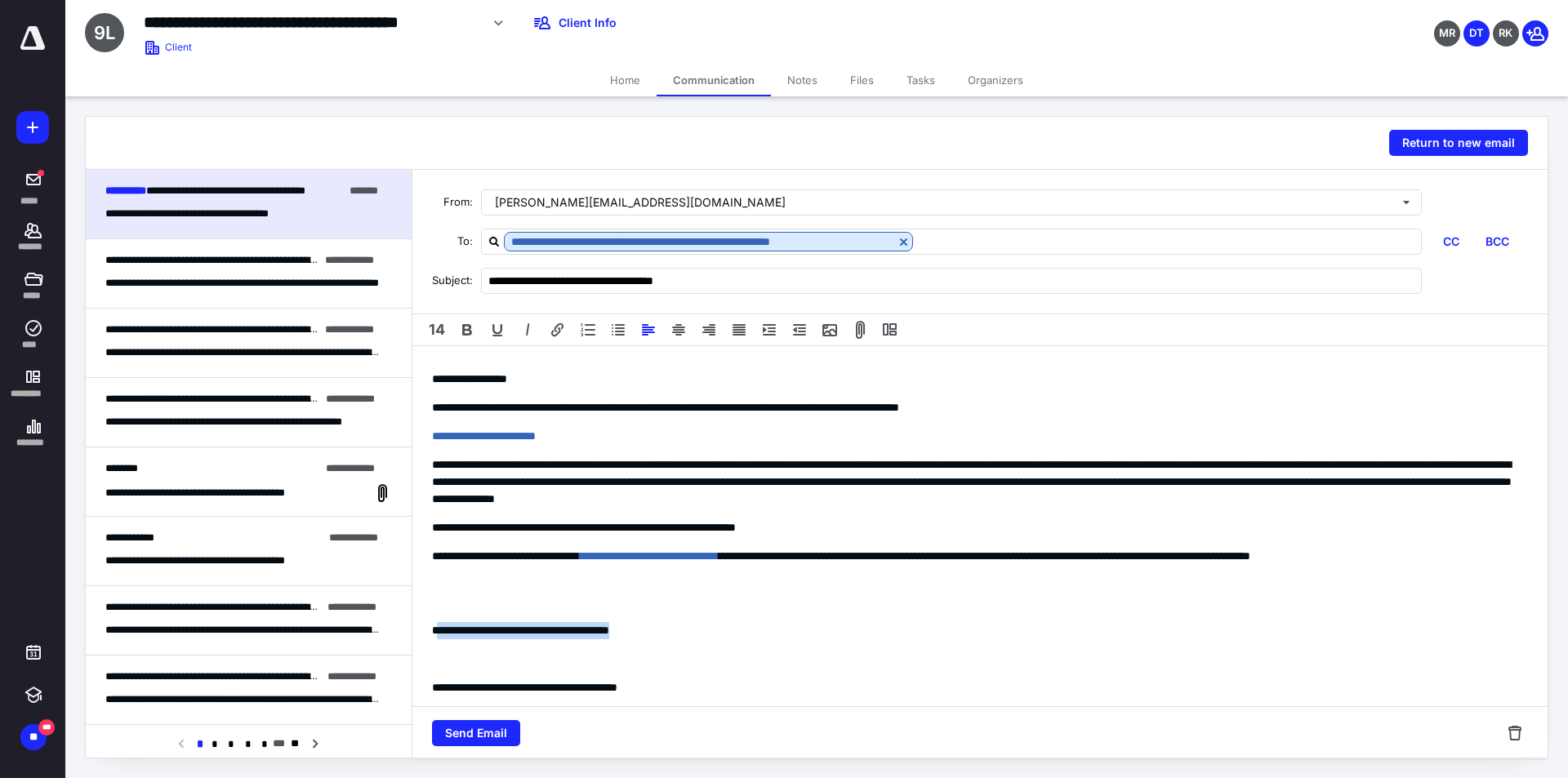drag, startPoint x: 679, startPoint y: 634, endPoint x: 396, endPoint y: 633, distance: 283.00177 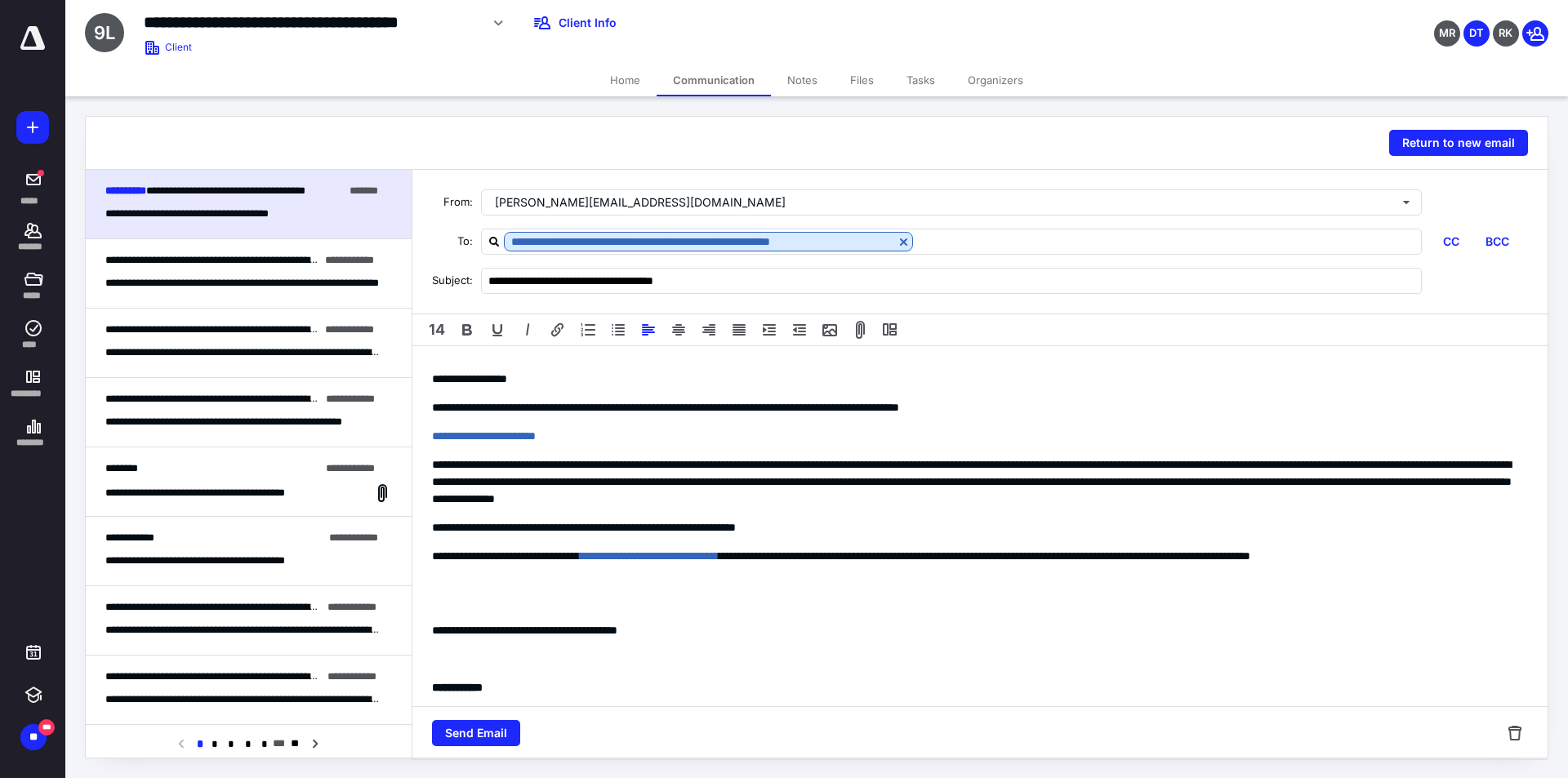 click at bounding box center [980, 602] 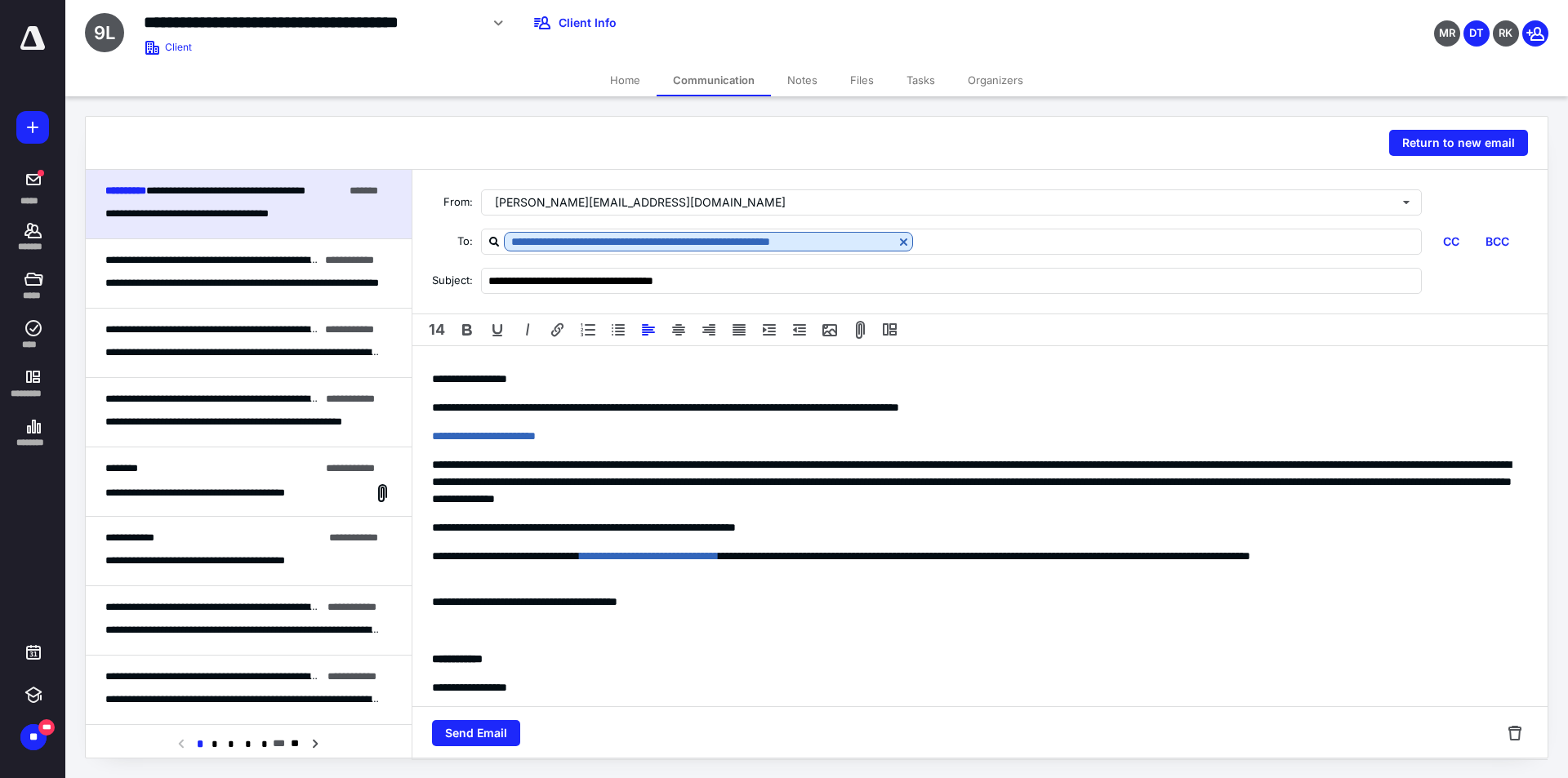 click on "**********" at bounding box center (980, 505) 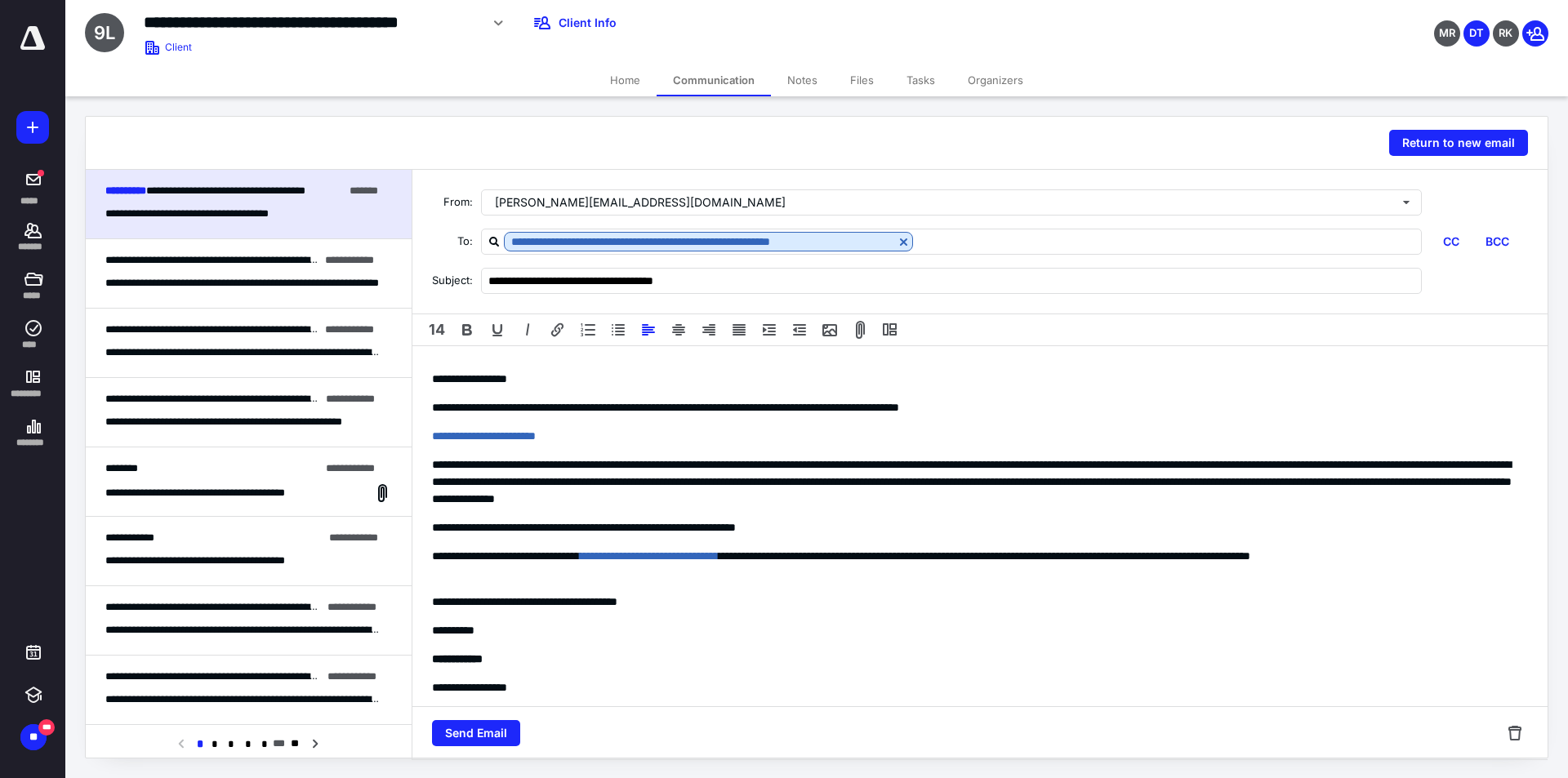 click on "**********" at bounding box center (980, 505) 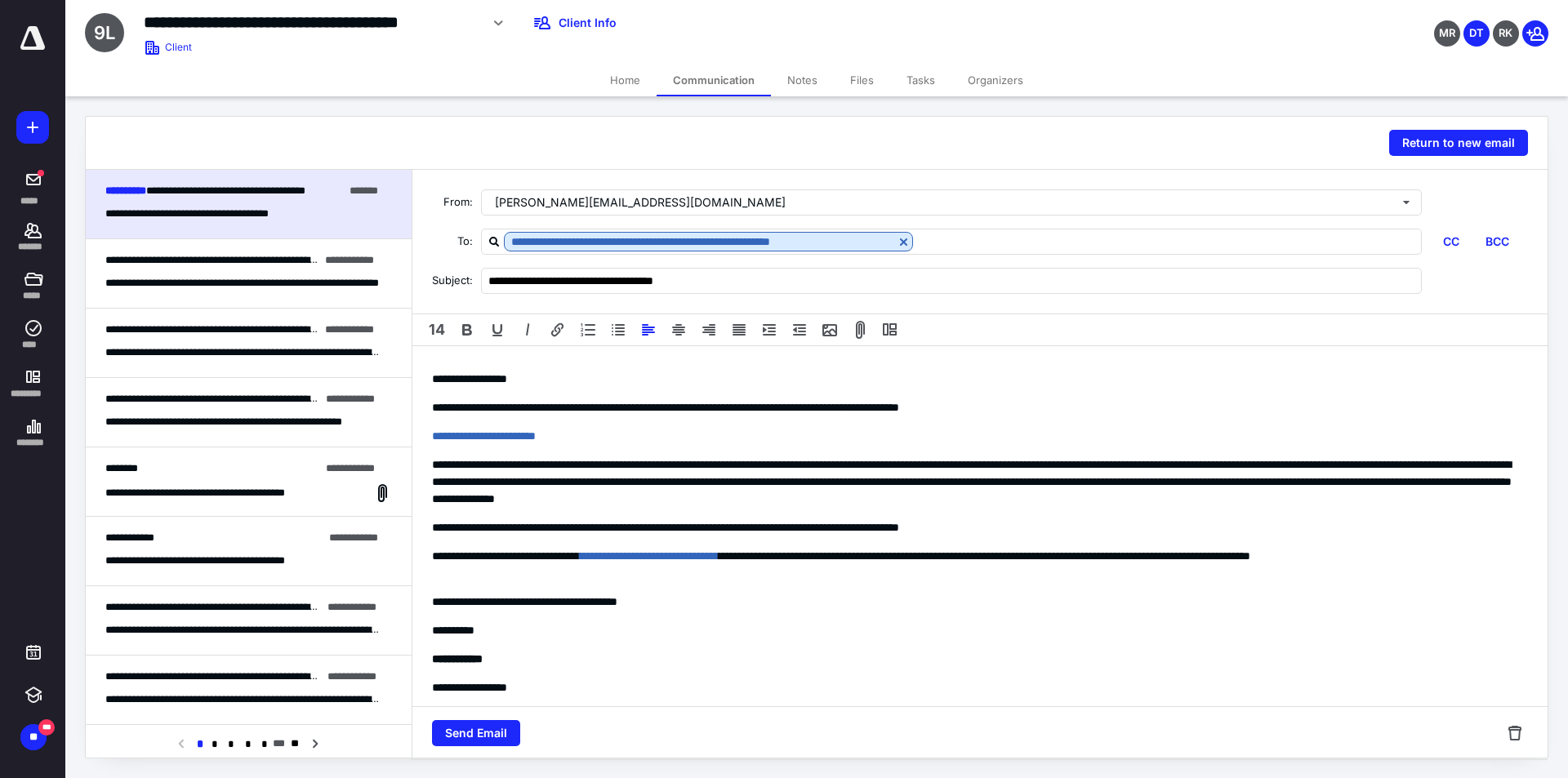 click on "**********" at bounding box center [973, 630] 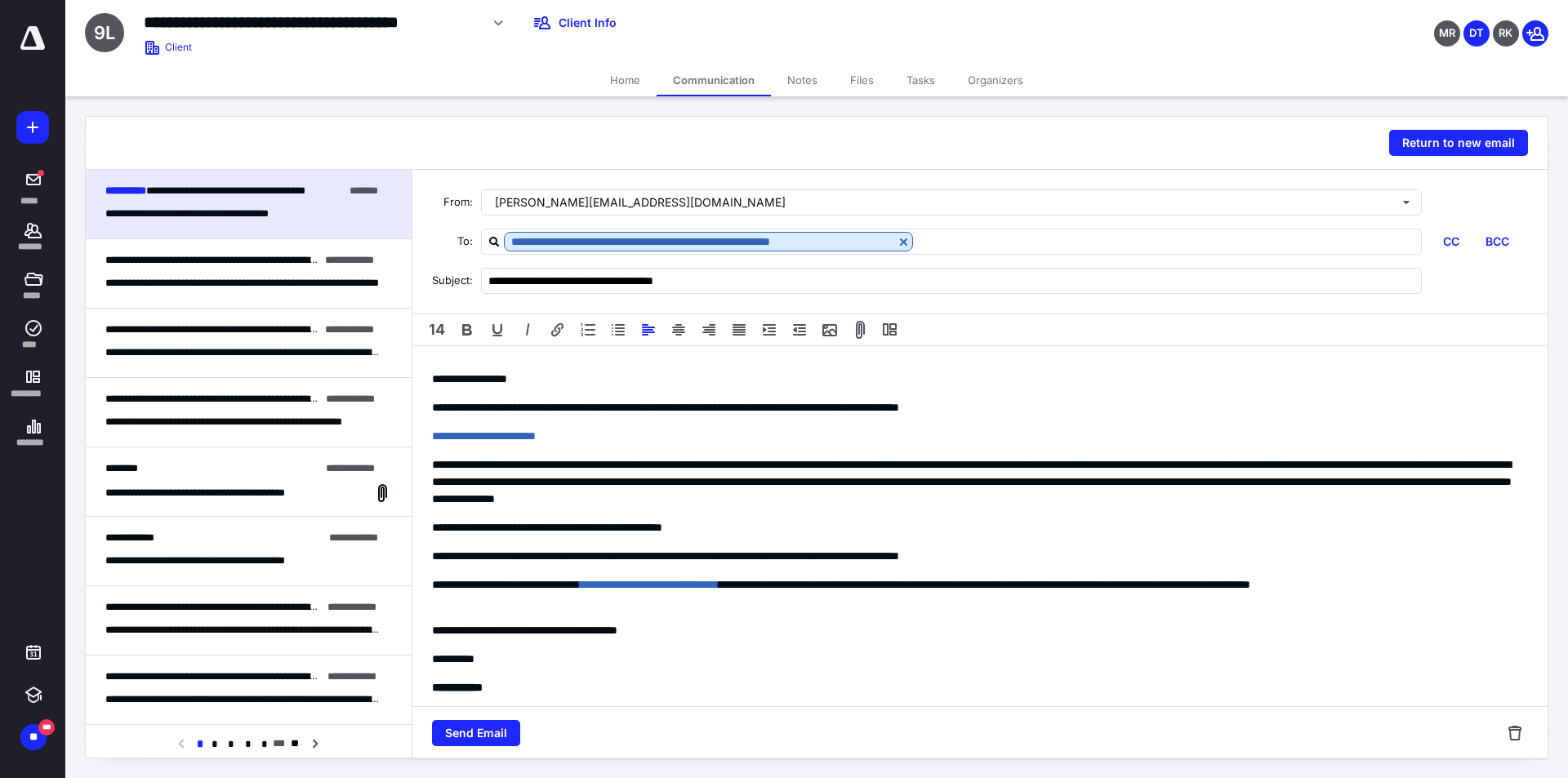 click on "**********" at bounding box center [973, 527] 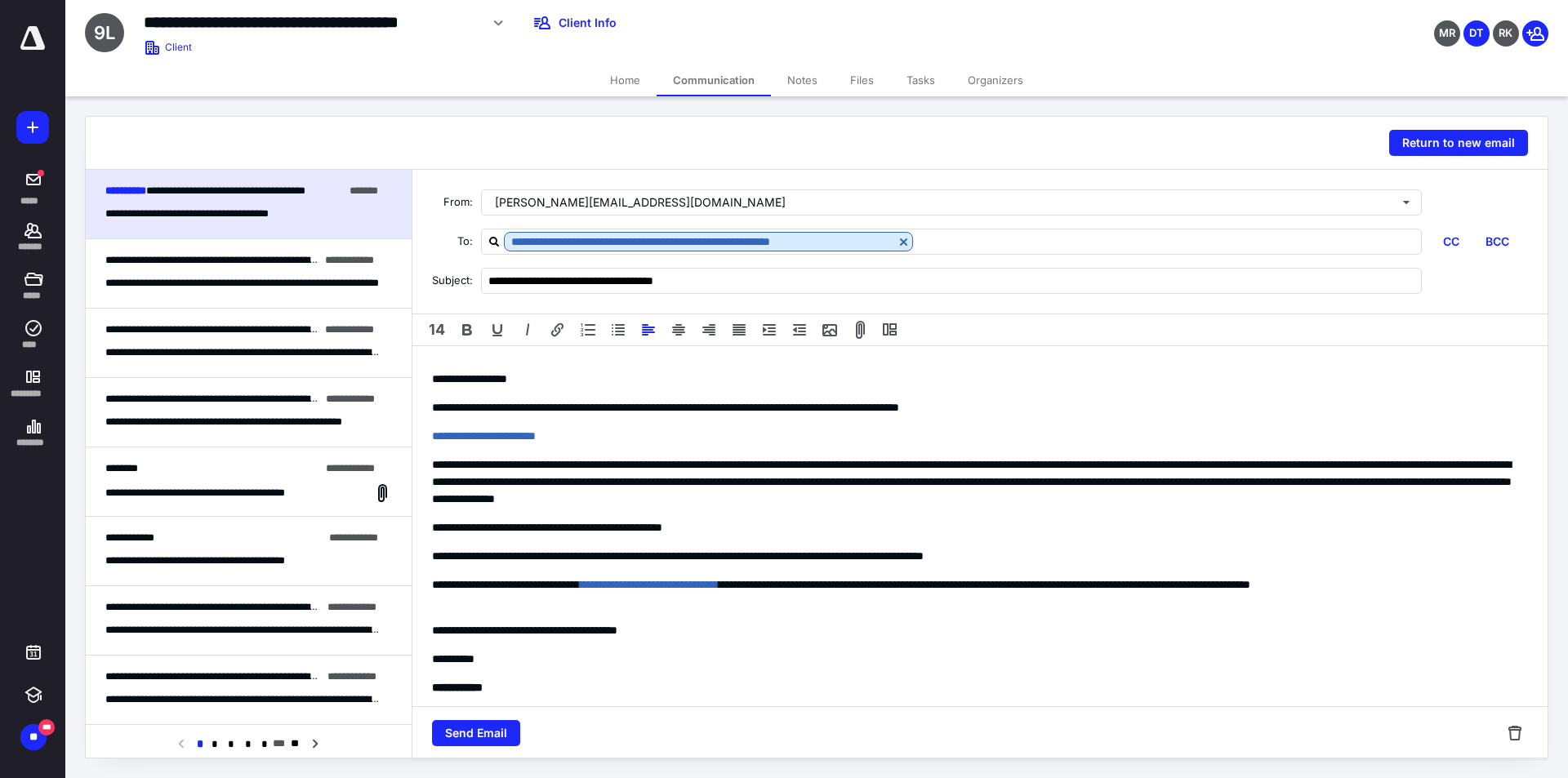 click on "**********" at bounding box center (973, 556) 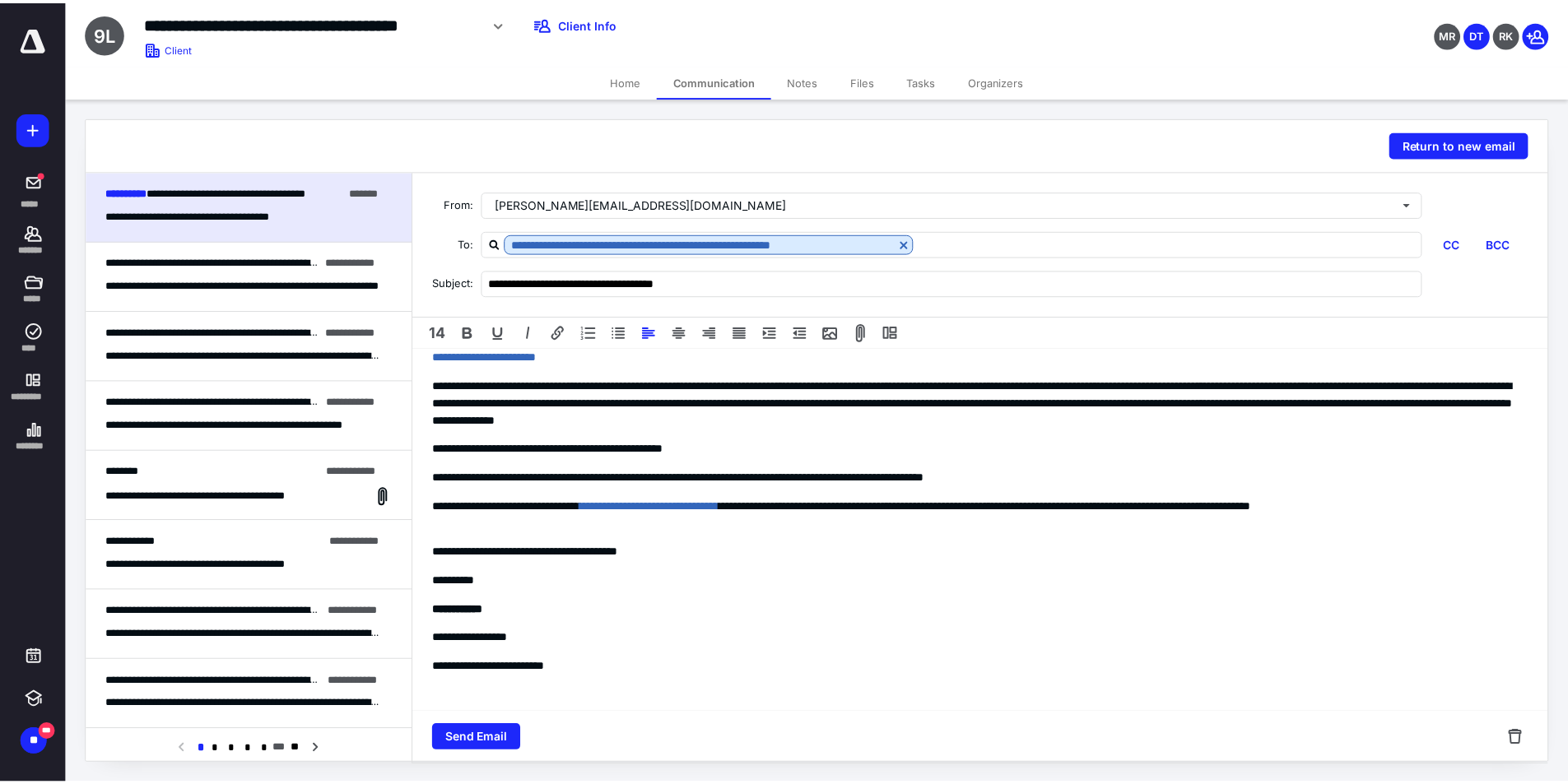 scroll, scrollTop: 0, scrollLeft: 0, axis: both 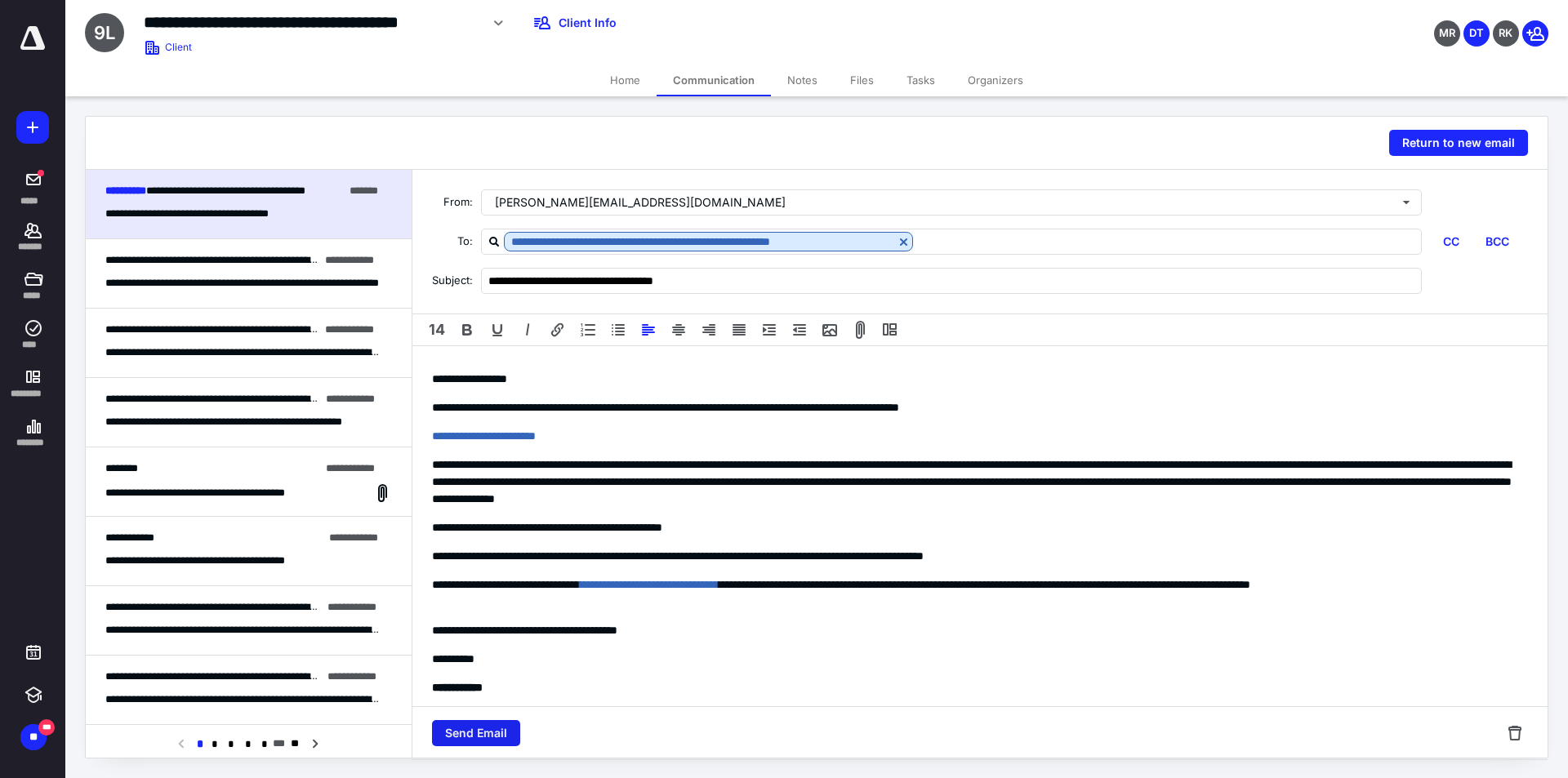 click on "Send Email" at bounding box center (476, 733) 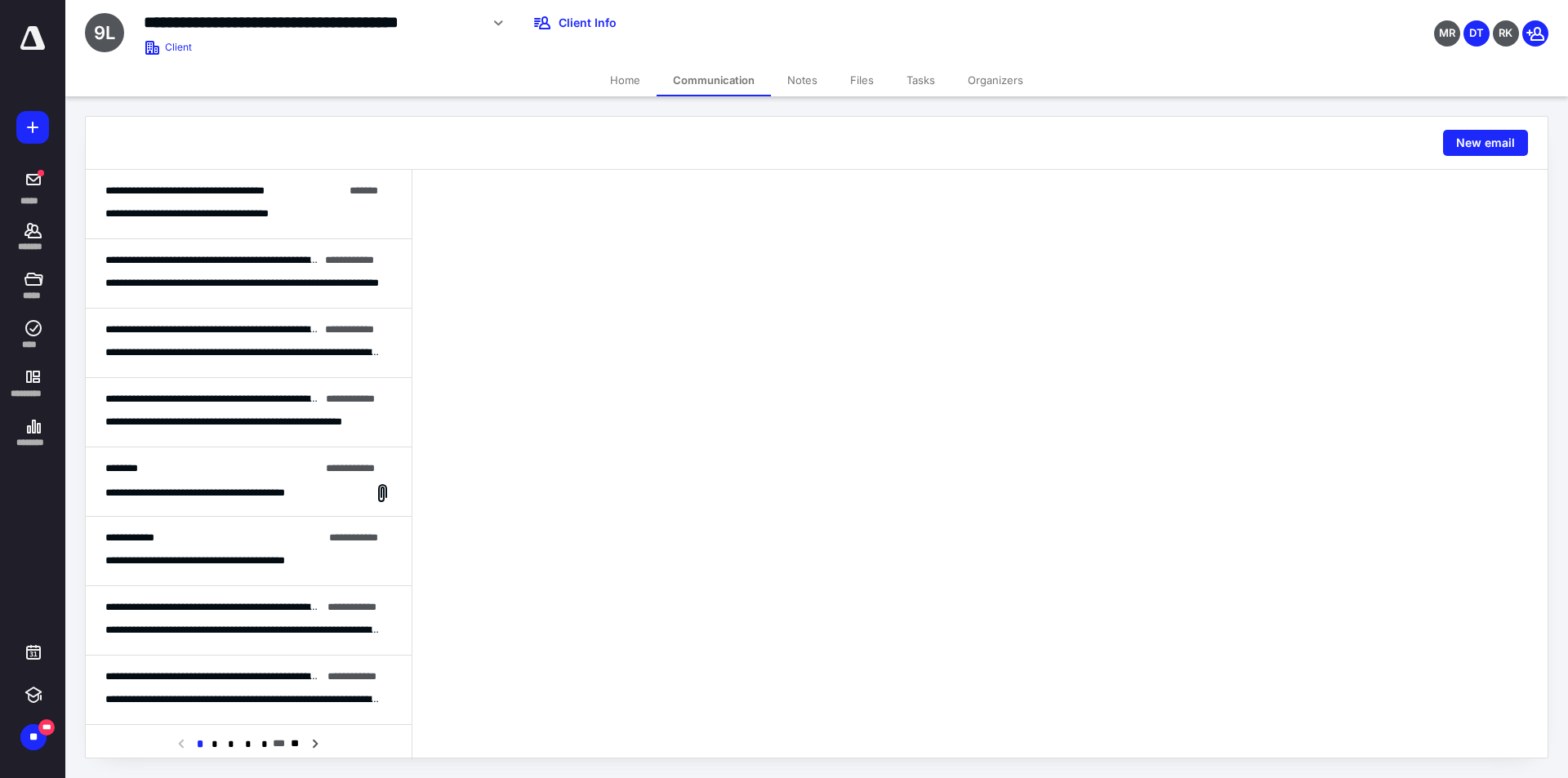 click on "Tasks" at bounding box center (920, 80) 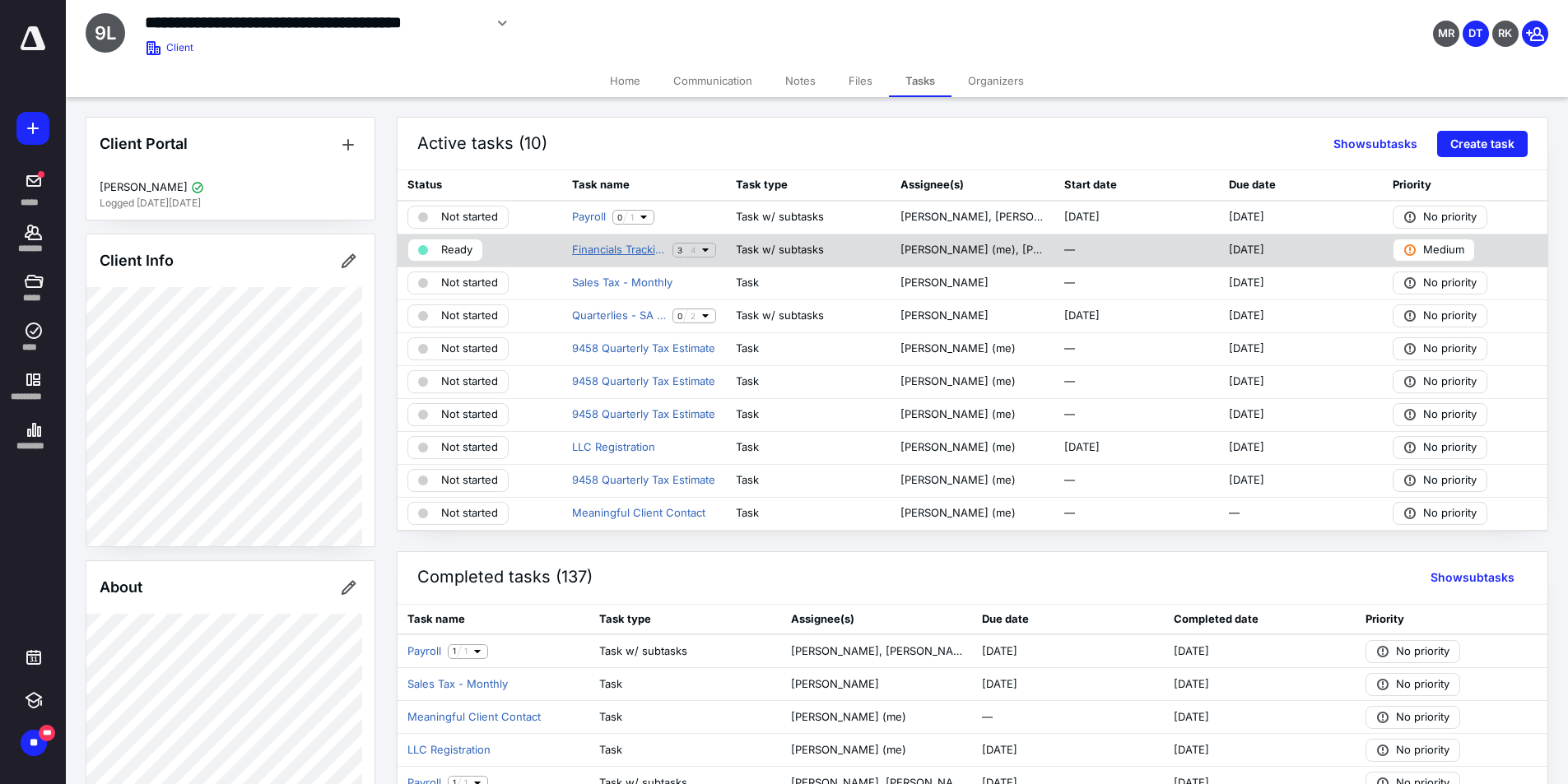 click on "Financials Tracking" at bounding box center (619, 250) 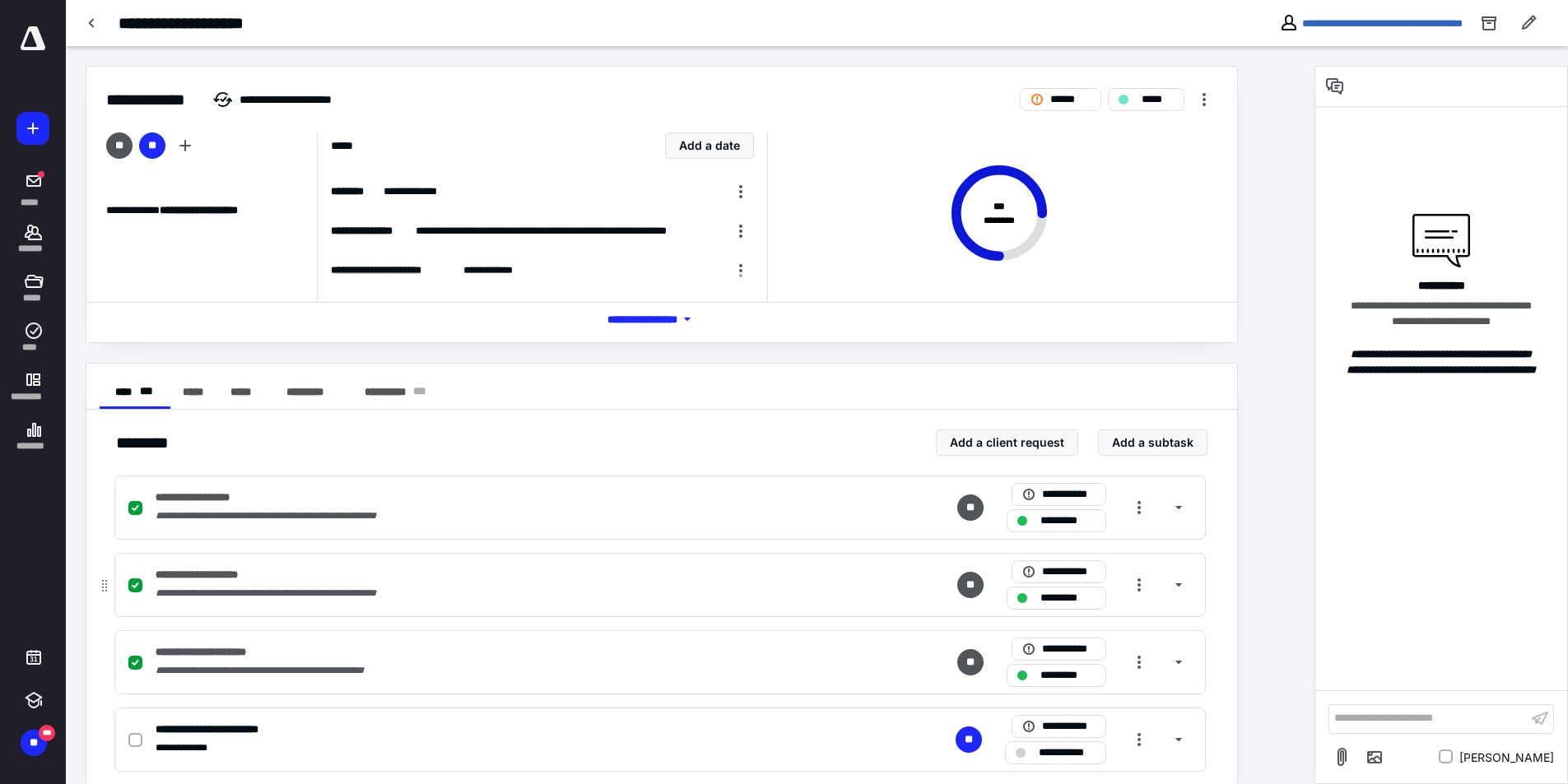 scroll, scrollTop: 28, scrollLeft: 0, axis: vertical 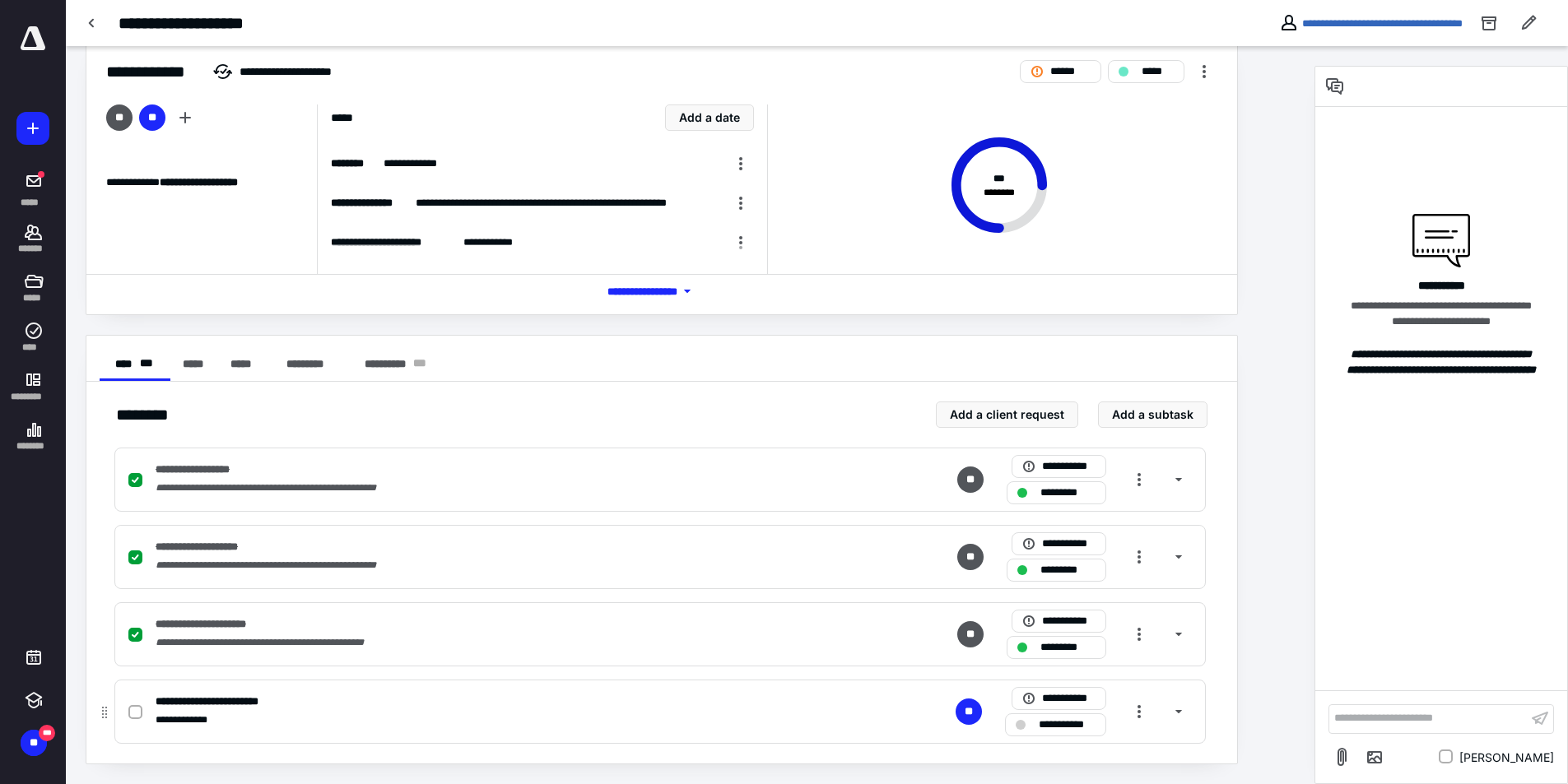 drag, startPoint x: 136, startPoint y: 706, endPoint x: 149, endPoint y: 703, distance: 13.341664 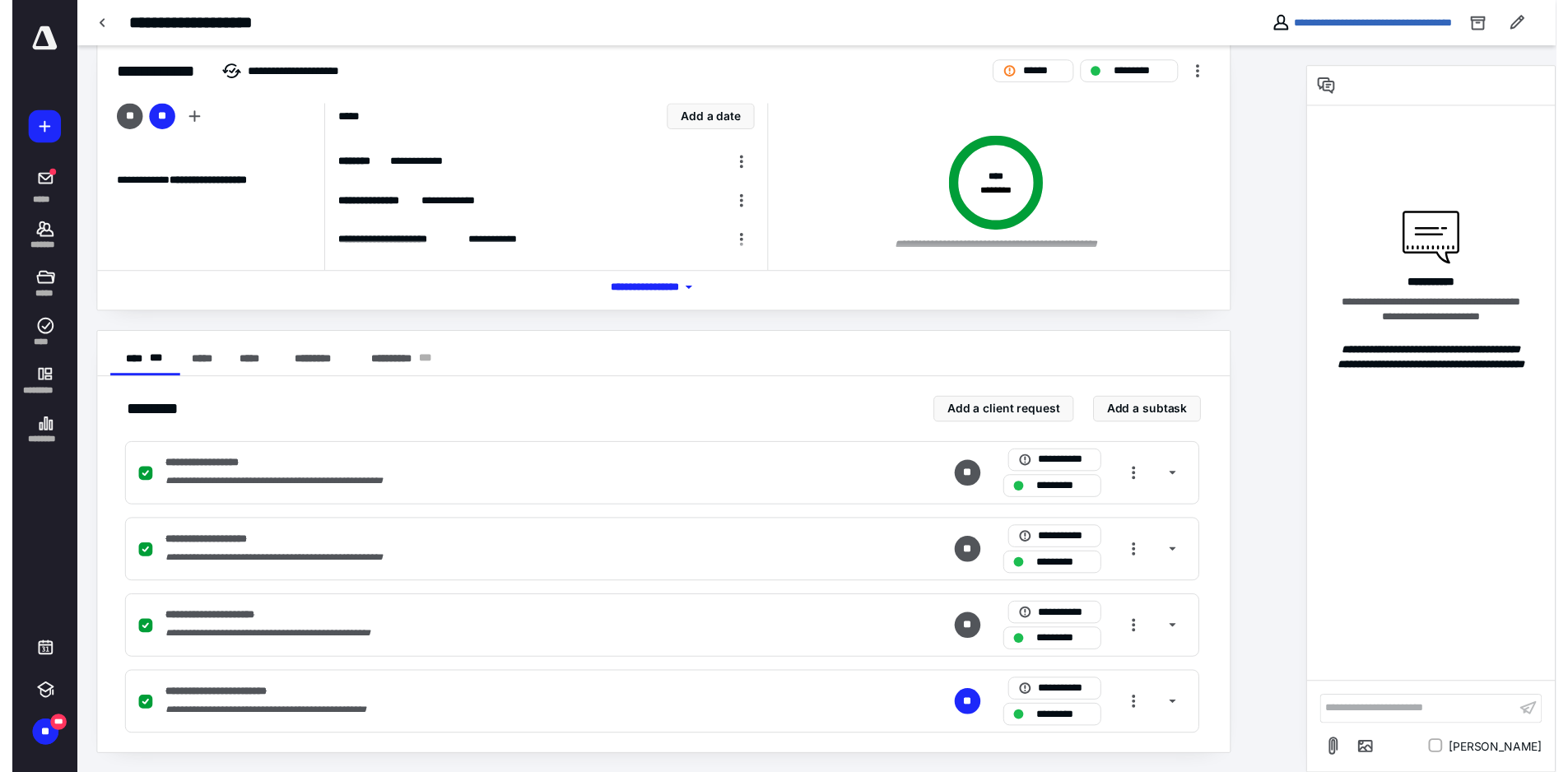 scroll, scrollTop: 0, scrollLeft: 0, axis: both 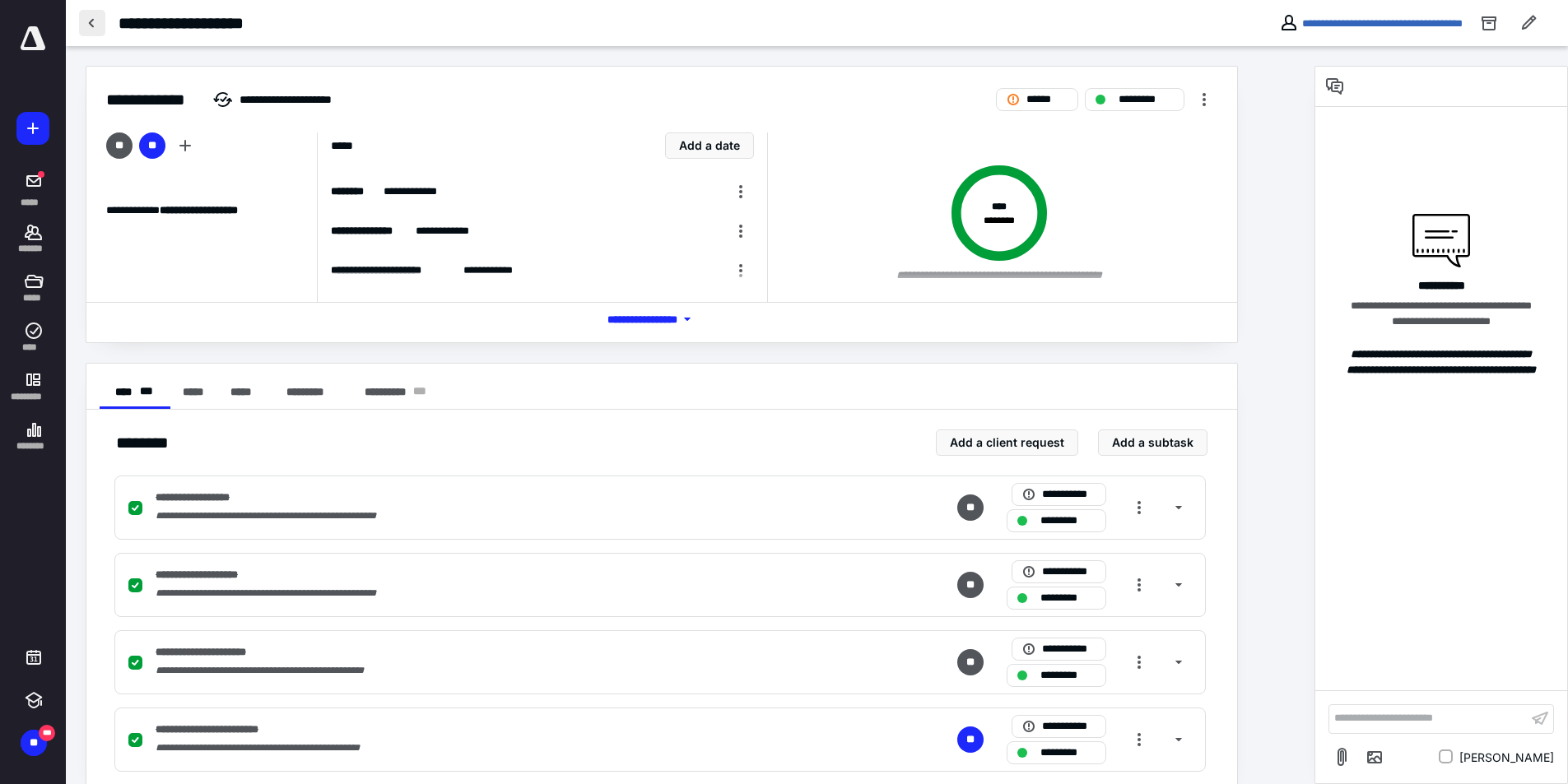 click at bounding box center (92, 23) 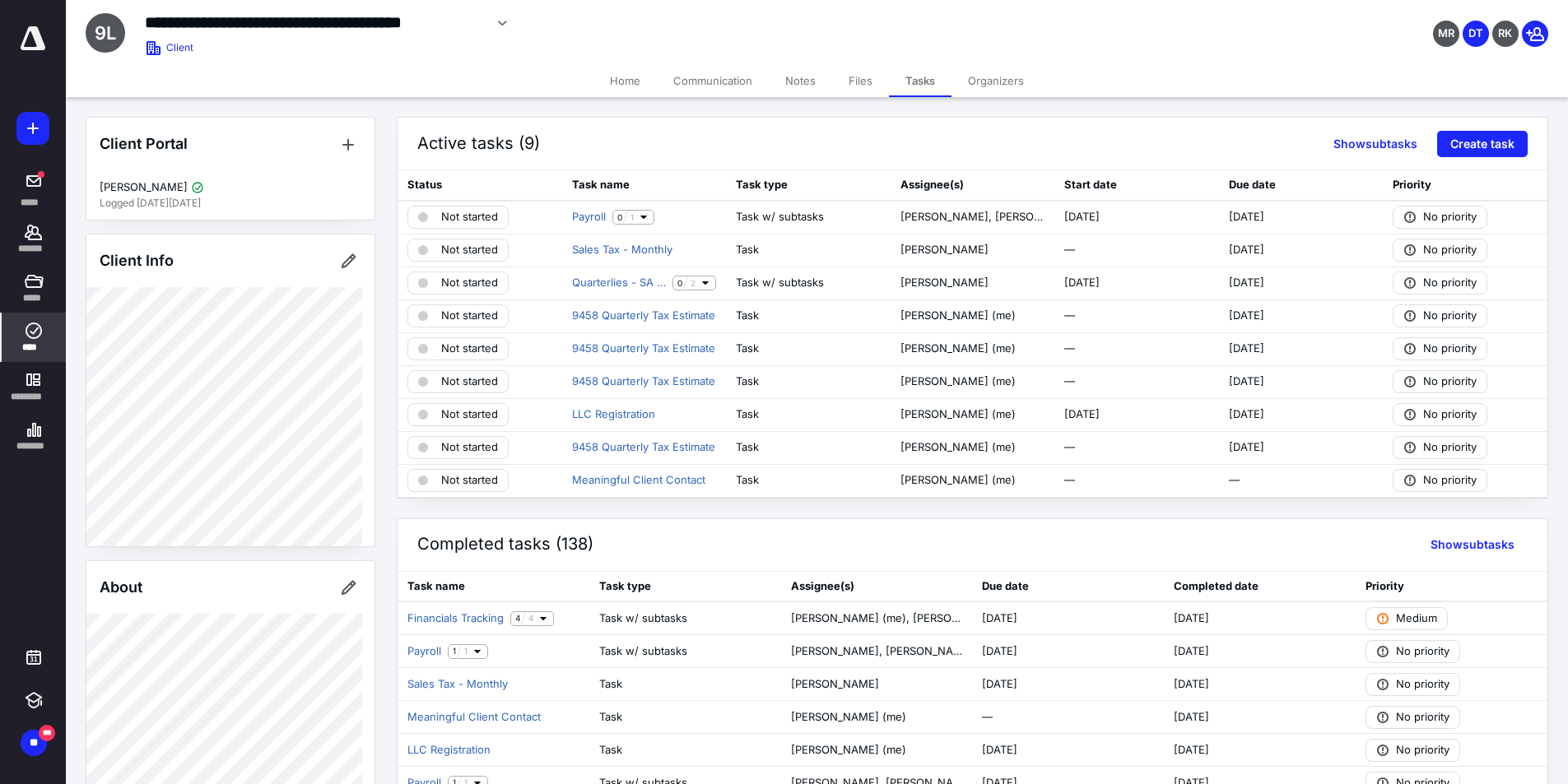 click 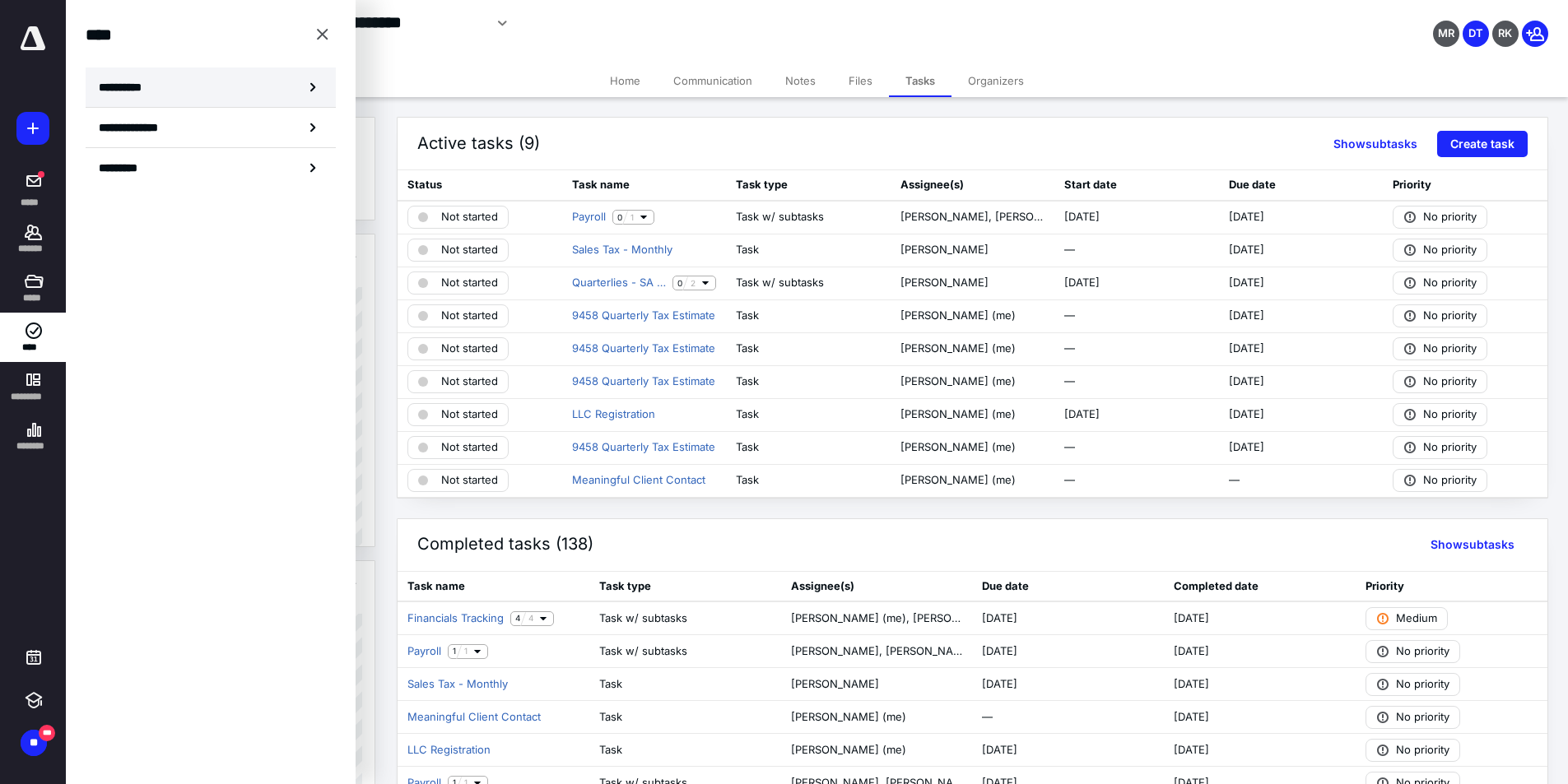 click on "**********" at bounding box center [211, 87] 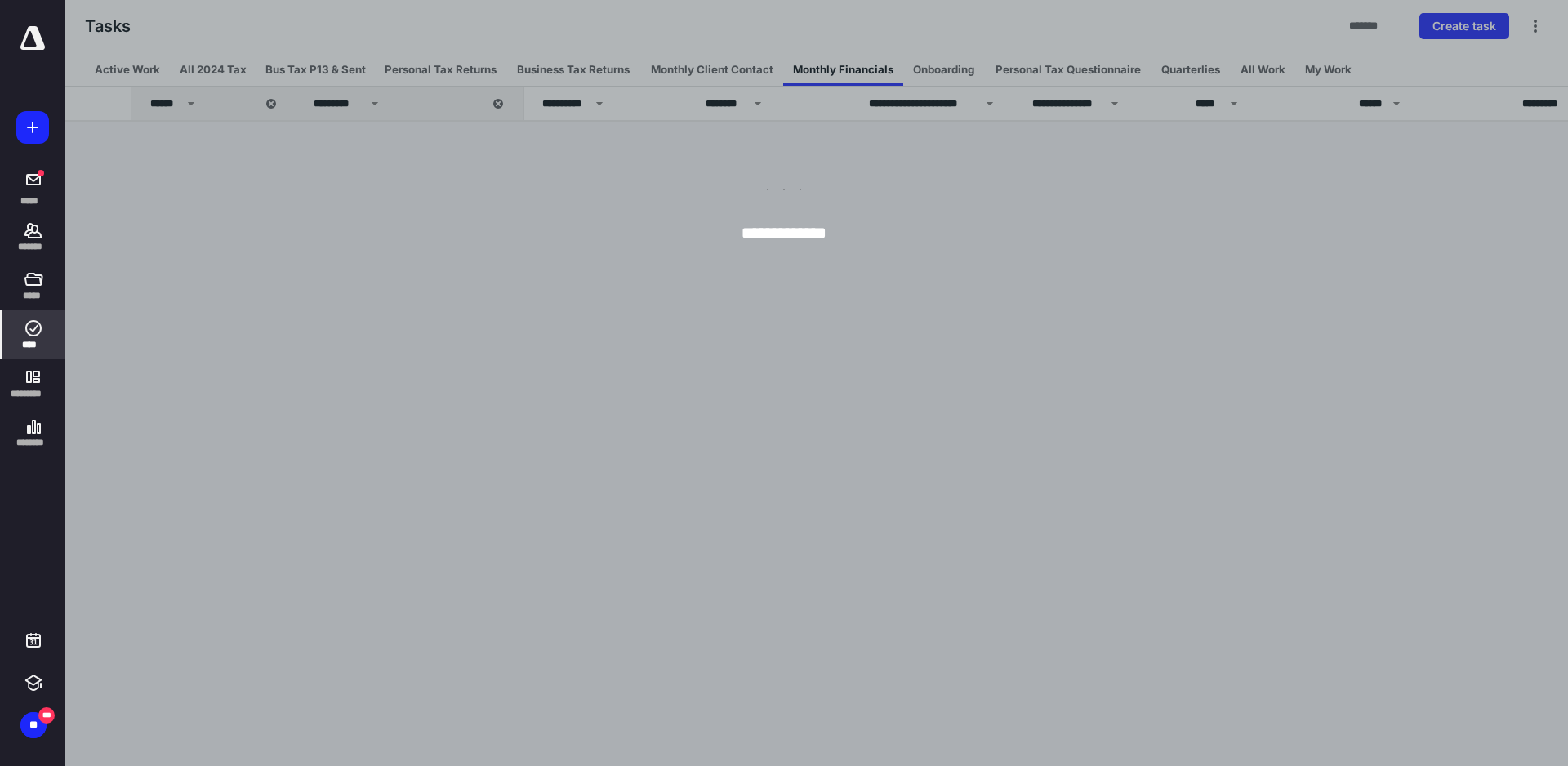 click at bounding box center (849, 383) 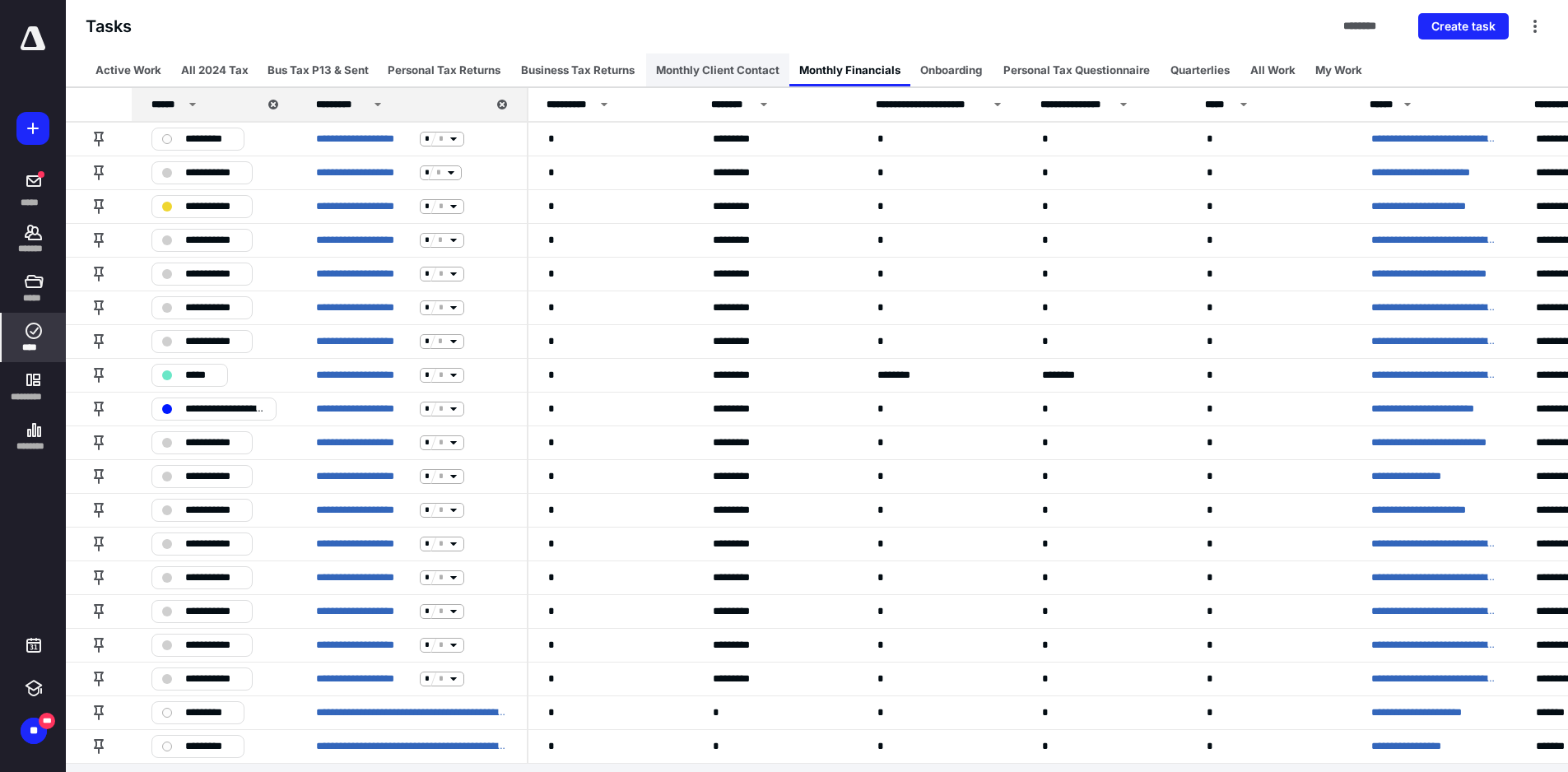 click on "Monthly Client Contact" at bounding box center [718, 70] 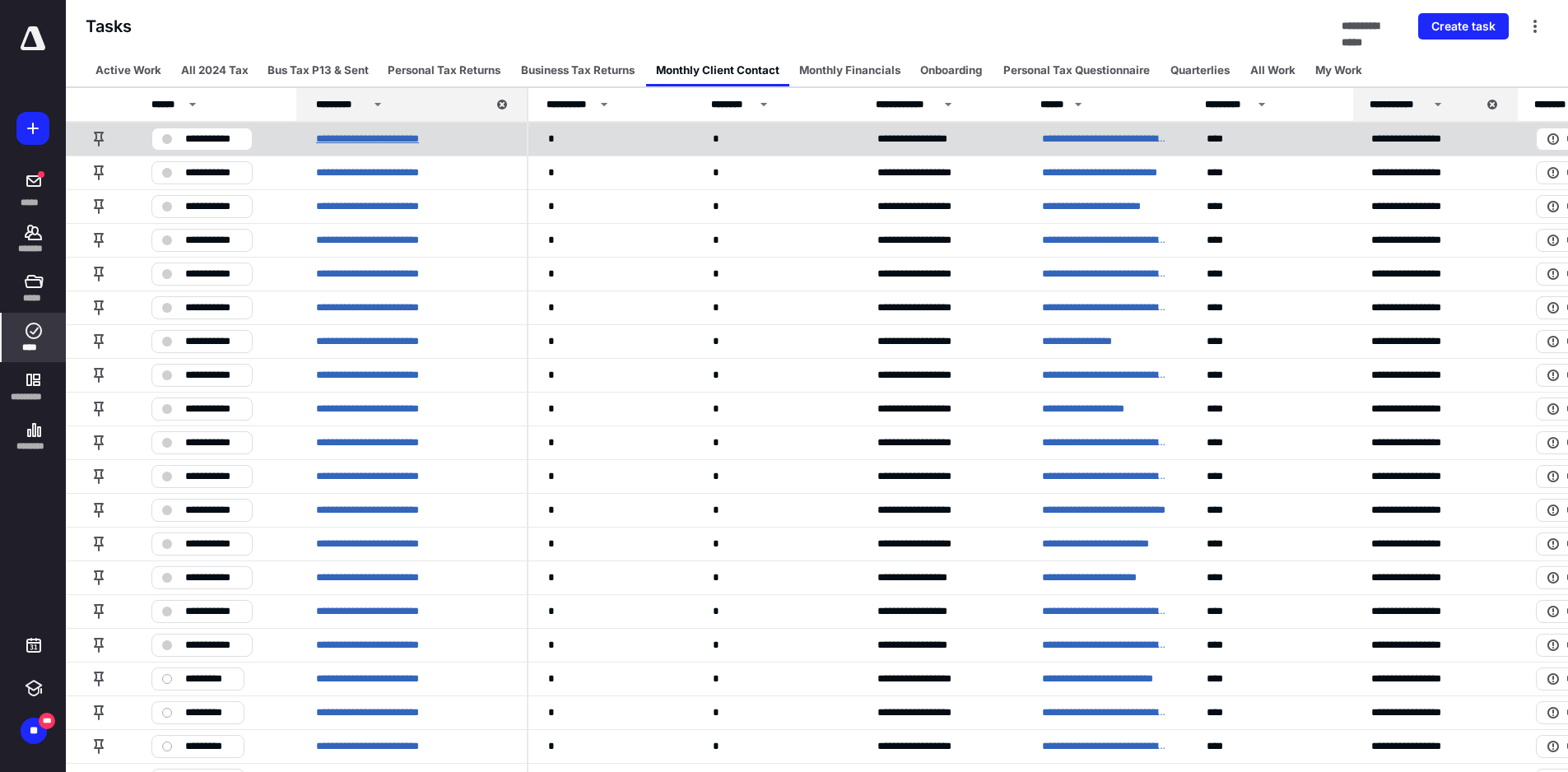 click on "**********" at bounding box center (382, 139) 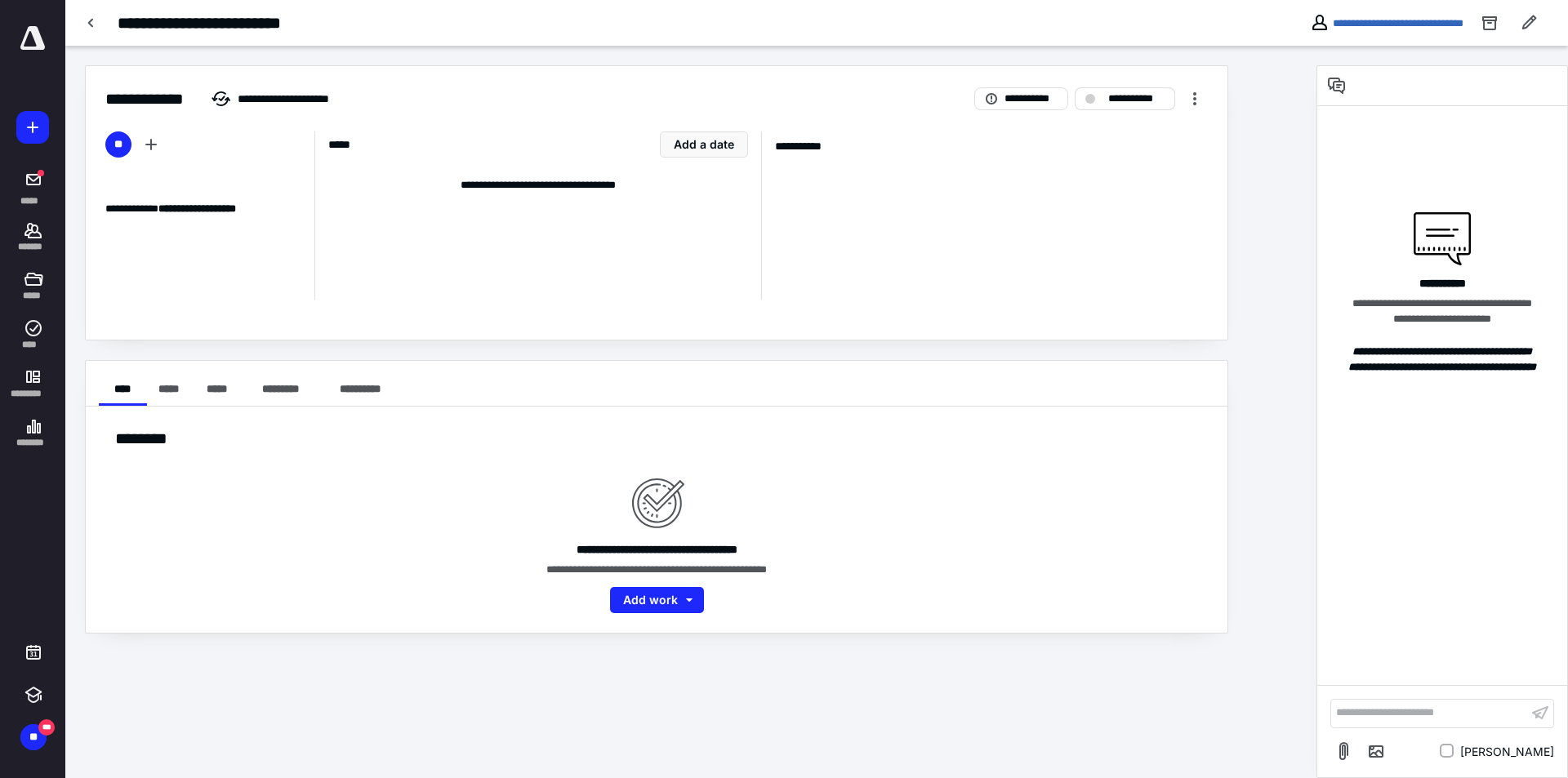 click on "**********" at bounding box center [1125, 99] 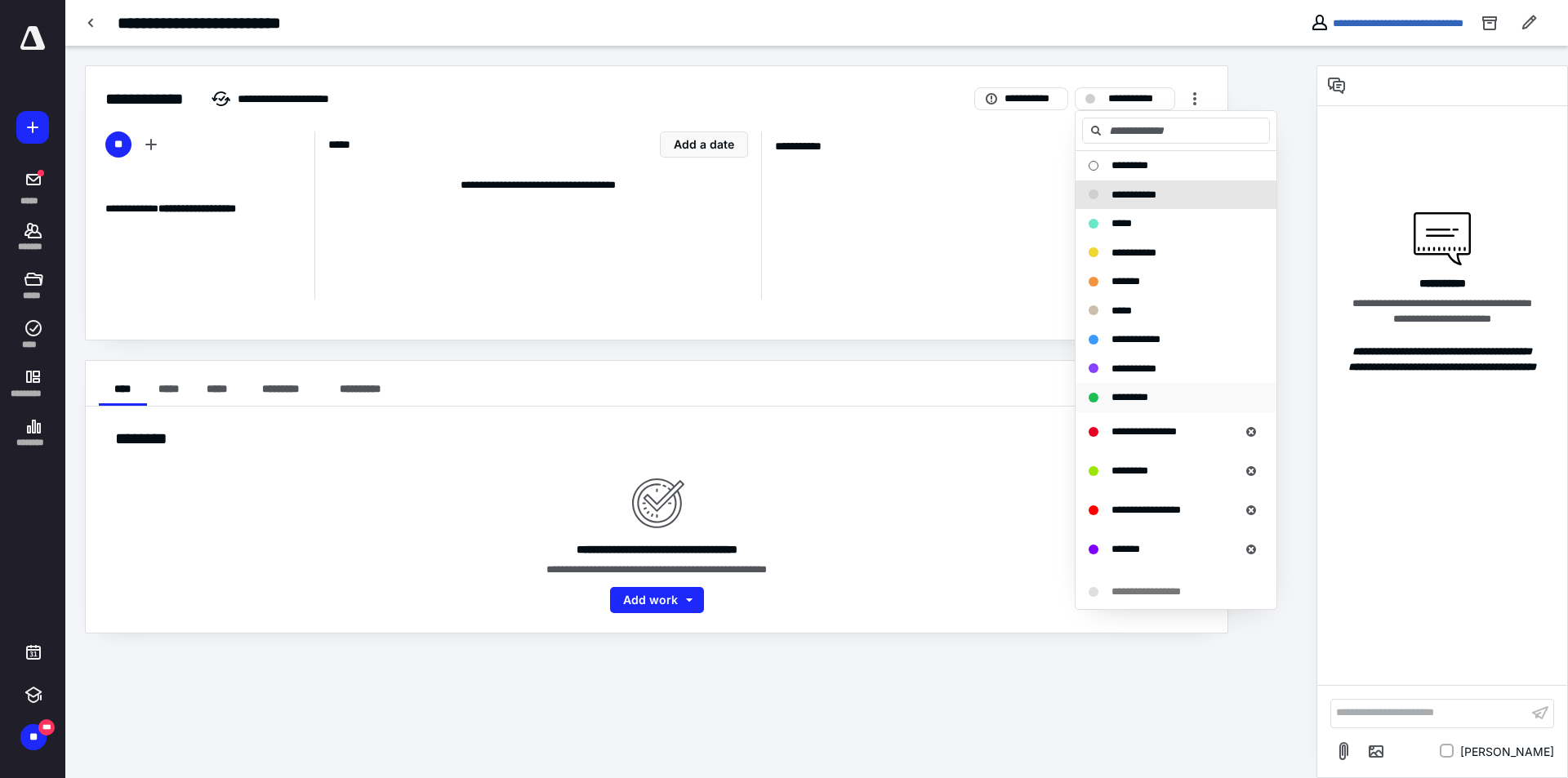 click on "*********" at bounding box center (1176, 398) 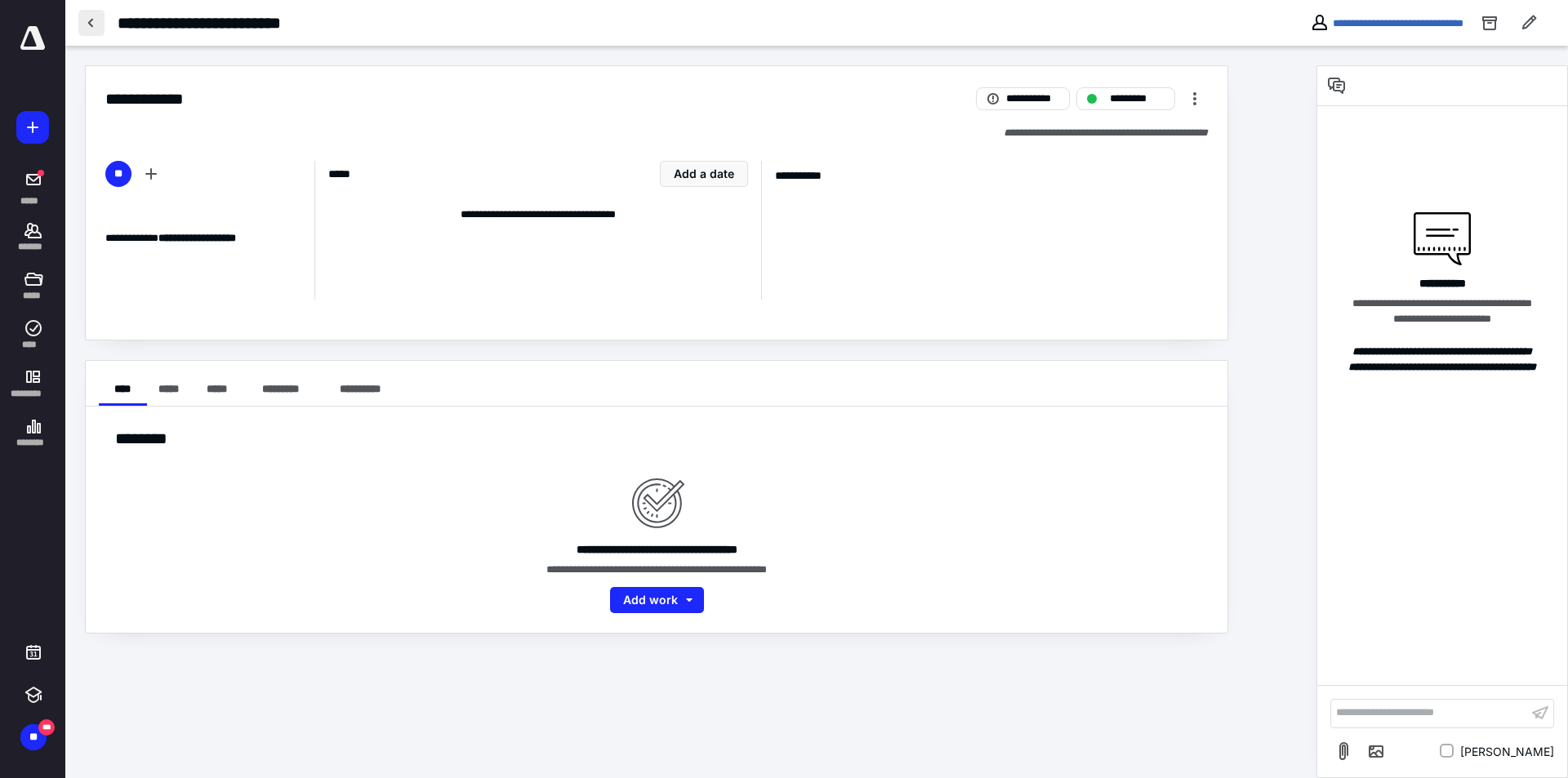 click at bounding box center (91, 23) 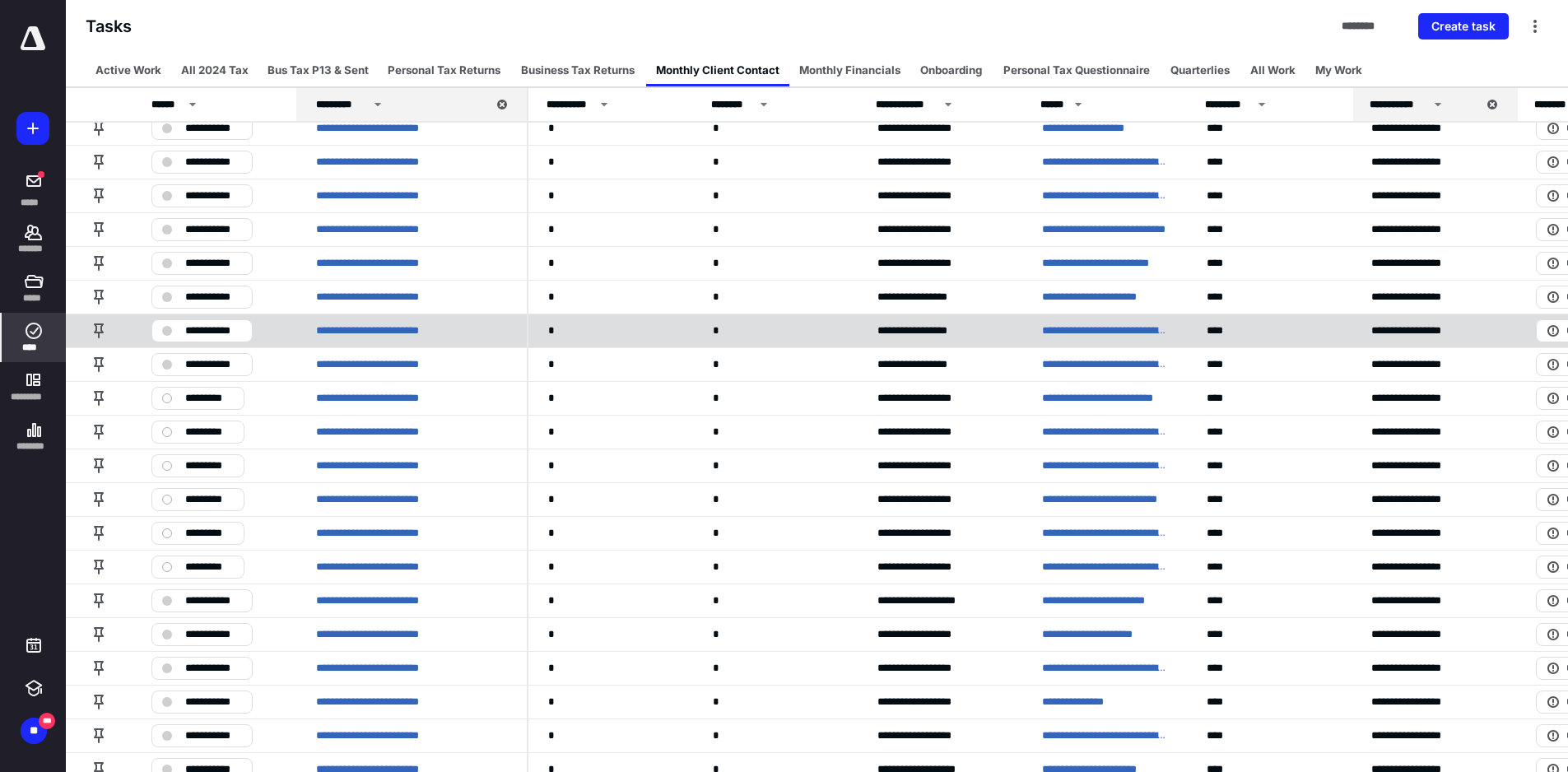 scroll, scrollTop: 281, scrollLeft: 0, axis: vertical 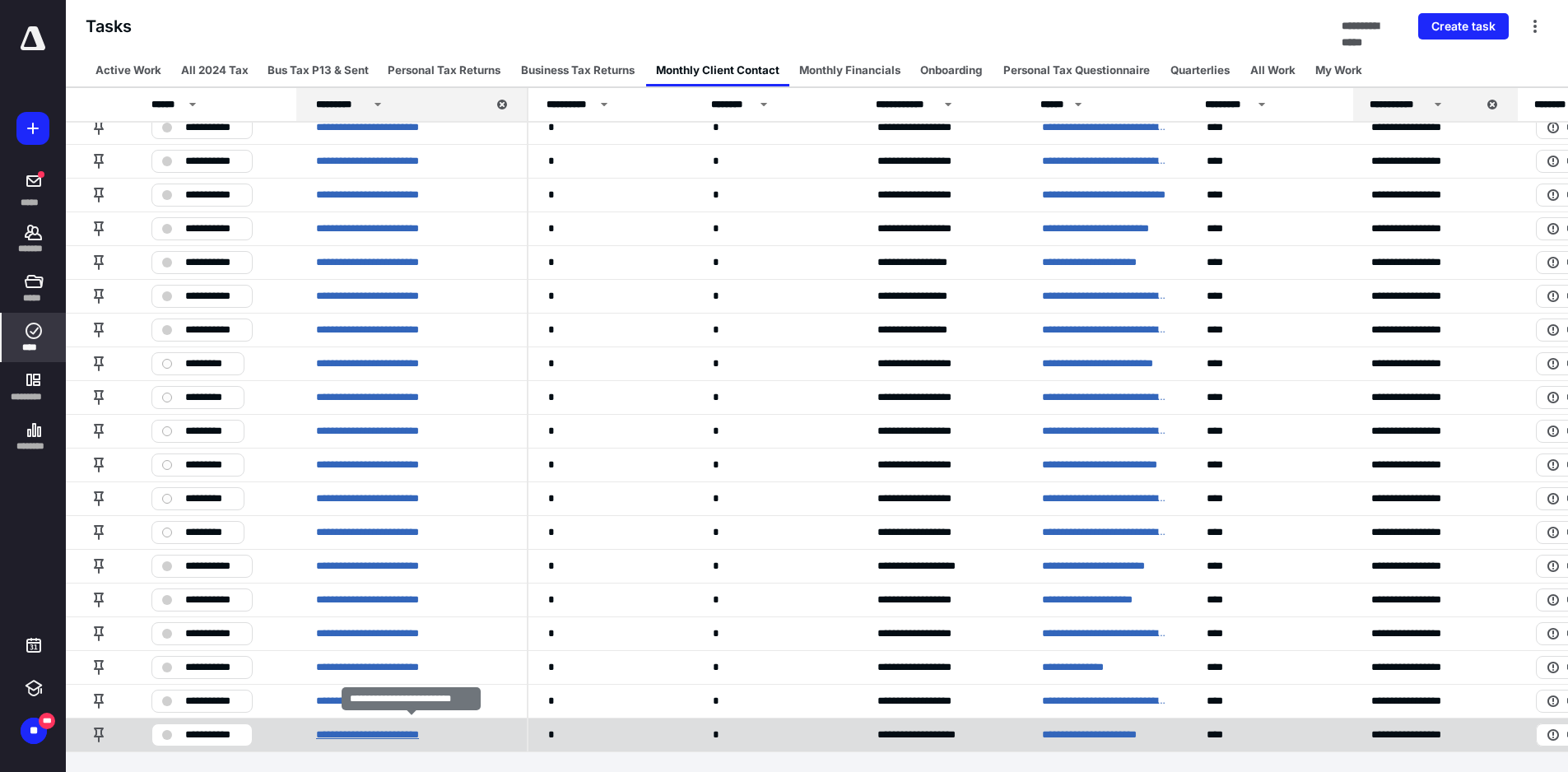 click on "**********" at bounding box center (382, 735) 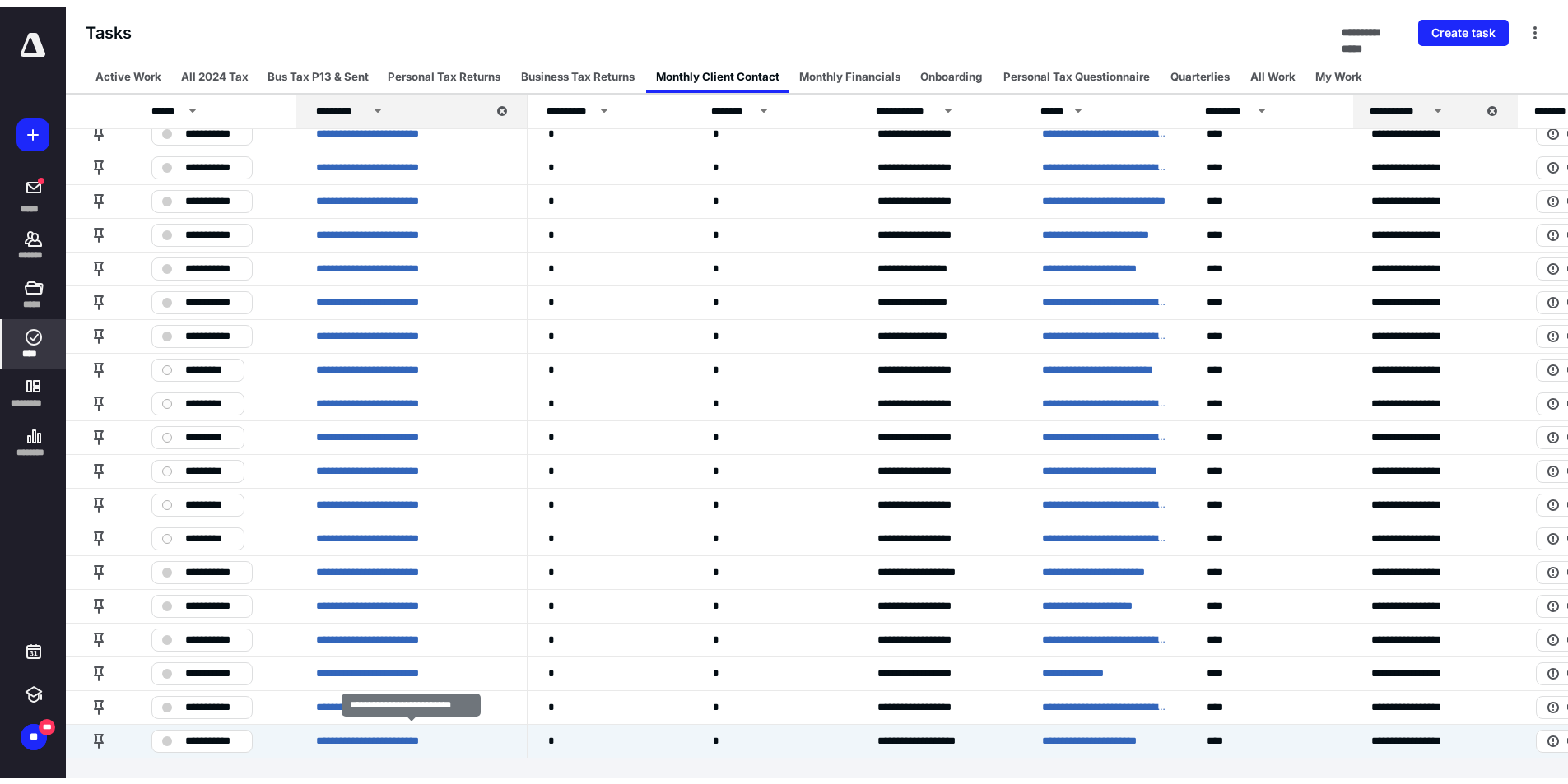 scroll, scrollTop: 0, scrollLeft: 0, axis: both 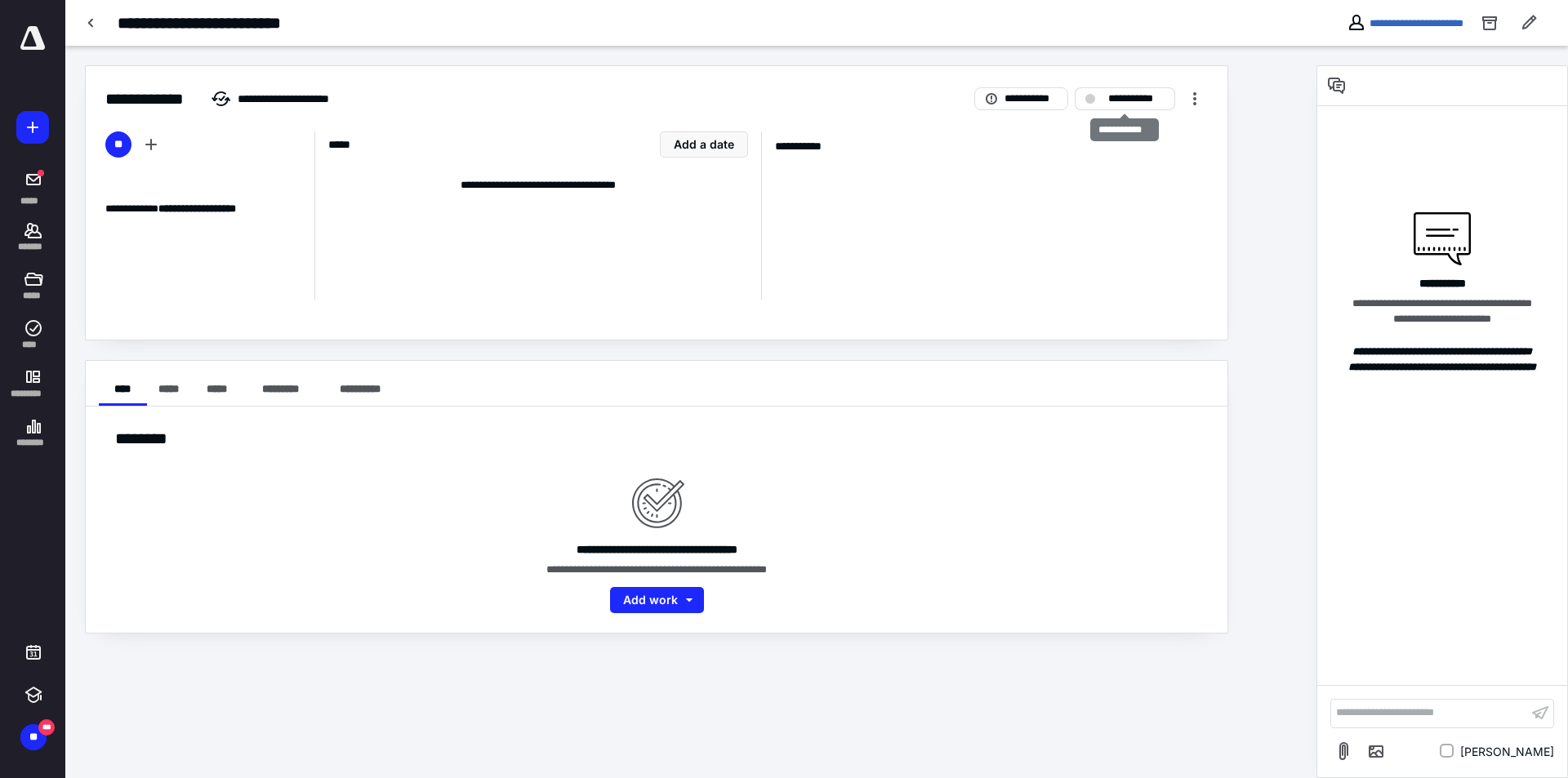click at bounding box center (1090, 99) 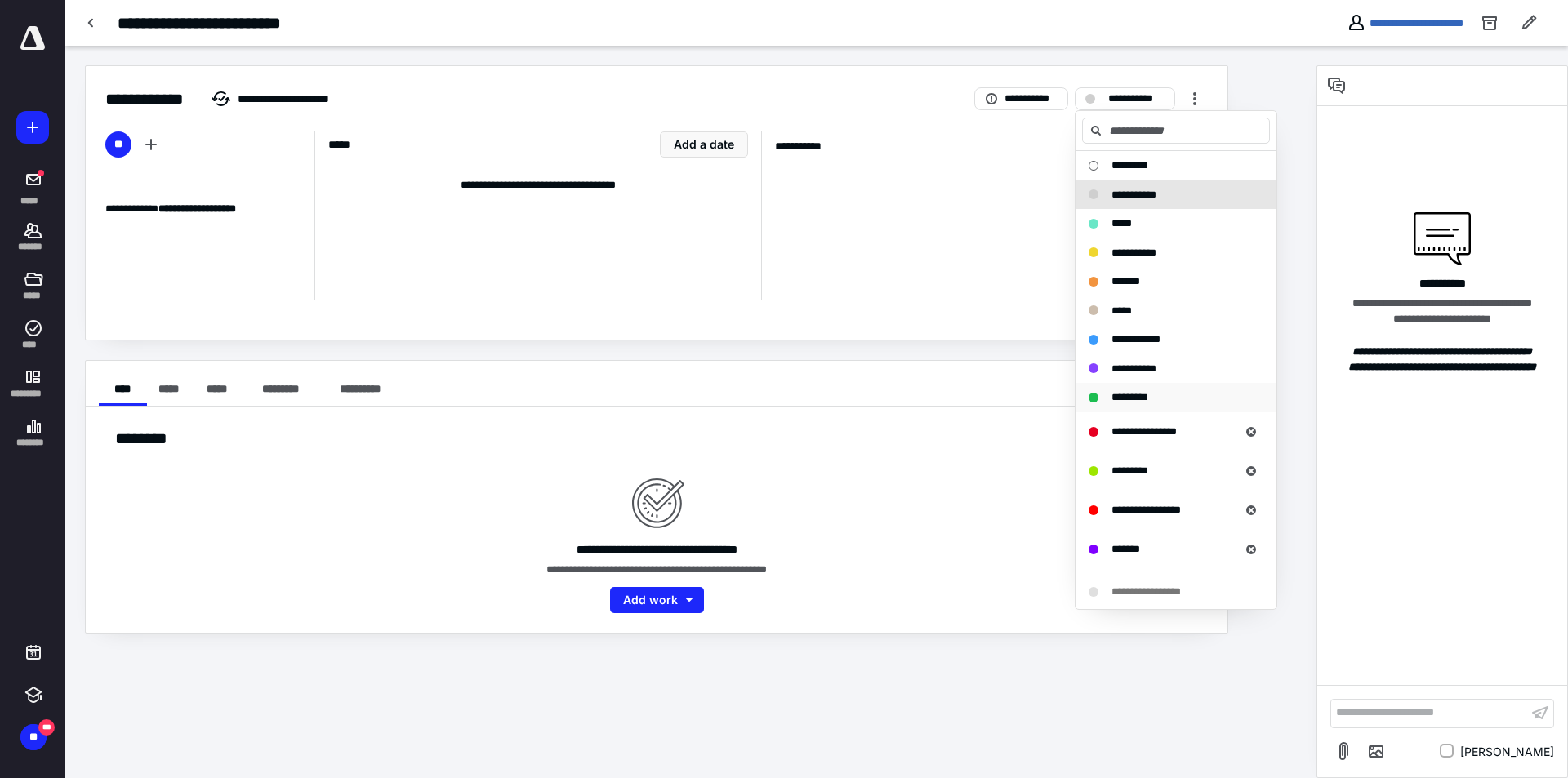 click on "*********" at bounding box center [1166, 398] 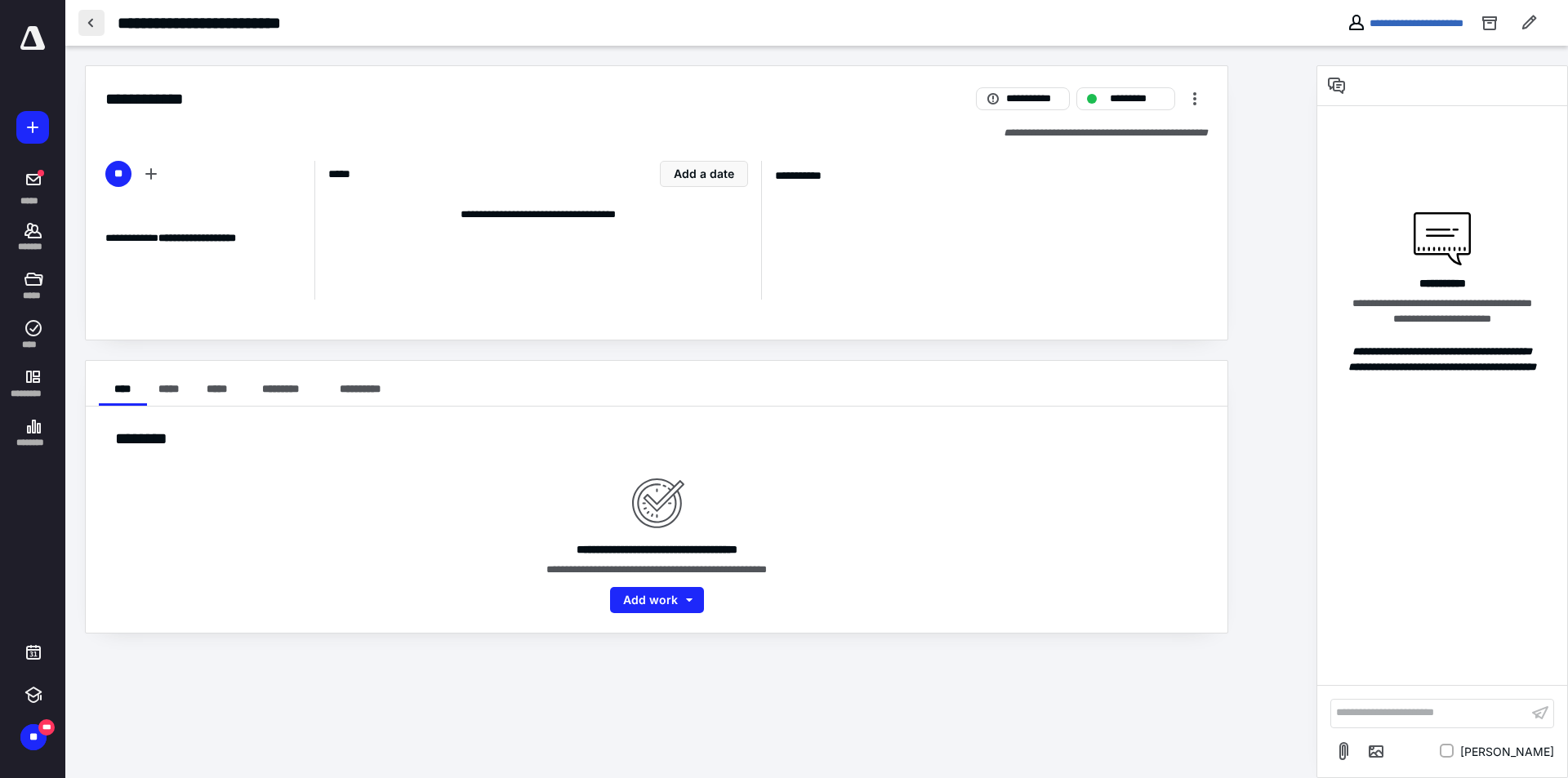 click at bounding box center [91, 23] 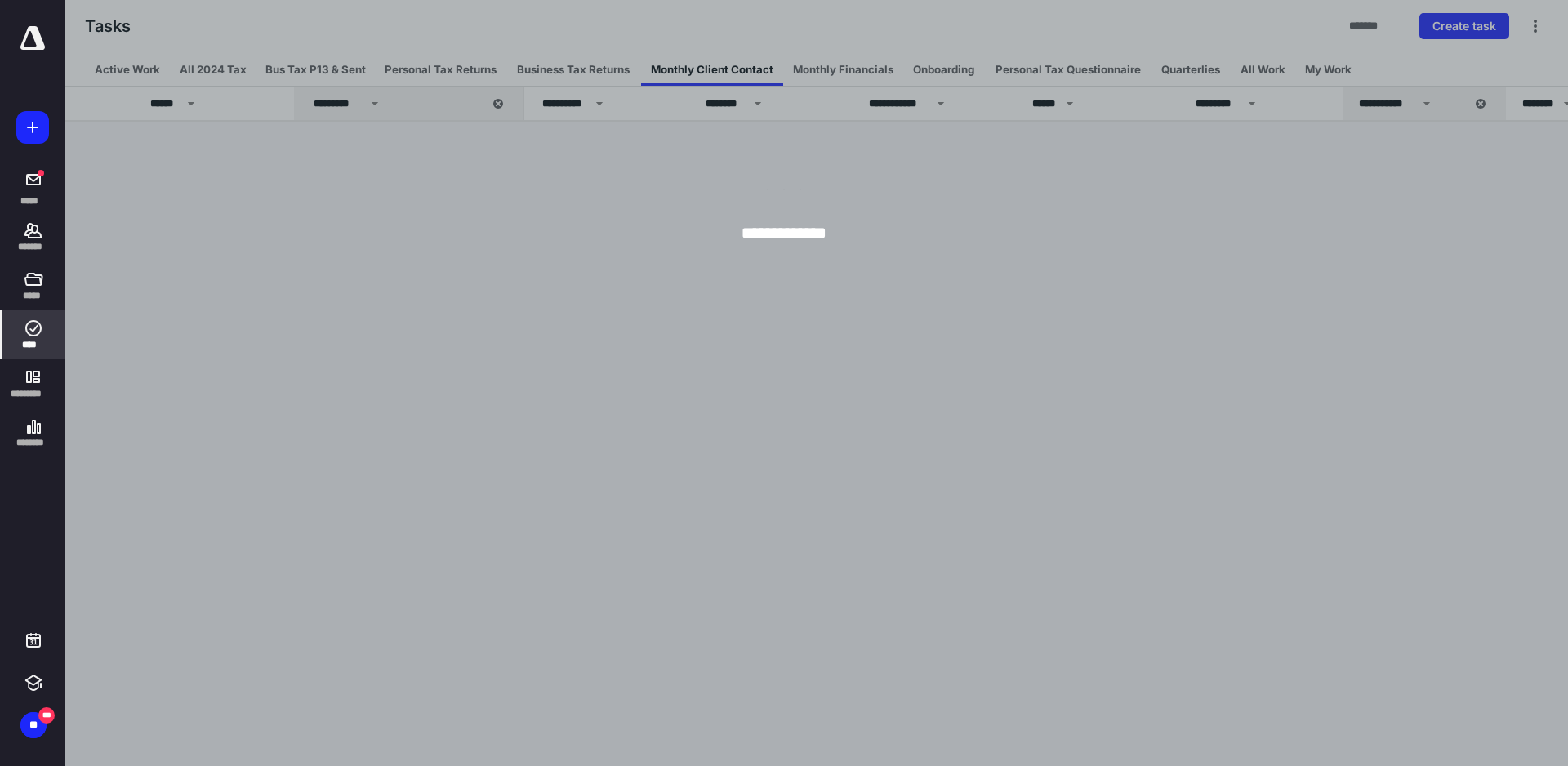 click at bounding box center [33, 38] 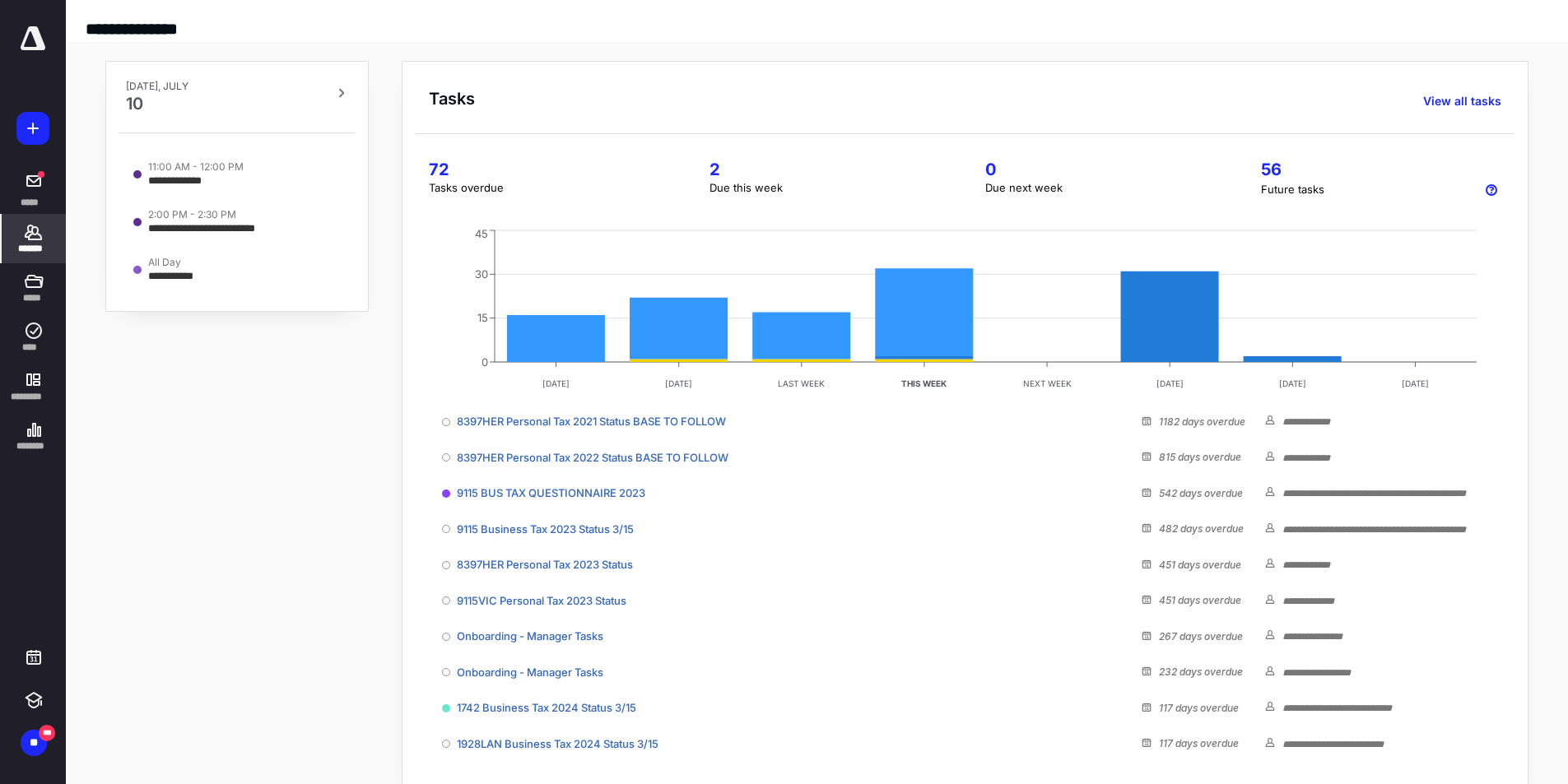 click on "*******" at bounding box center (34, 239) 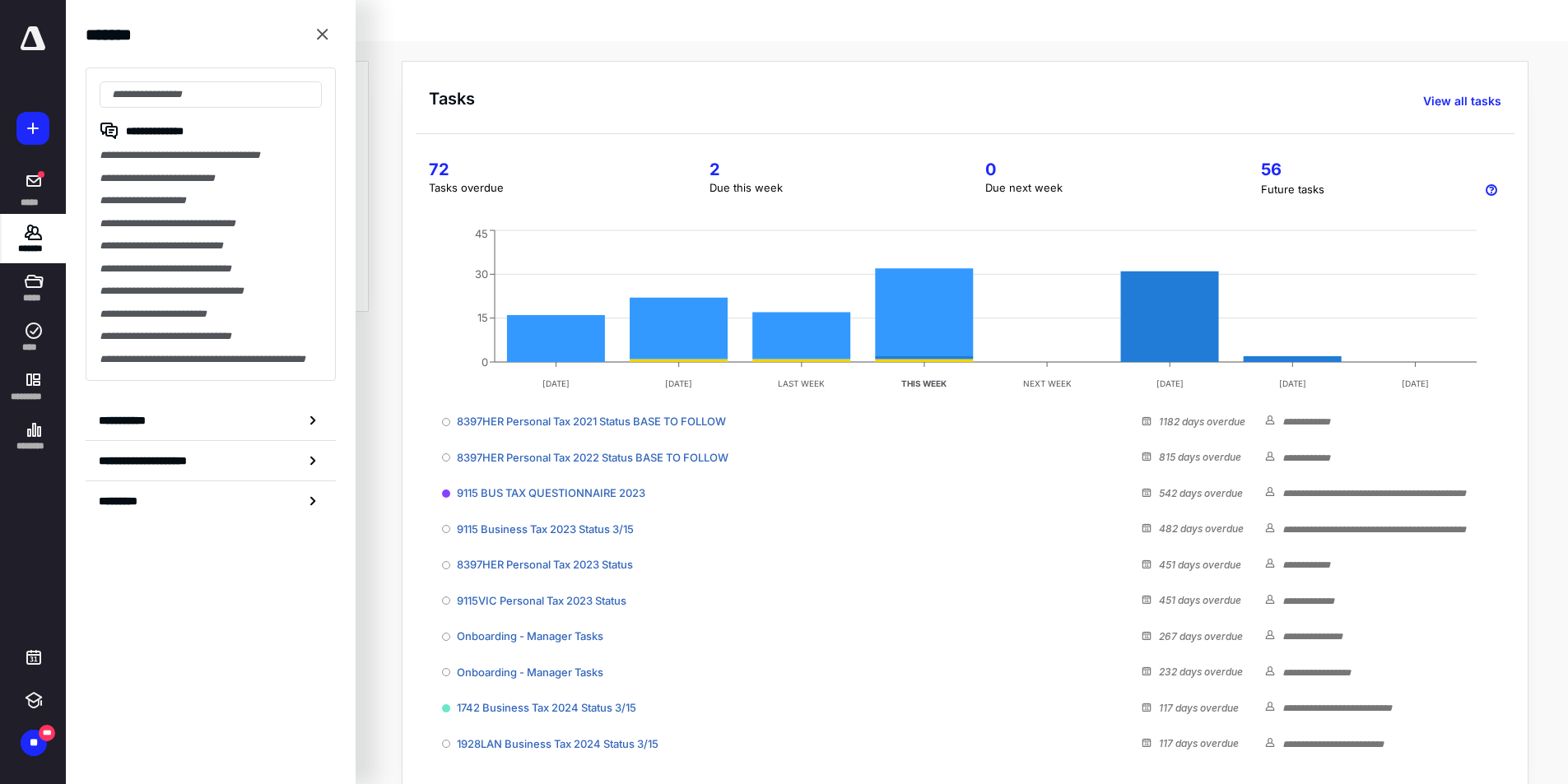 drag, startPoint x: 40, startPoint y: 242, endPoint x: 54, endPoint y: 255, distance: 19.104973 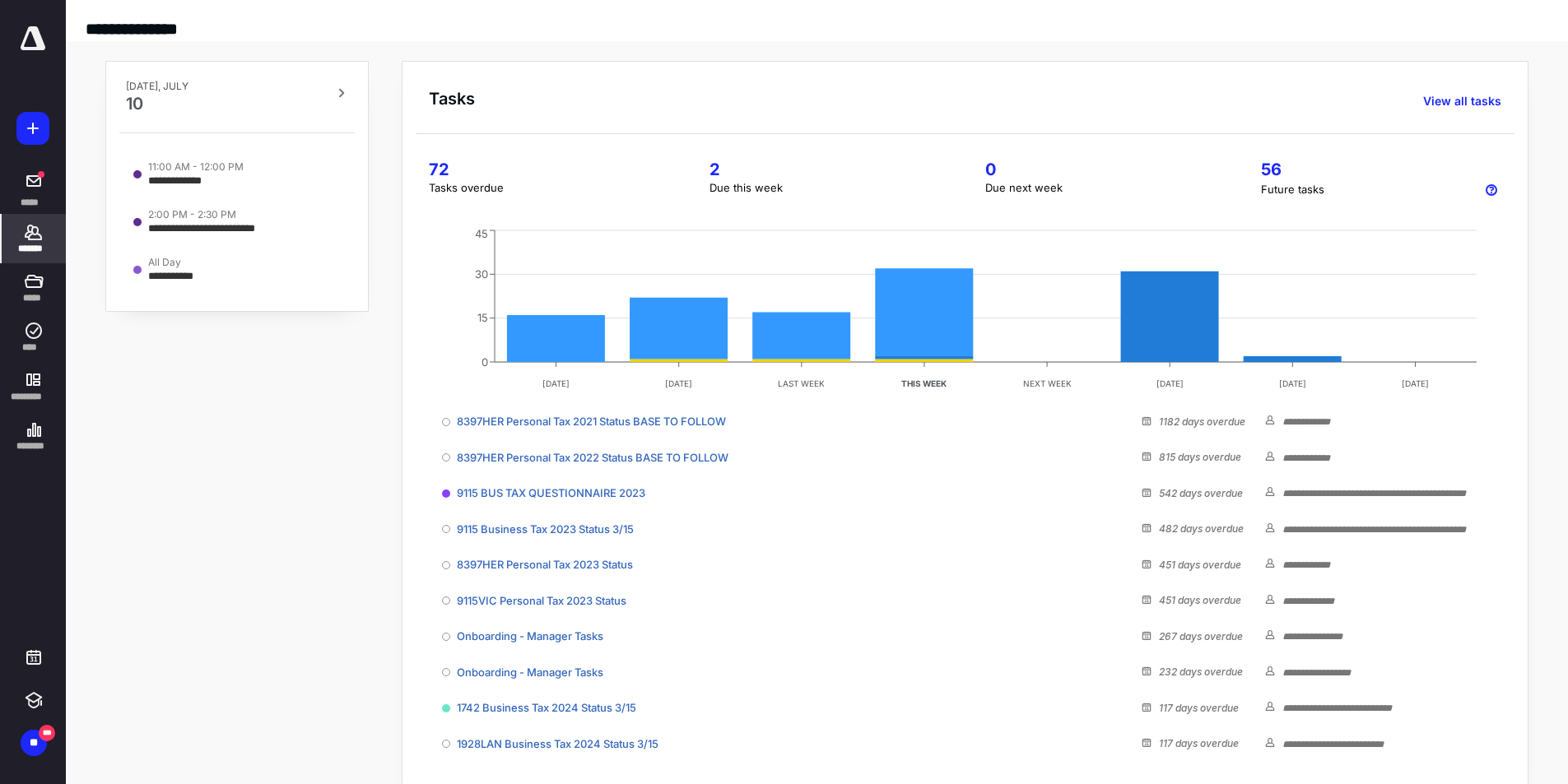 click 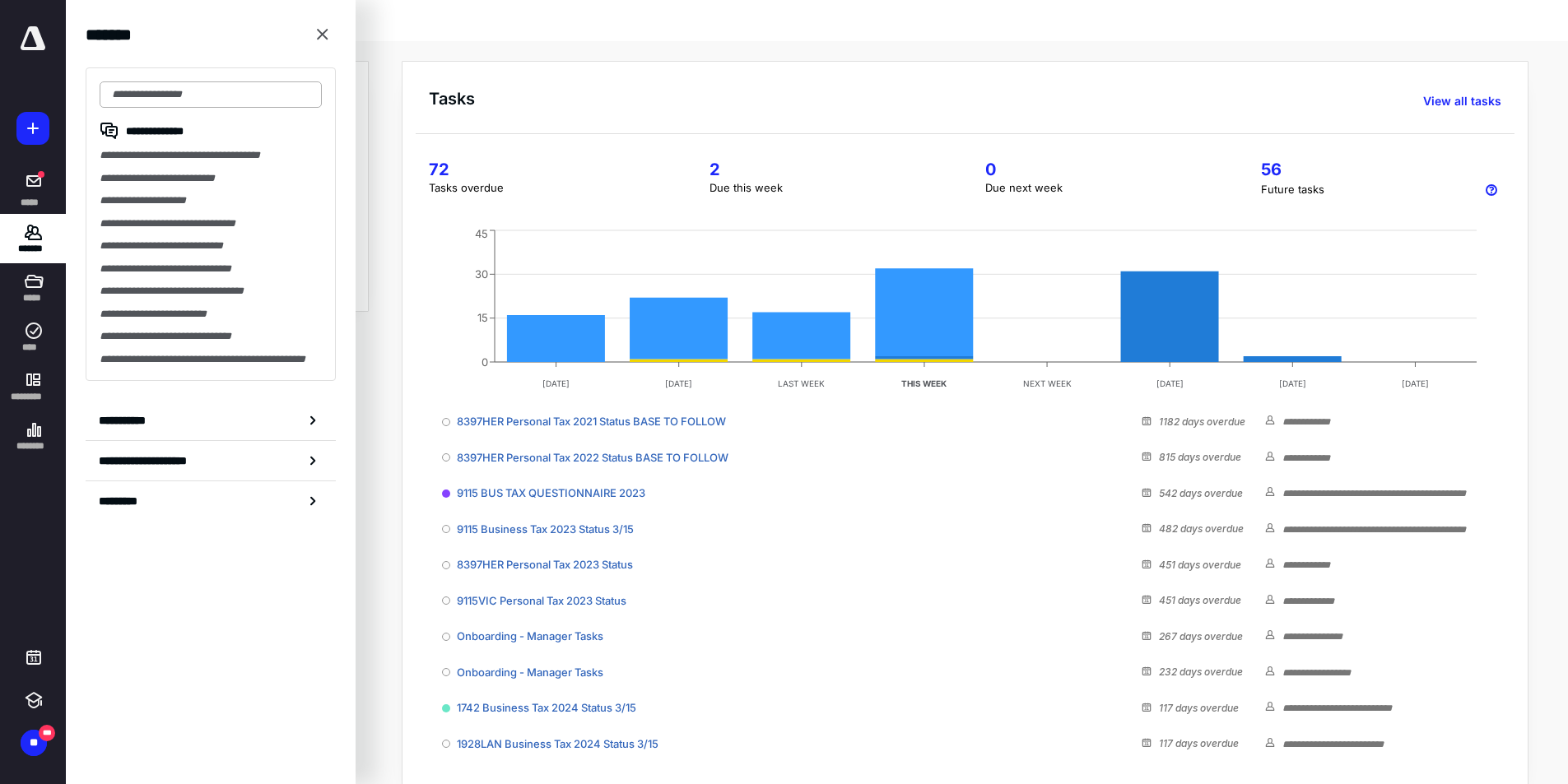 click at bounding box center [211, 95] 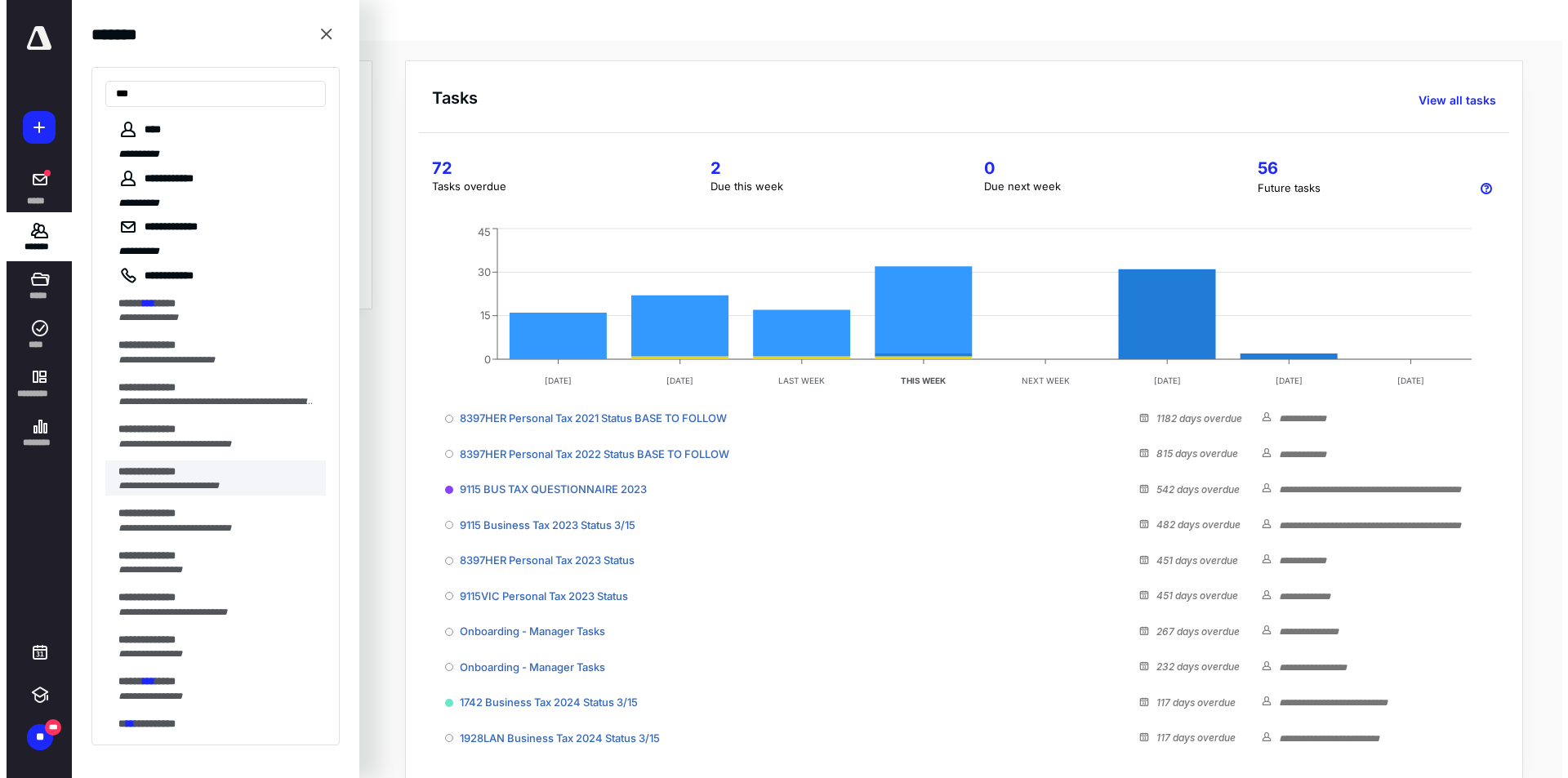 scroll, scrollTop: 72, scrollLeft: 0, axis: vertical 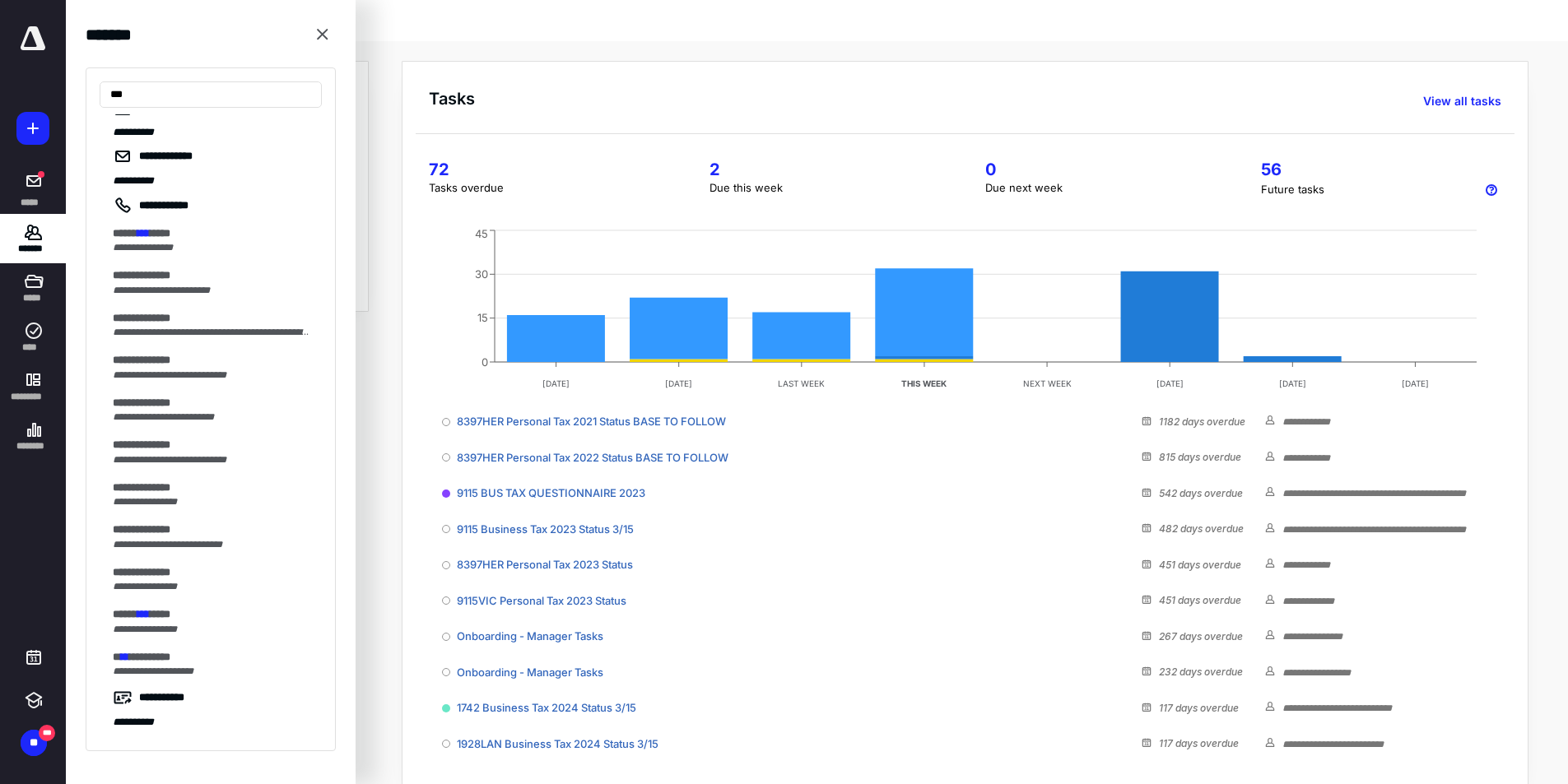 drag, startPoint x: 147, startPoint y: 102, endPoint x: 84, endPoint y: 91, distance: 63.95311 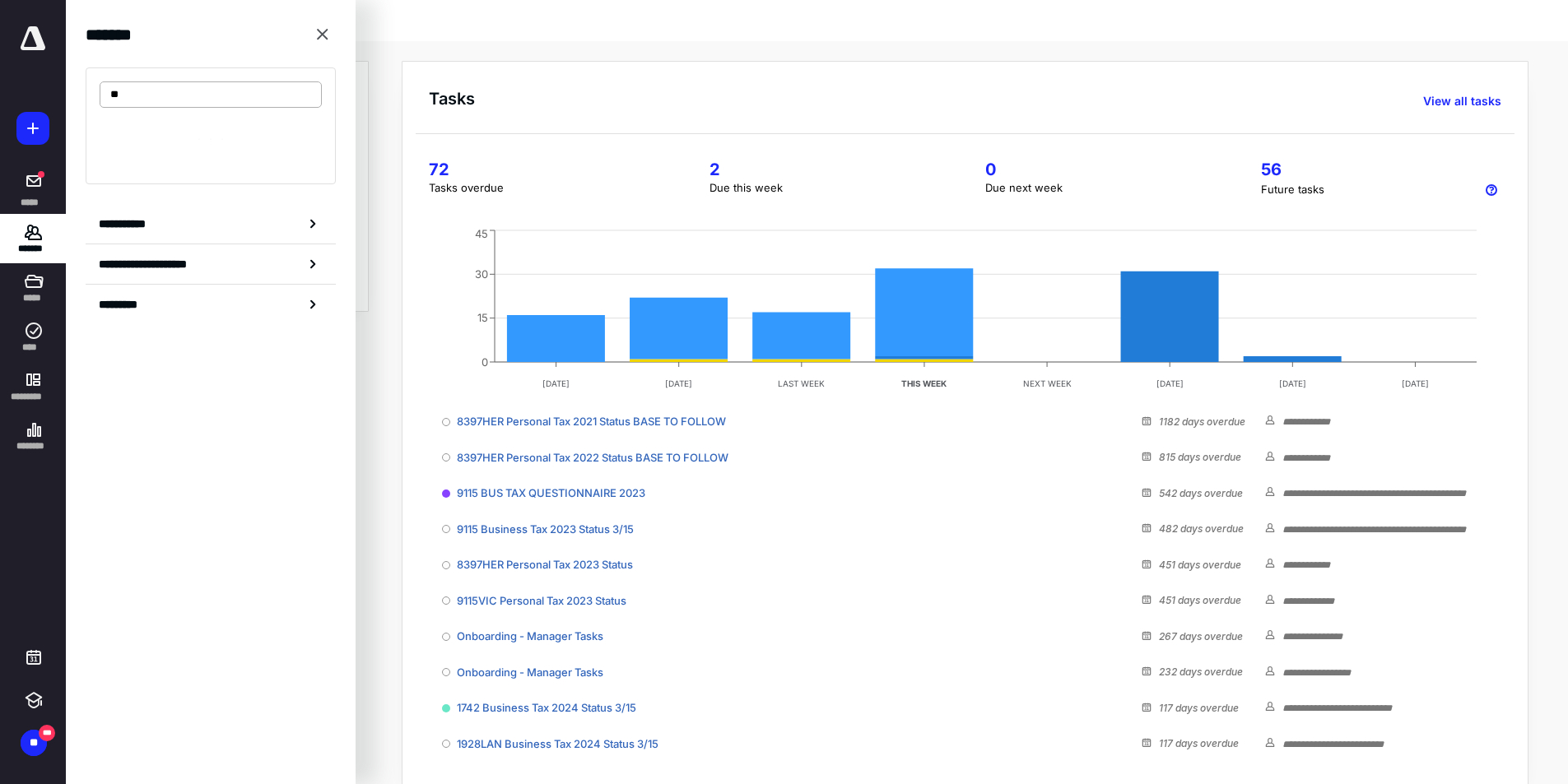 type on "*" 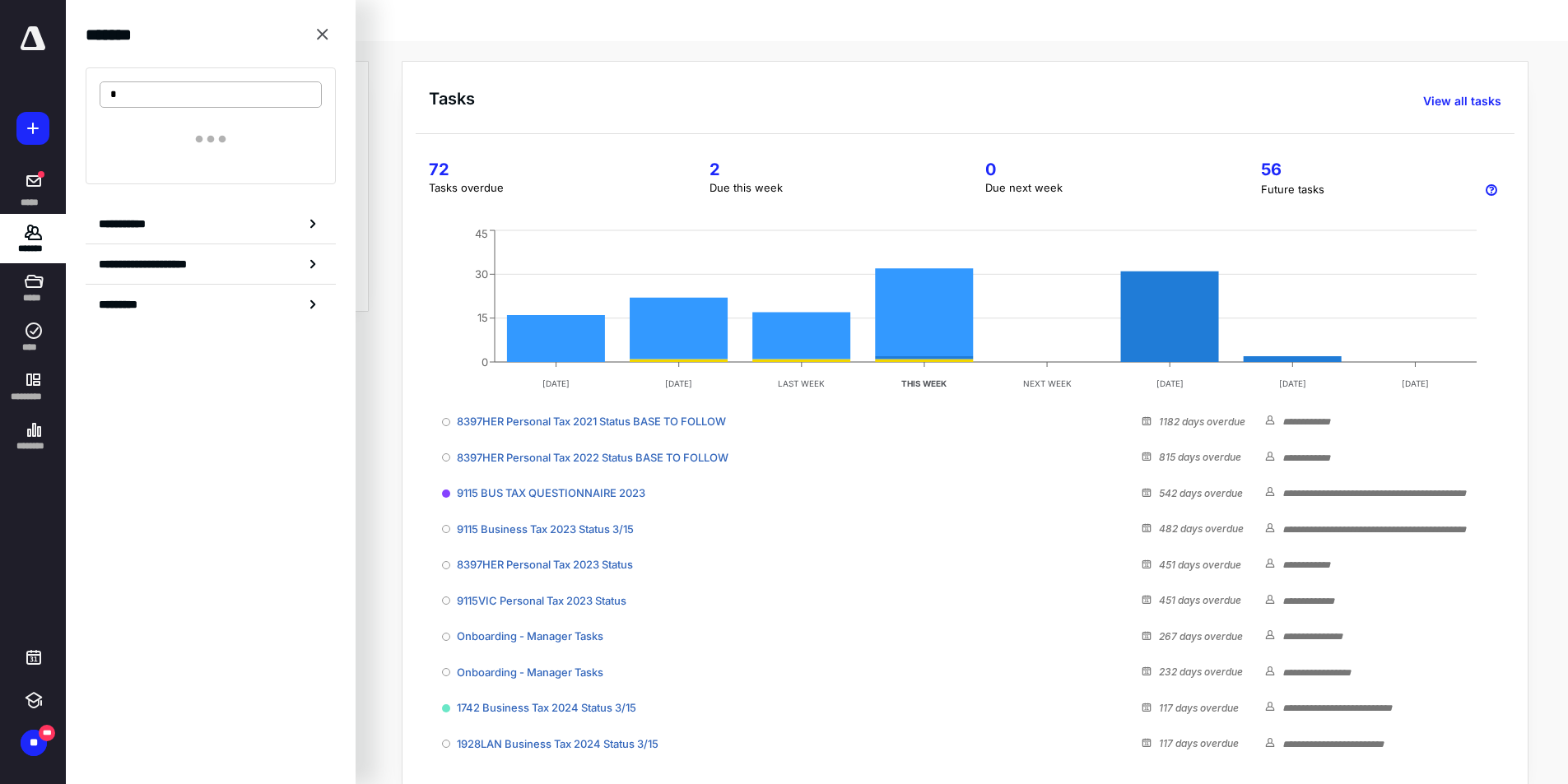 type 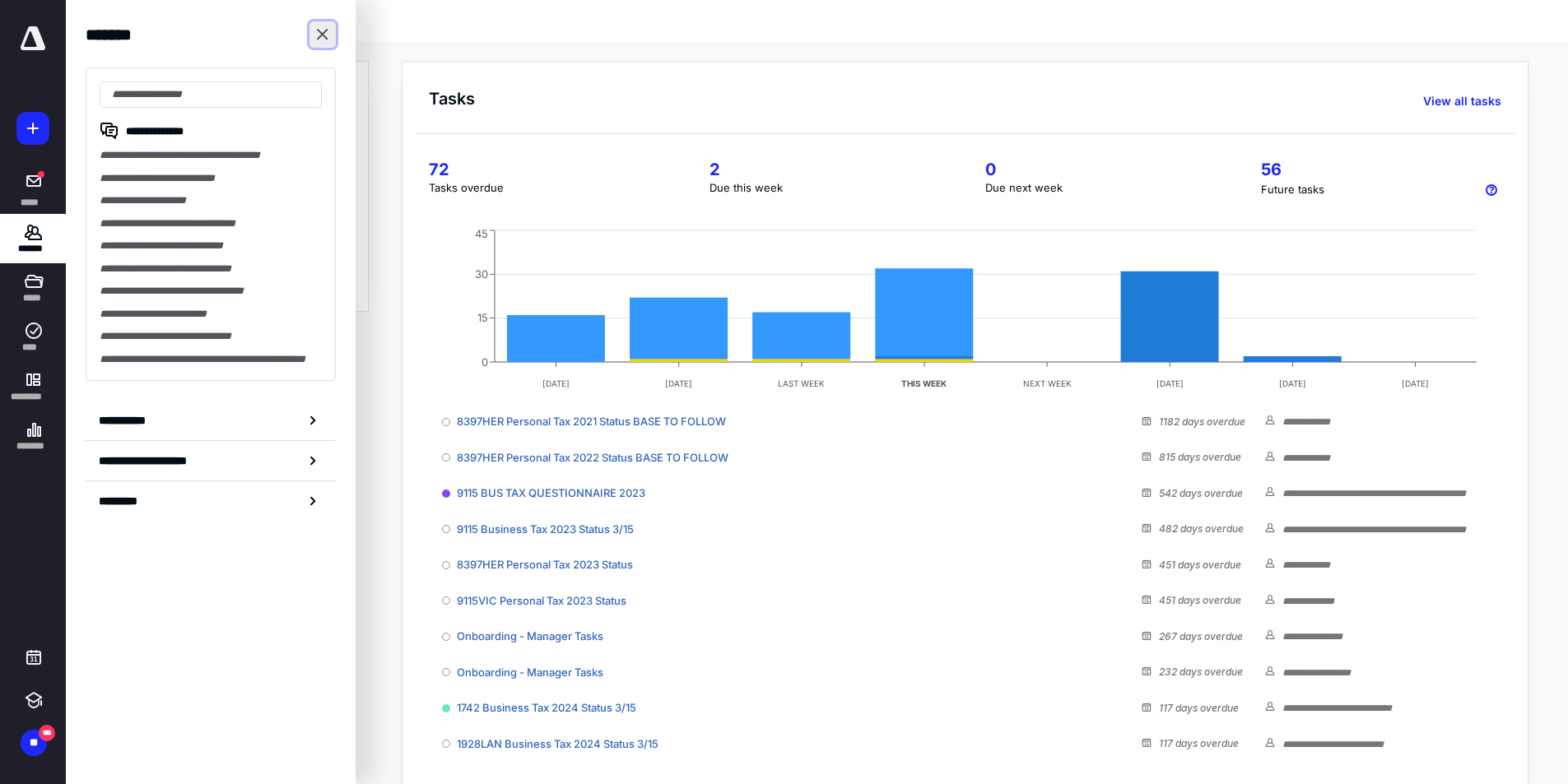 click at bounding box center [323, 35] 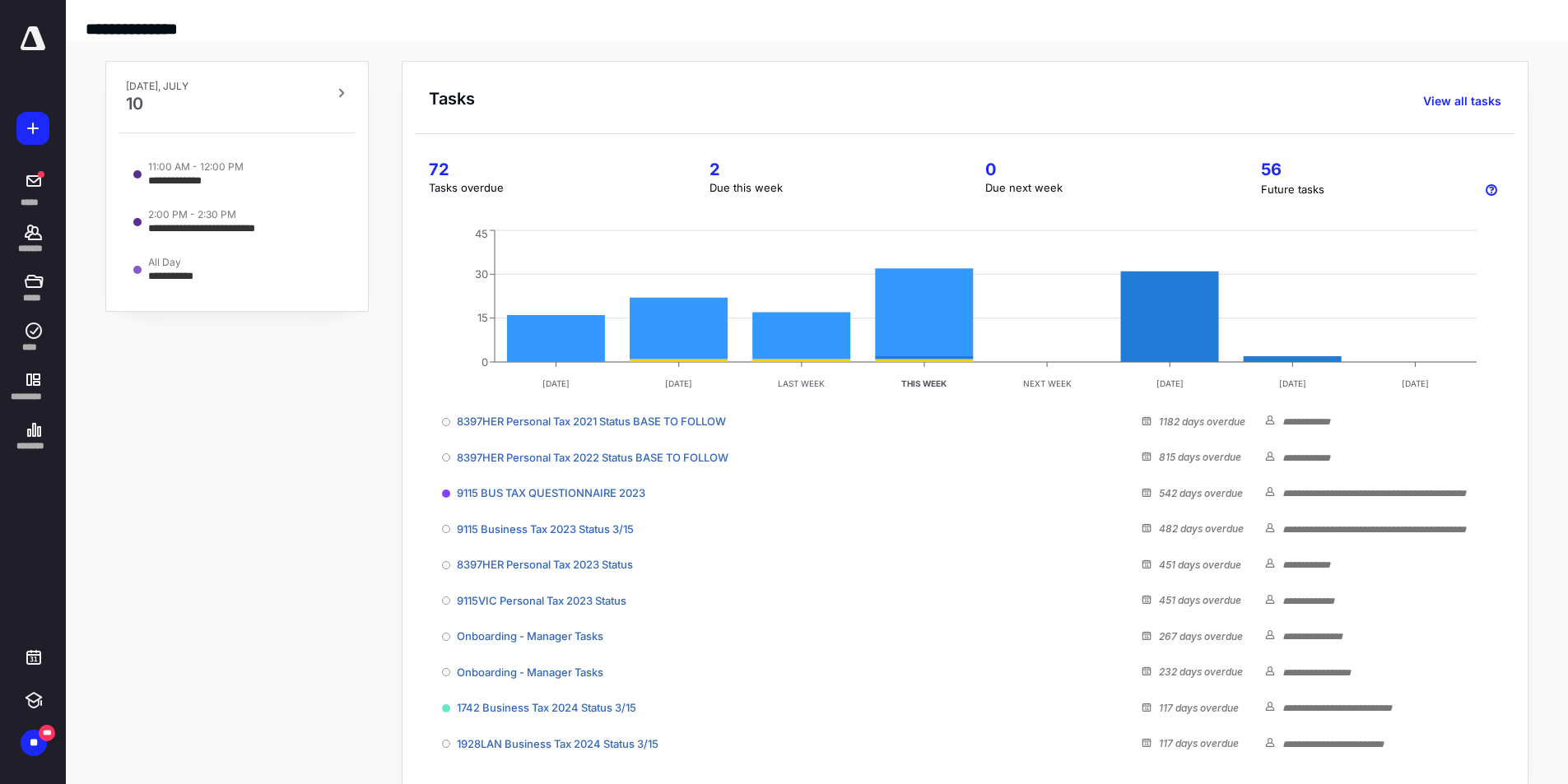 click at bounding box center (33, 39) 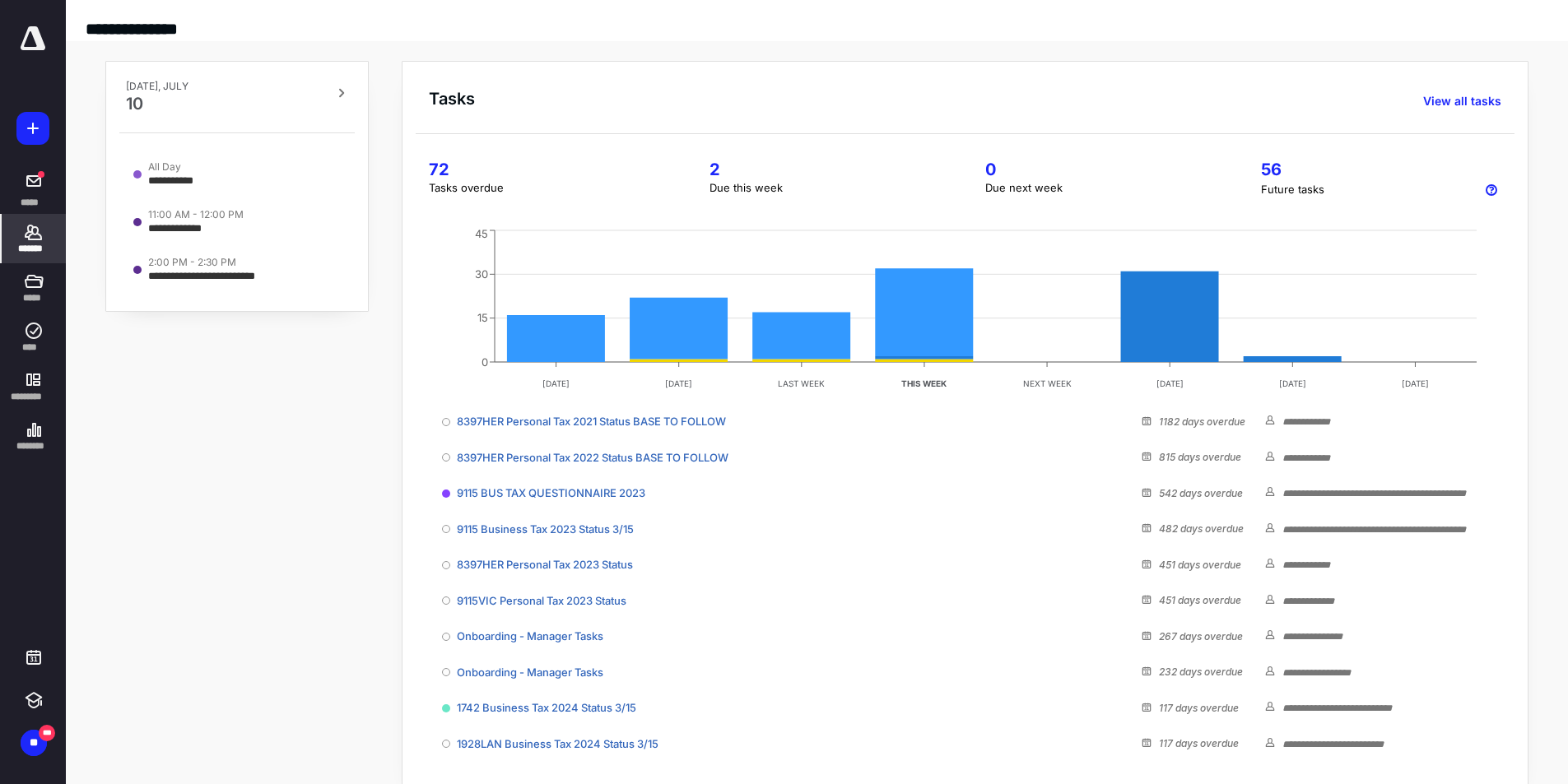 click 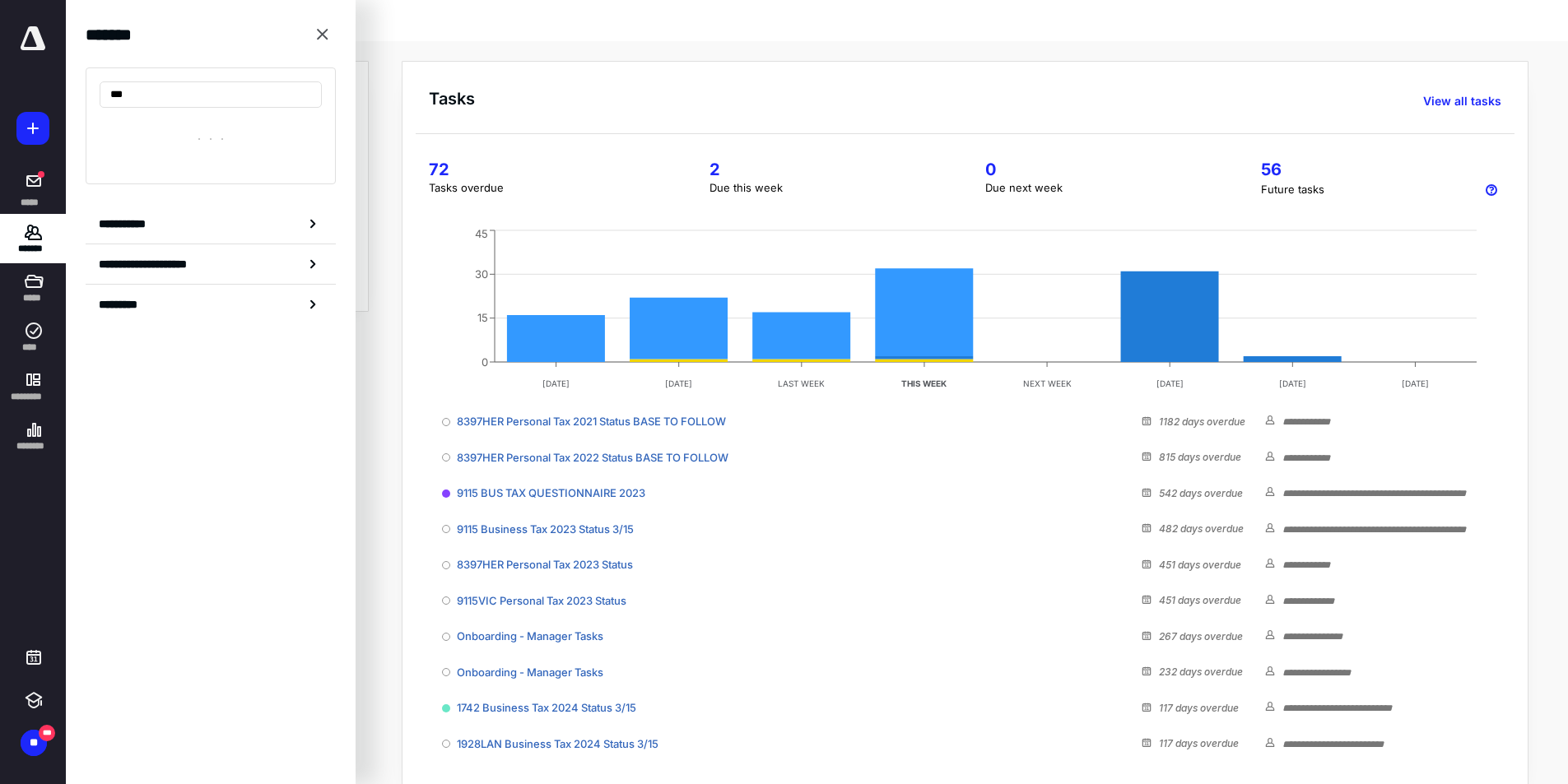 type on "****" 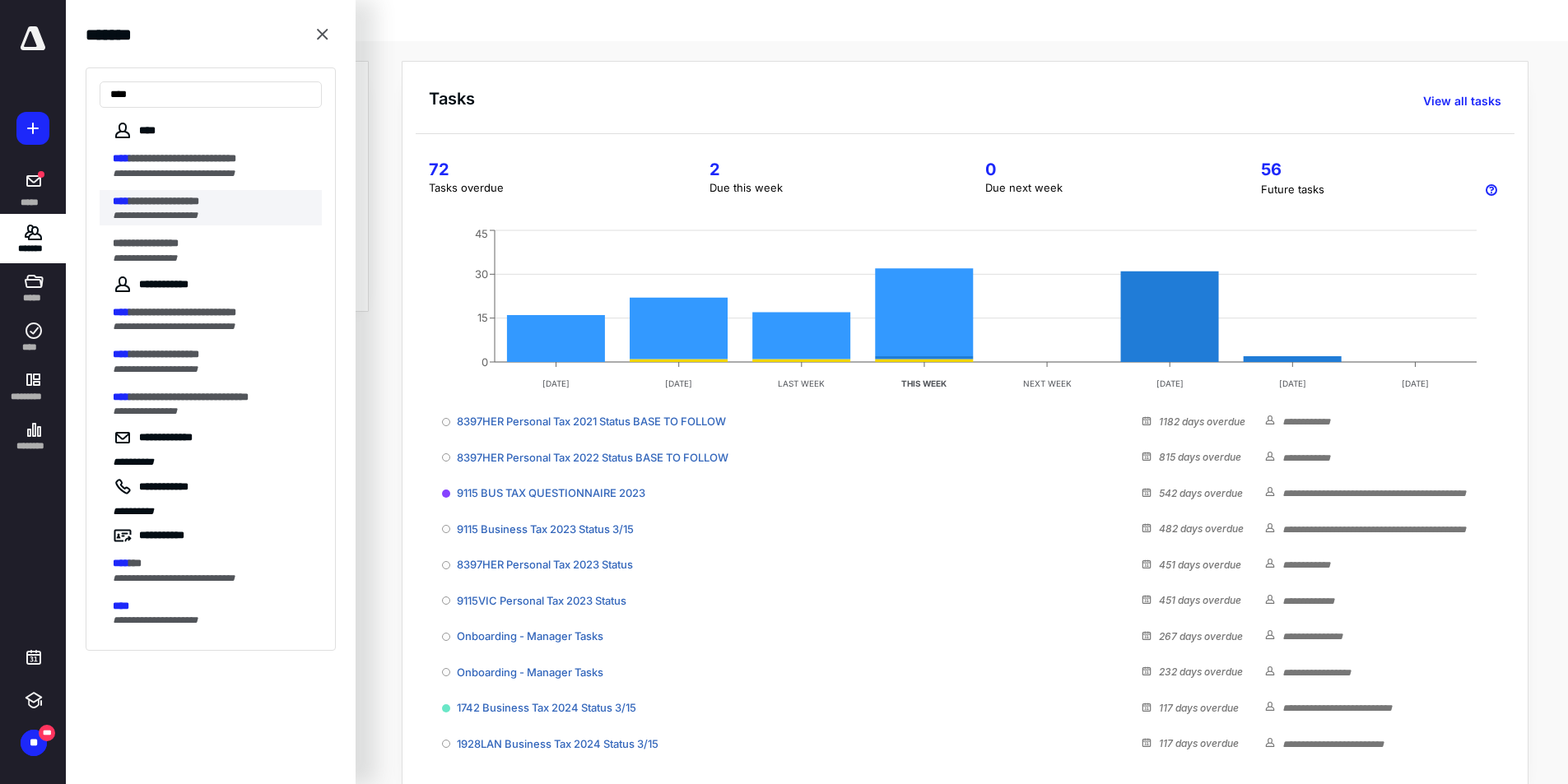click on "**********" at bounding box center (164, 201) 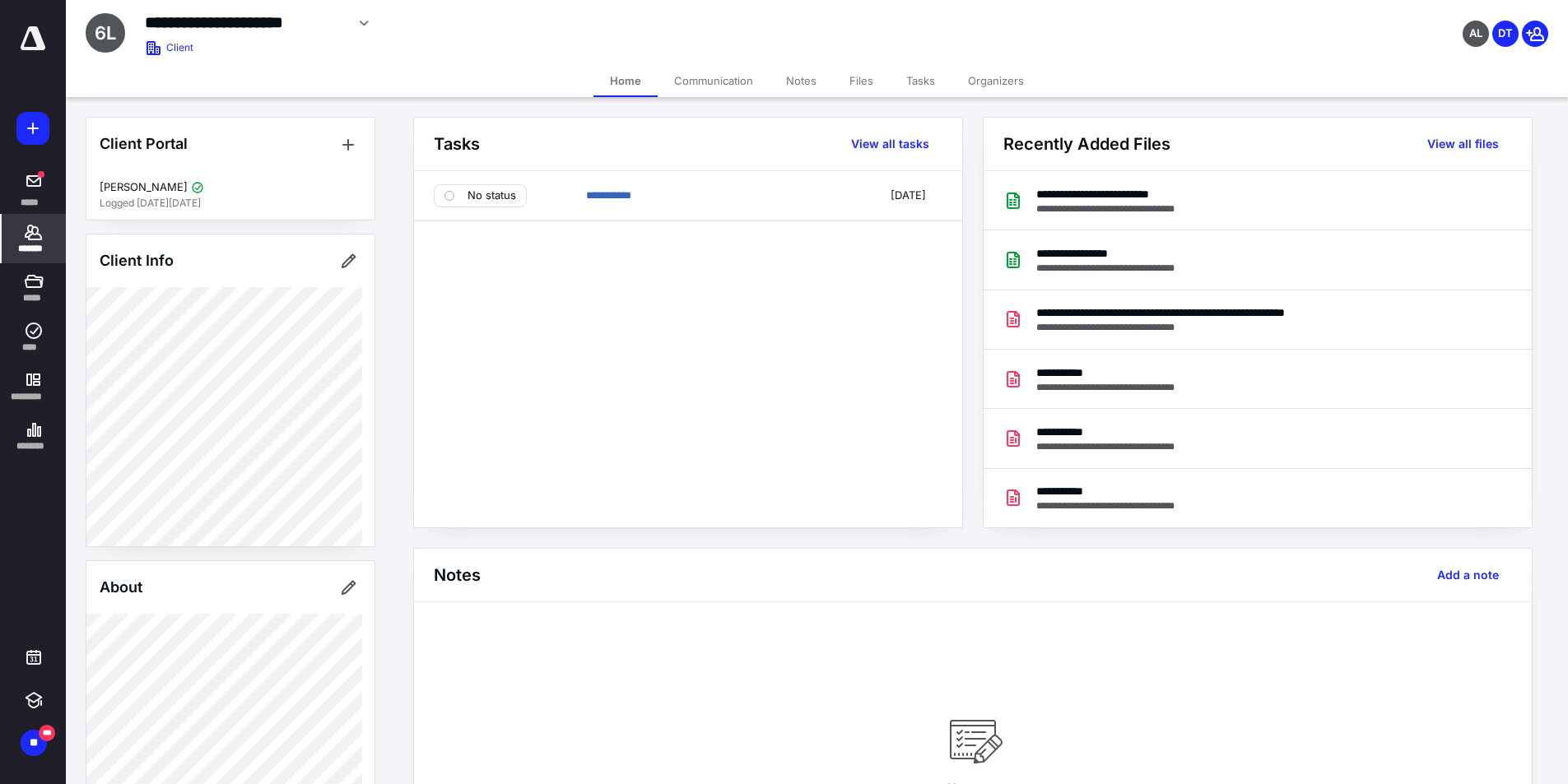 click on "Files" at bounding box center [861, 81] 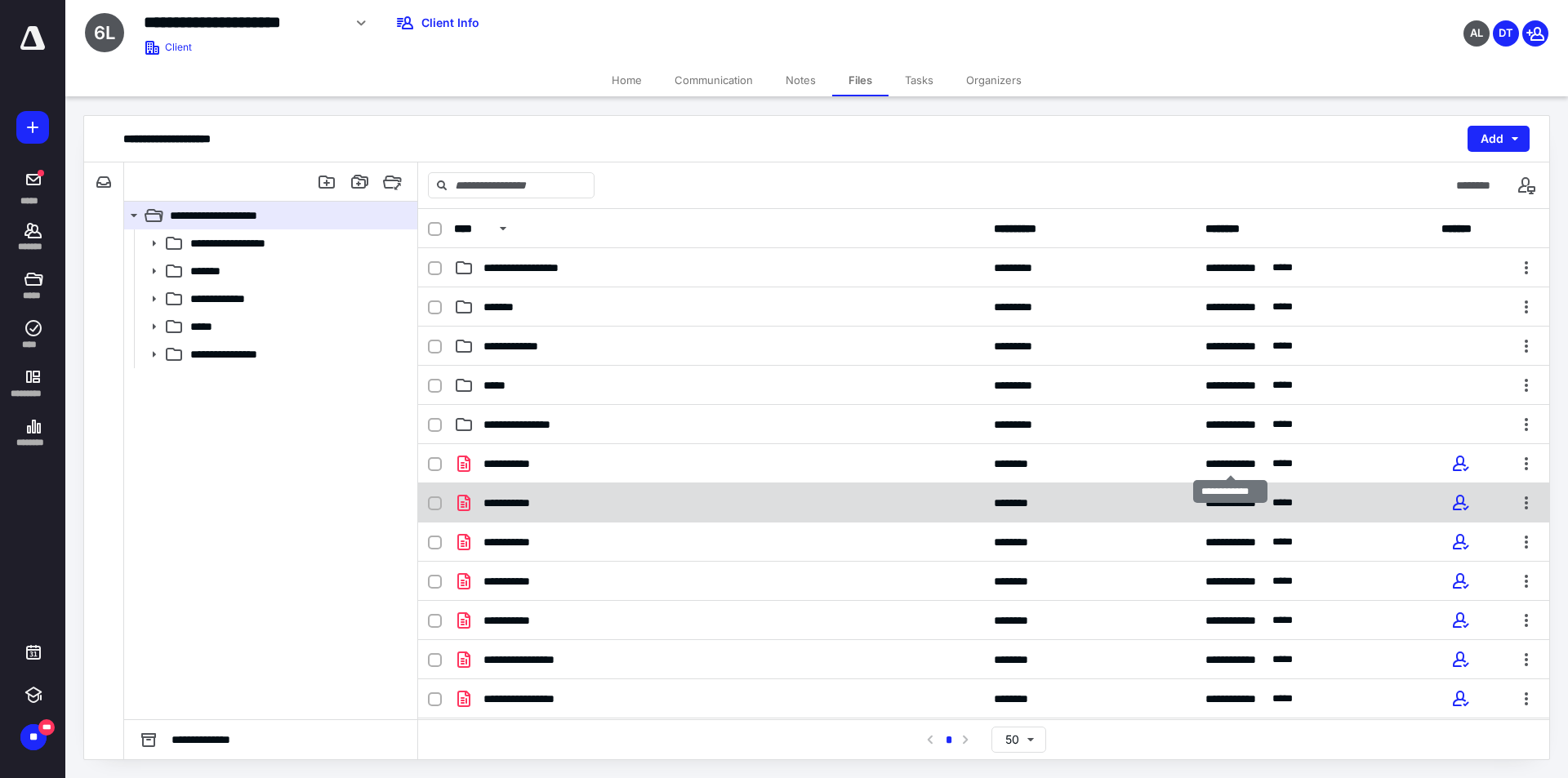 scroll, scrollTop: 38, scrollLeft: 0, axis: vertical 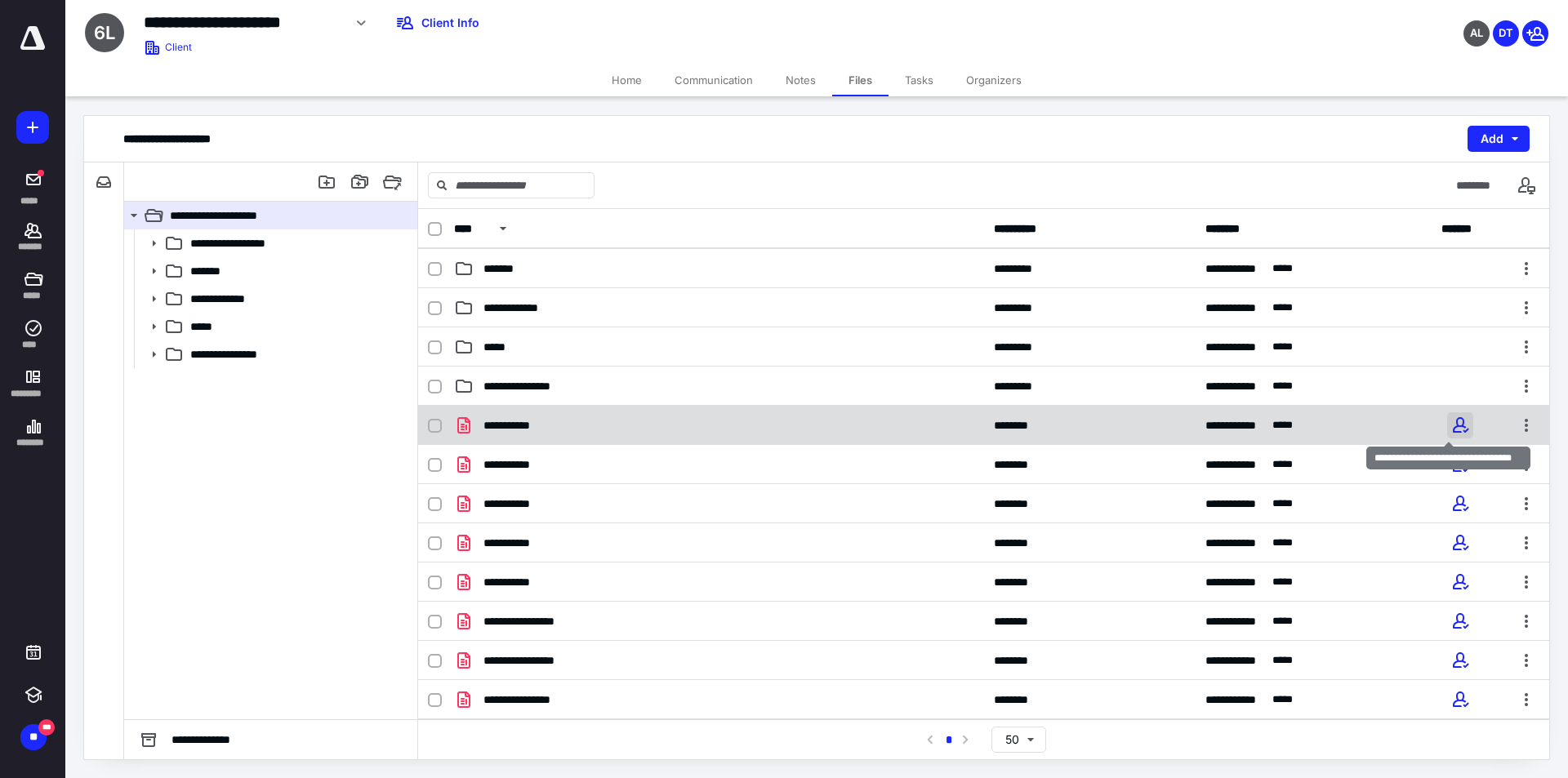click at bounding box center [1460, 425] 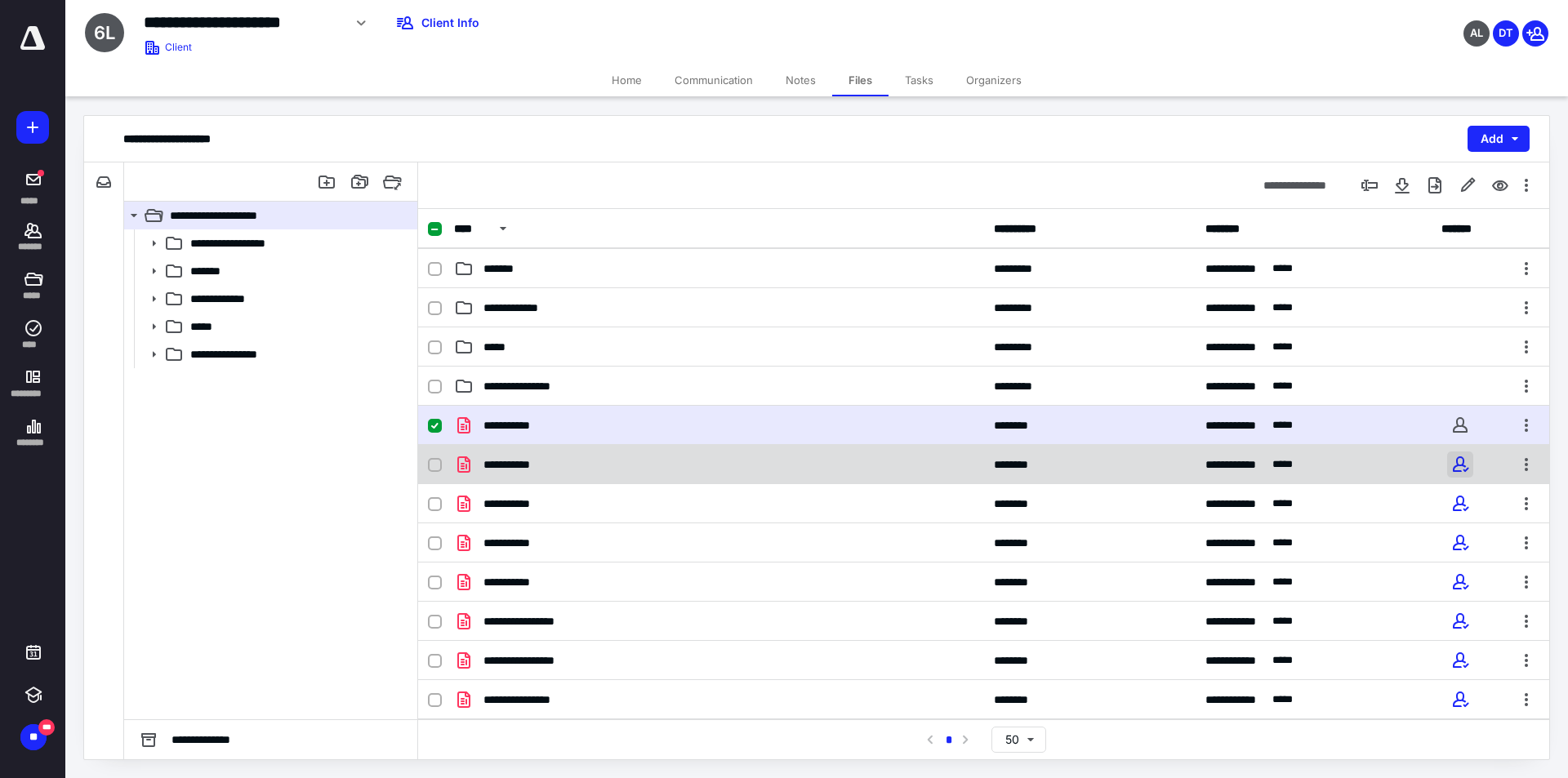 click at bounding box center [1460, 465] 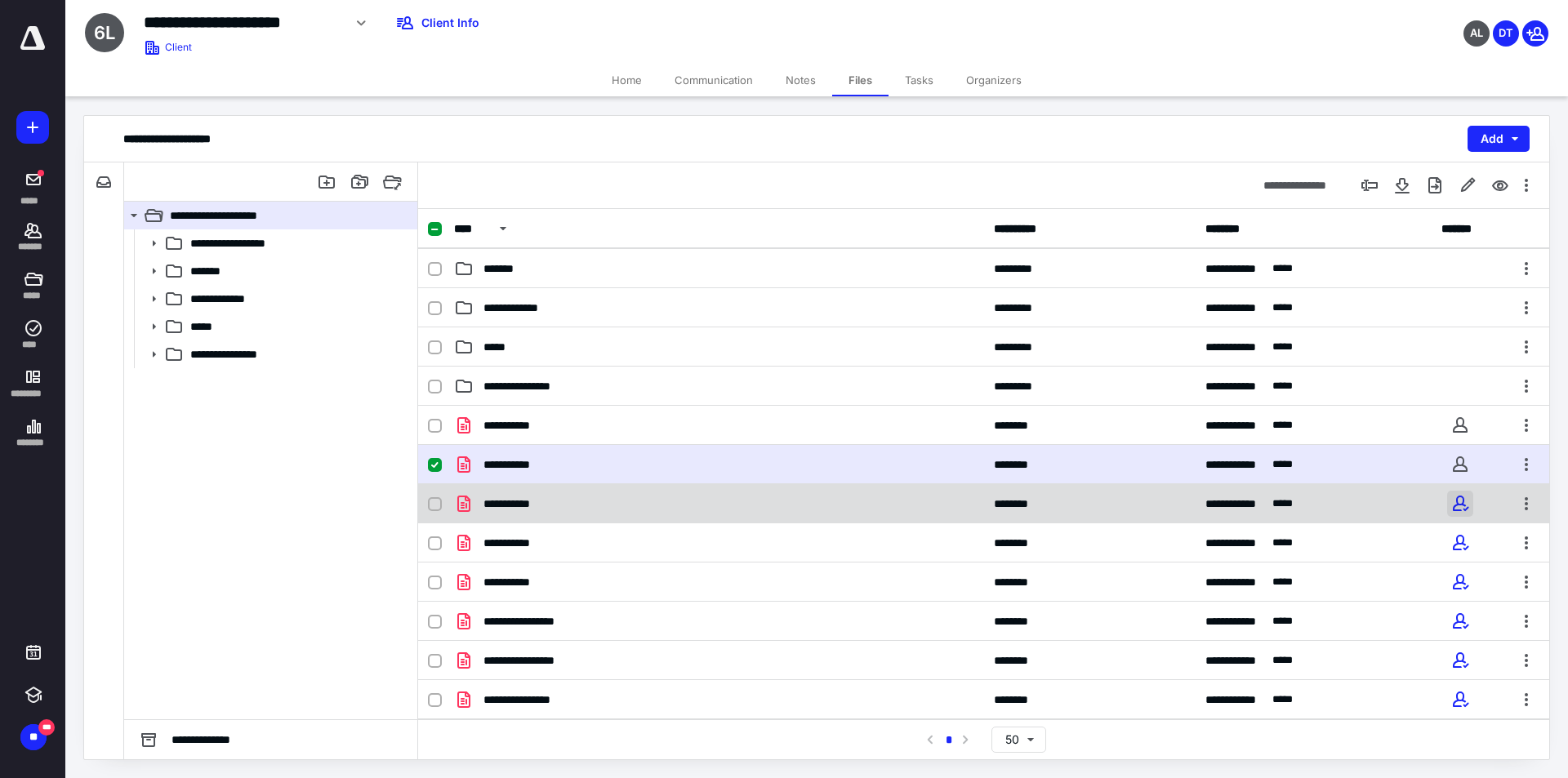 click at bounding box center [1460, 504] 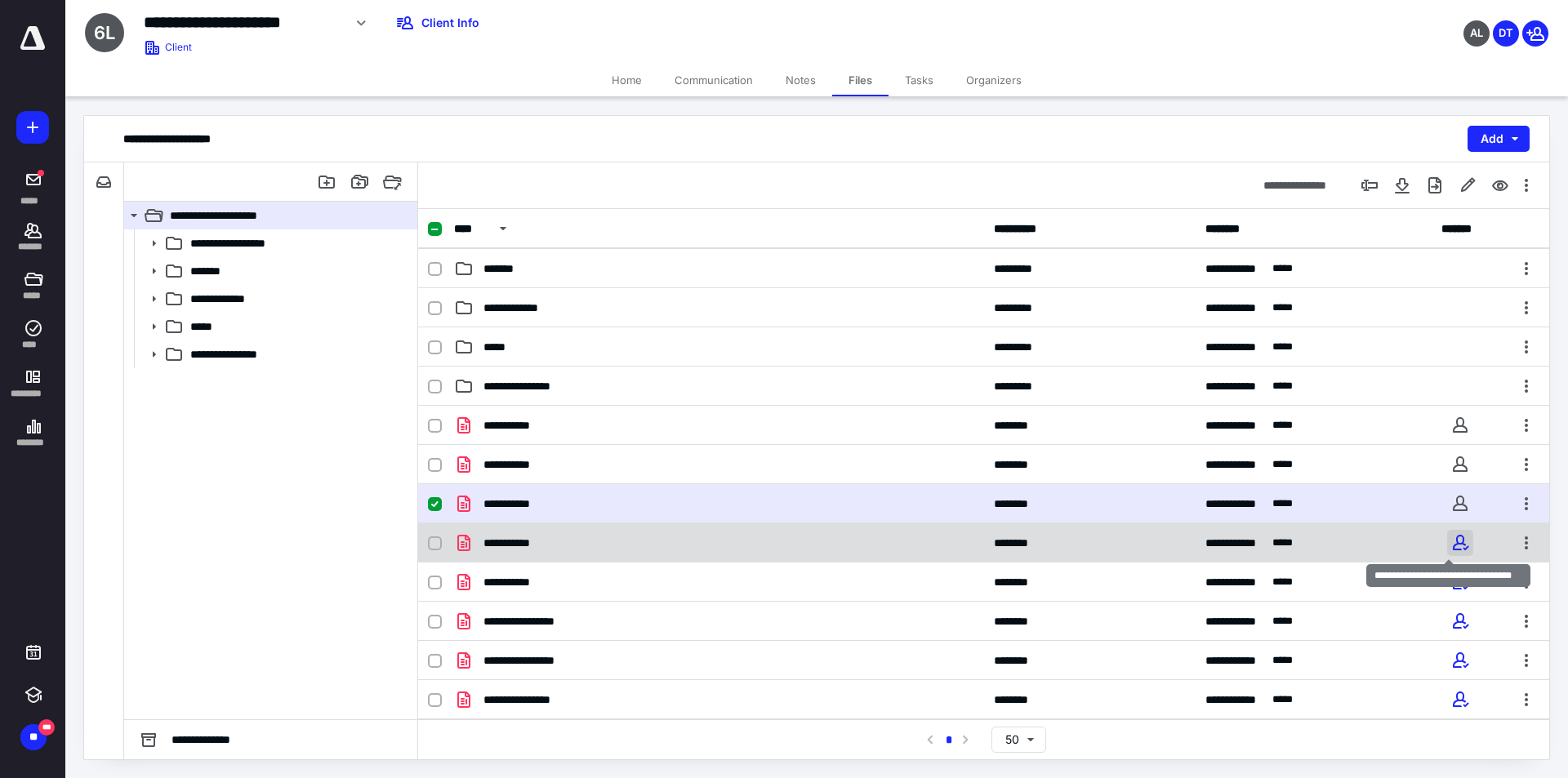 click at bounding box center (1460, 543) 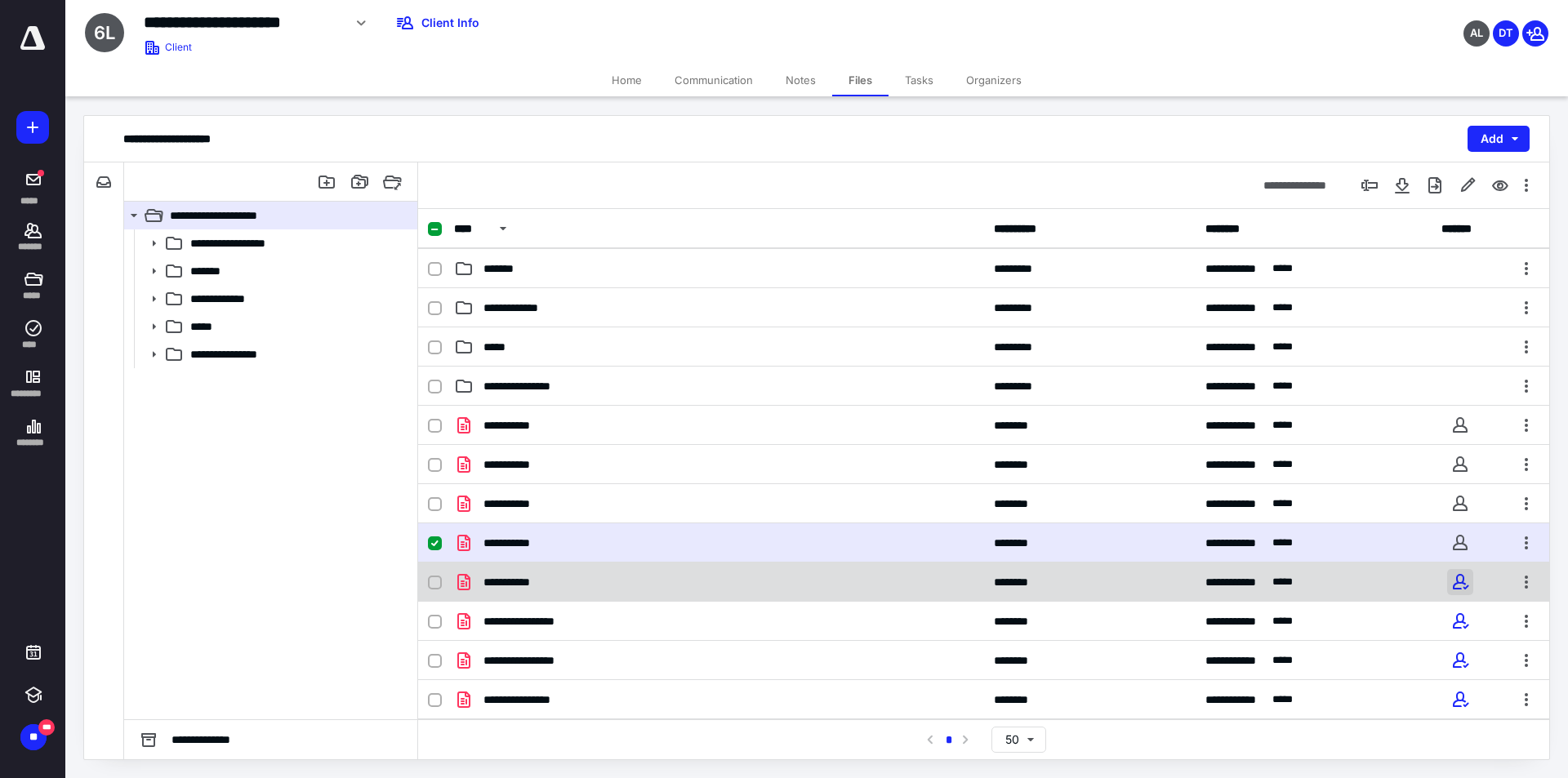 click at bounding box center [1460, 582] 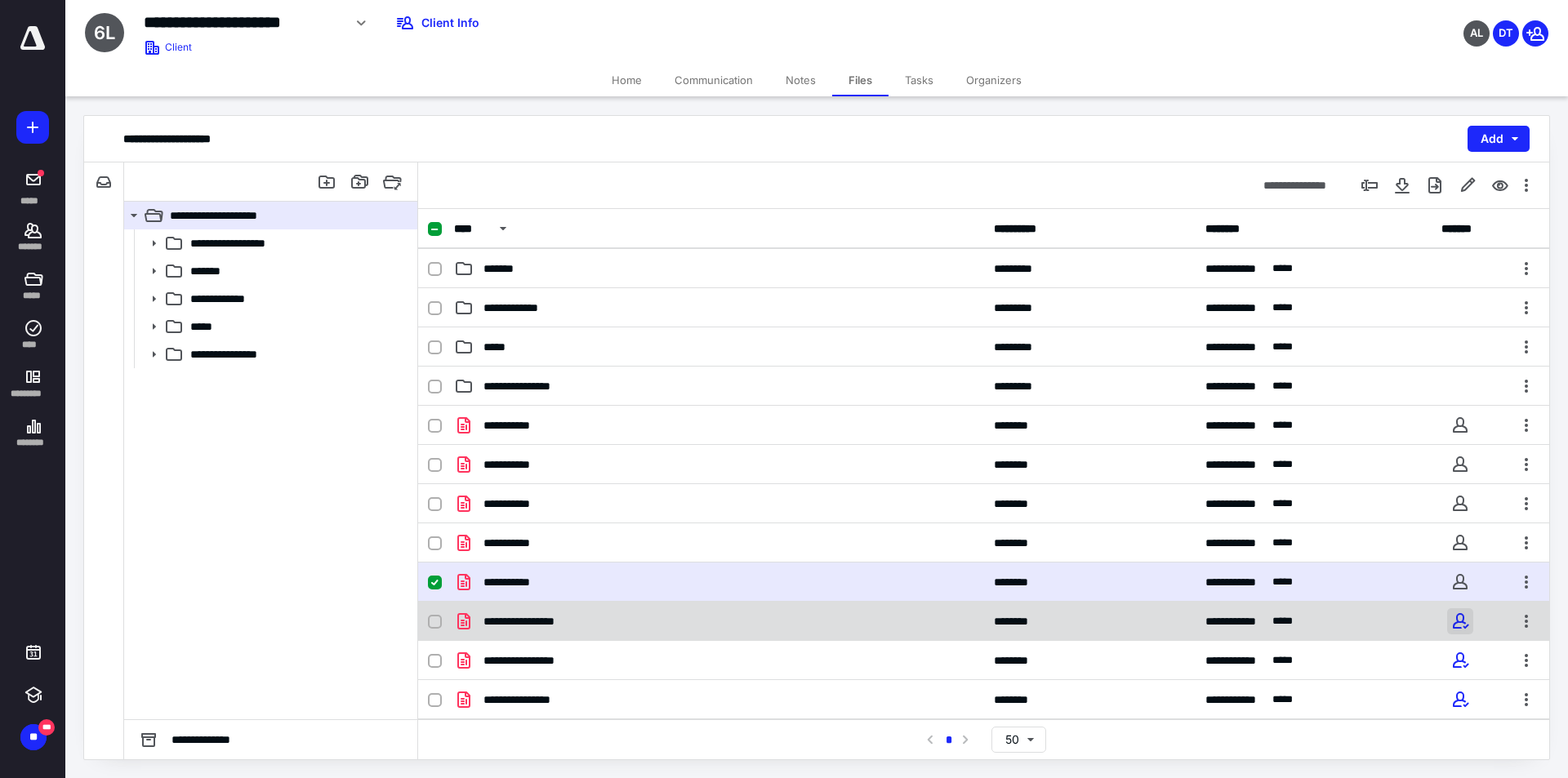 click at bounding box center [1460, 621] 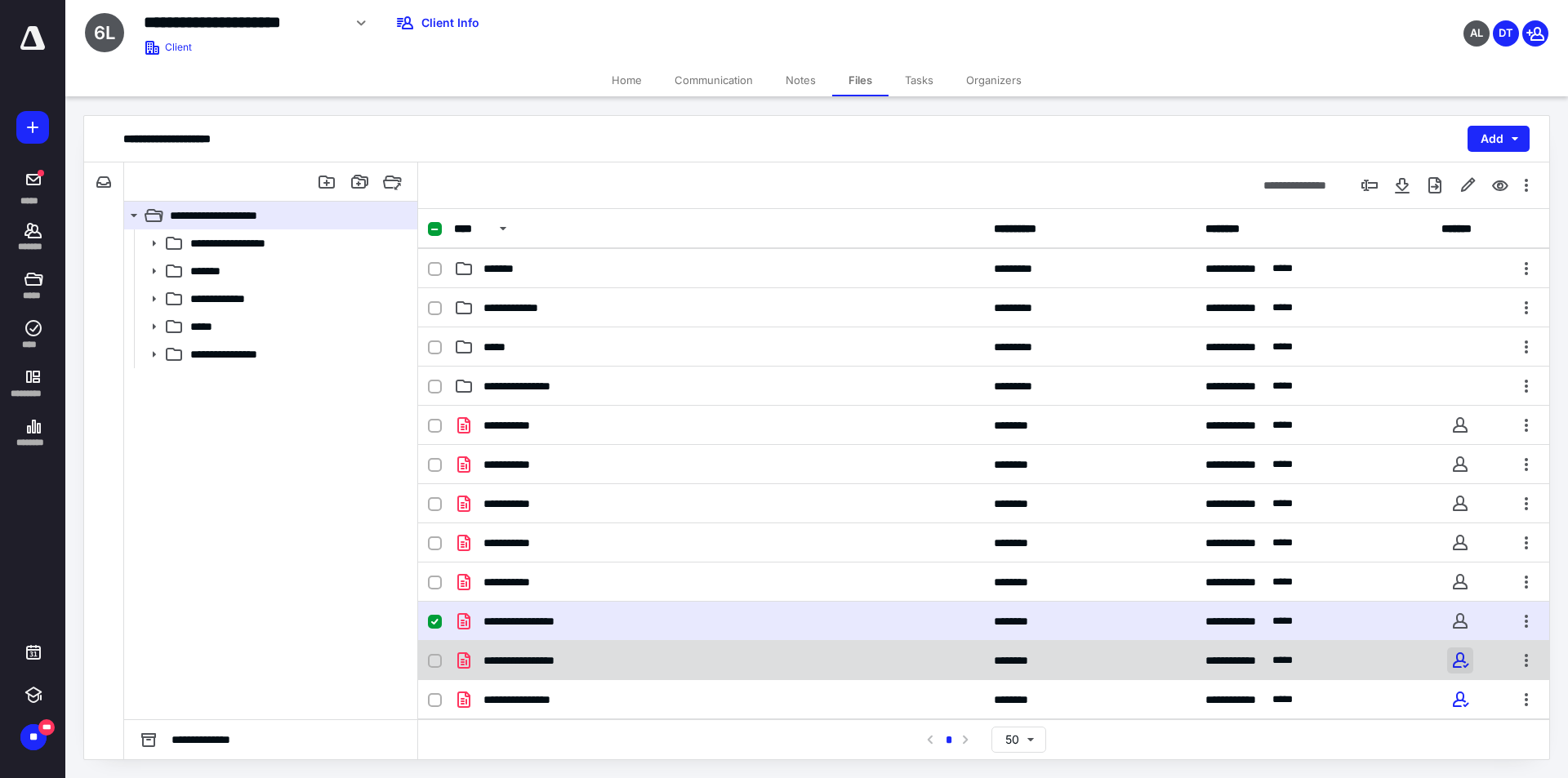click at bounding box center [1460, 660] 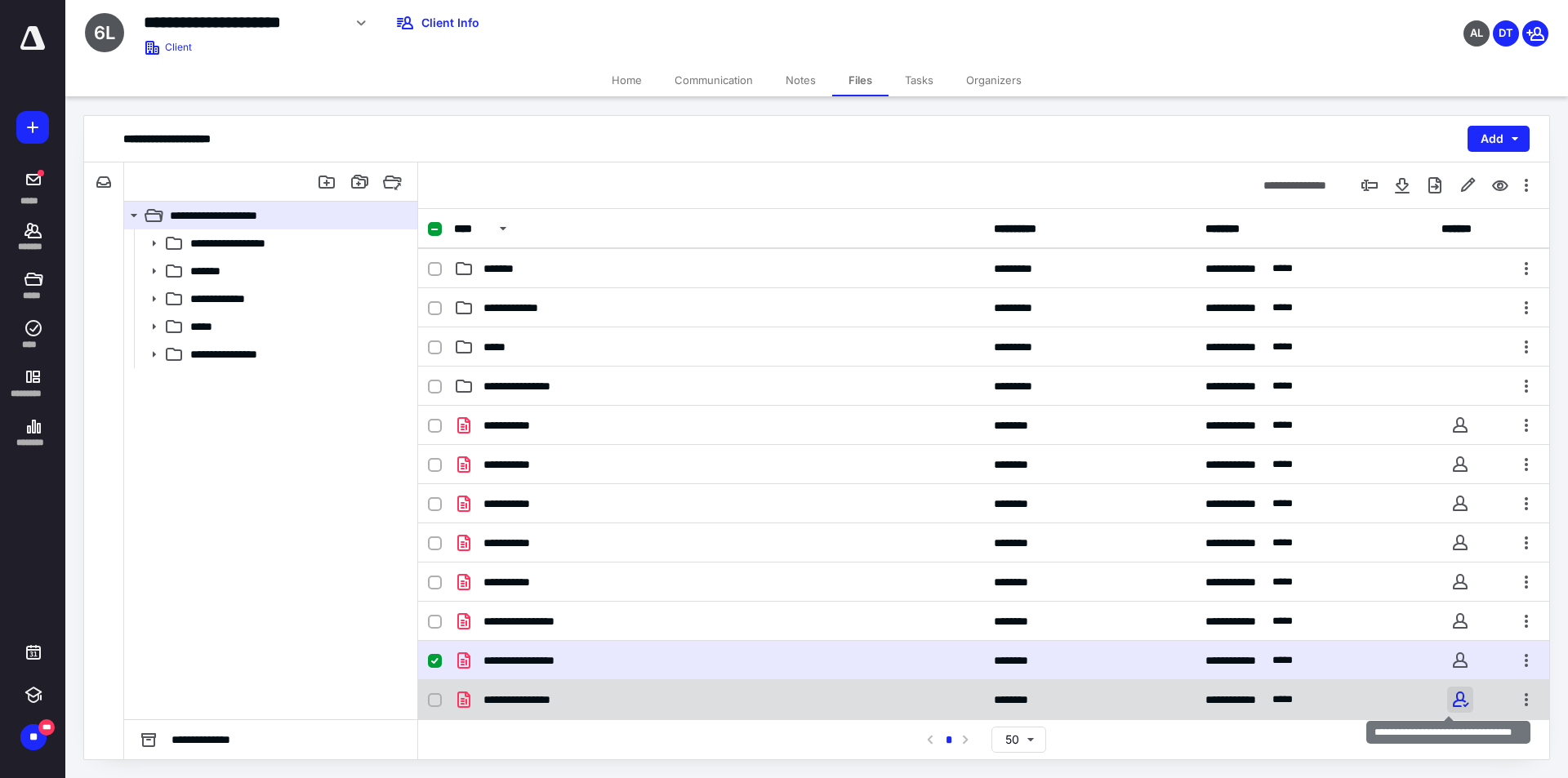click at bounding box center (1460, 700) 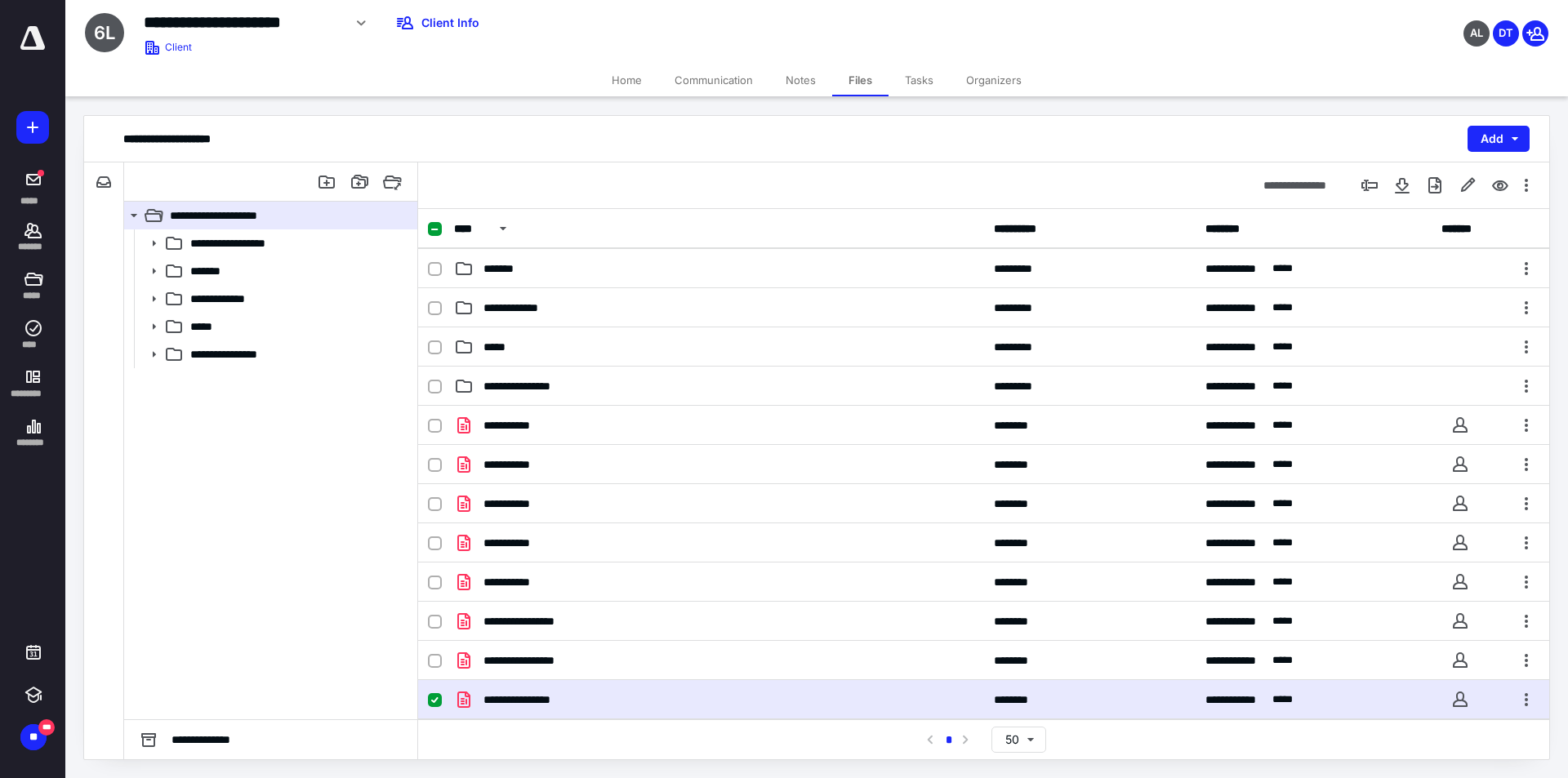 click at bounding box center (434, 700) 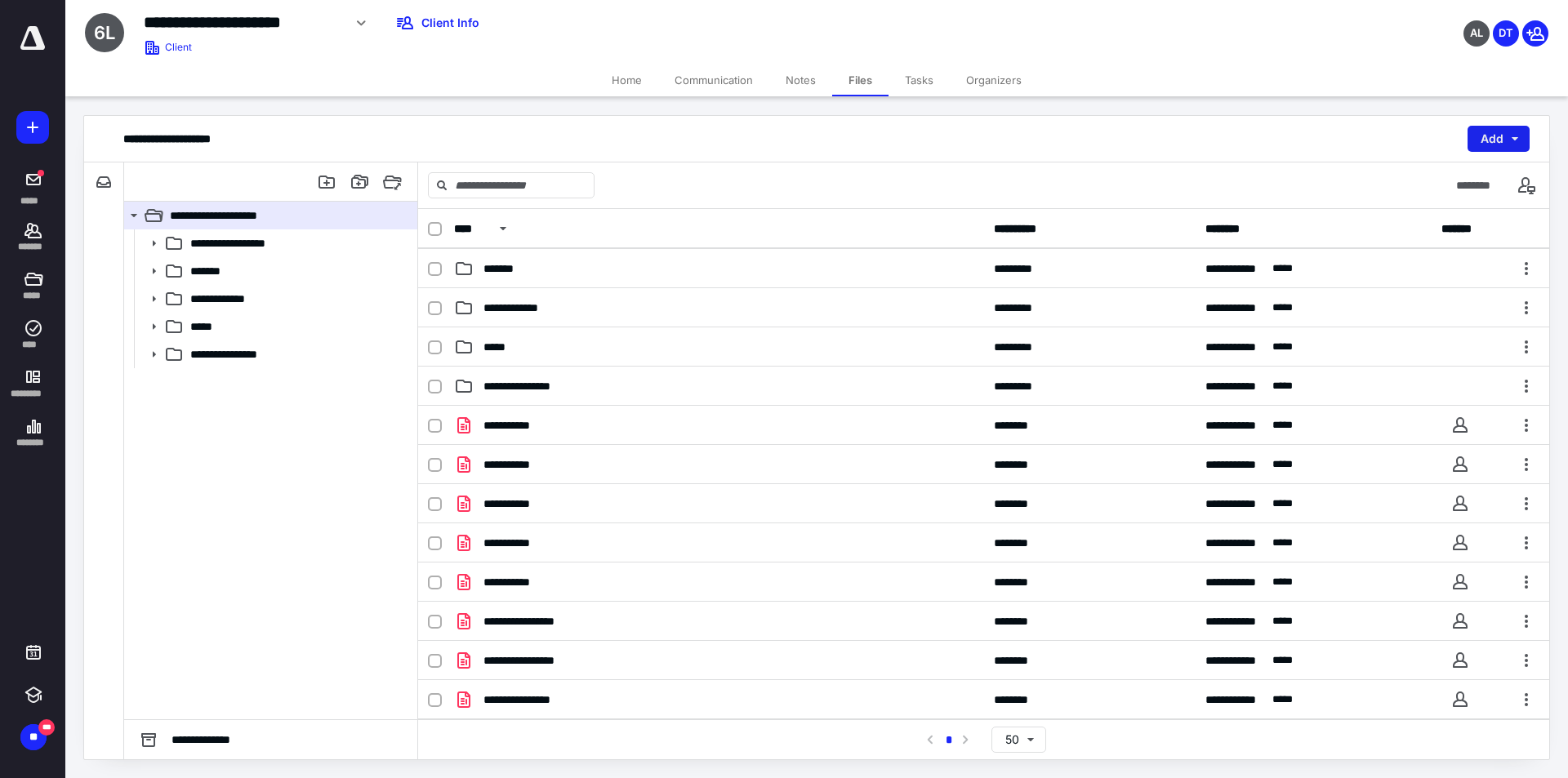 click on "Add" at bounding box center [1499, 139] 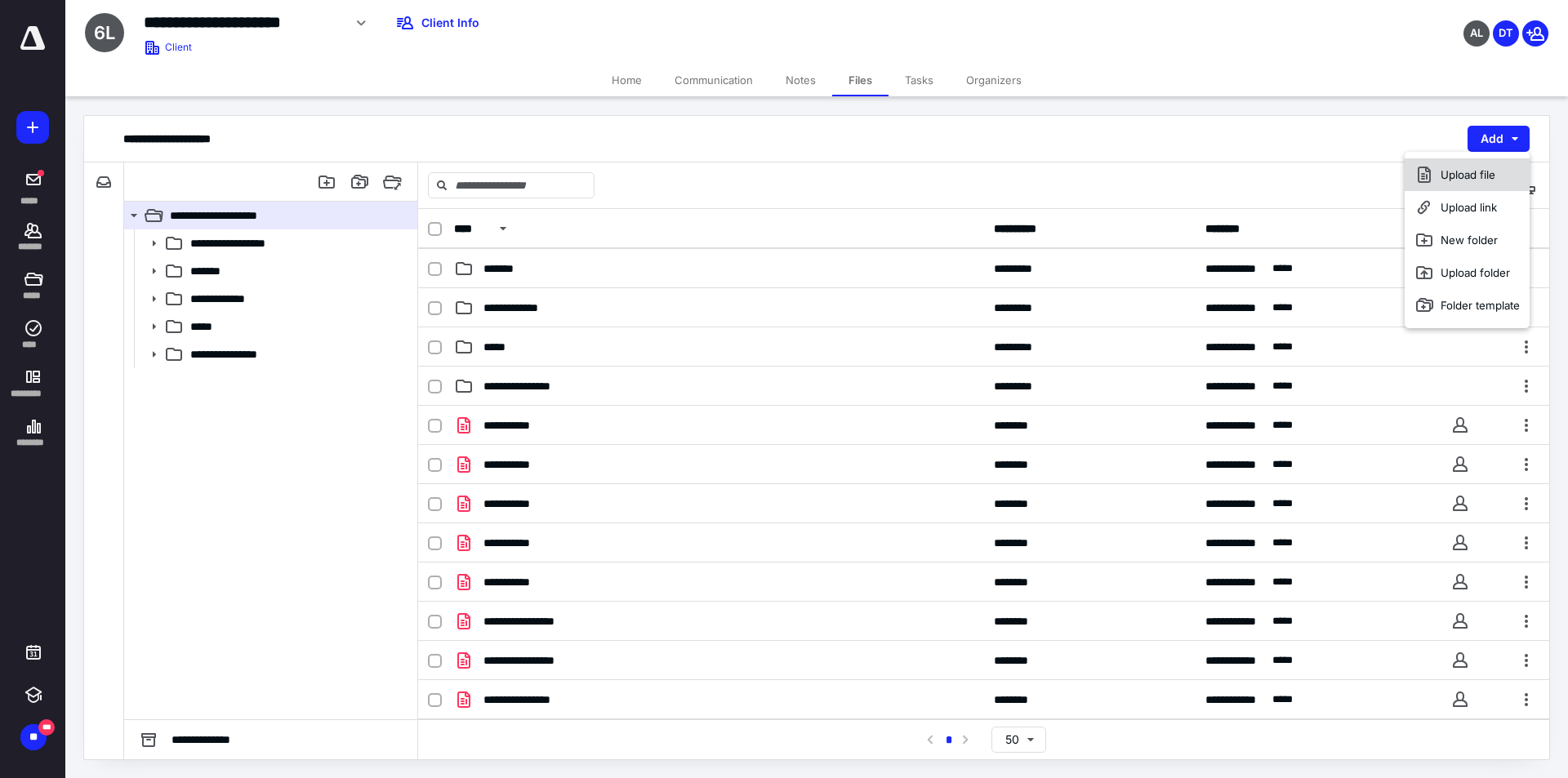 click on "Upload file" at bounding box center (1467, 175) 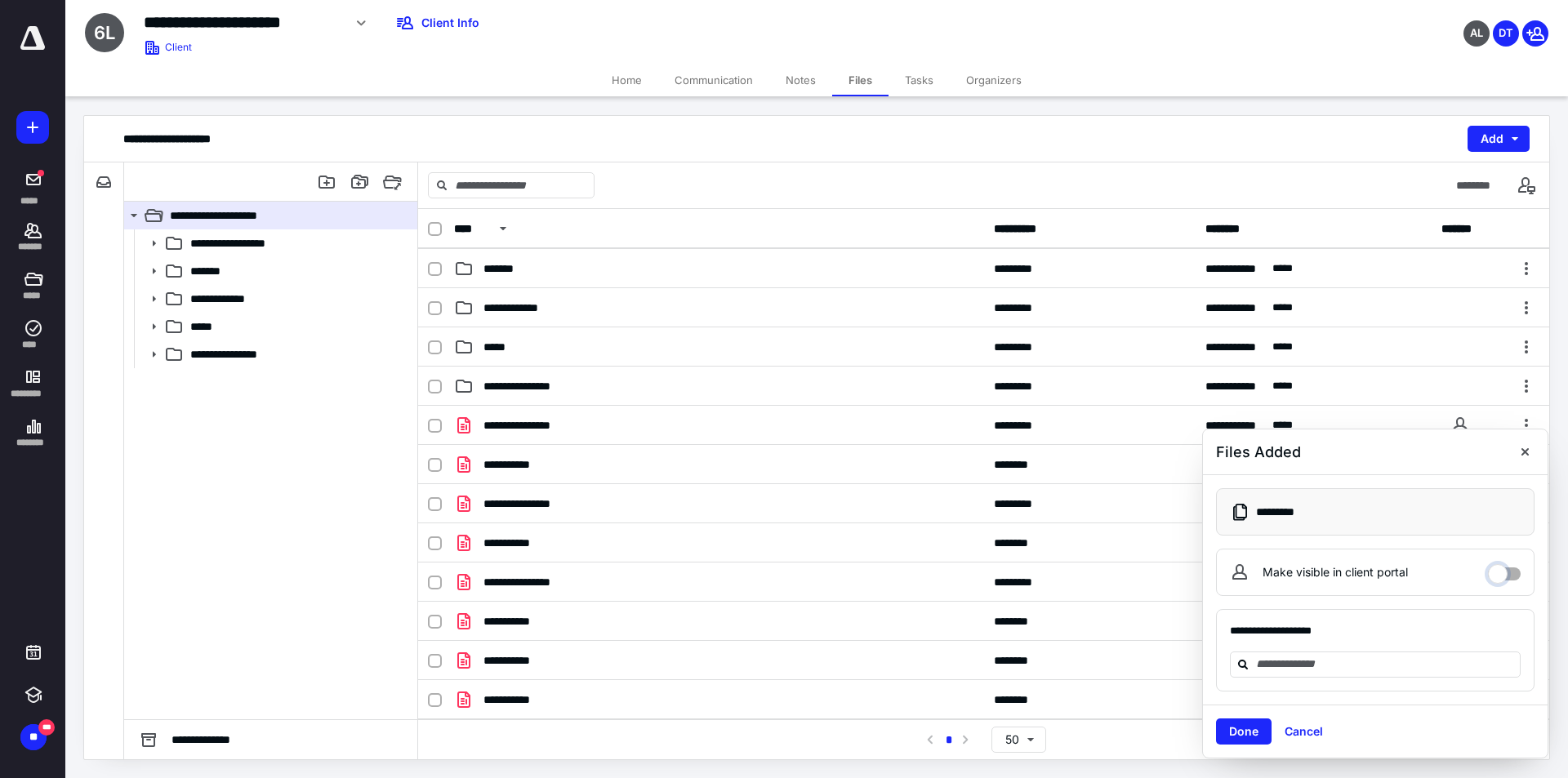 click on "Make visible in client portal" at bounding box center (1504, 570) 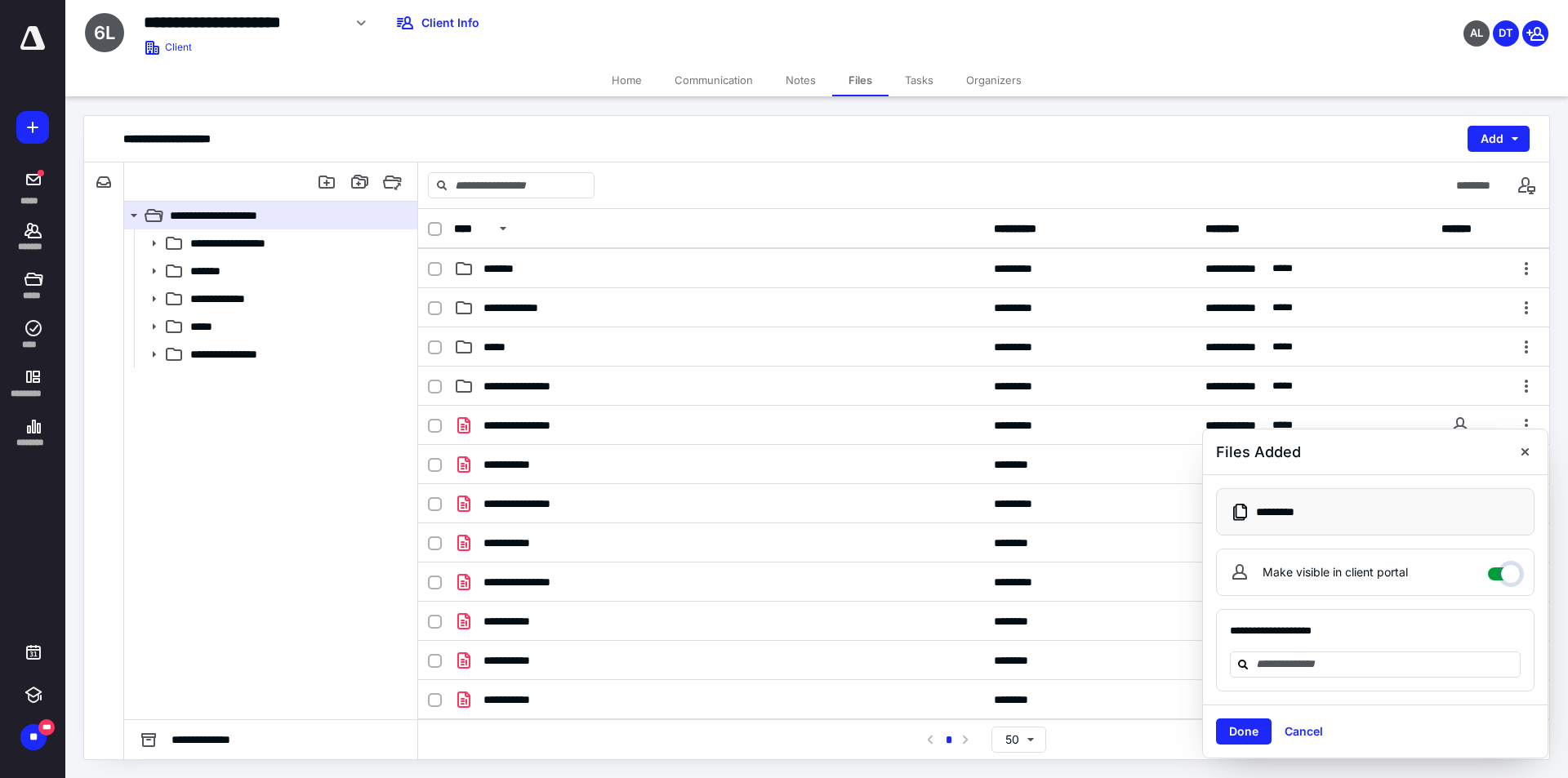 checkbox on "****" 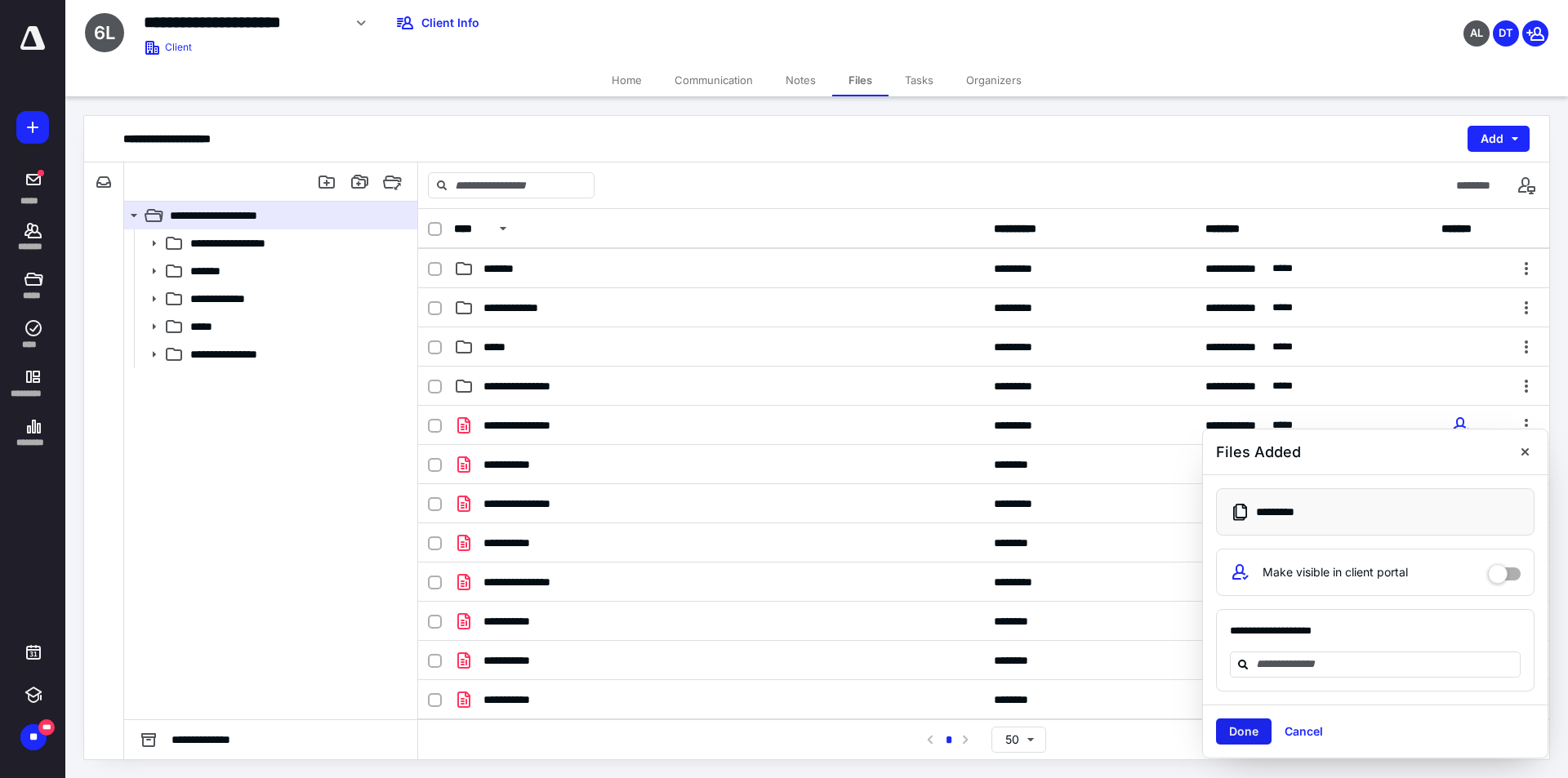 click on "Done" at bounding box center (1244, 731) 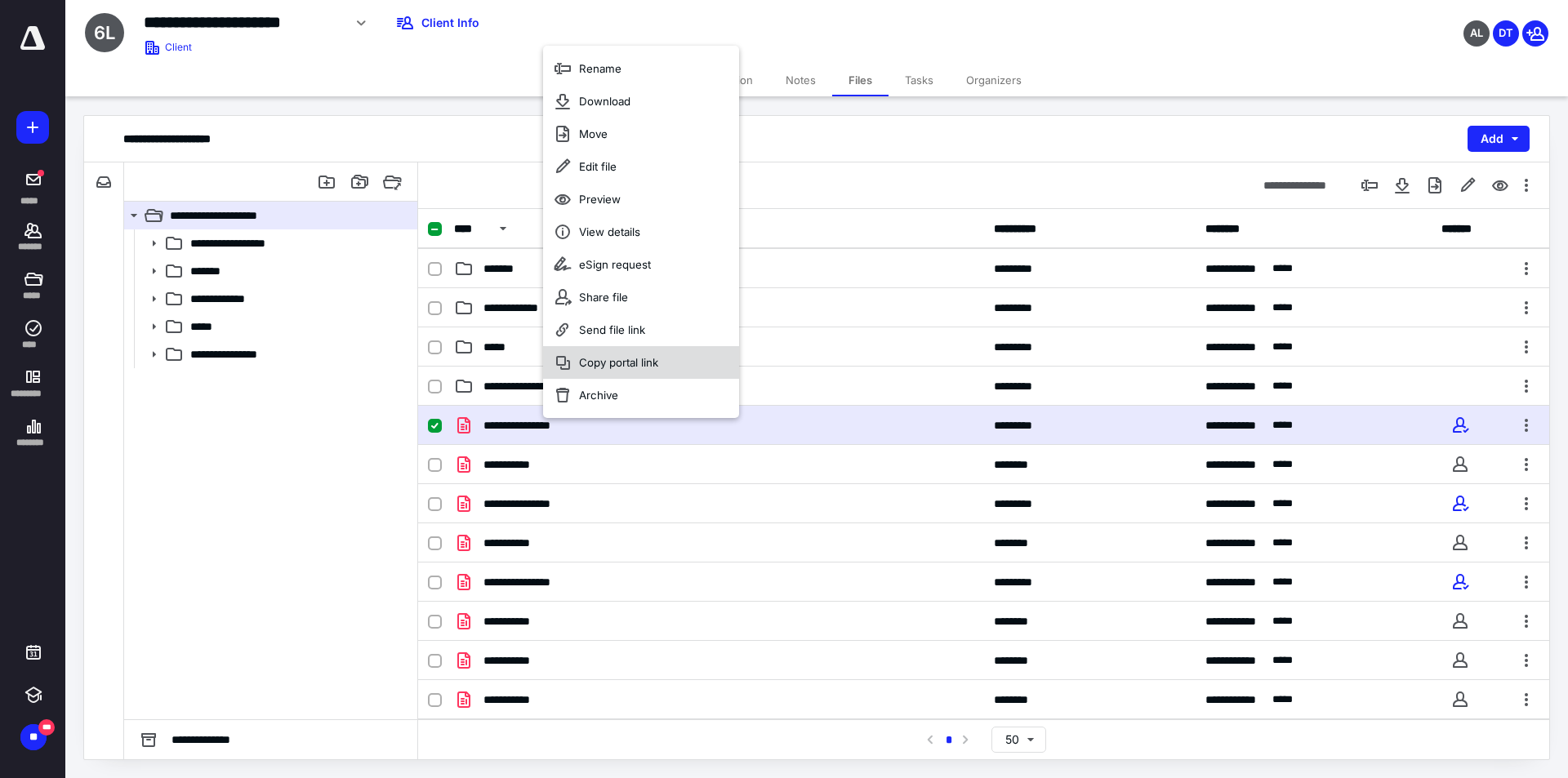 click on "Copy portal link" at bounding box center (618, 362) 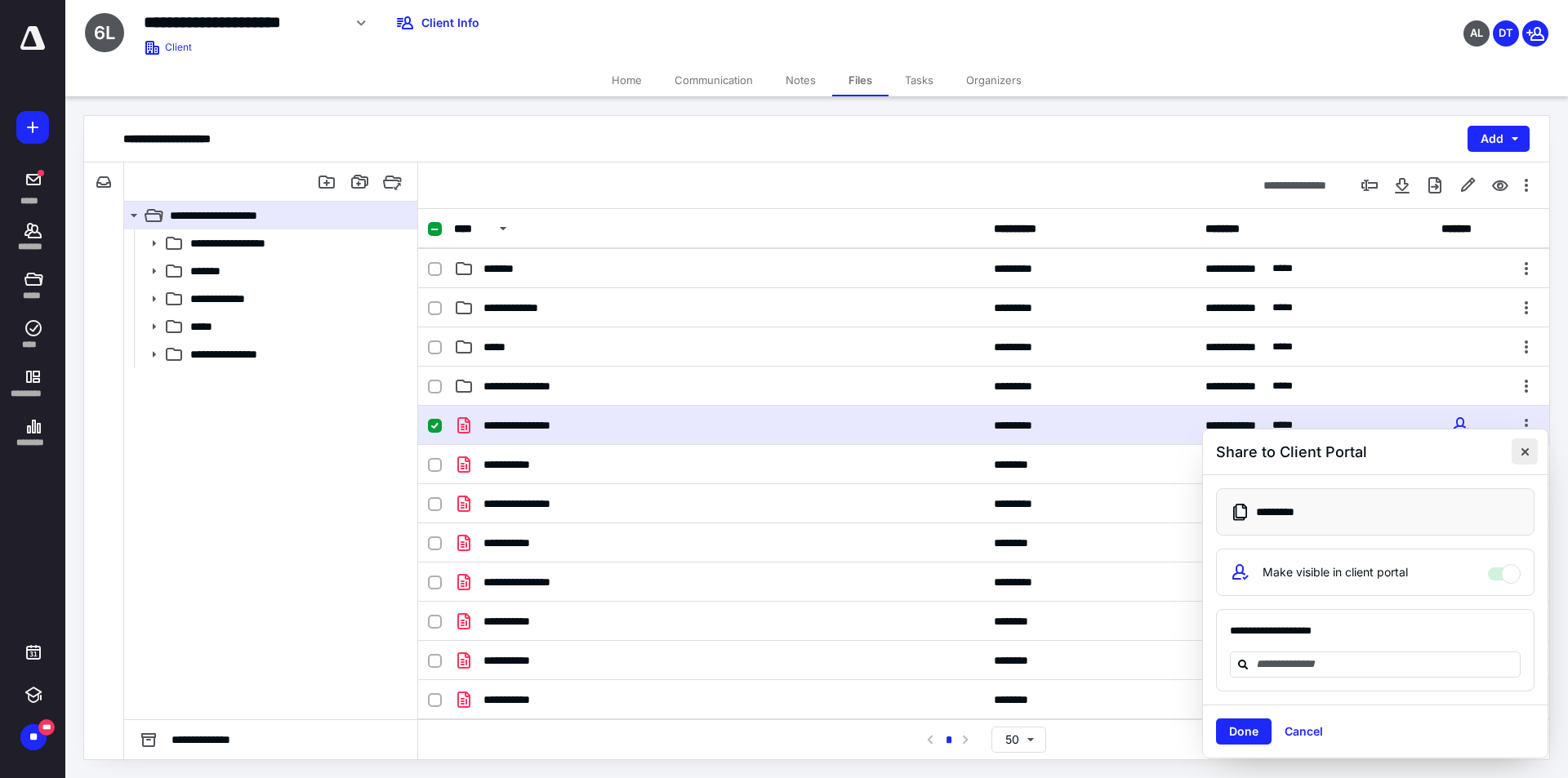 click at bounding box center [1525, 451] 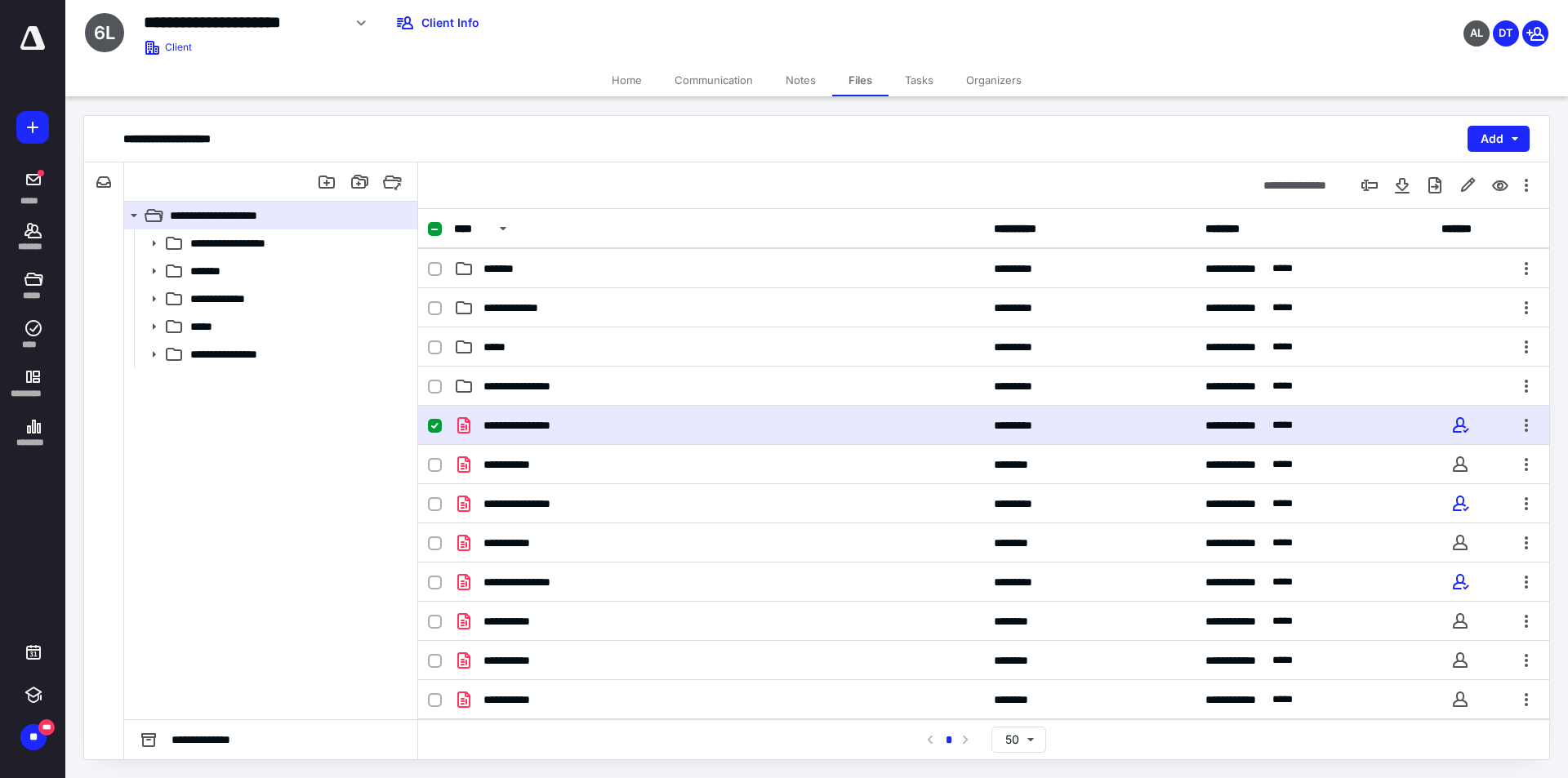 click 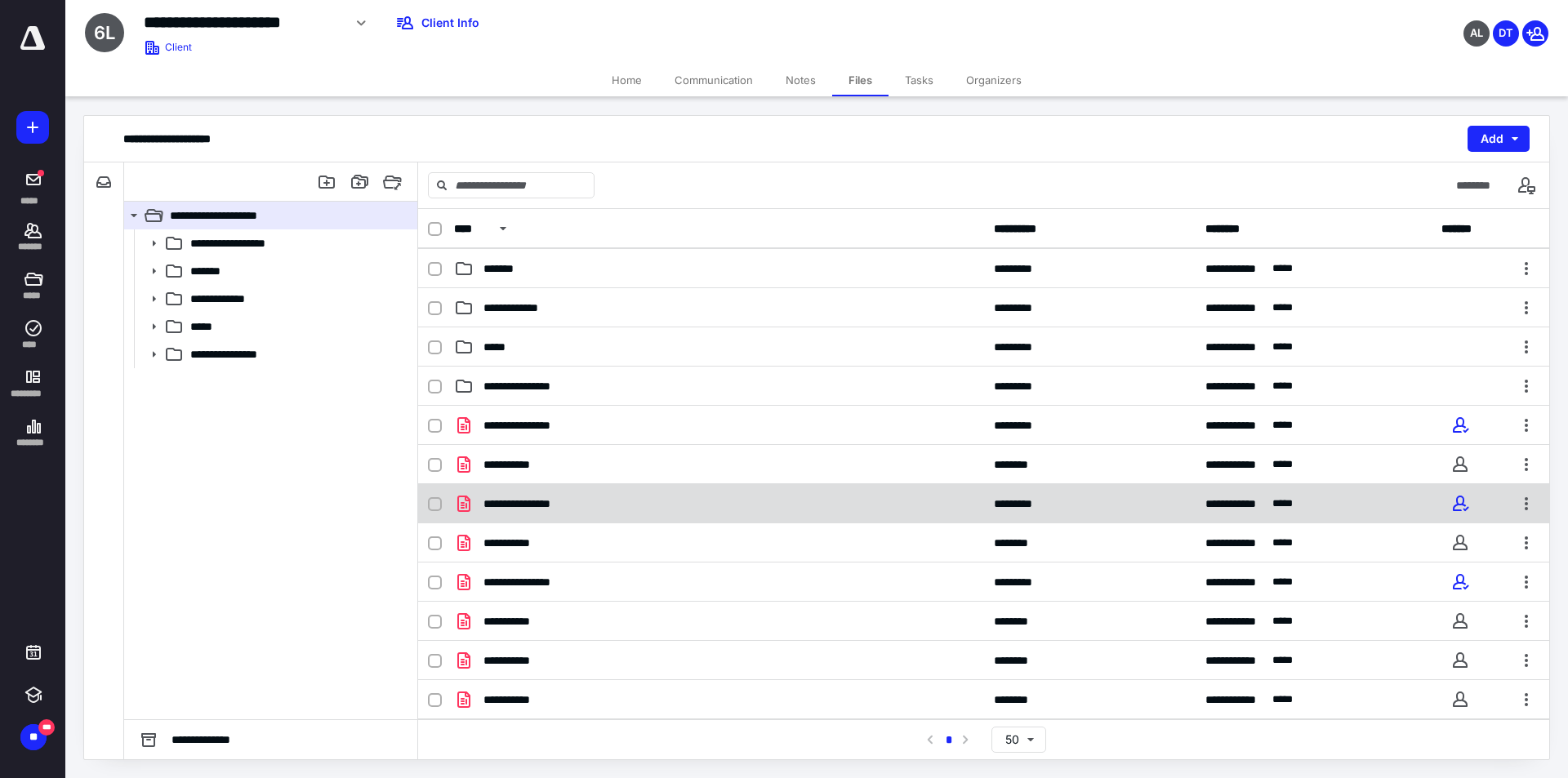 click on "**********" at bounding box center [530, 504] 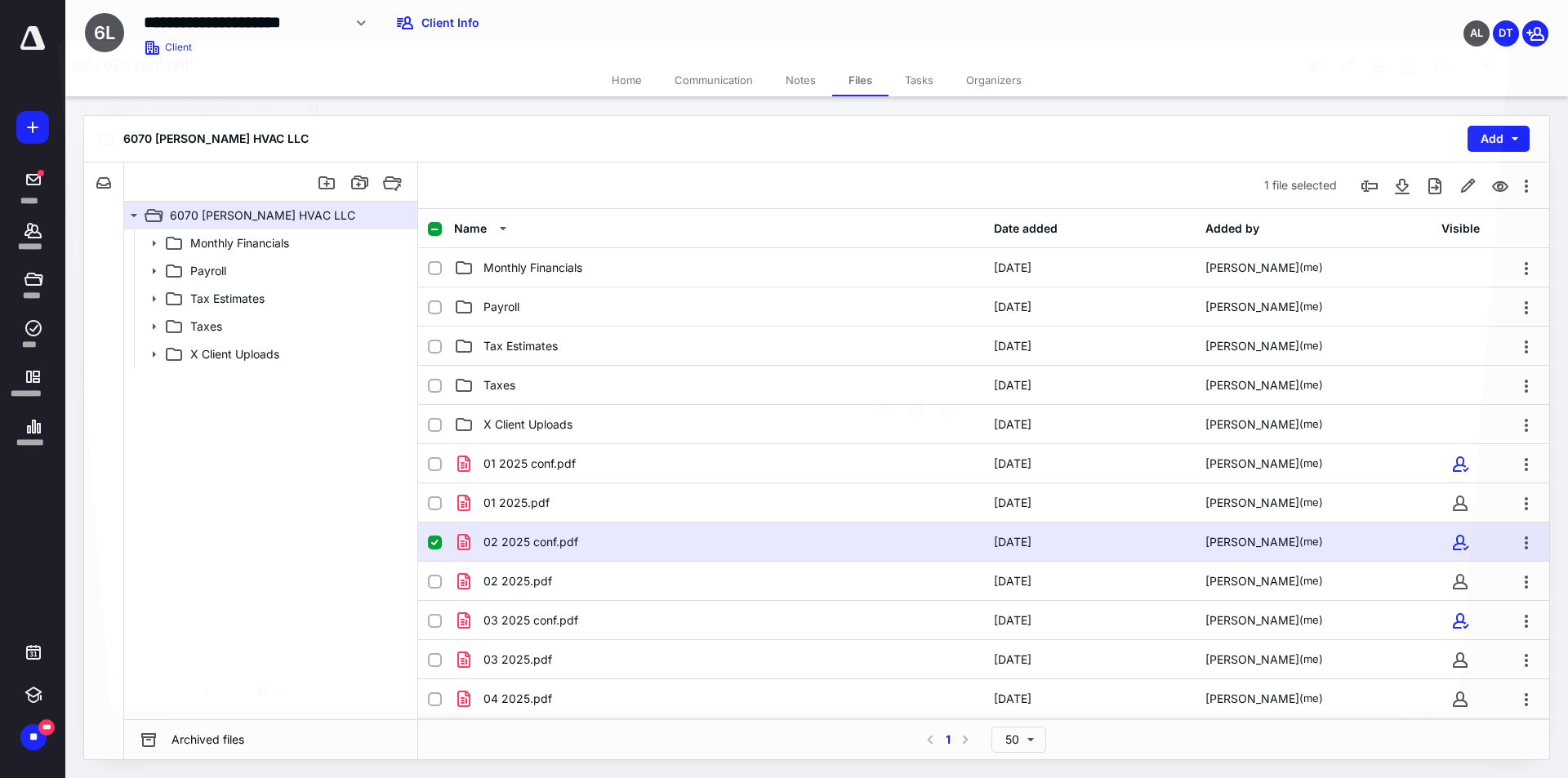 scroll, scrollTop: 38, scrollLeft: 0, axis: vertical 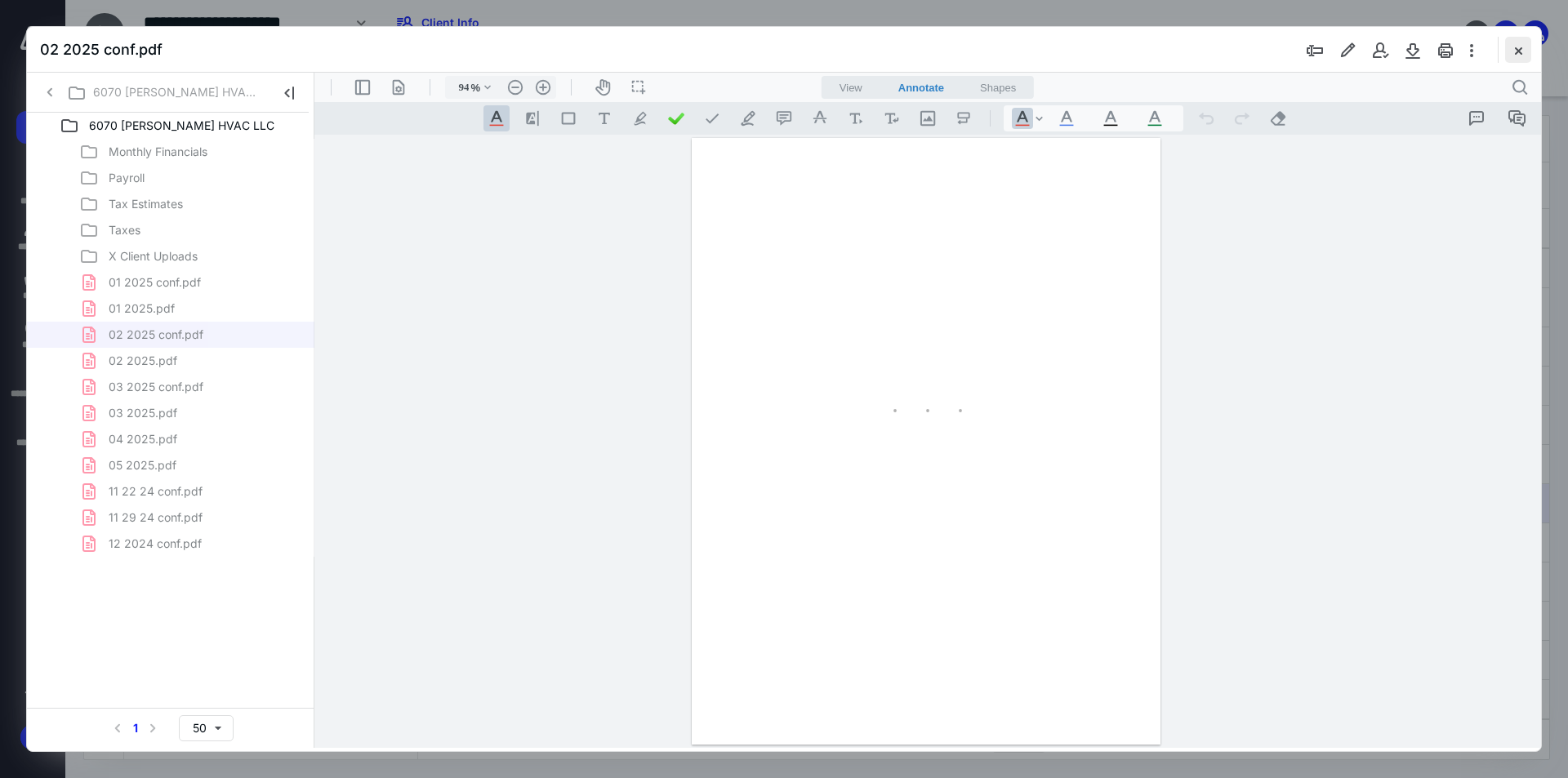 type on "241" 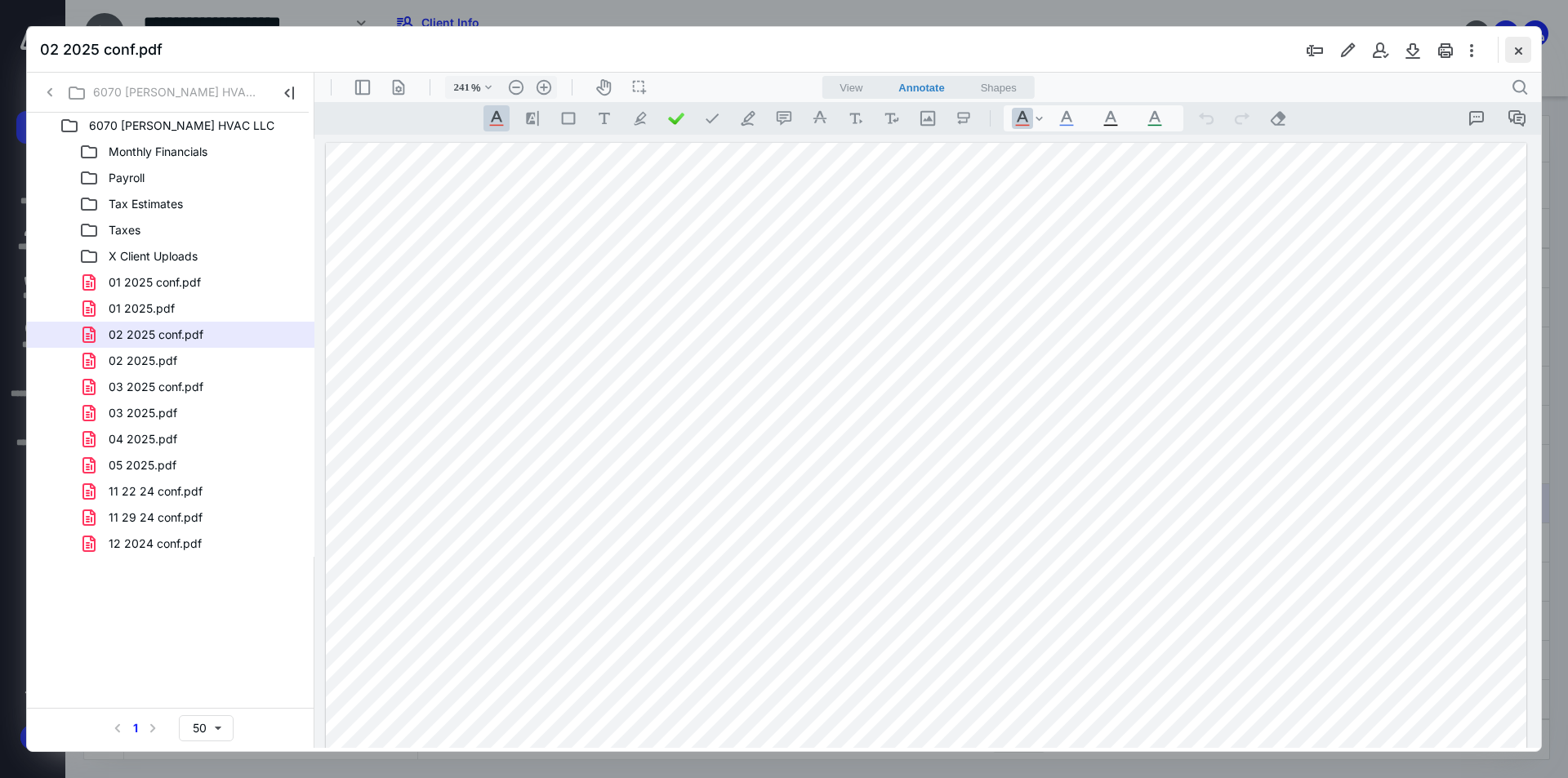 click at bounding box center (1518, 50) 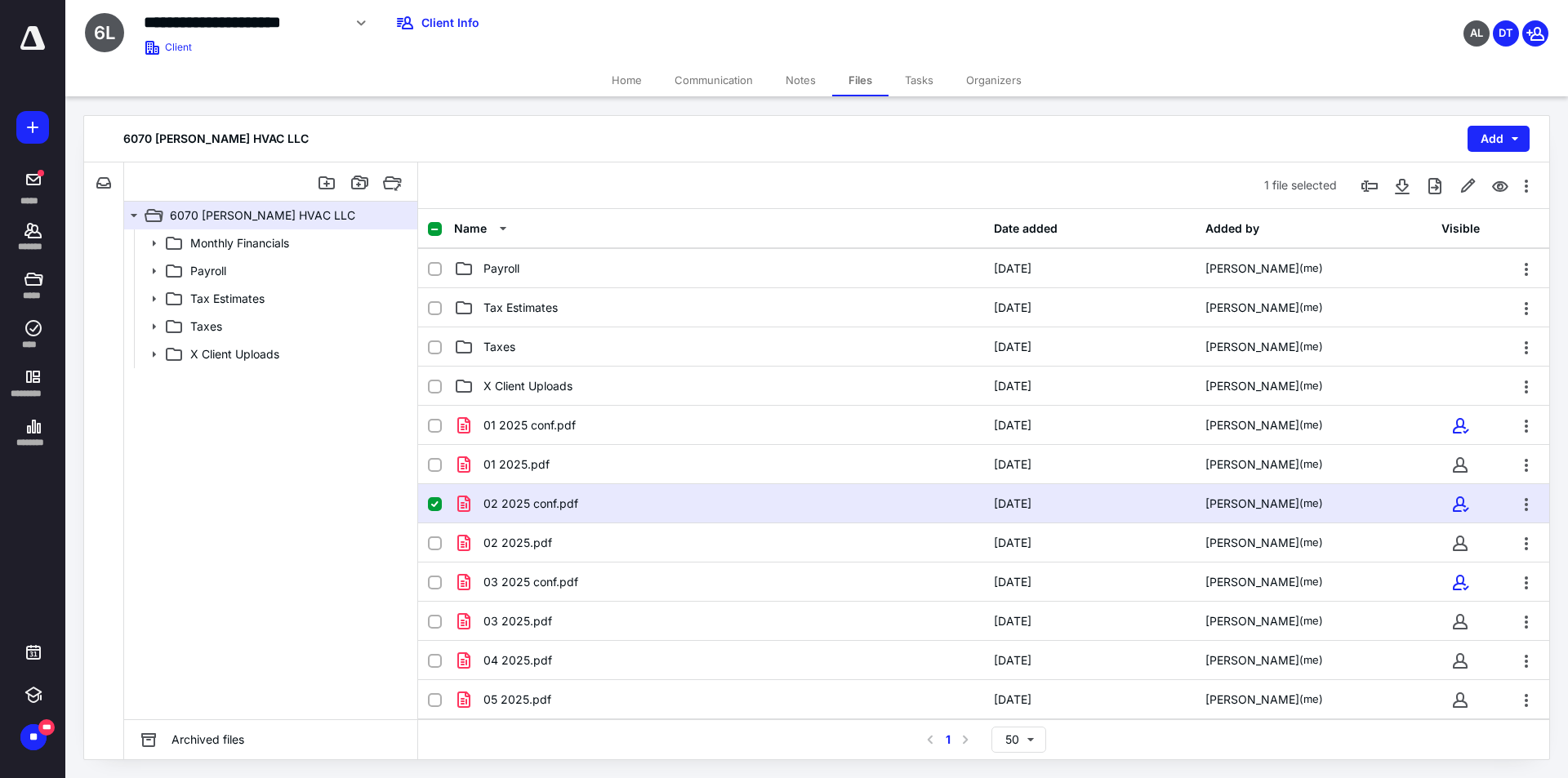 click on "02 2025 conf.pdf [DATE] [PERSON_NAME]  (me)" at bounding box center [983, 504] 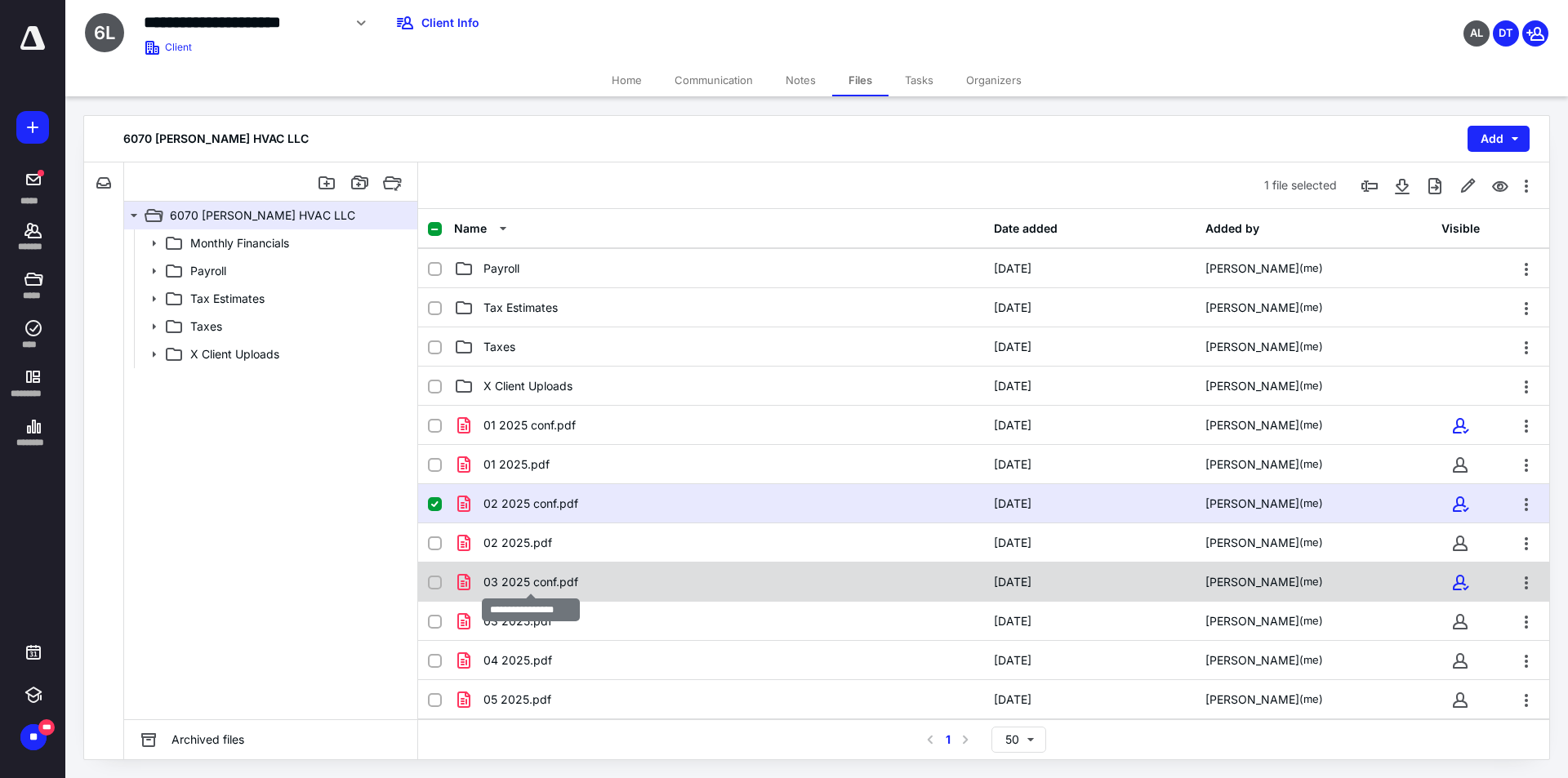 click on "03 2025 conf.pdf" at bounding box center [531, 582] 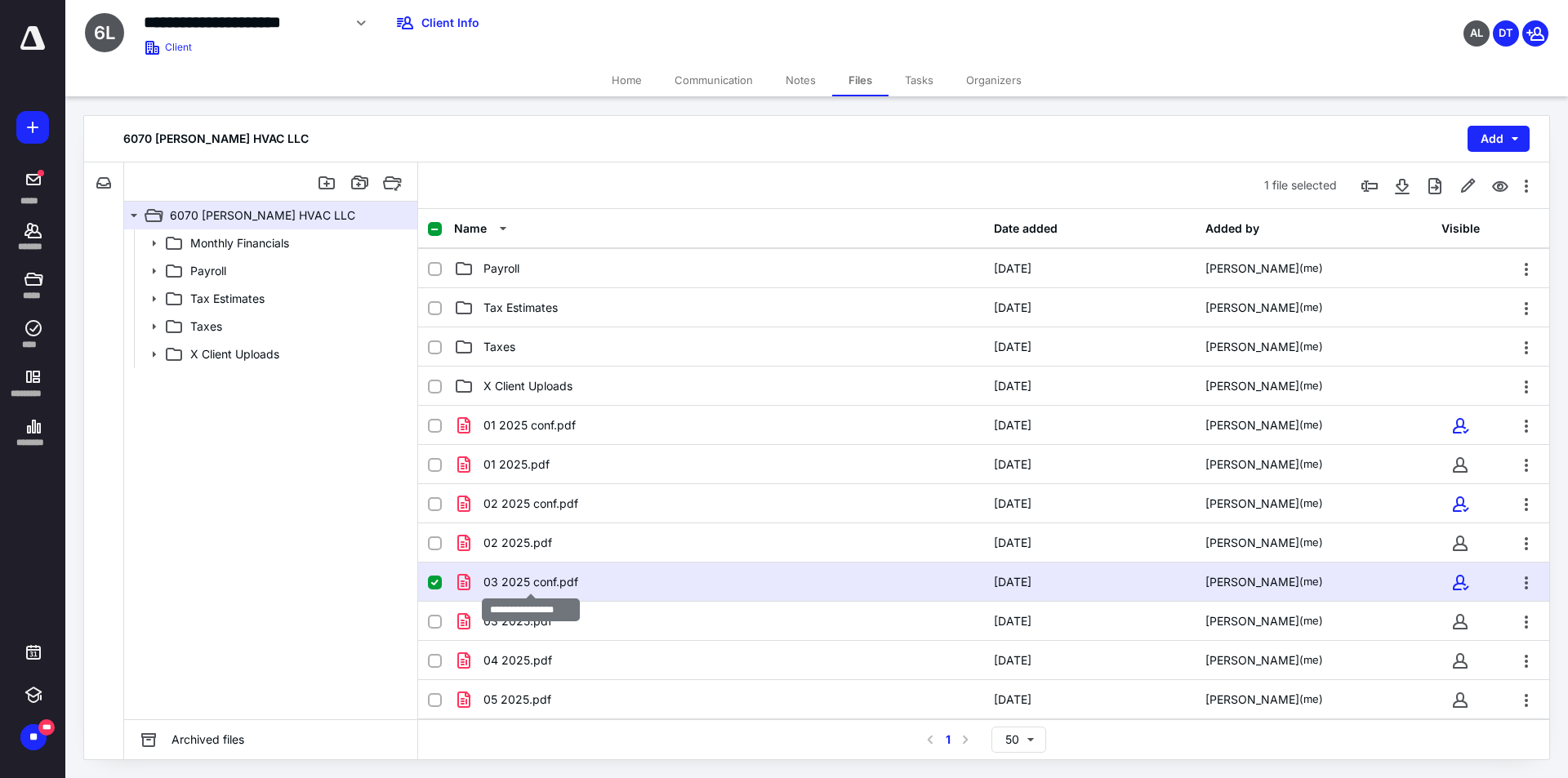 click on "03 2025 conf.pdf" at bounding box center [531, 582] 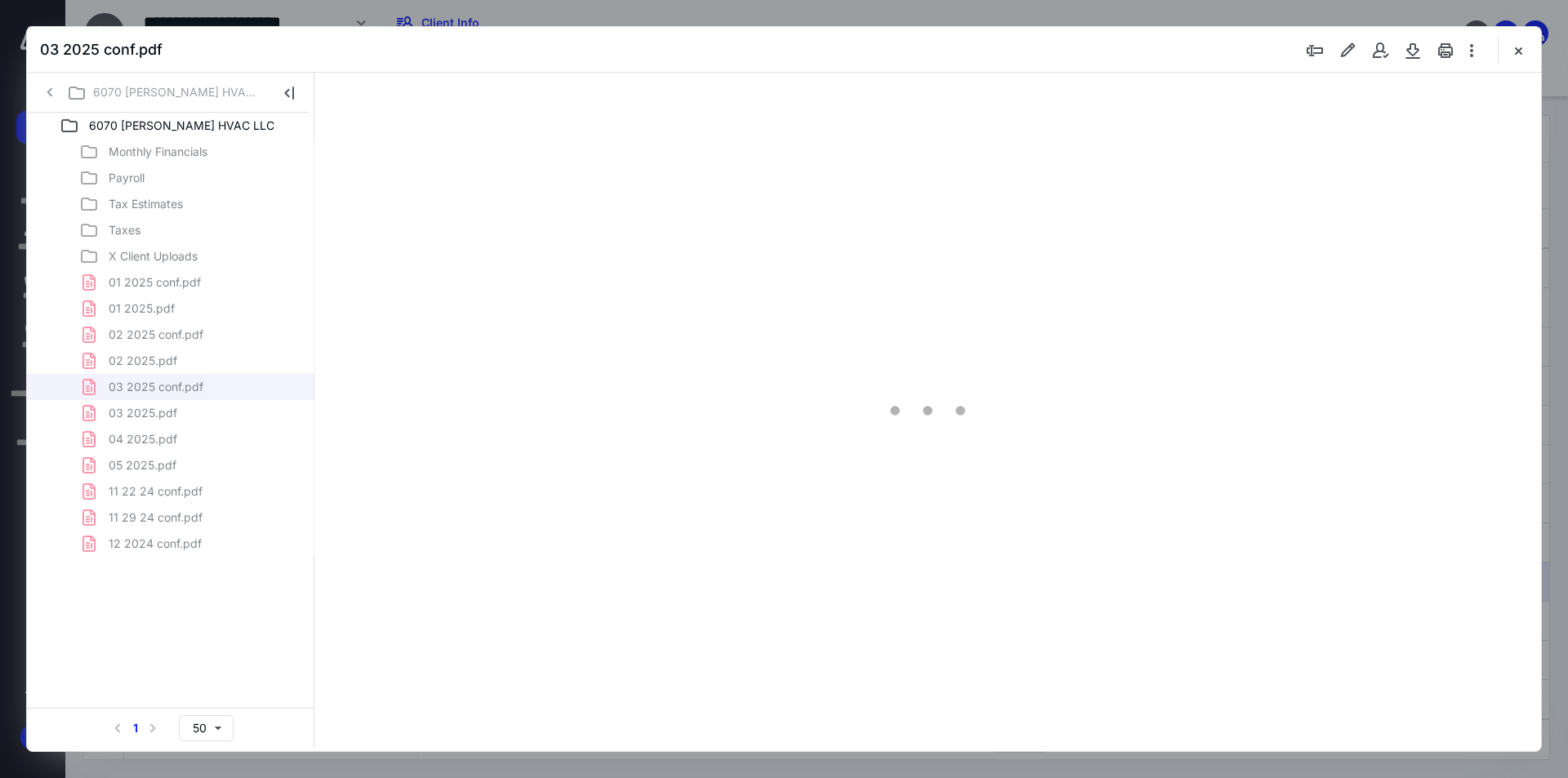 scroll, scrollTop: 0, scrollLeft: 0, axis: both 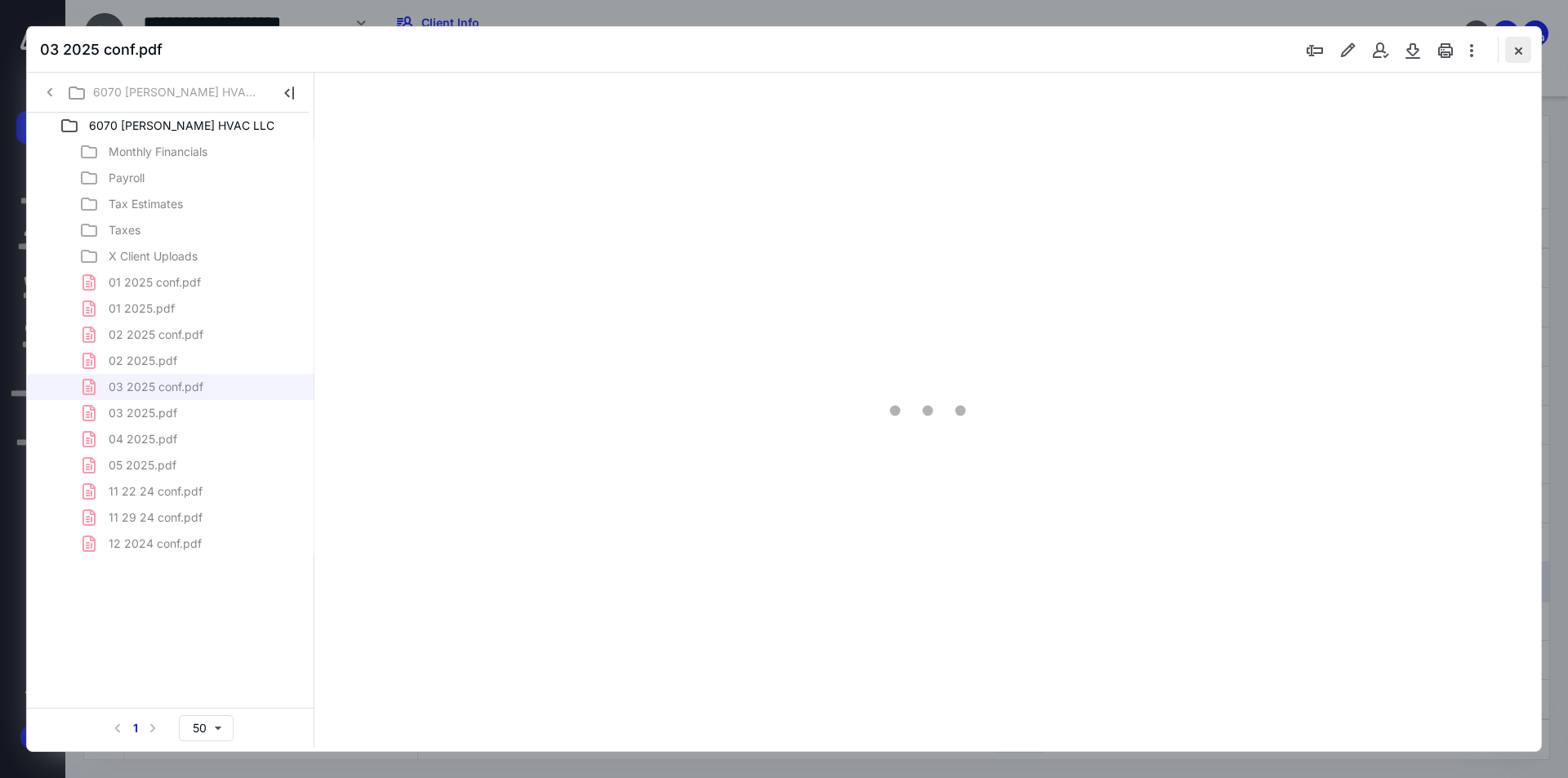 type on "240" 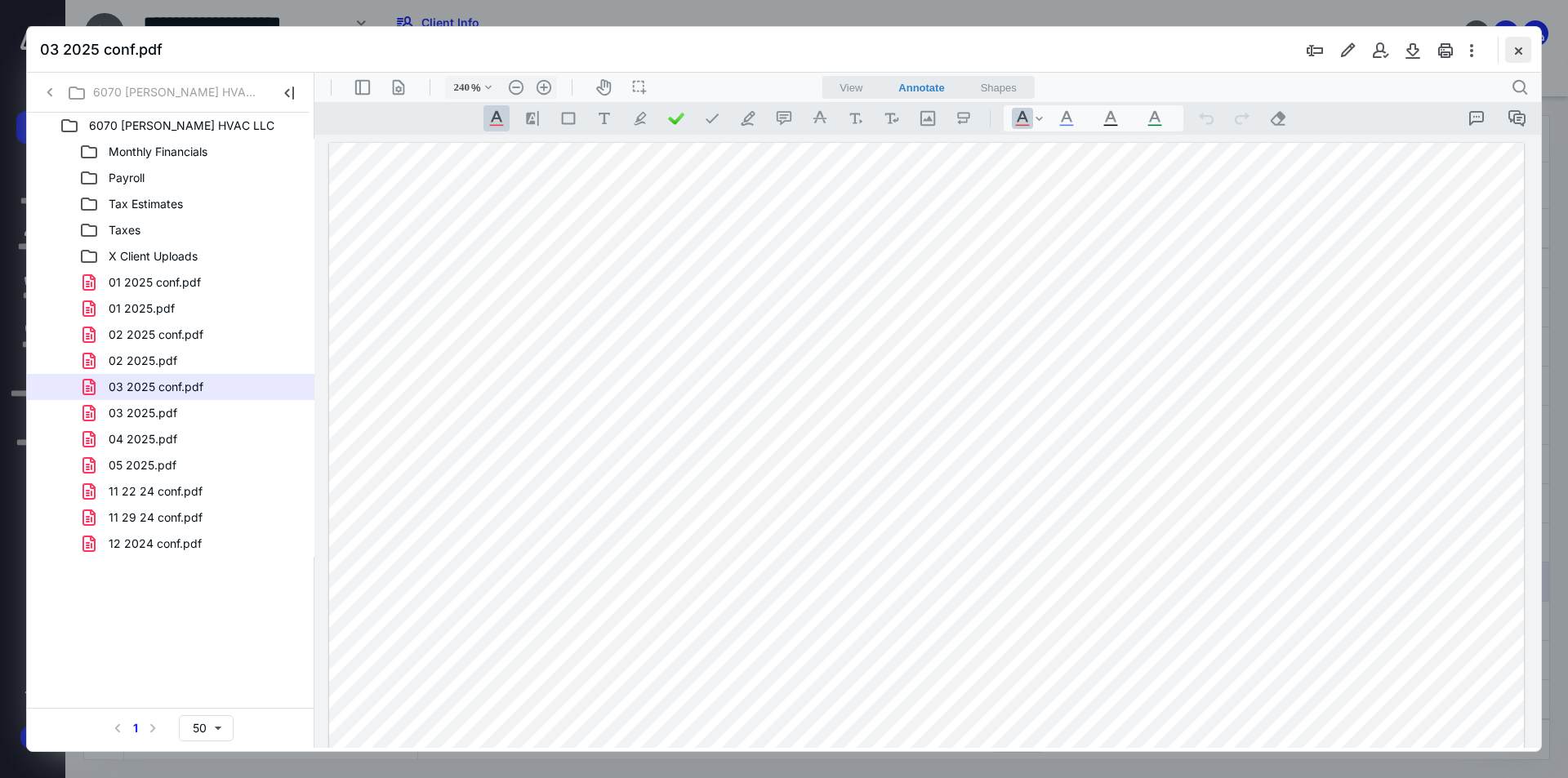 click at bounding box center [1518, 50] 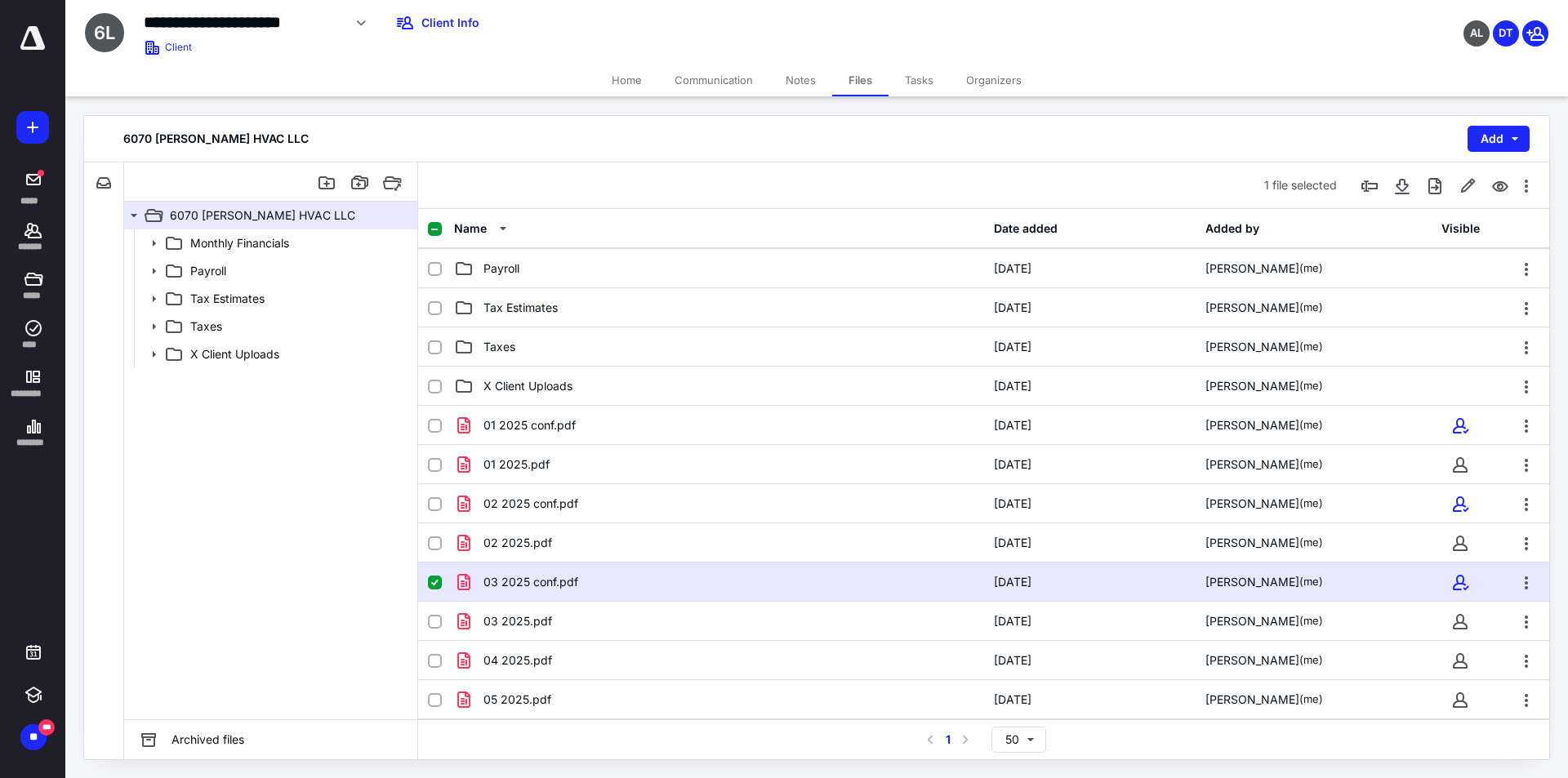 click at bounding box center (434, 583) 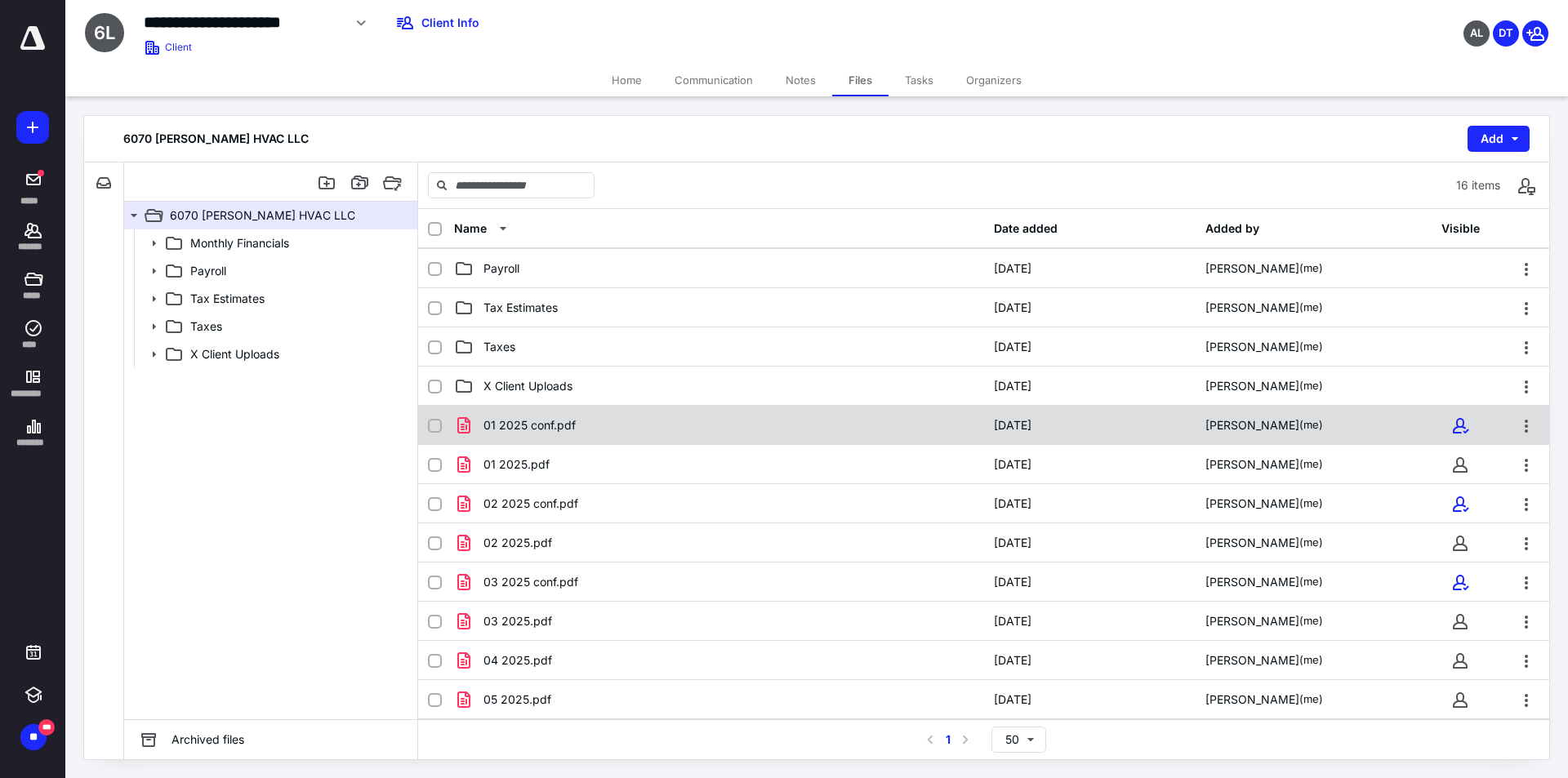 scroll, scrollTop: 0, scrollLeft: 0, axis: both 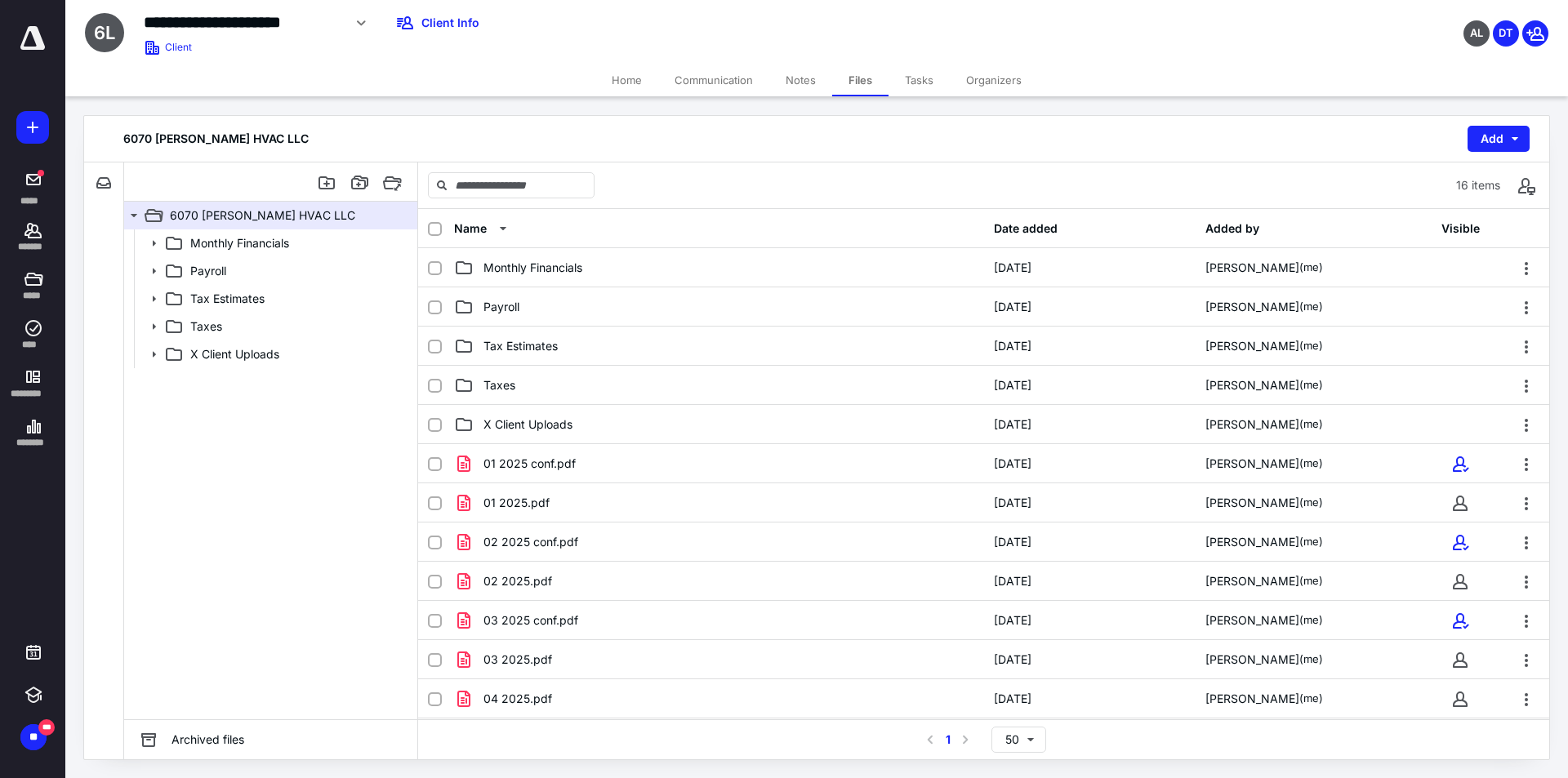click on "***** ******* ***** **** ********* ********" at bounding box center [33, 242] 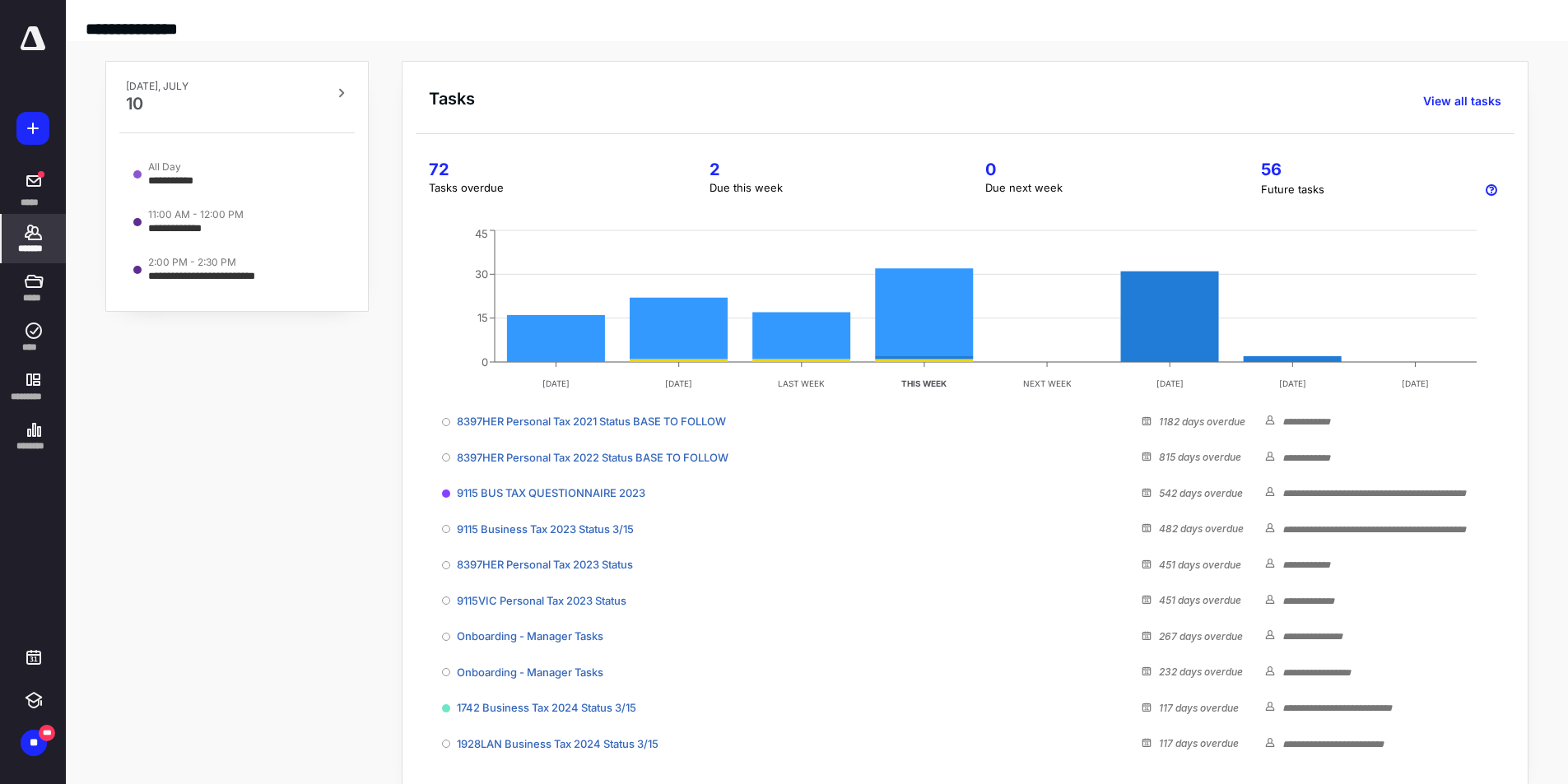 click 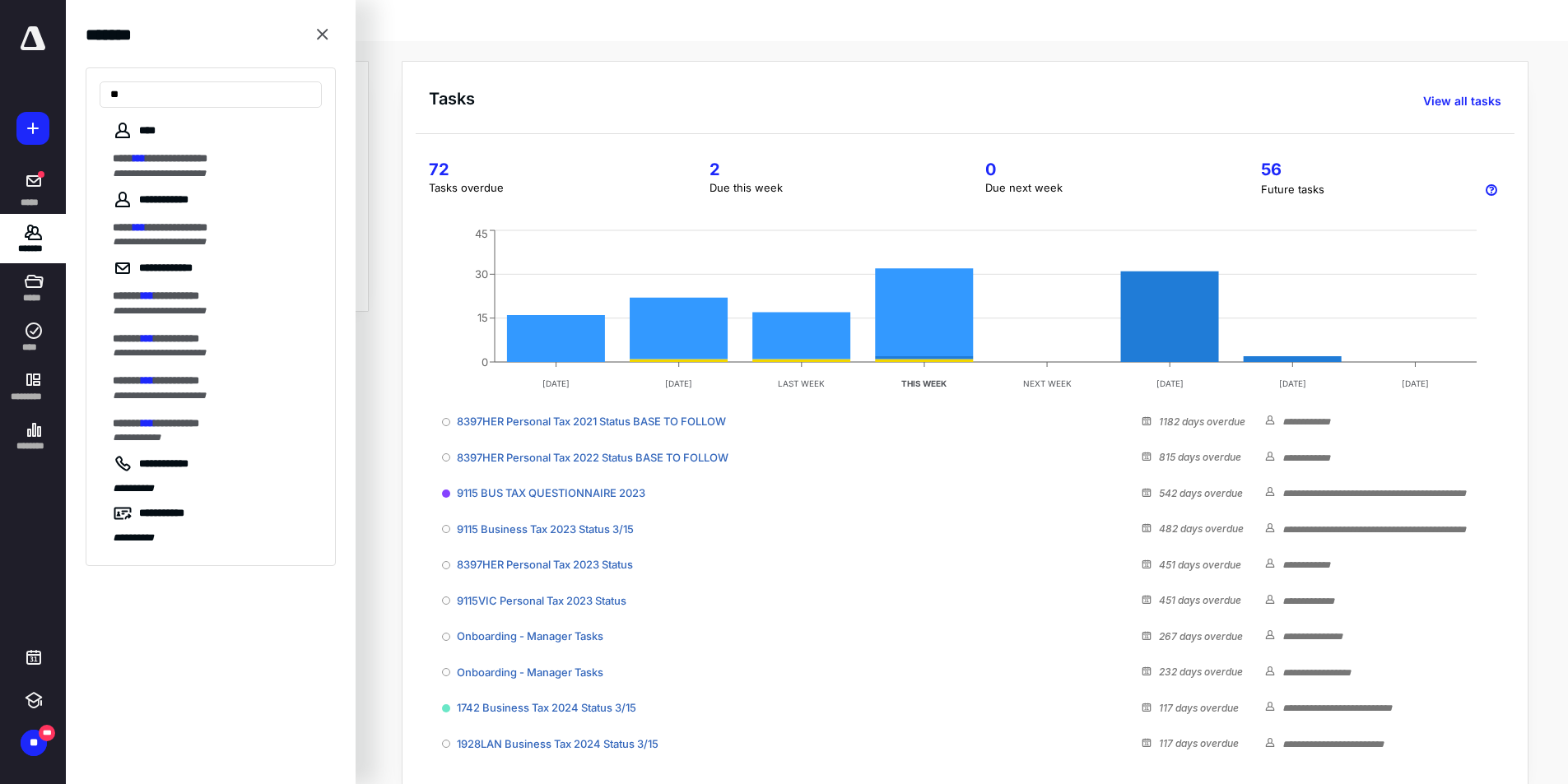 type on "*" 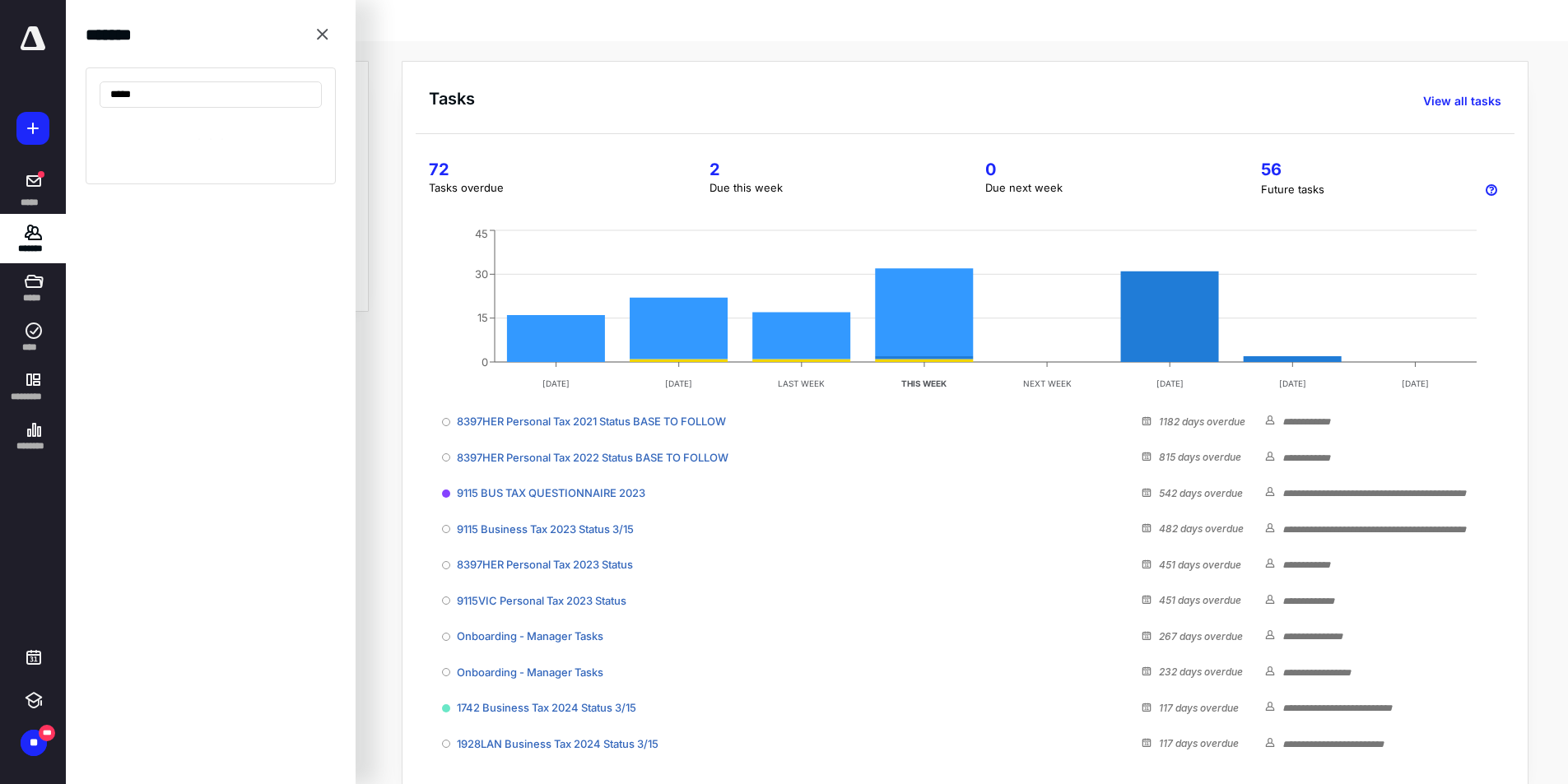 type on "******" 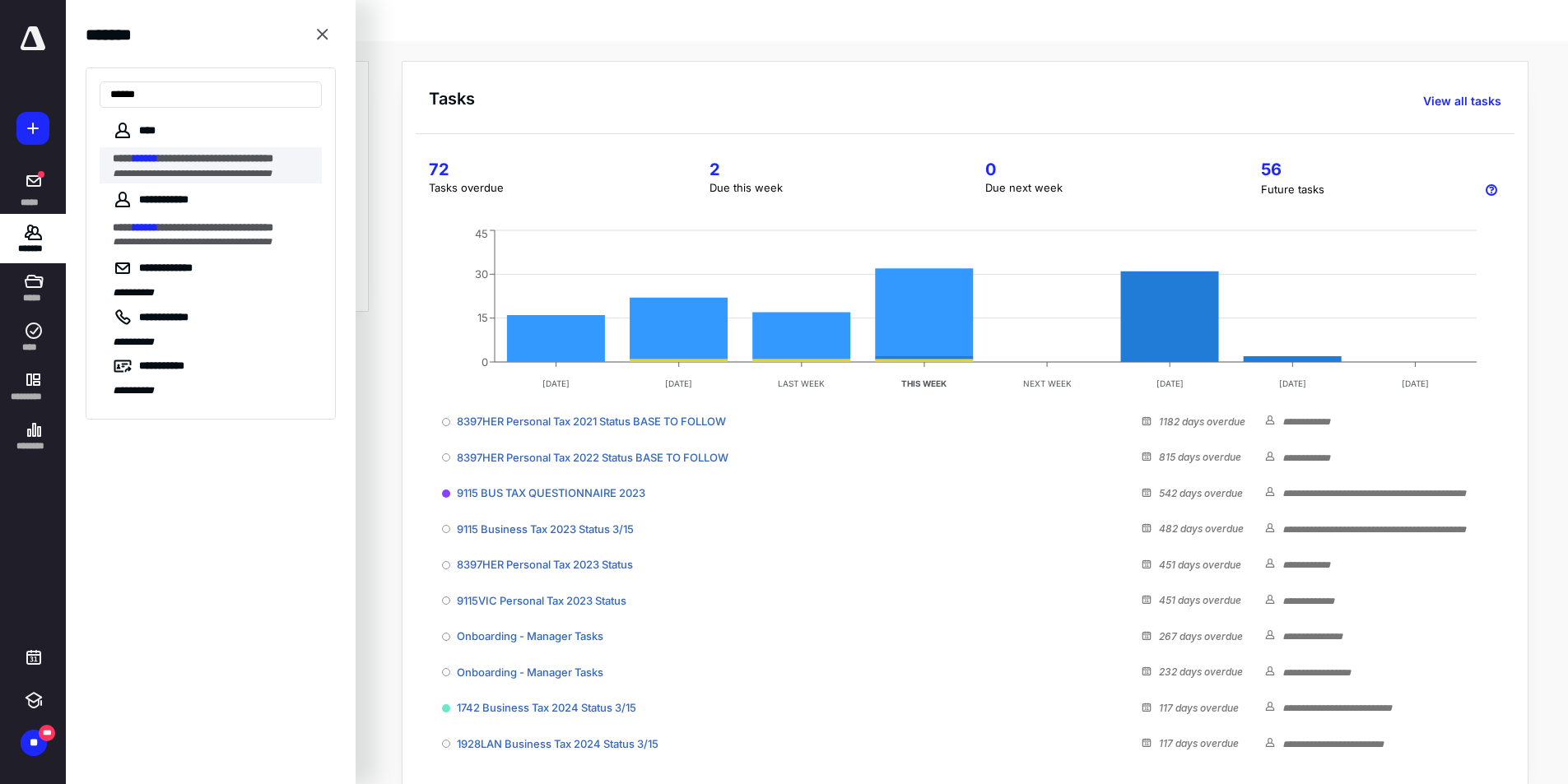 click on "**********" at bounding box center [216, 158] 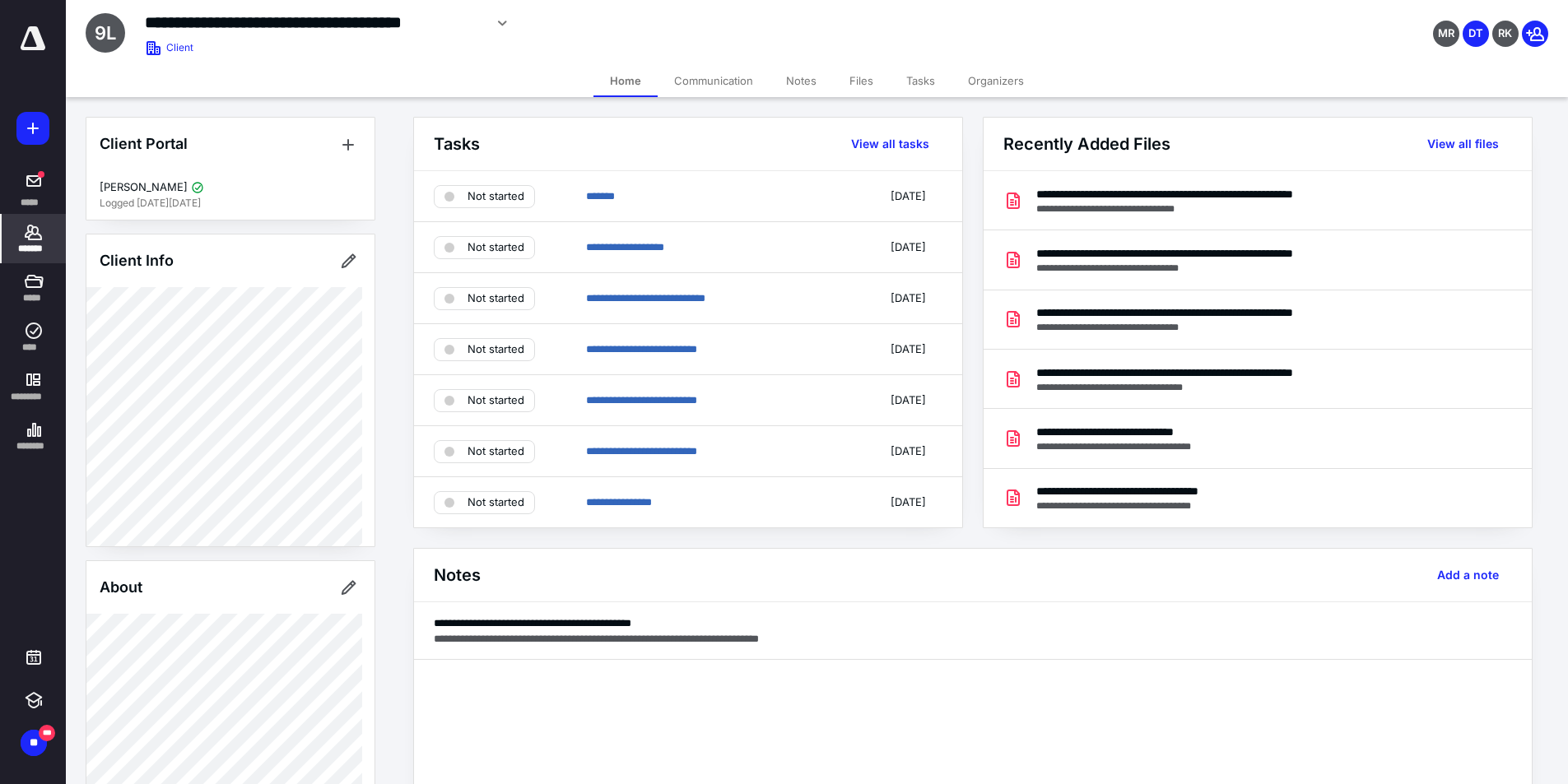 drag, startPoint x: 848, startPoint y: 78, endPoint x: 898, endPoint y: 85, distance: 50.487622 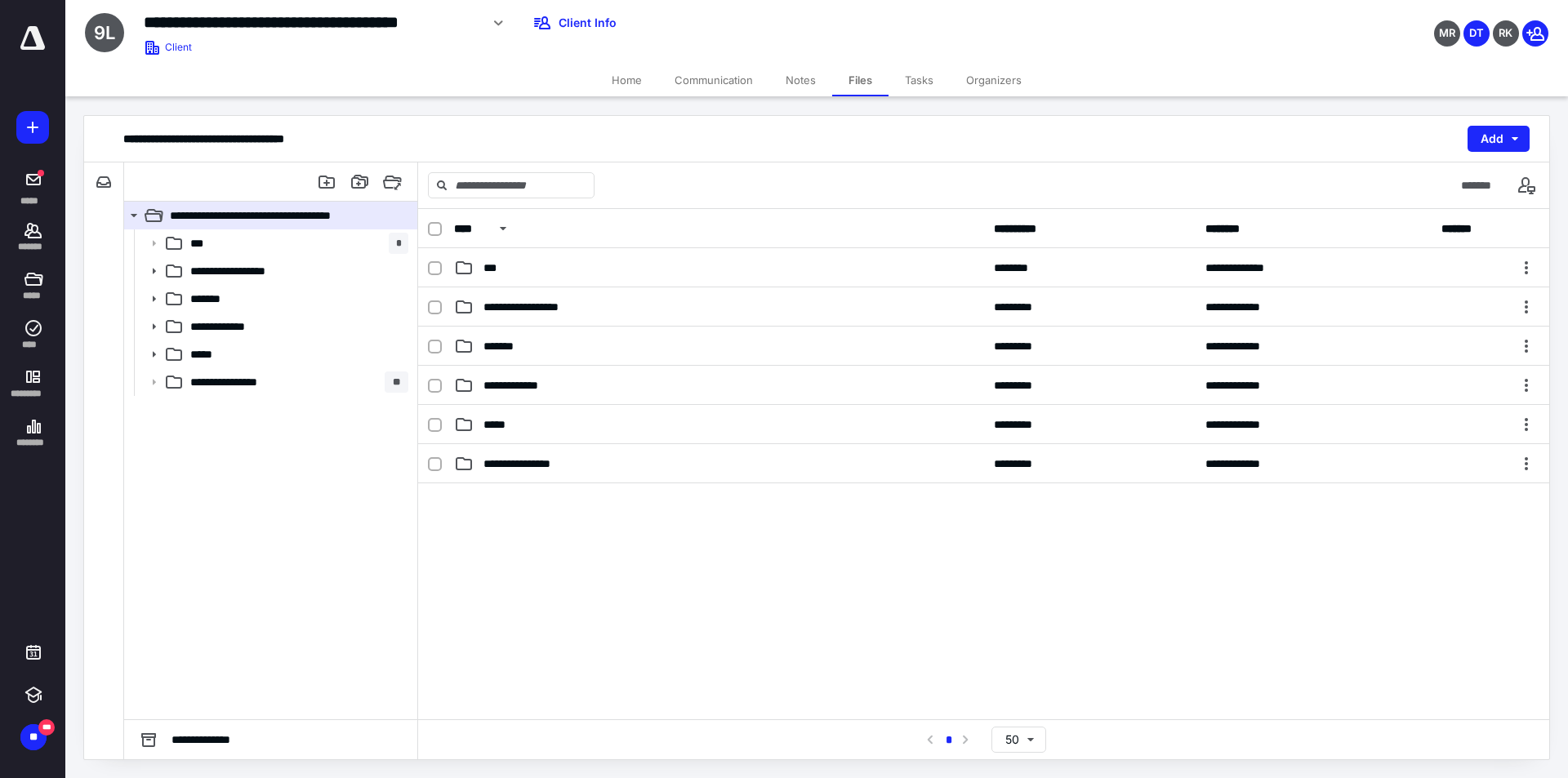 click on "Tasks" at bounding box center [919, 80] 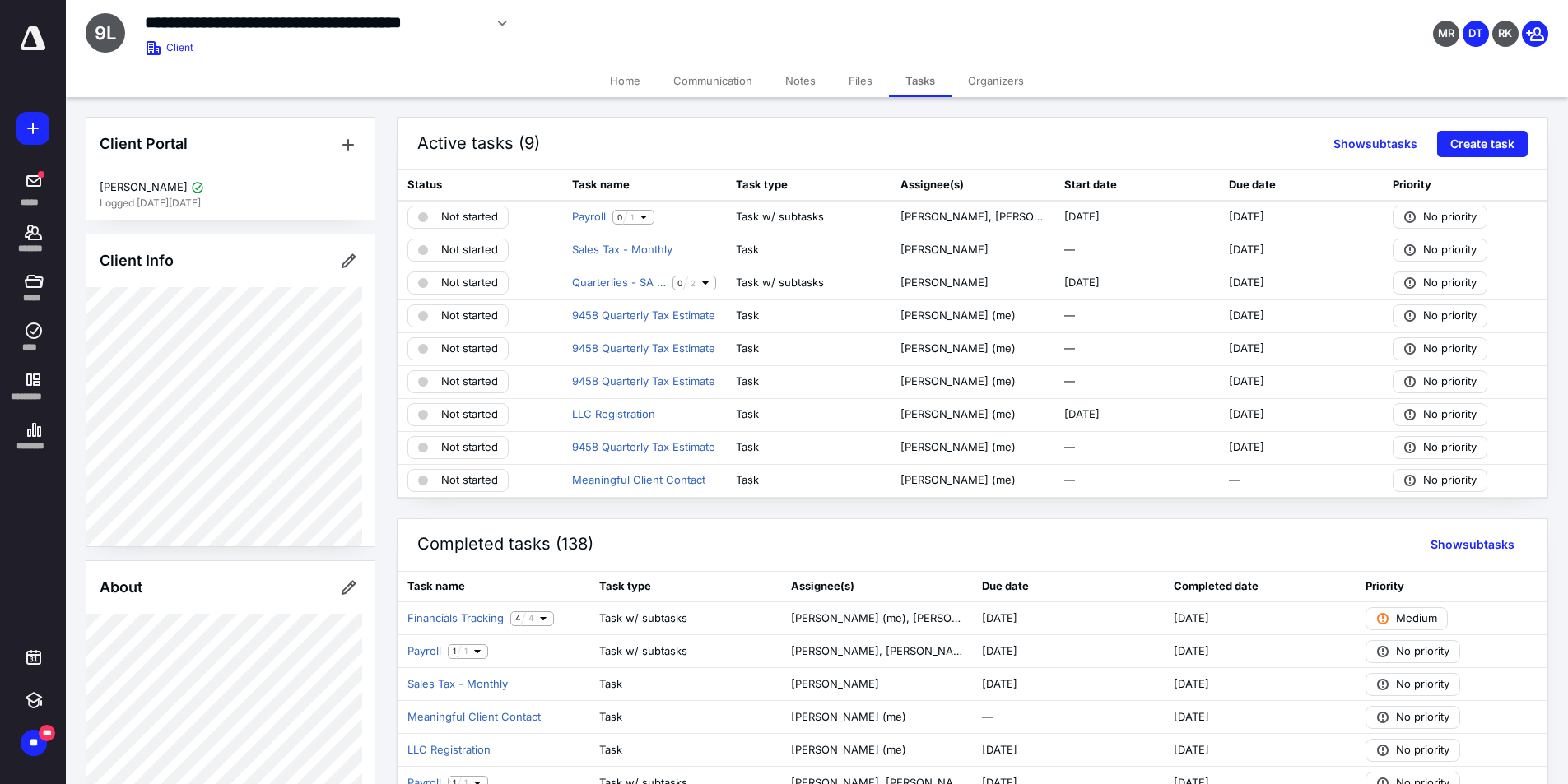 click at bounding box center (33, 39) 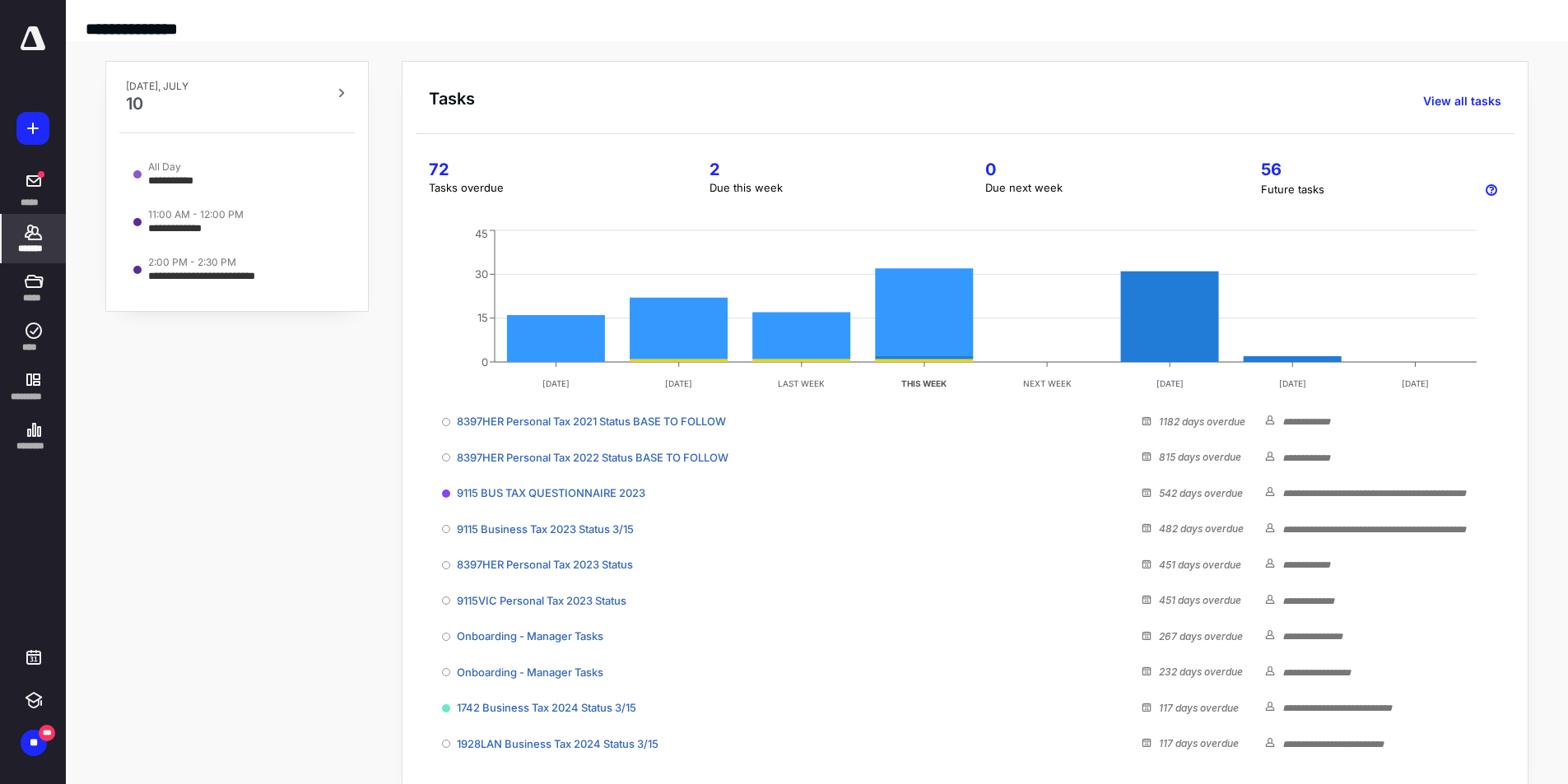 click 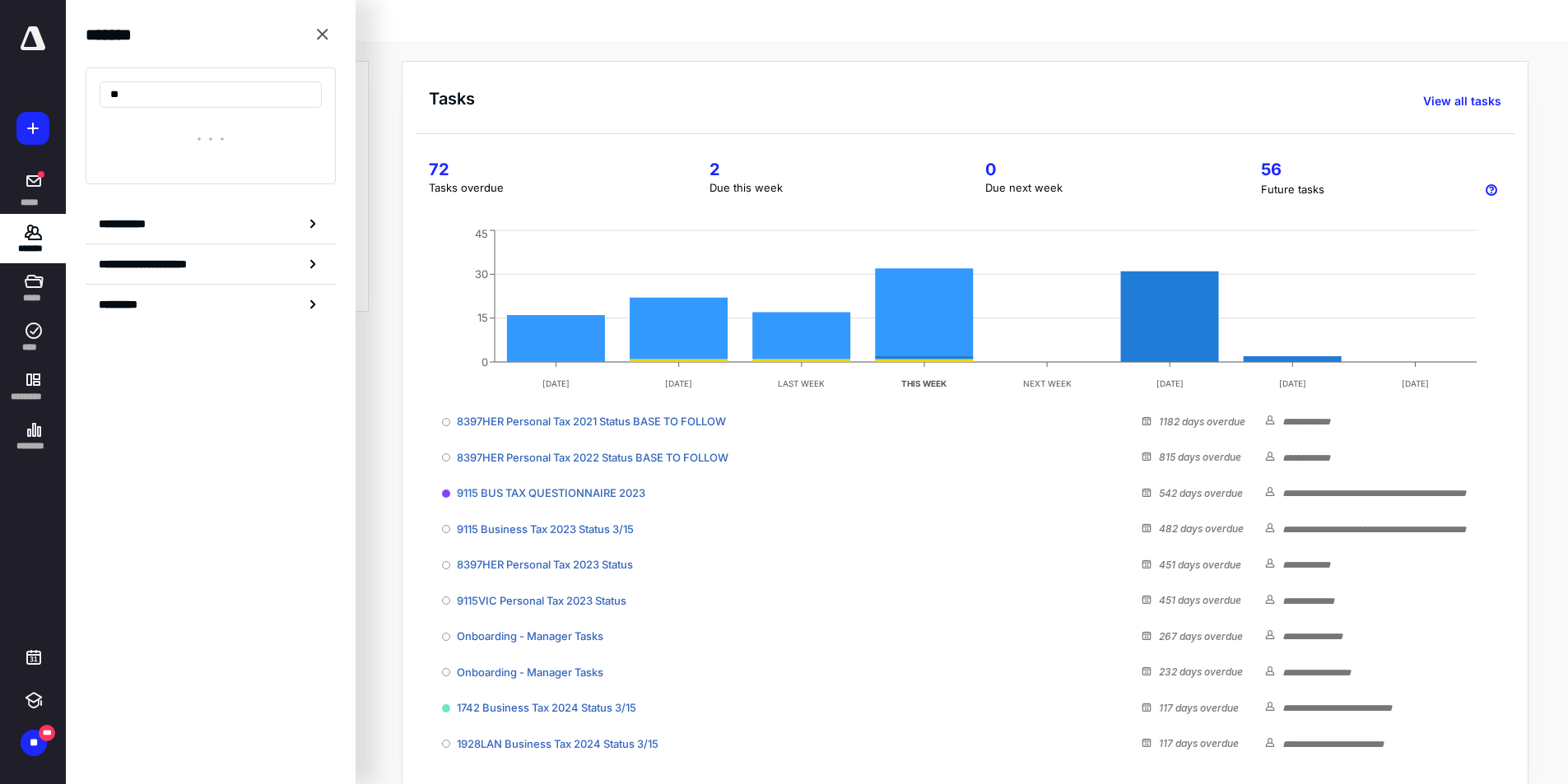 type on "***" 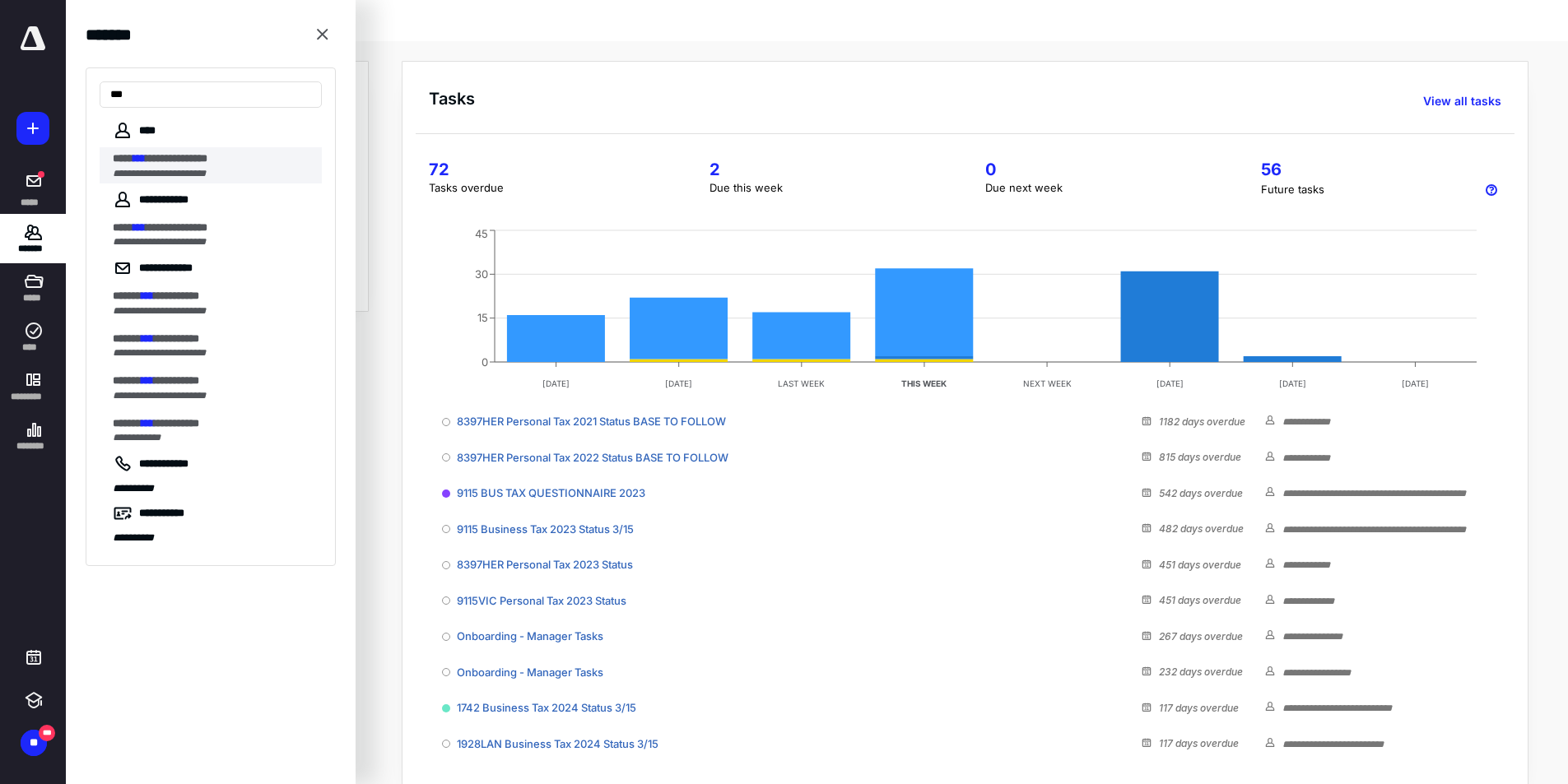 click on "**********" at bounding box center [176, 158] 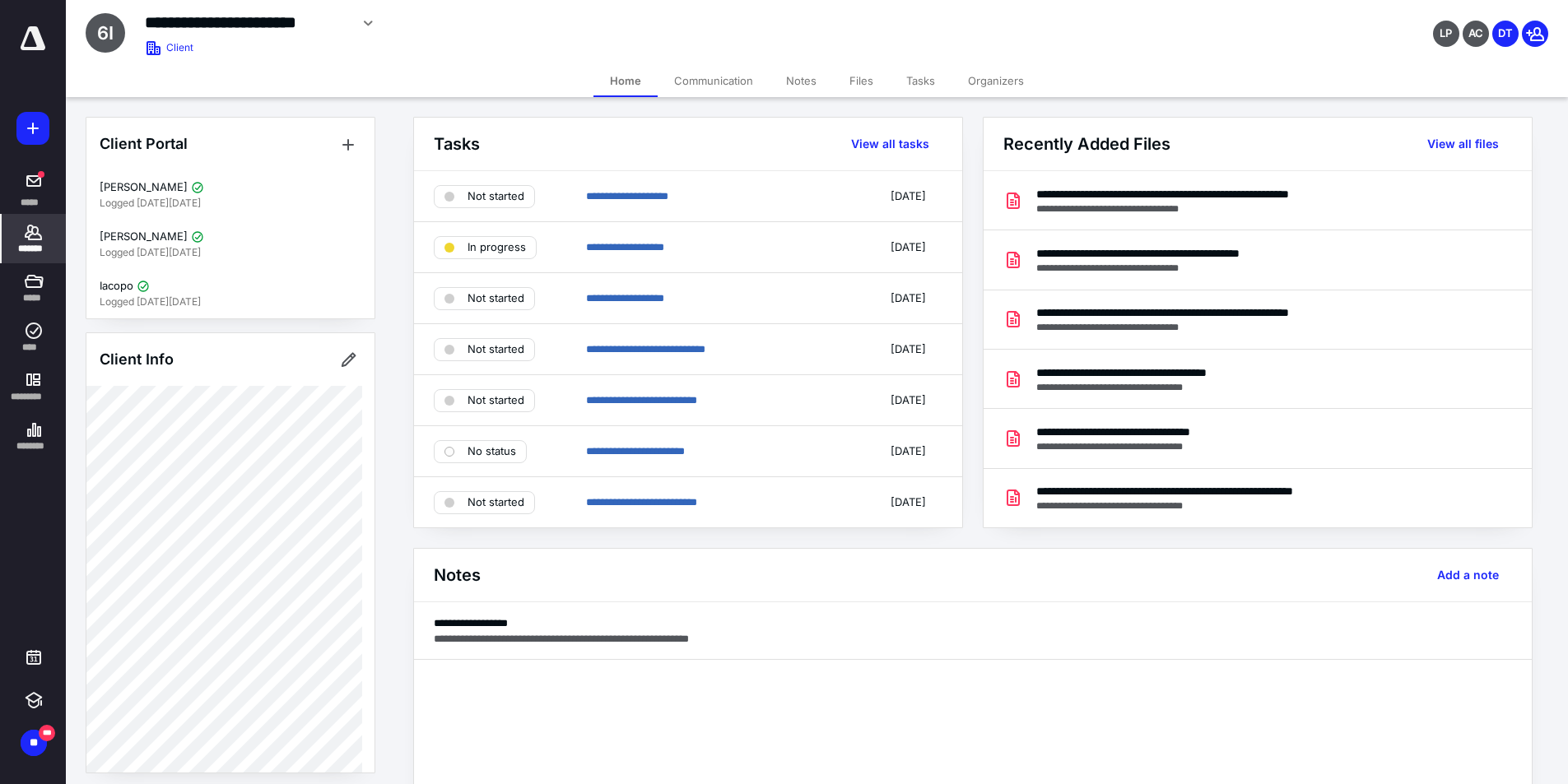 click on "Tasks" at bounding box center [920, 81] 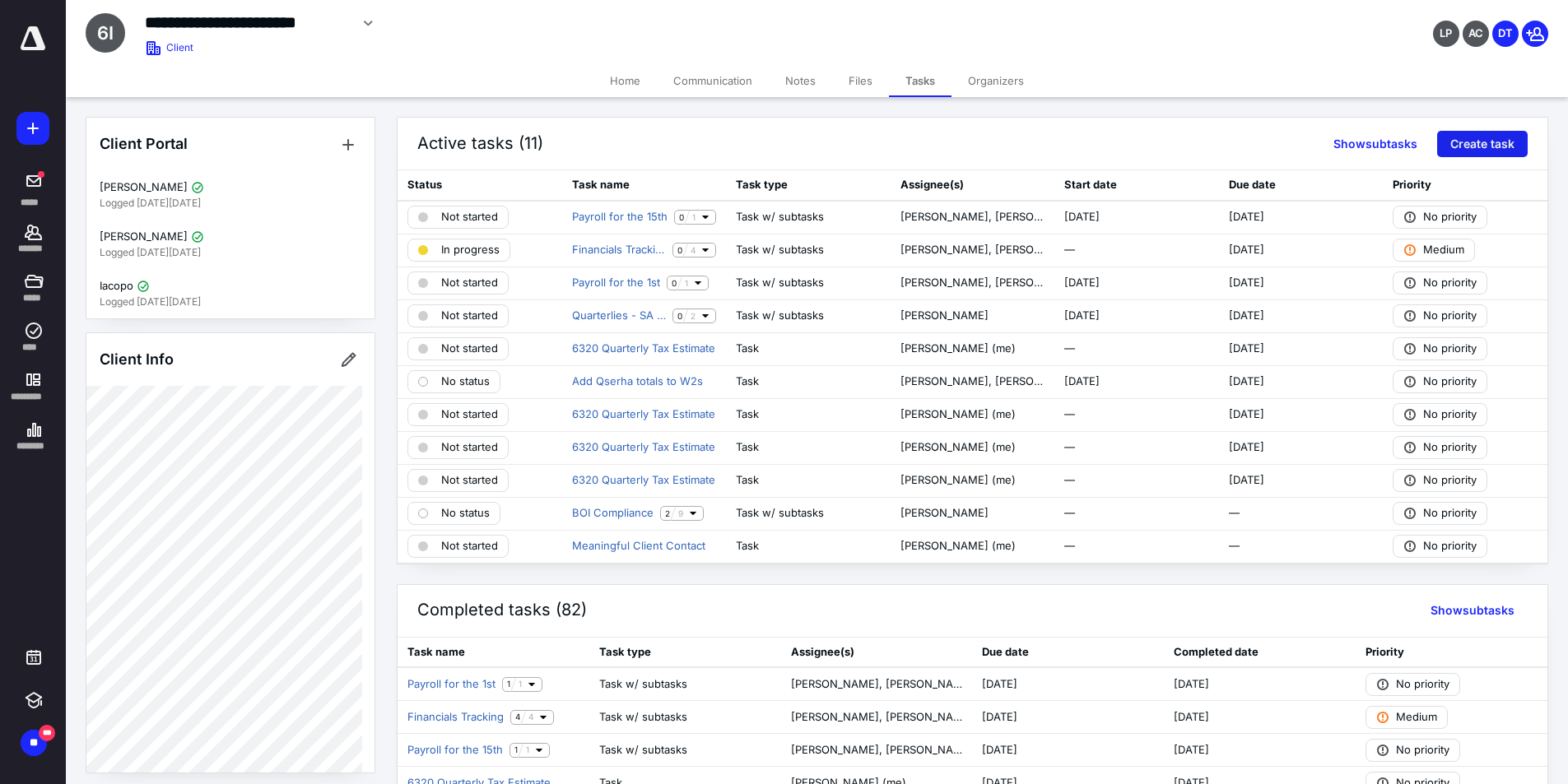 click on "Create task" at bounding box center (1482, 144) 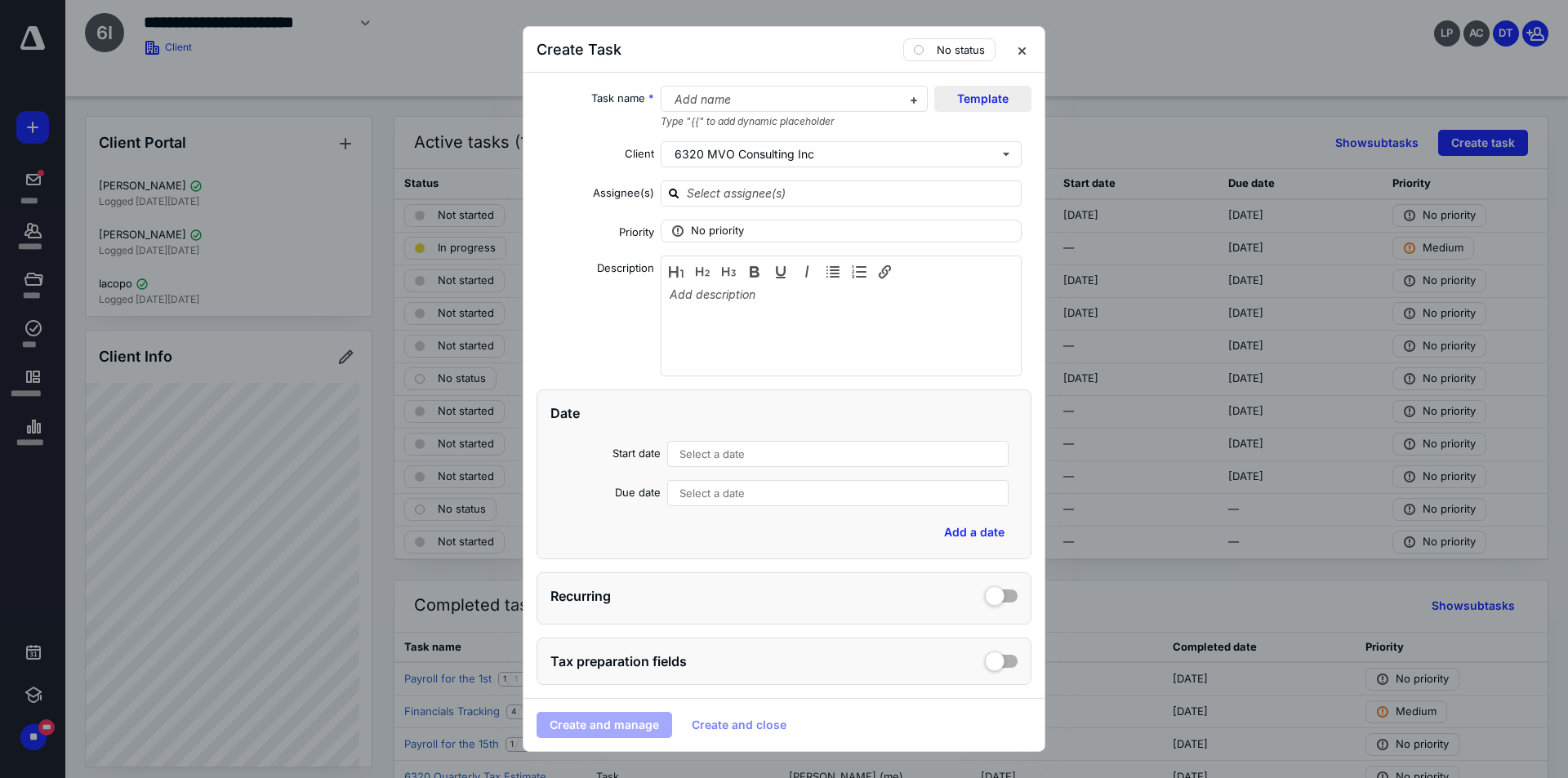 click on "Template" at bounding box center [982, 99] 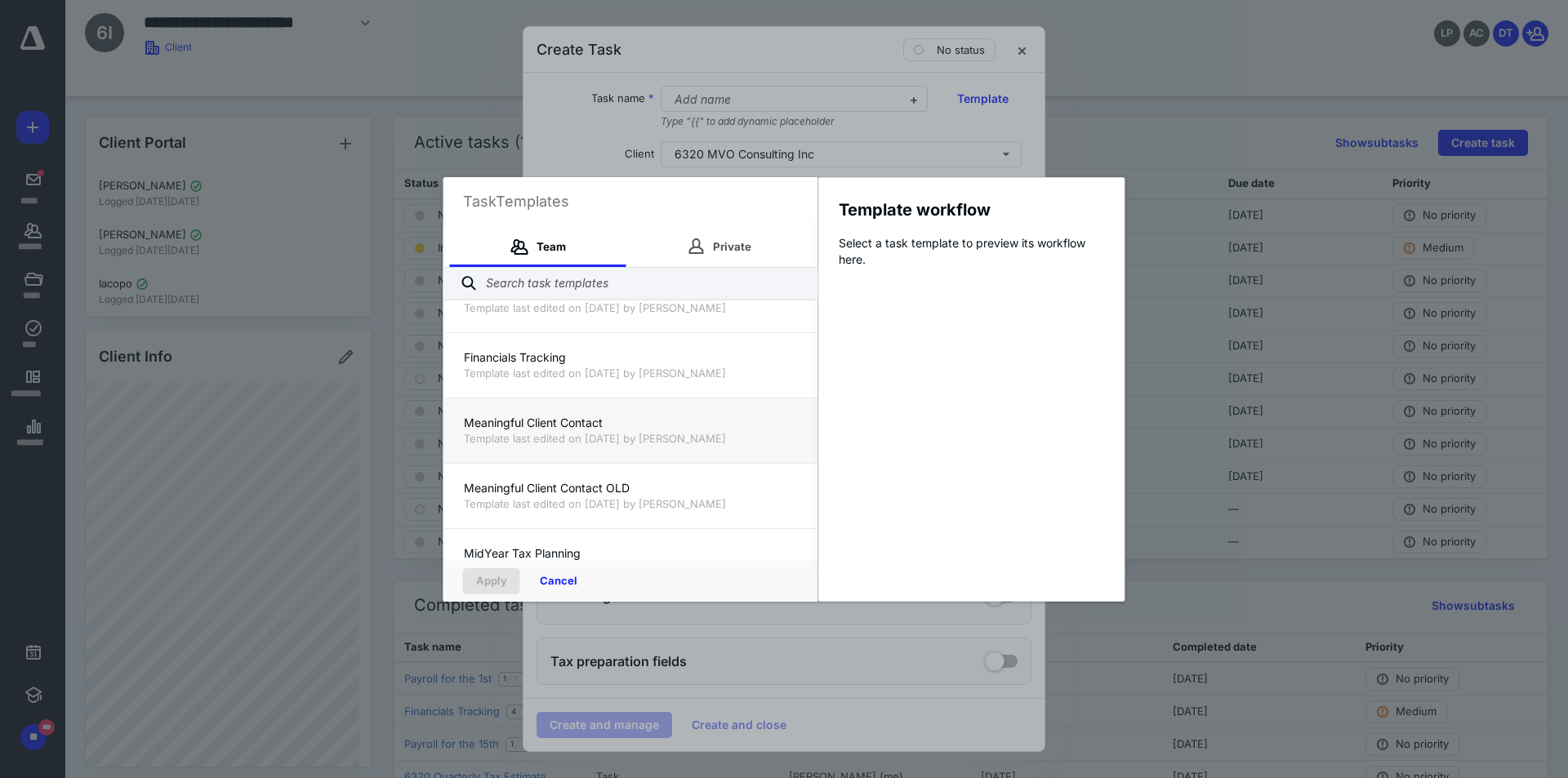 scroll, scrollTop: 898, scrollLeft: 0, axis: vertical 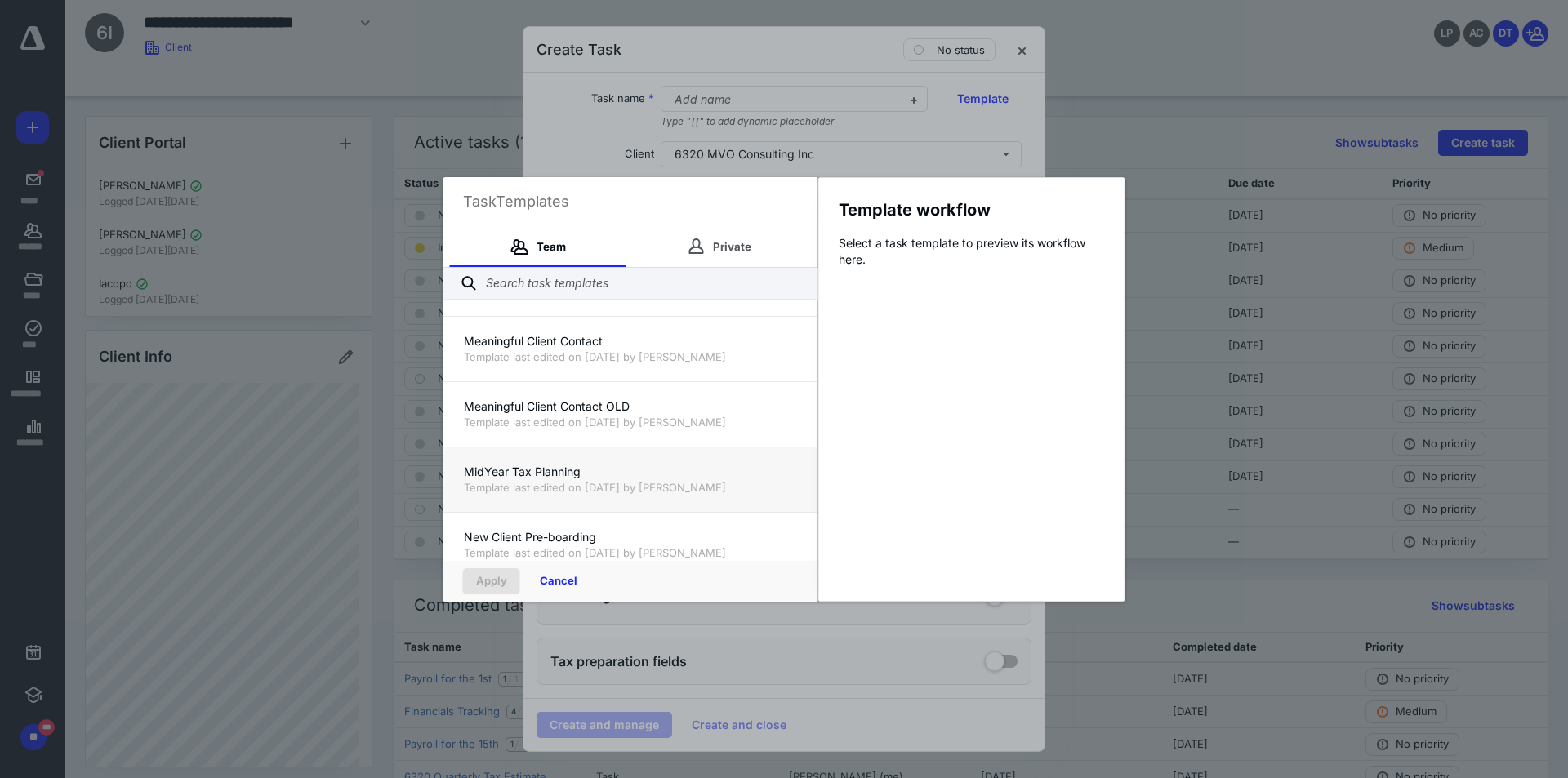 click on "MidYear Tax Planning Template last edited on [DATE] by [PERSON_NAME]" at bounding box center [630, 479] 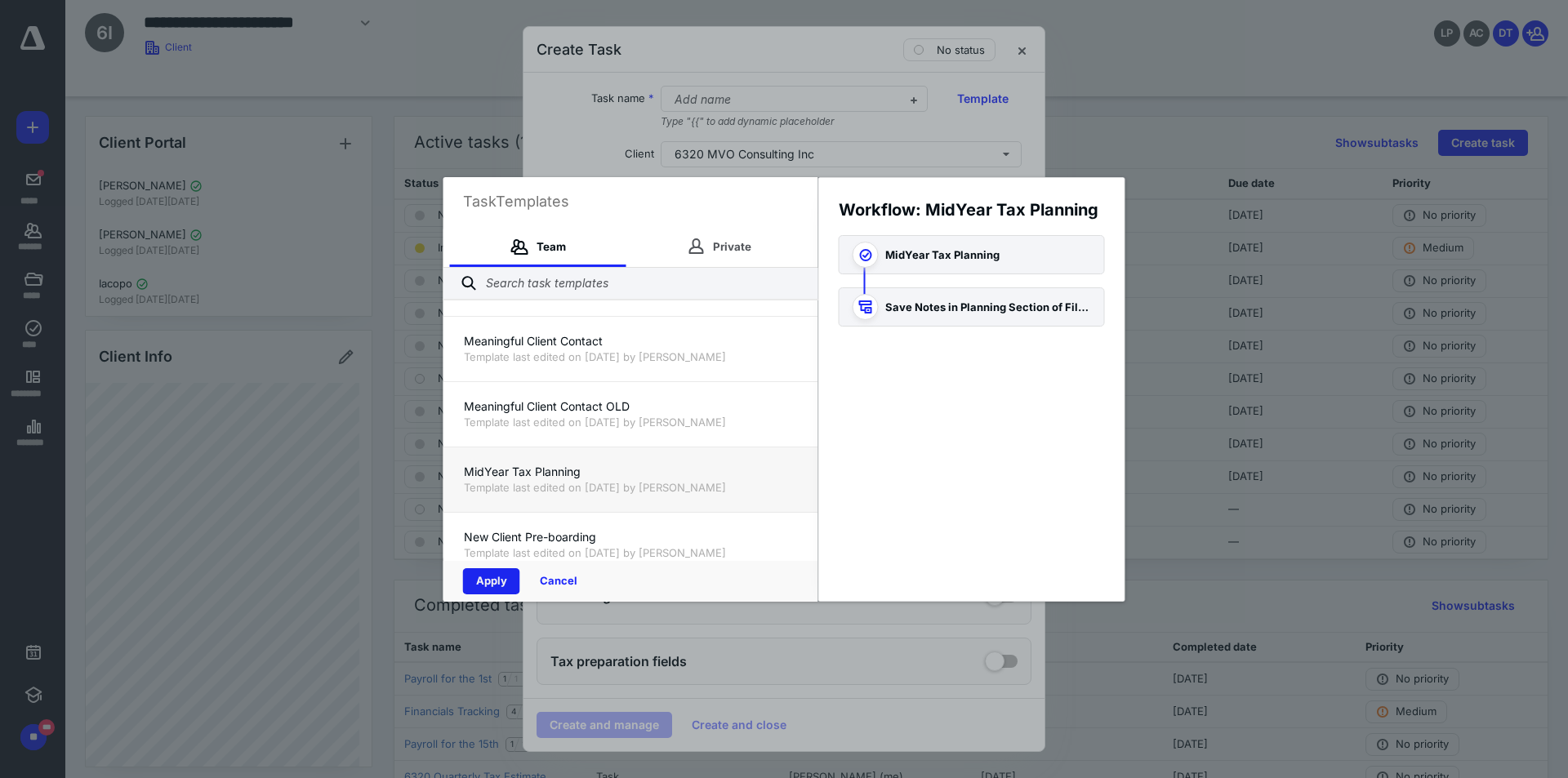 click on "Apply" at bounding box center (492, 581) 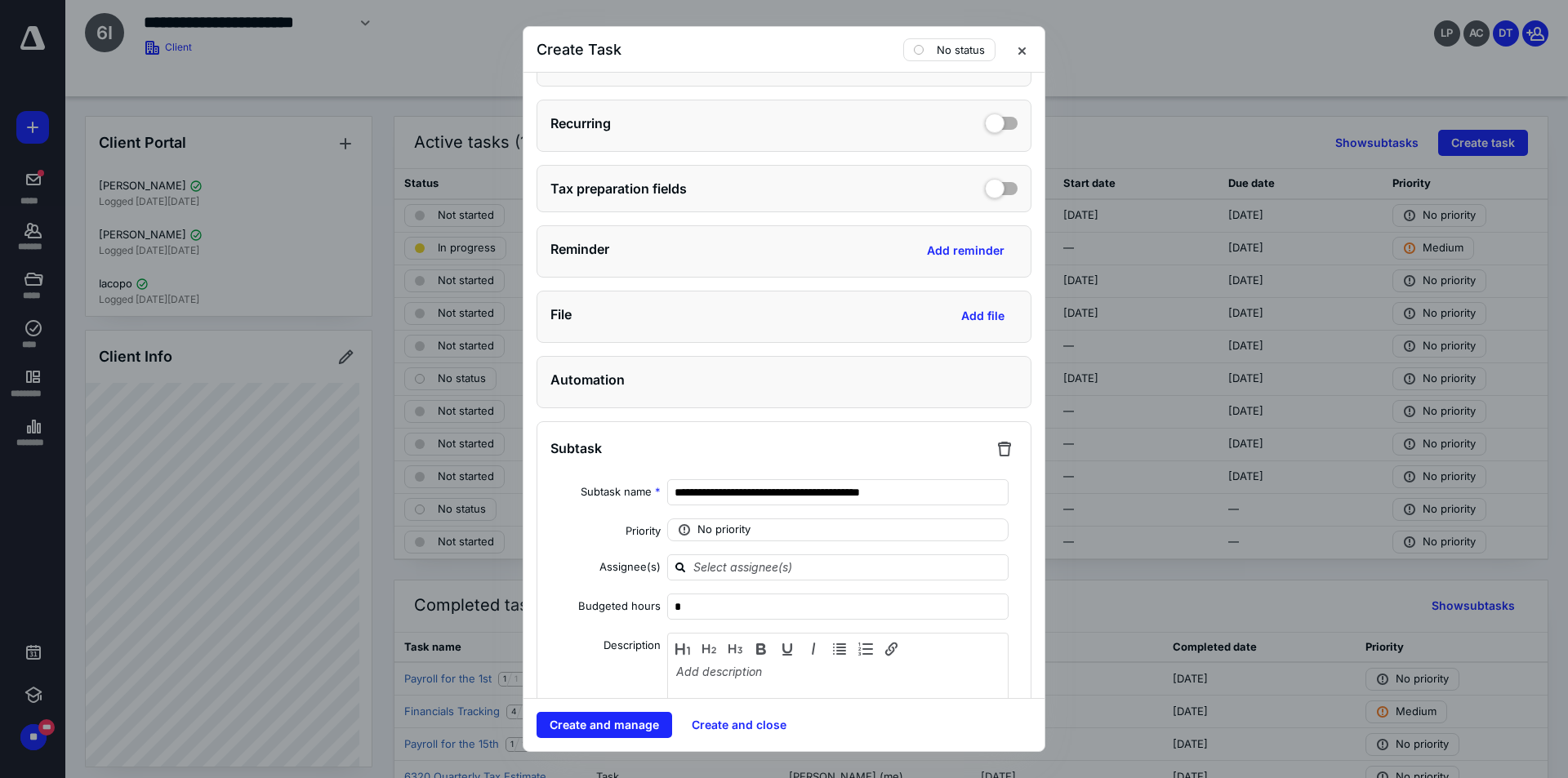 scroll, scrollTop: 327, scrollLeft: 0, axis: vertical 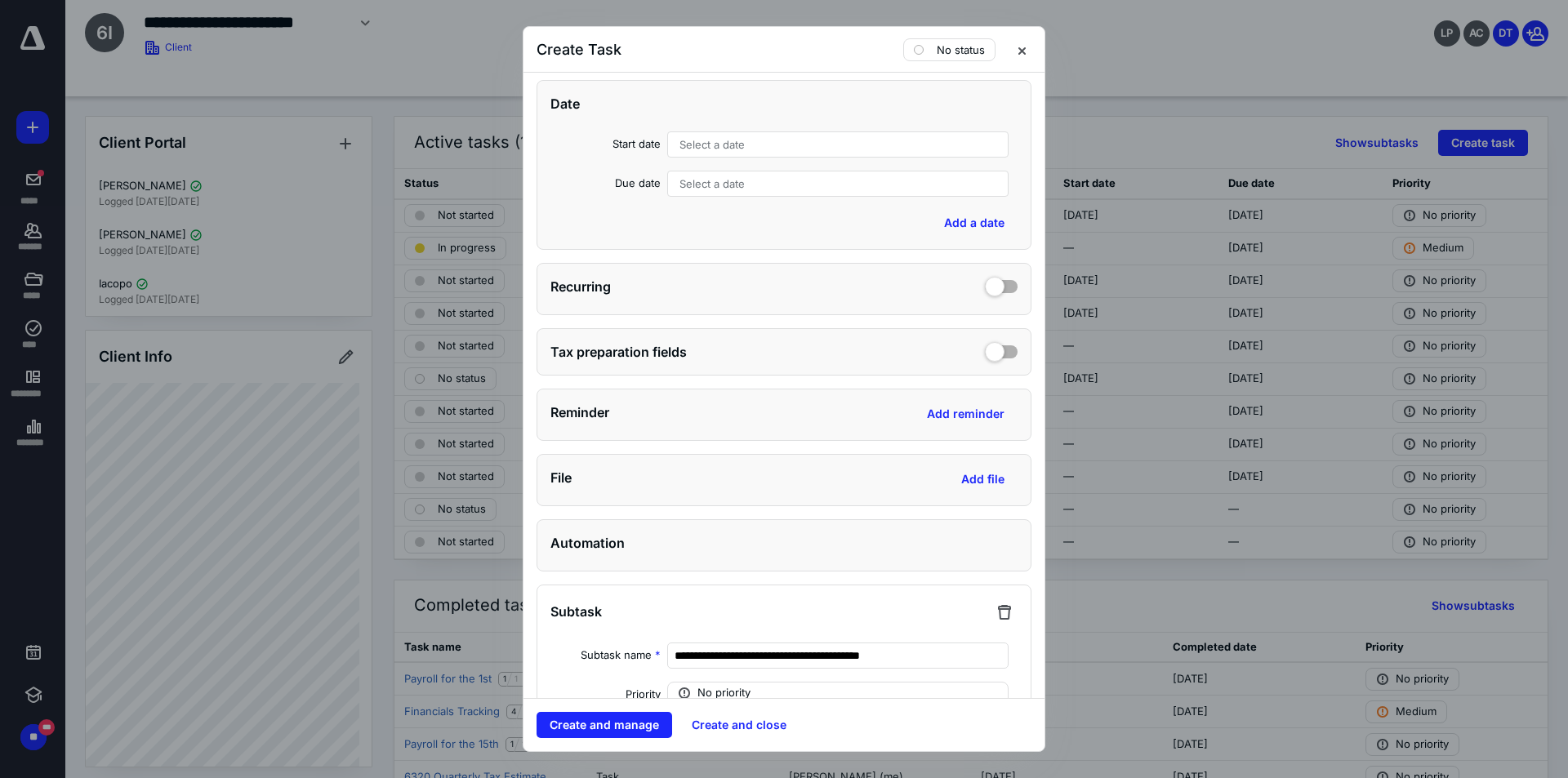 click on "Date Start date Select a date Due date Select a date Add a date" at bounding box center [784, 165] 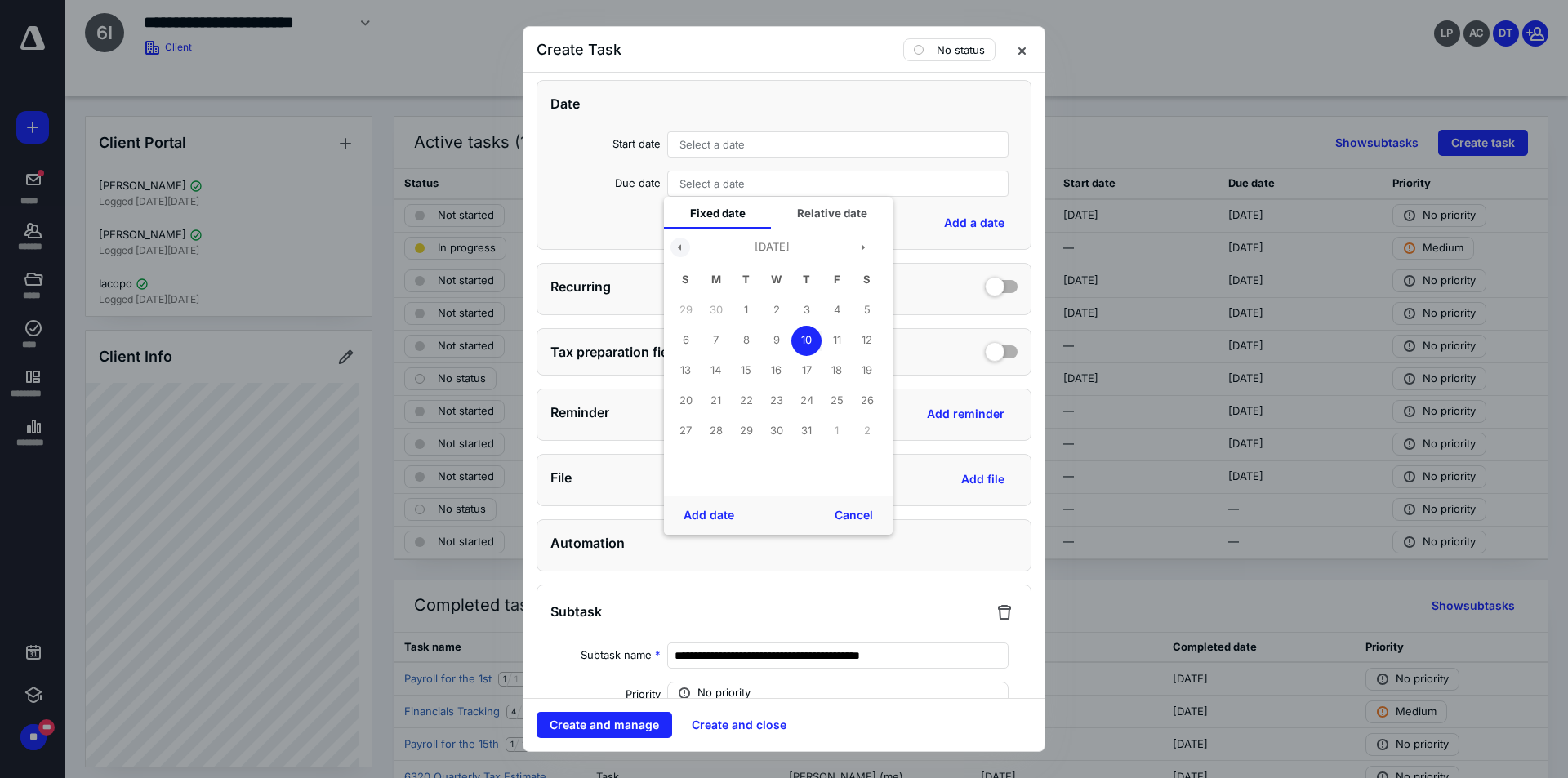 click at bounding box center (680, 247) 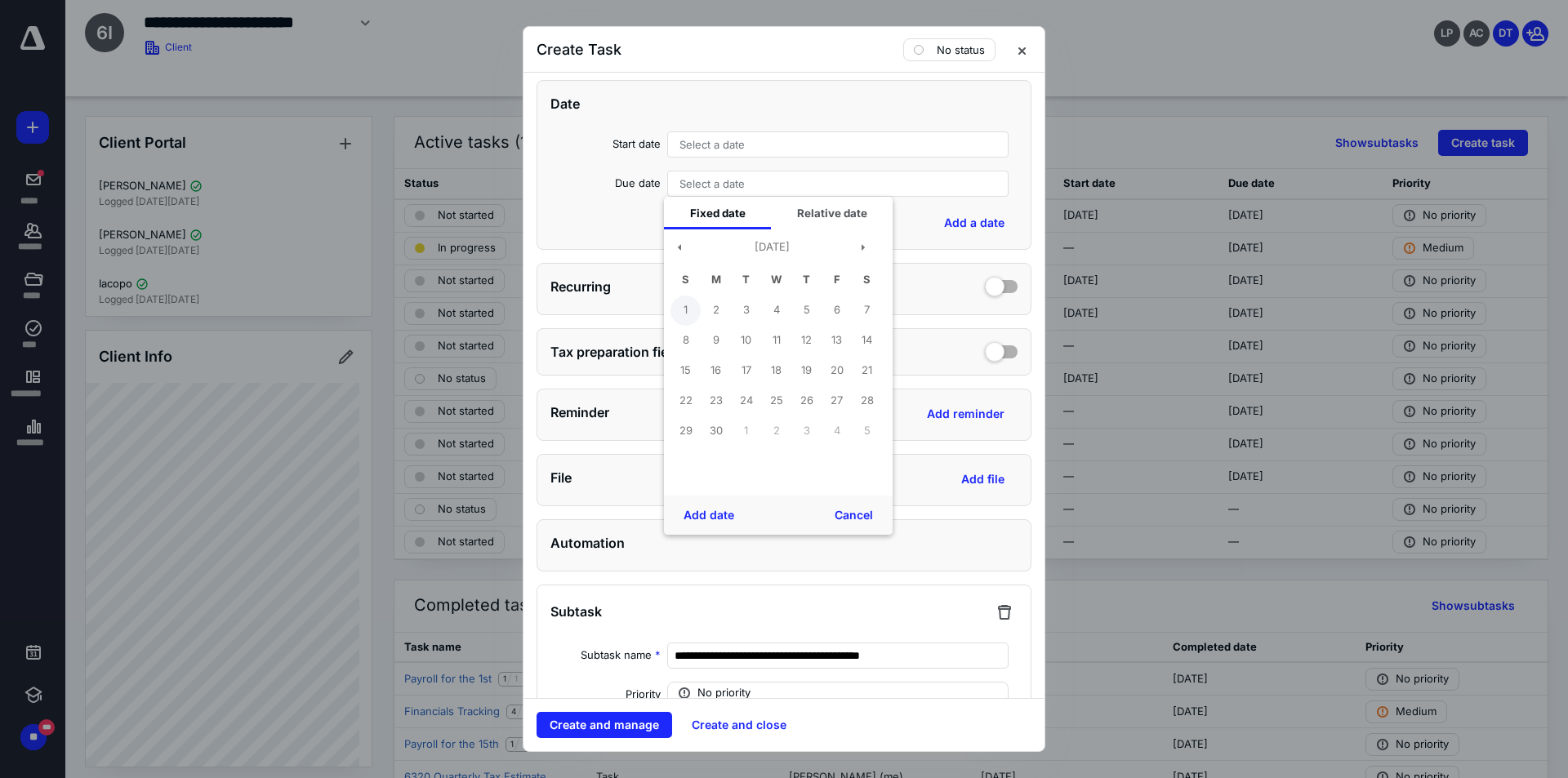 click on "1" at bounding box center (685, 310) 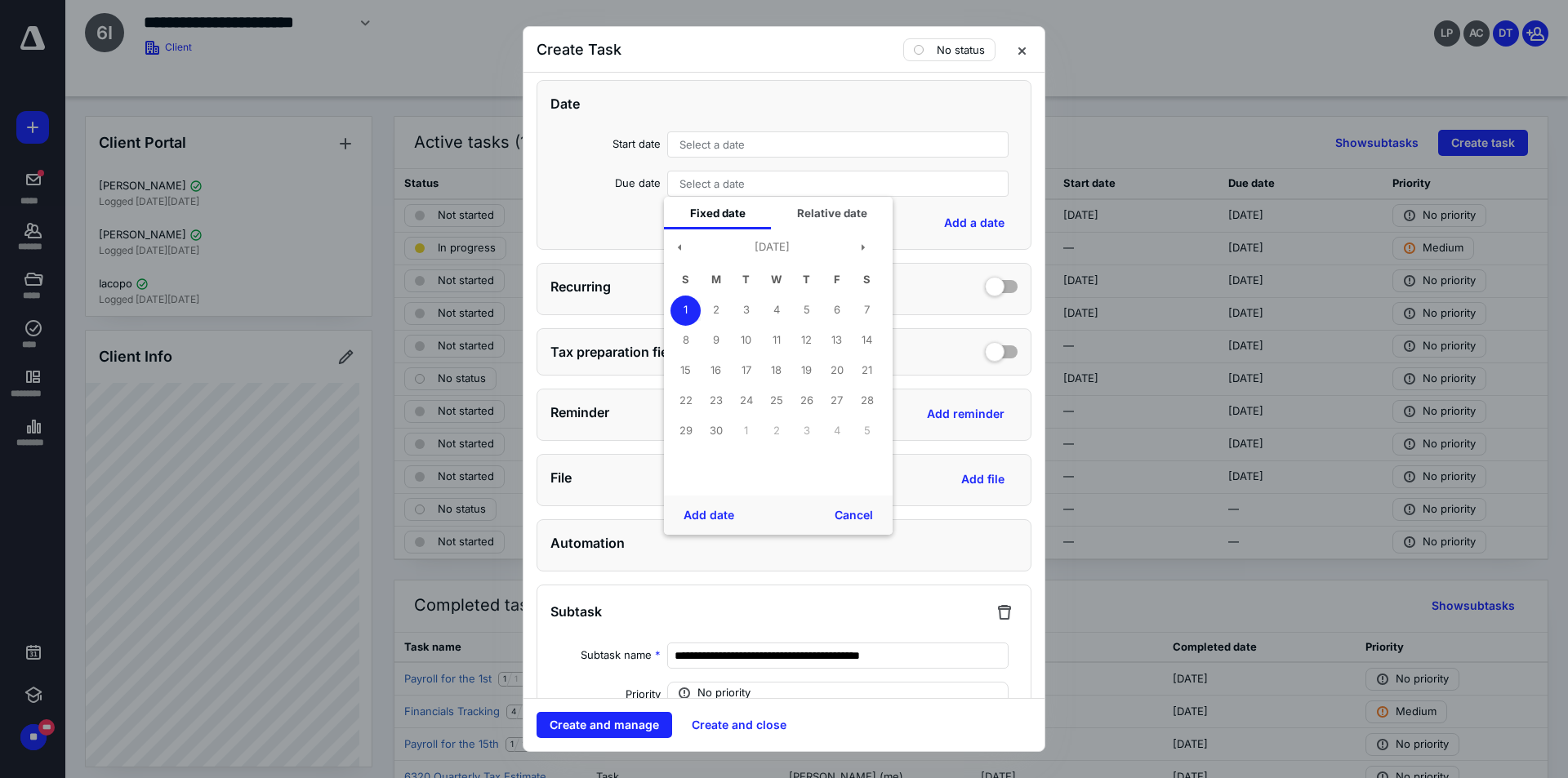click on "Add date Cancel" at bounding box center (778, 515) 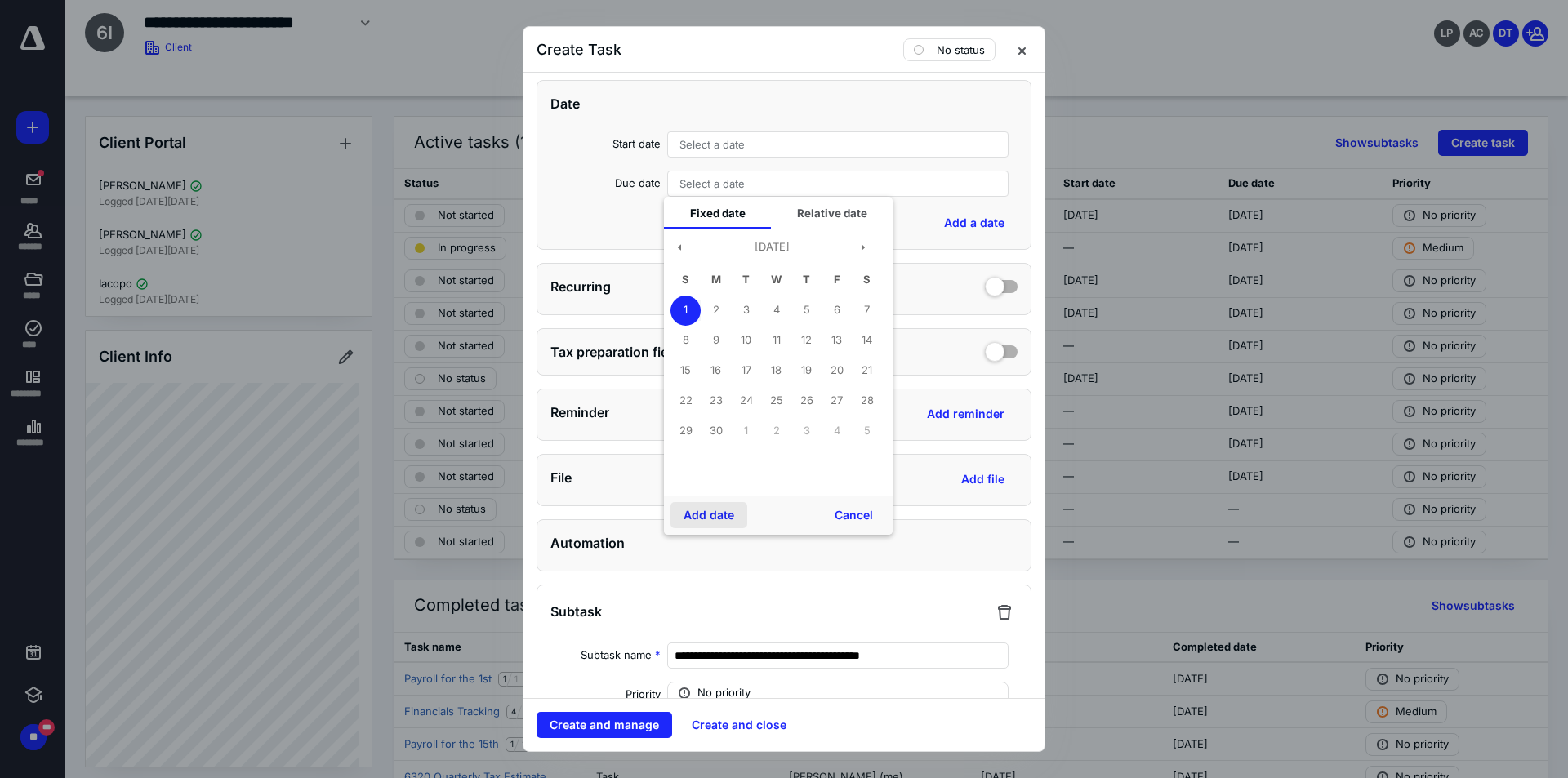 click on "Add date" at bounding box center [709, 515] 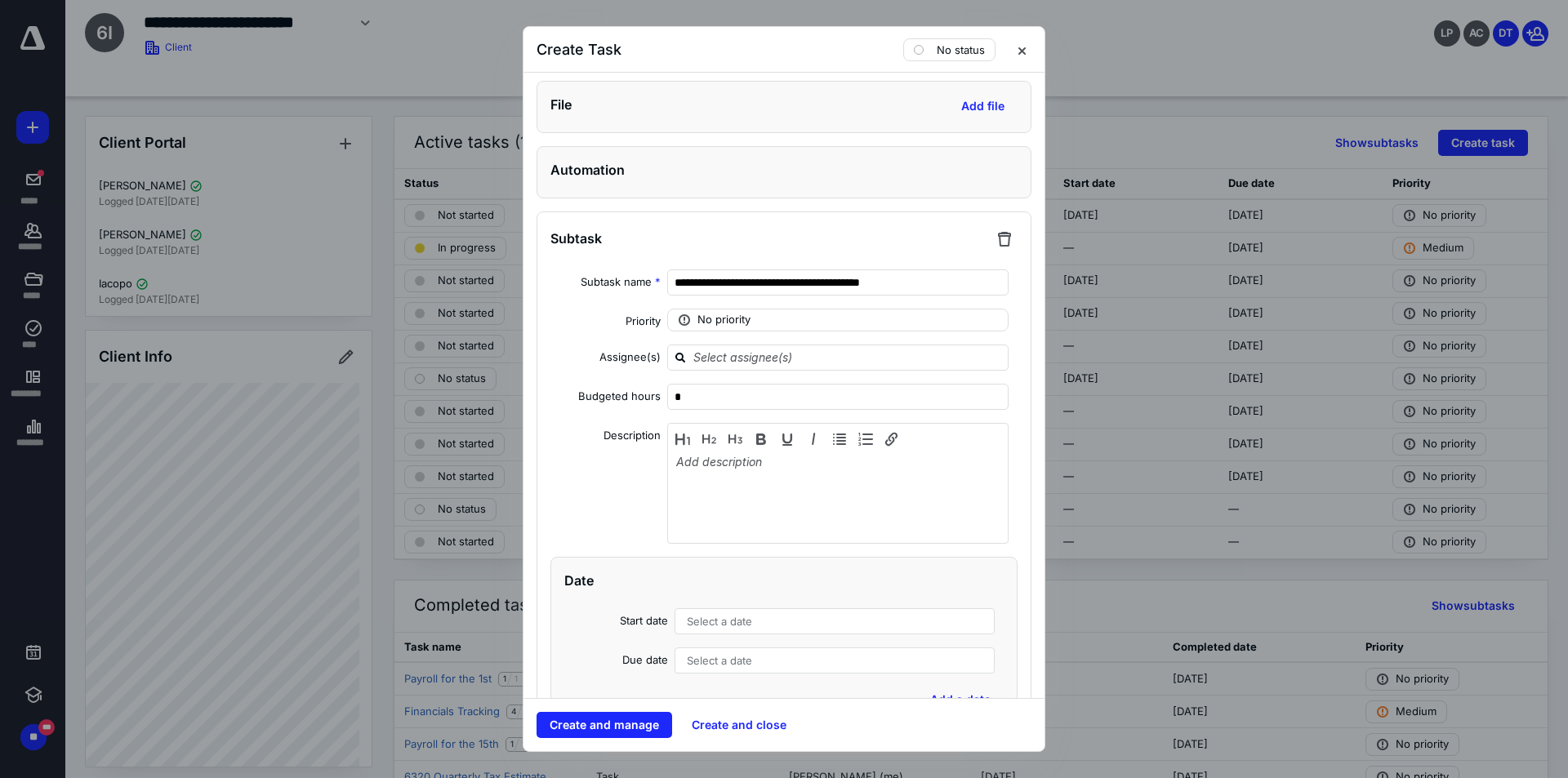 scroll, scrollTop: 1109, scrollLeft: 0, axis: vertical 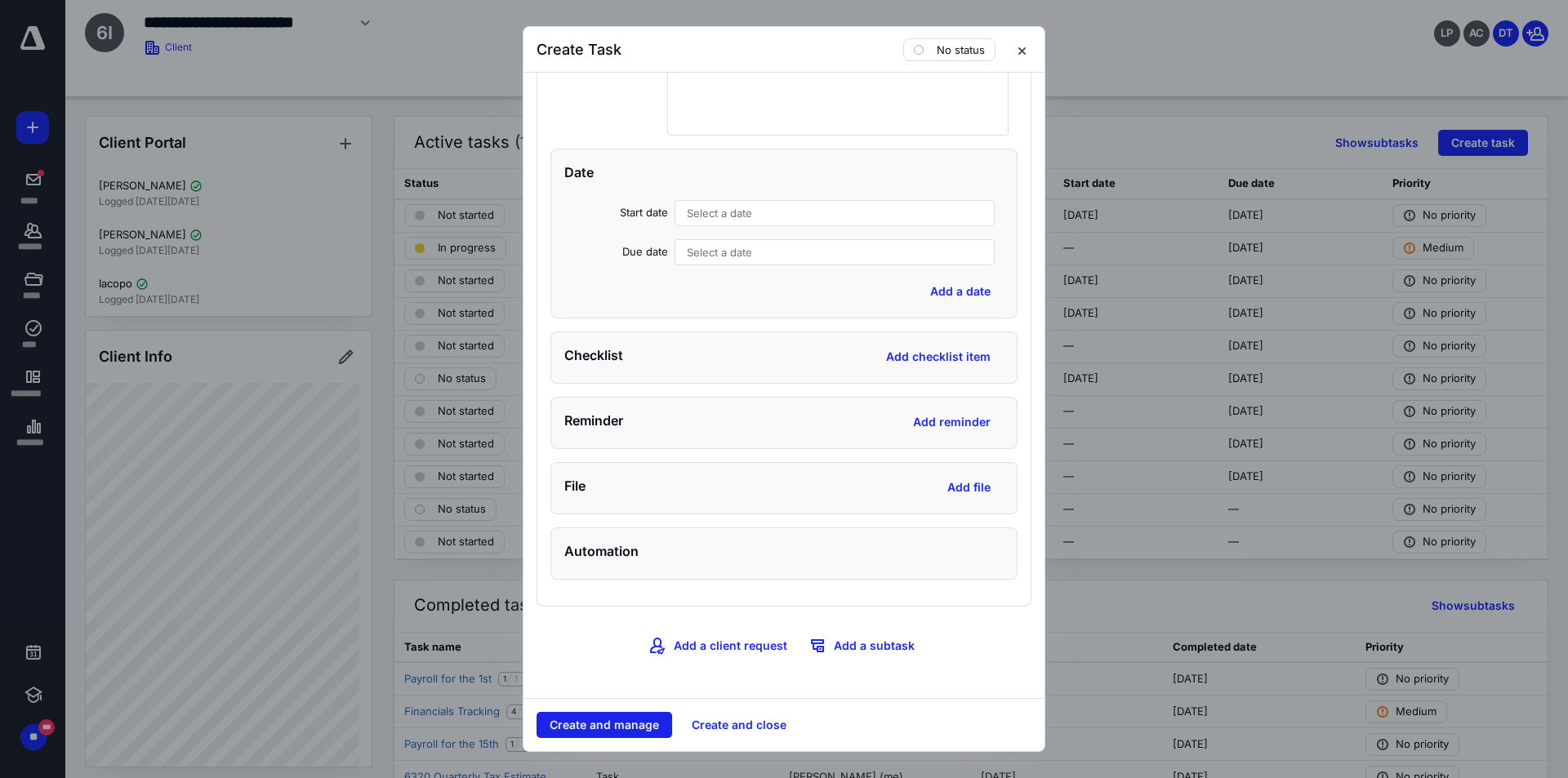 click on "Create and manage" at bounding box center [604, 725] 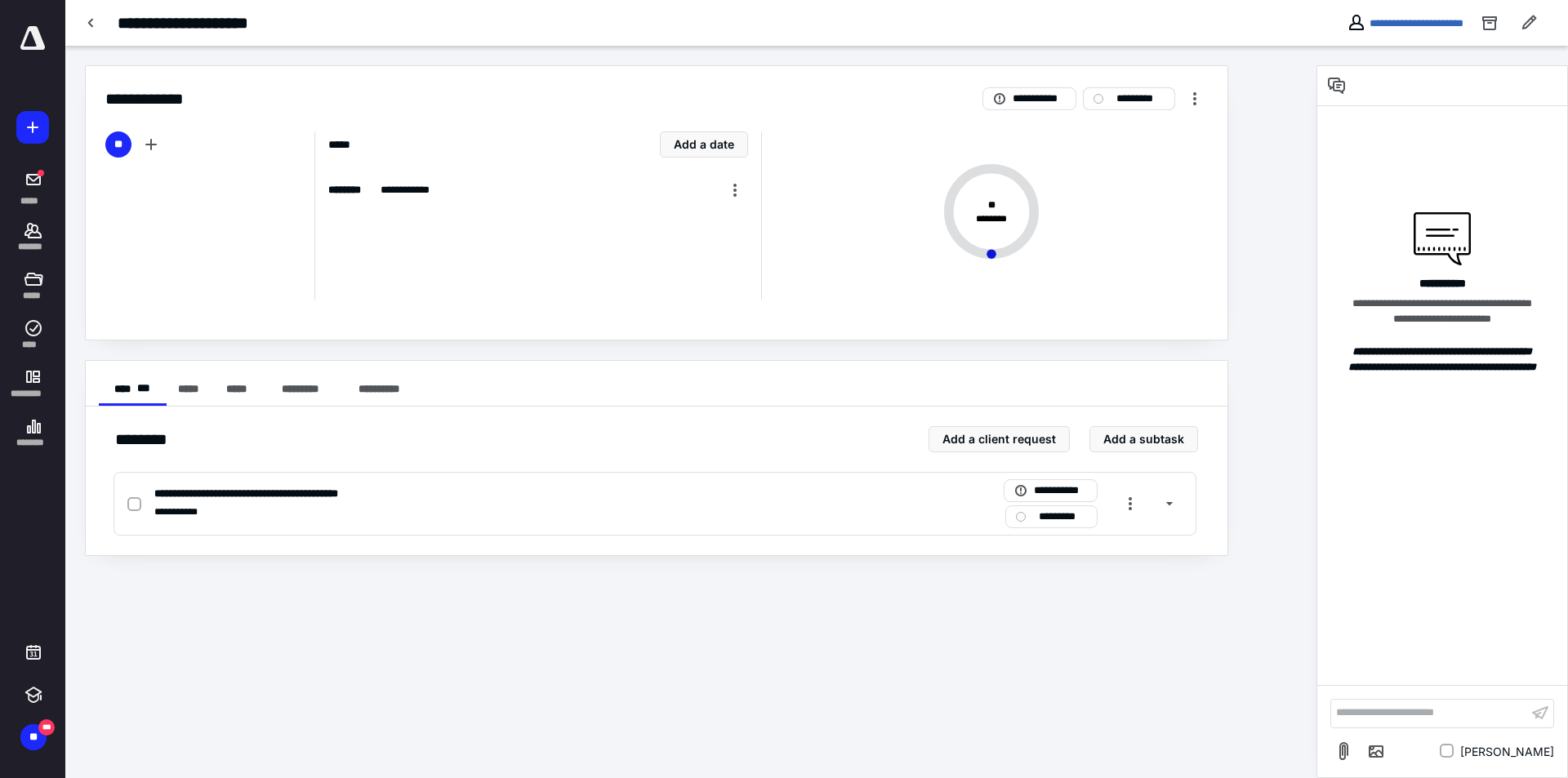 click on "*********" at bounding box center [1140, 99] 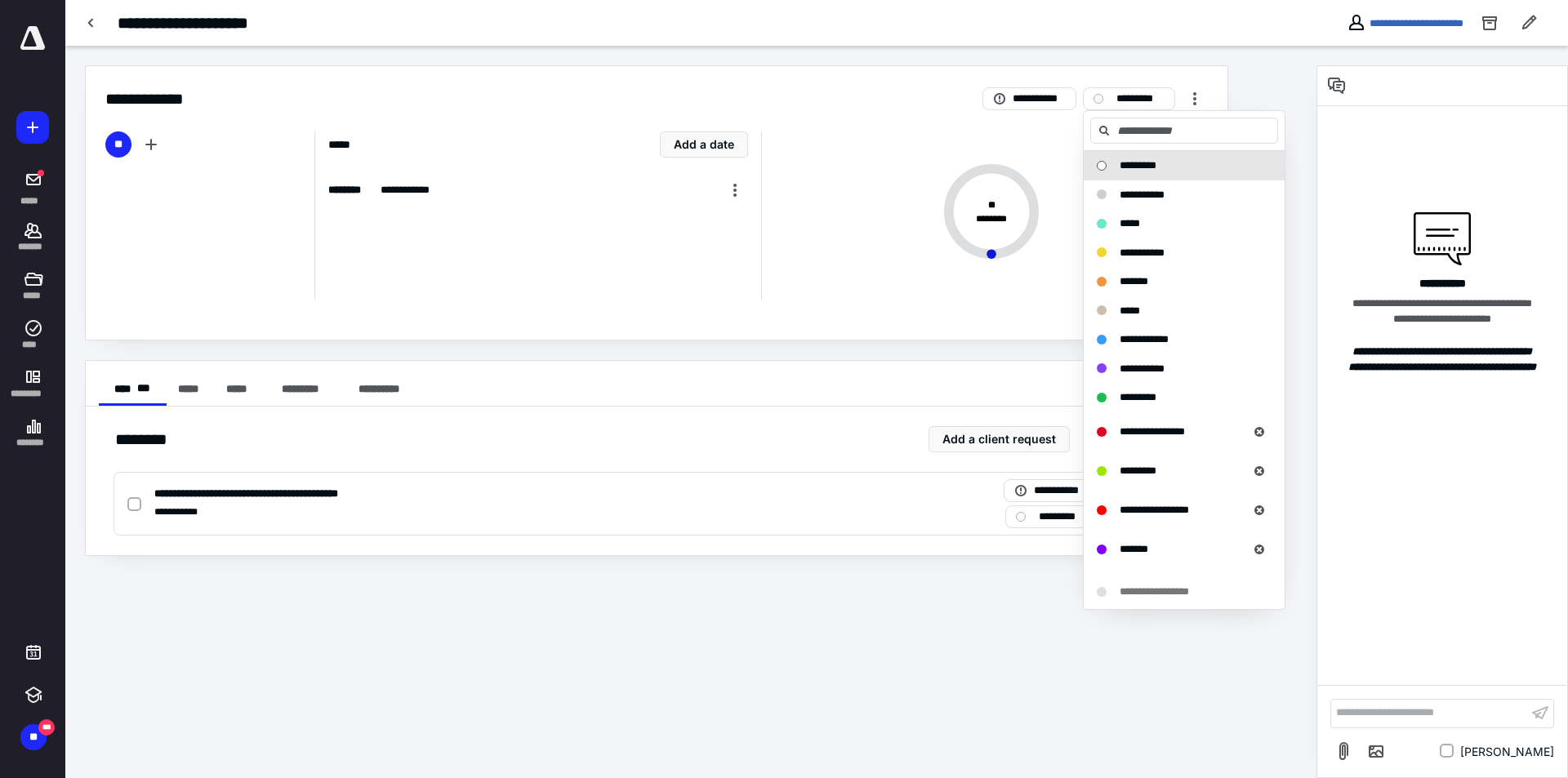 click on "**********" at bounding box center [691, 411] 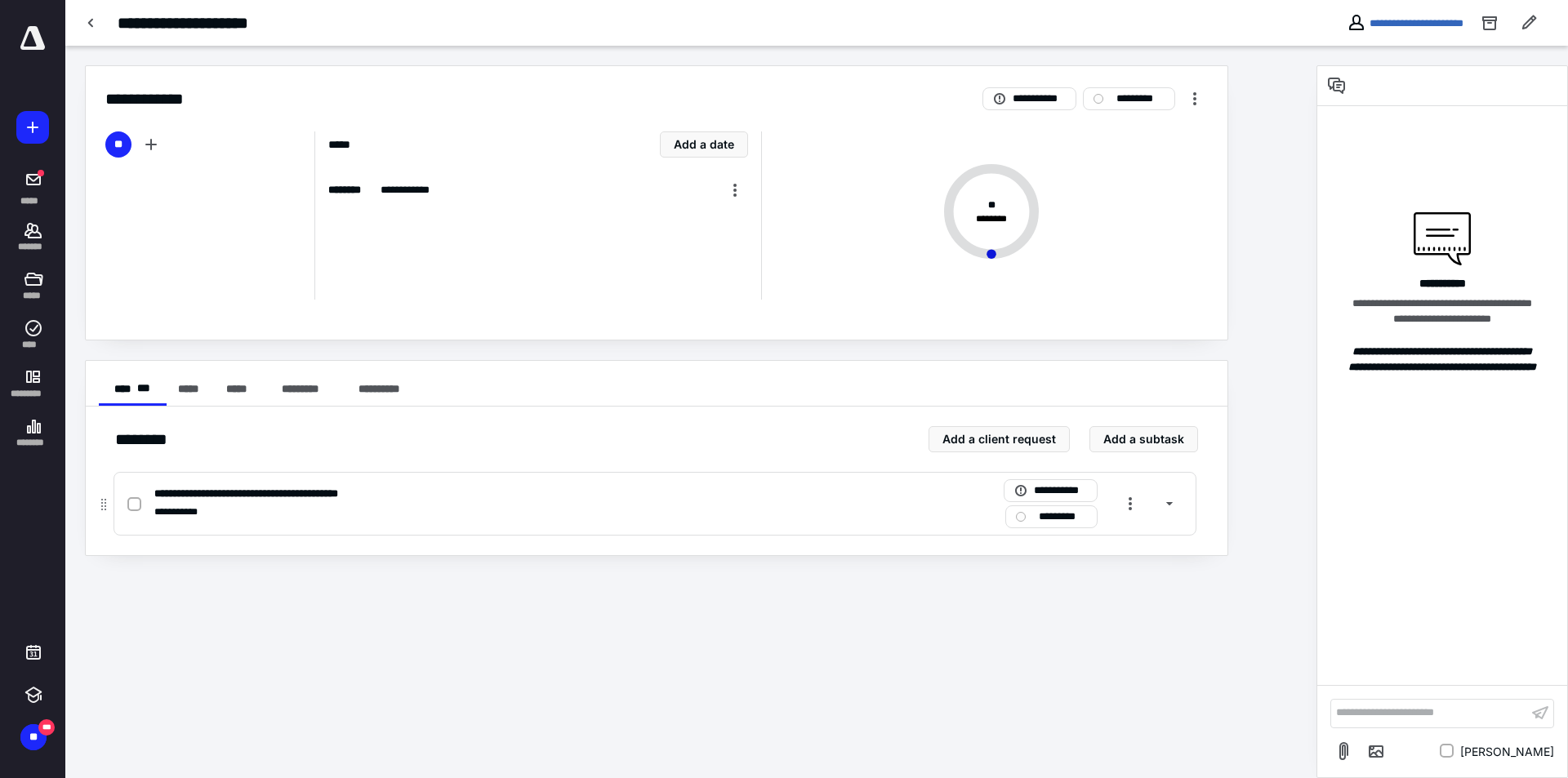 click 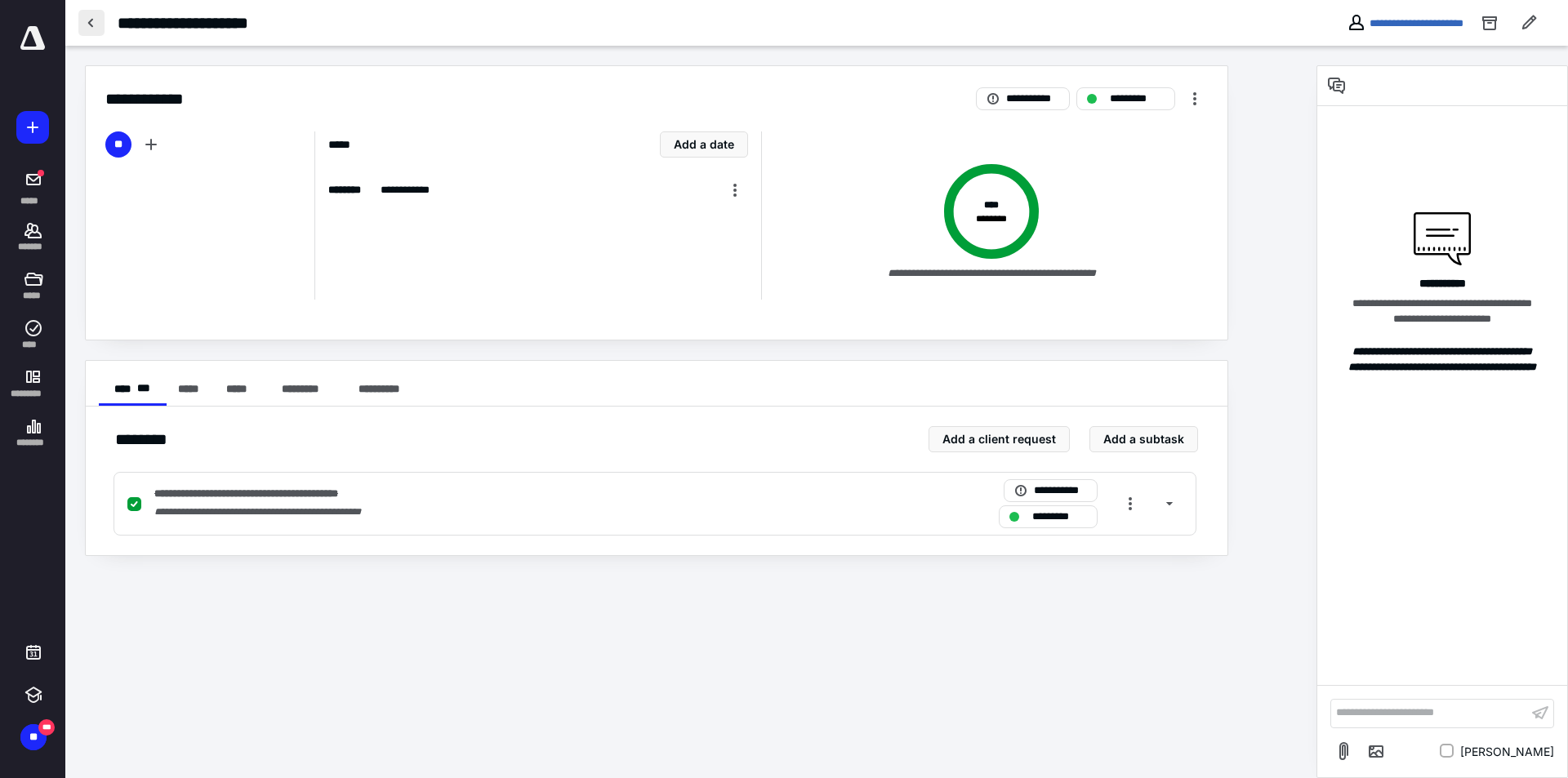 click at bounding box center (91, 23) 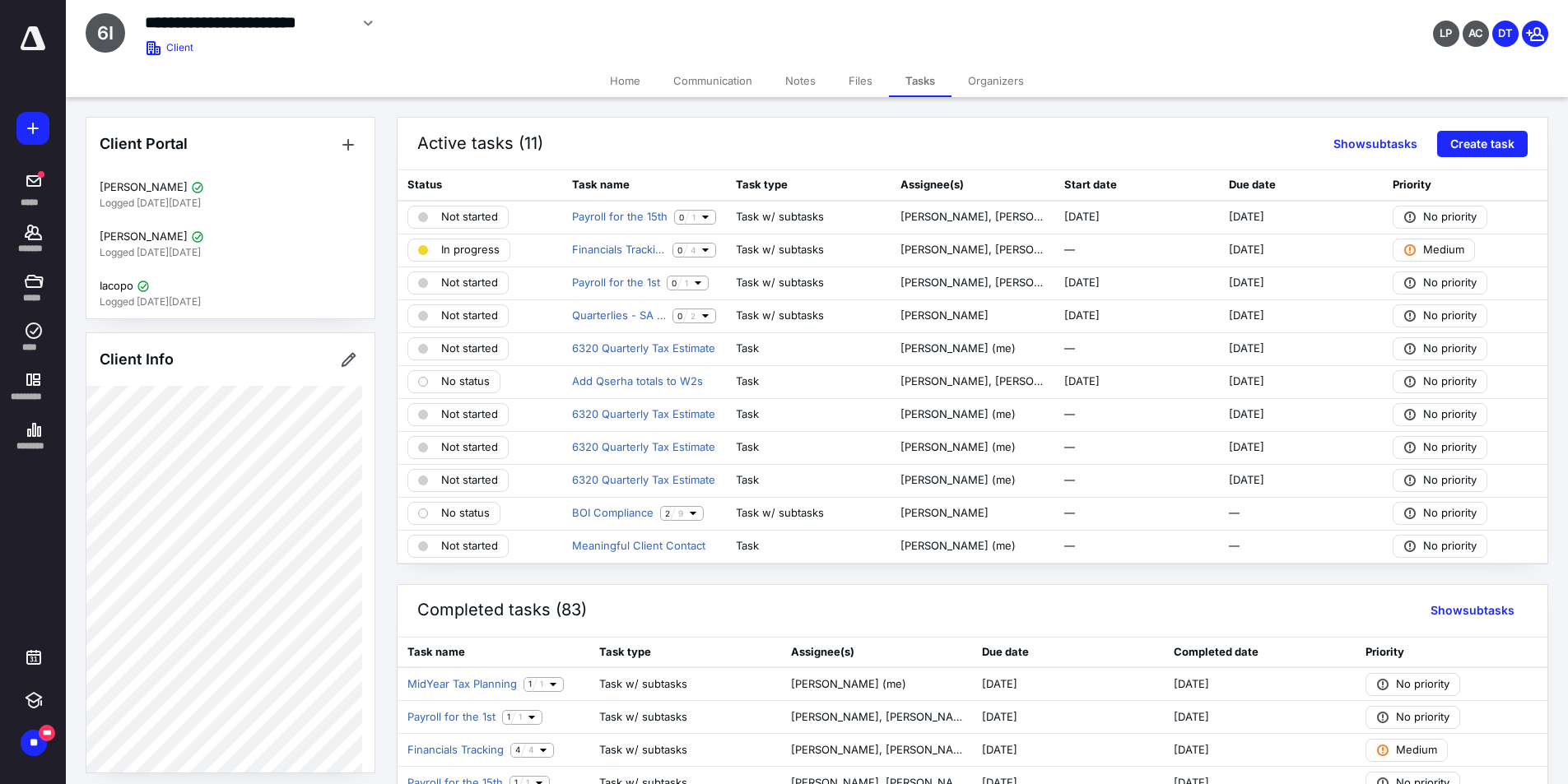click at bounding box center (33, 39) 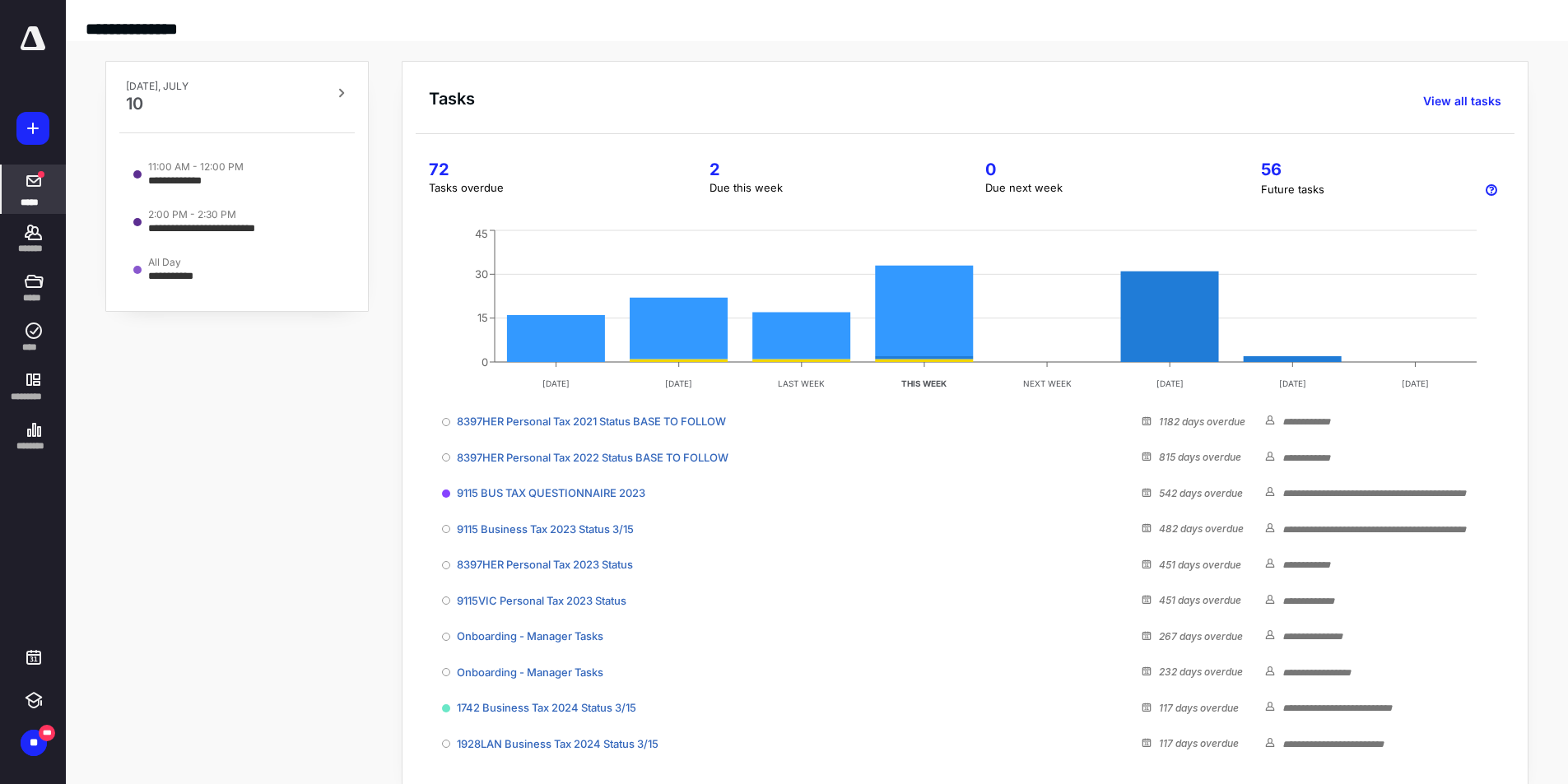 click on "*****" at bounding box center (30, 202) 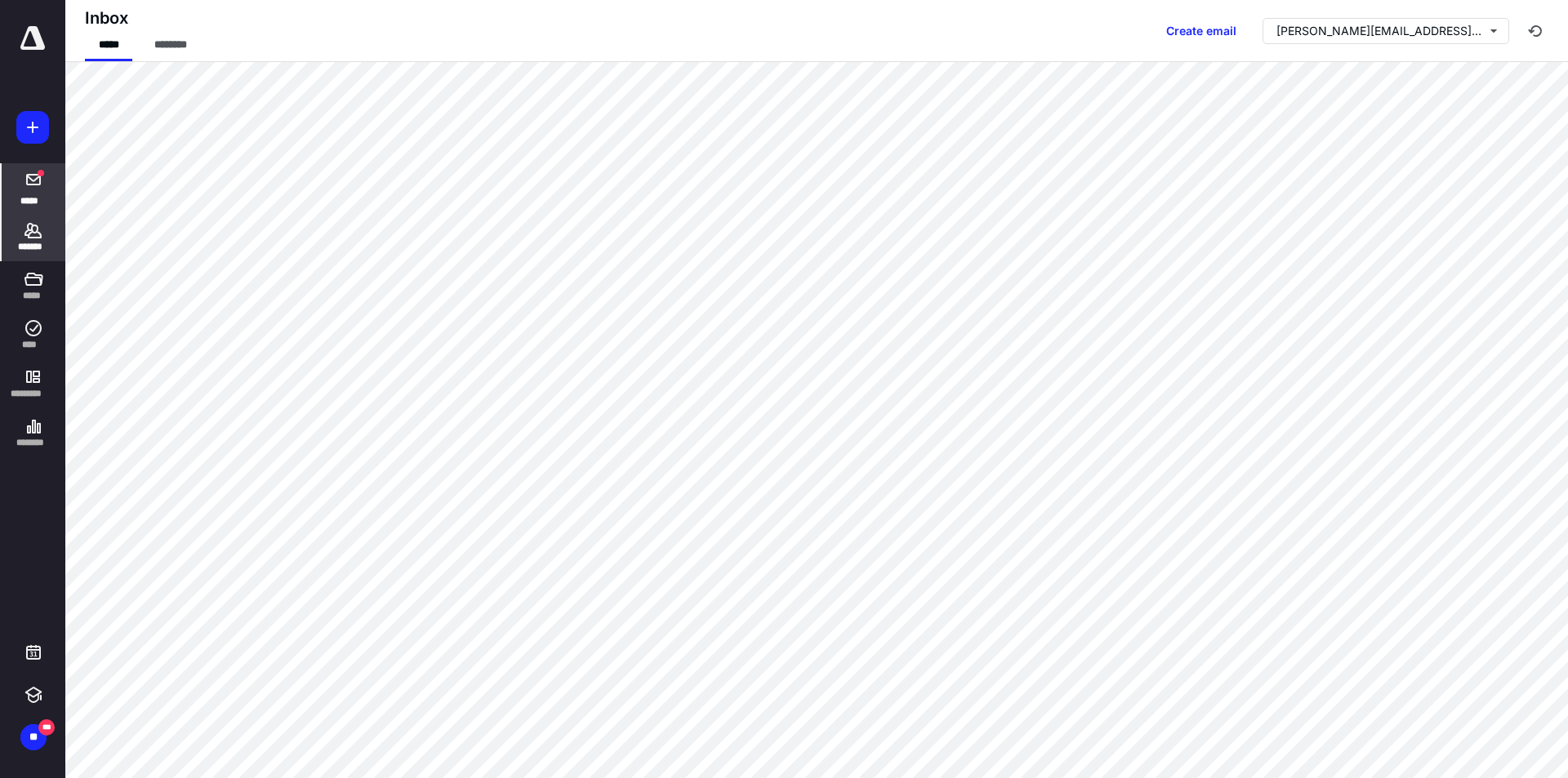 click 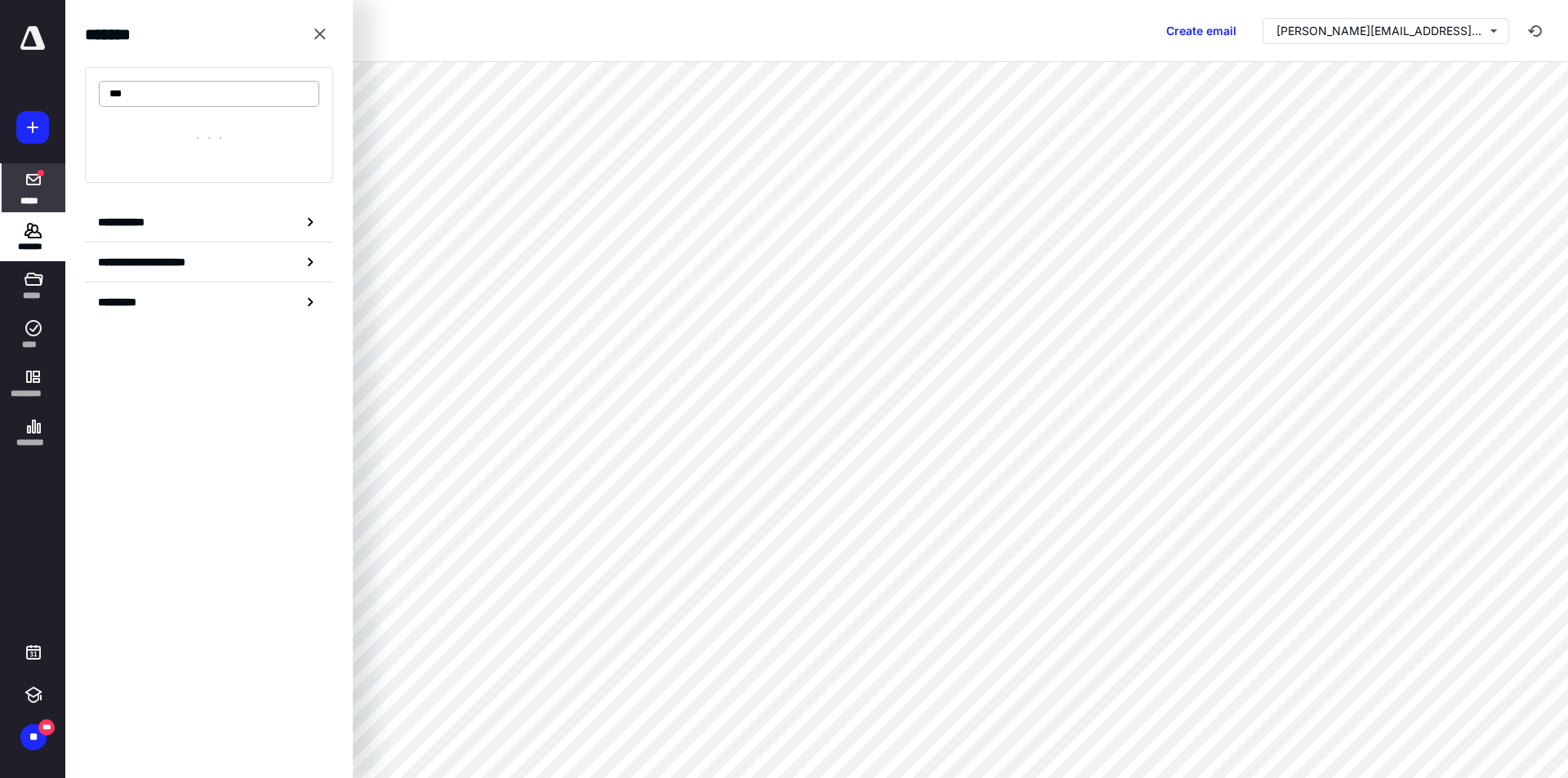 type on "****" 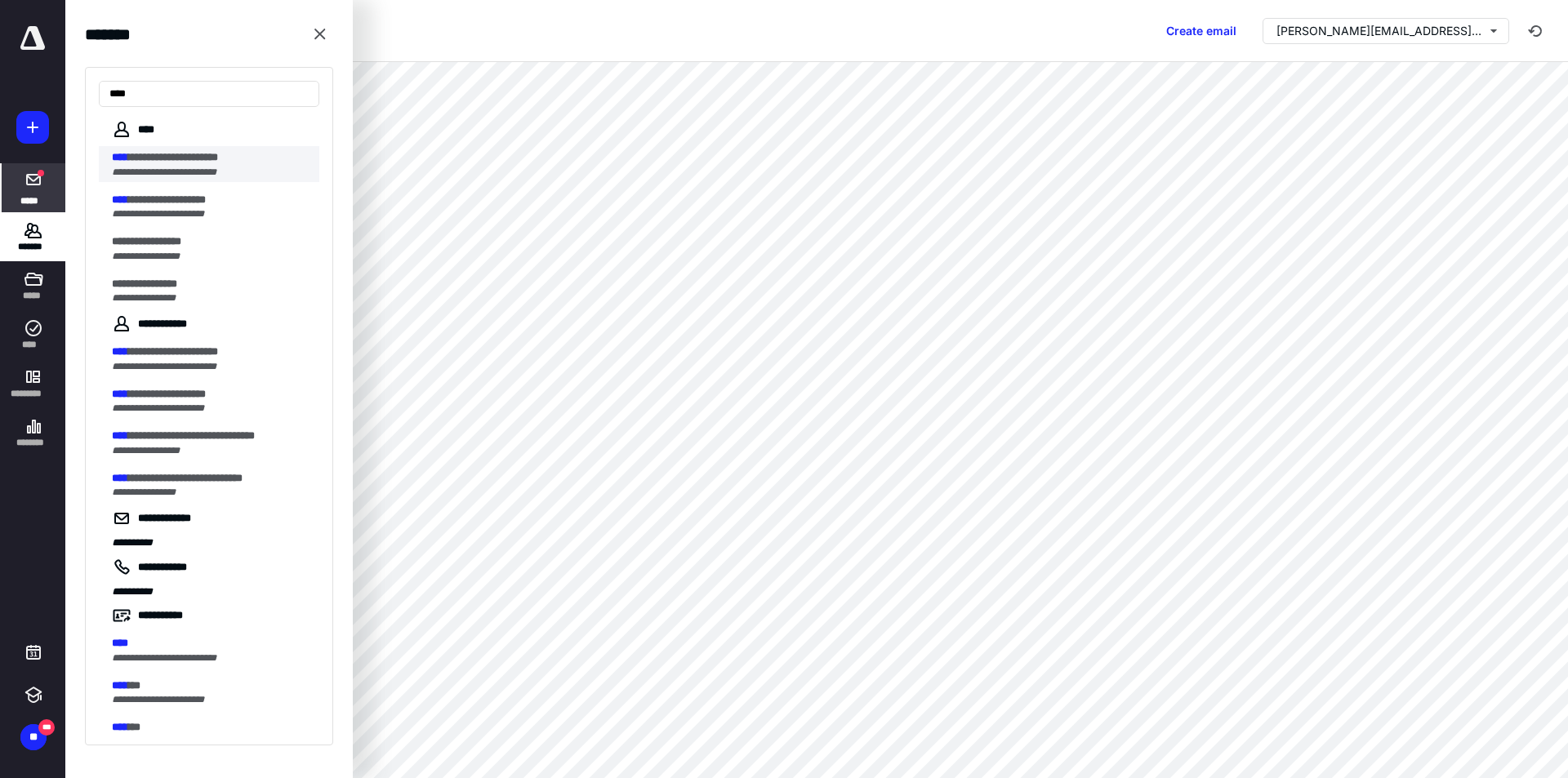 click on "**********" at bounding box center (164, 172) 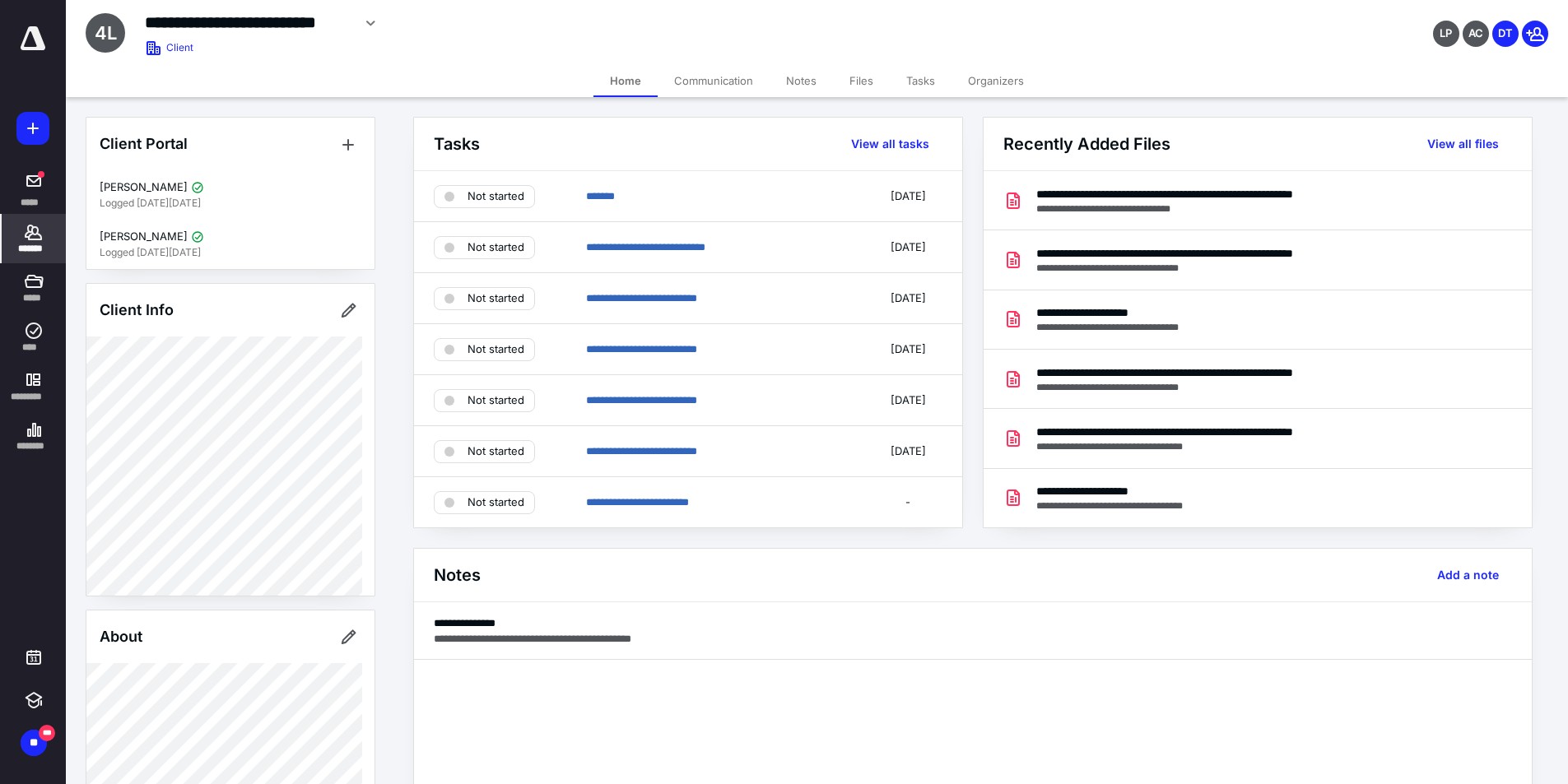 click on "Tasks" at bounding box center [920, 81] 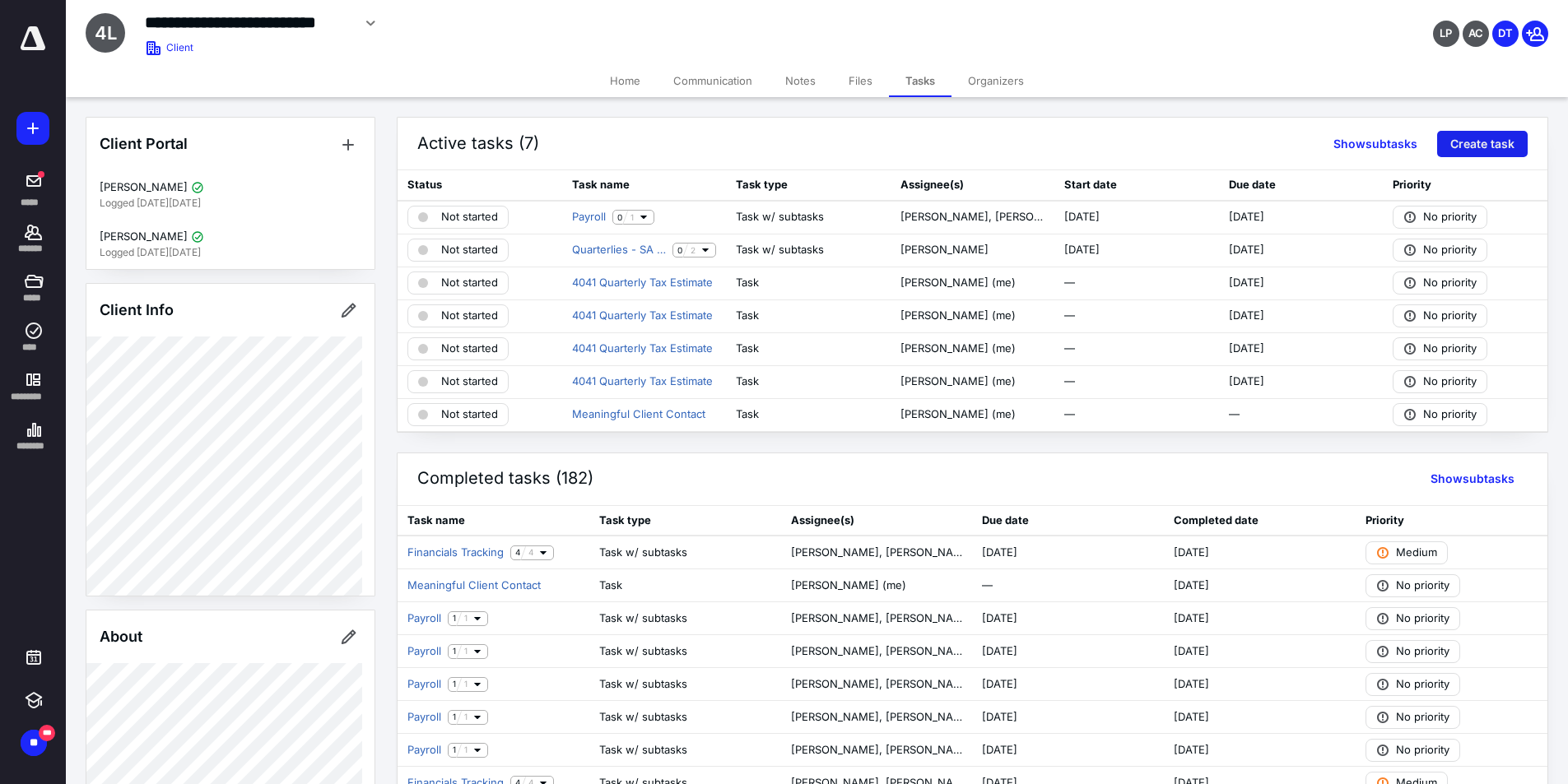 click on "Create task" at bounding box center (1482, 144) 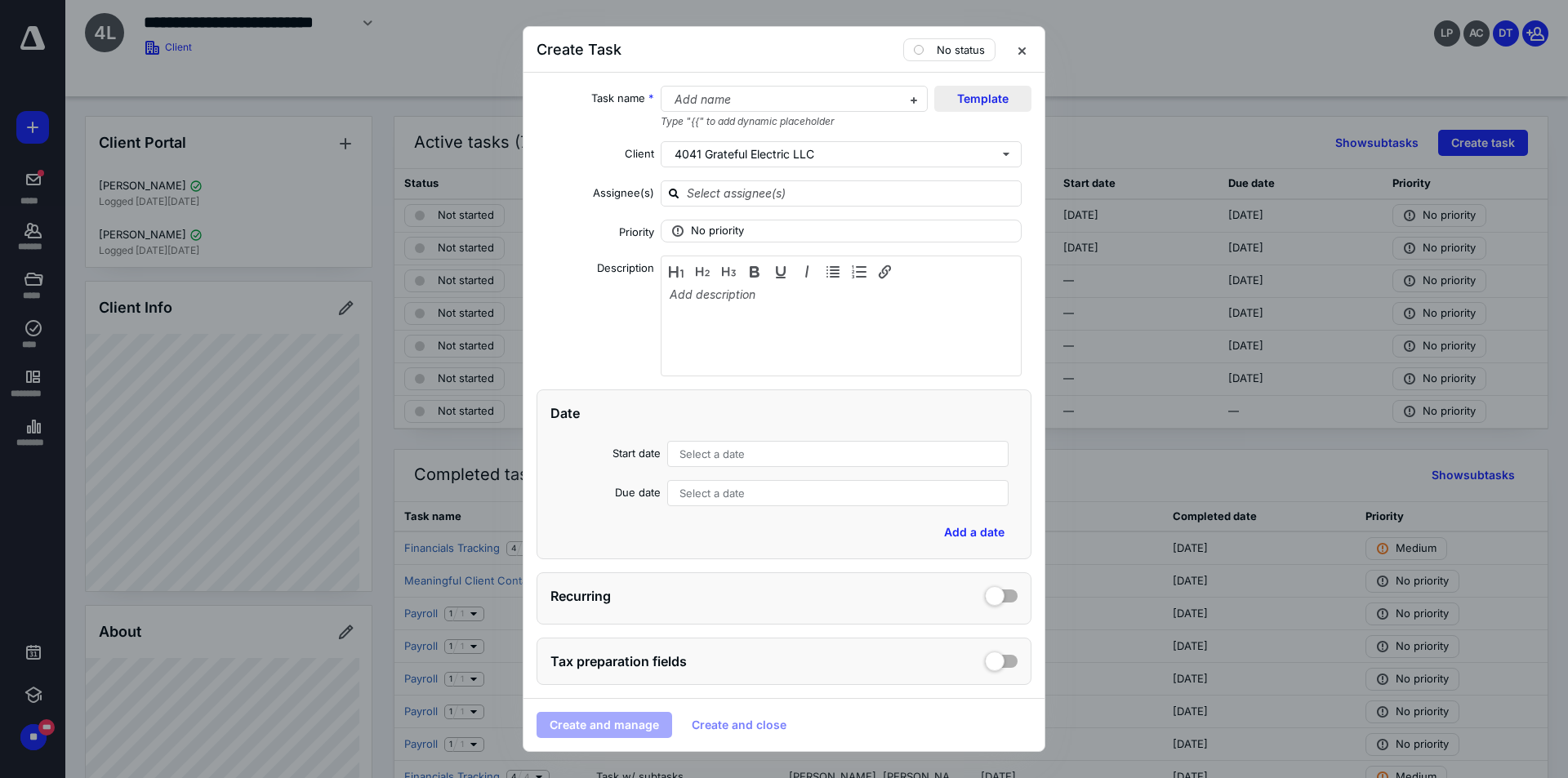 click on "Template" at bounding box center (982, 99) 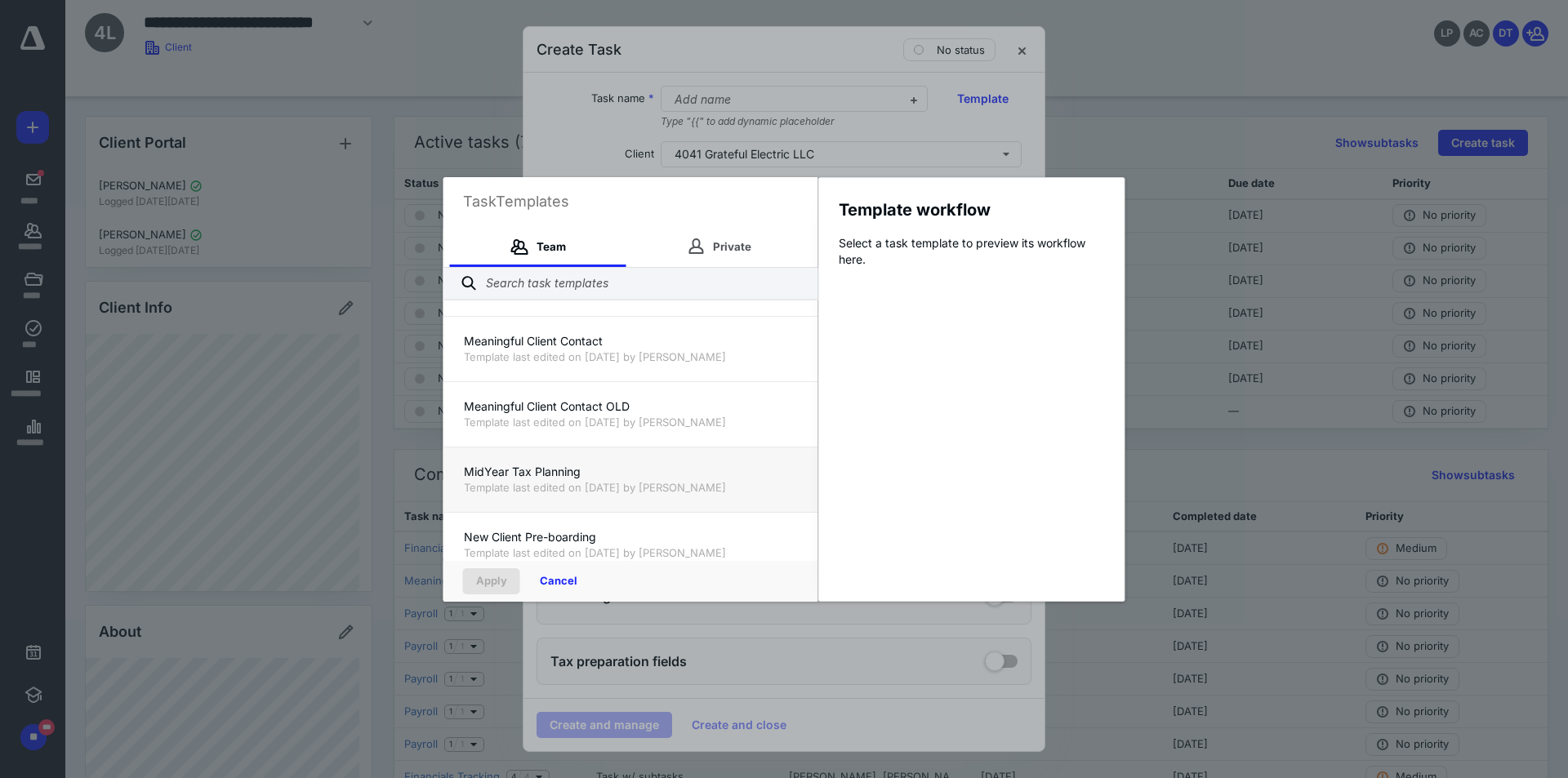 scroll, scrollTop: 980, scrollLeft: 0, axis: vertical 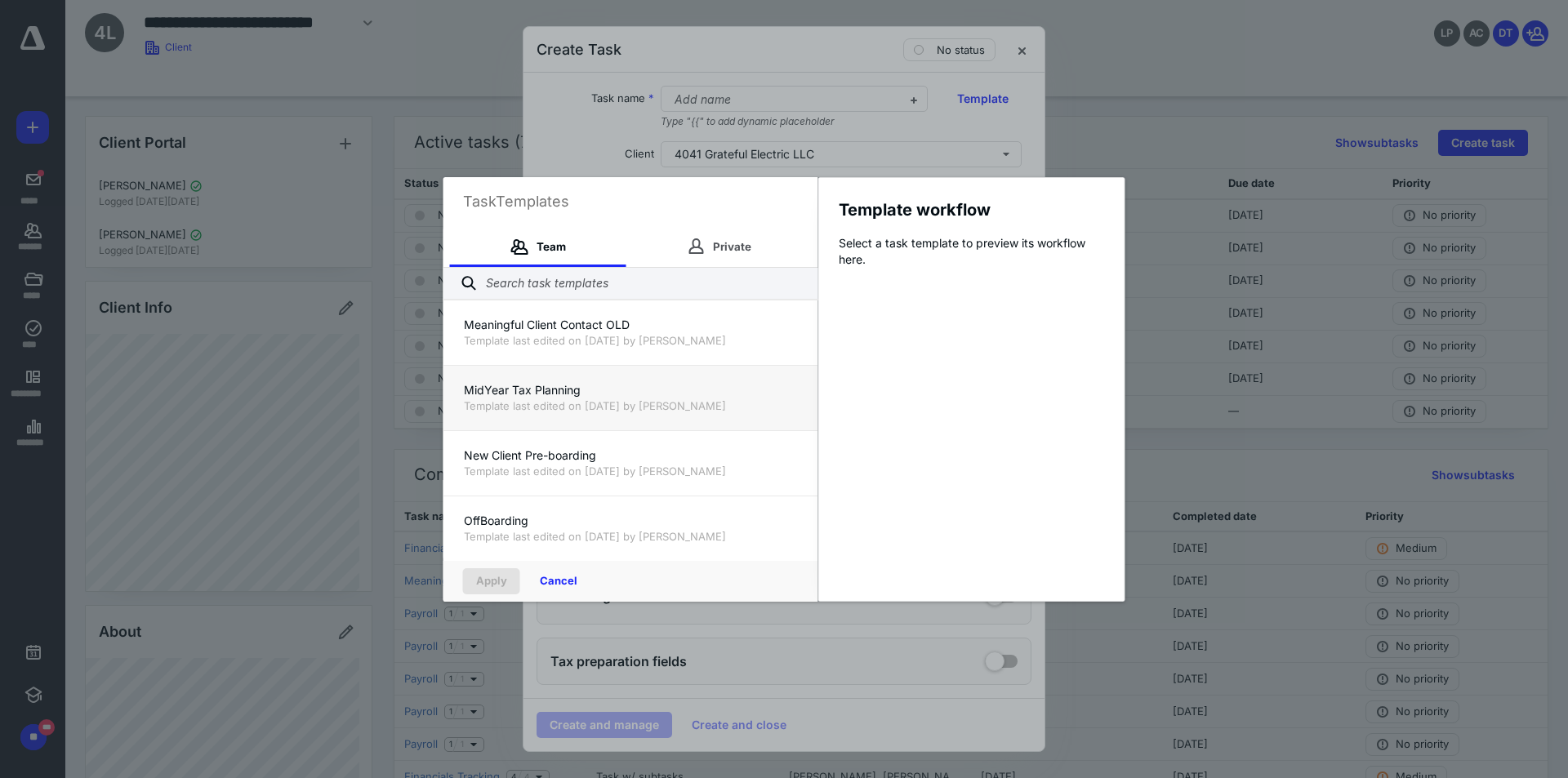 click on "Template last edited on [DATE] by [PERSON_NAME]" at bounding box center [630, 406] 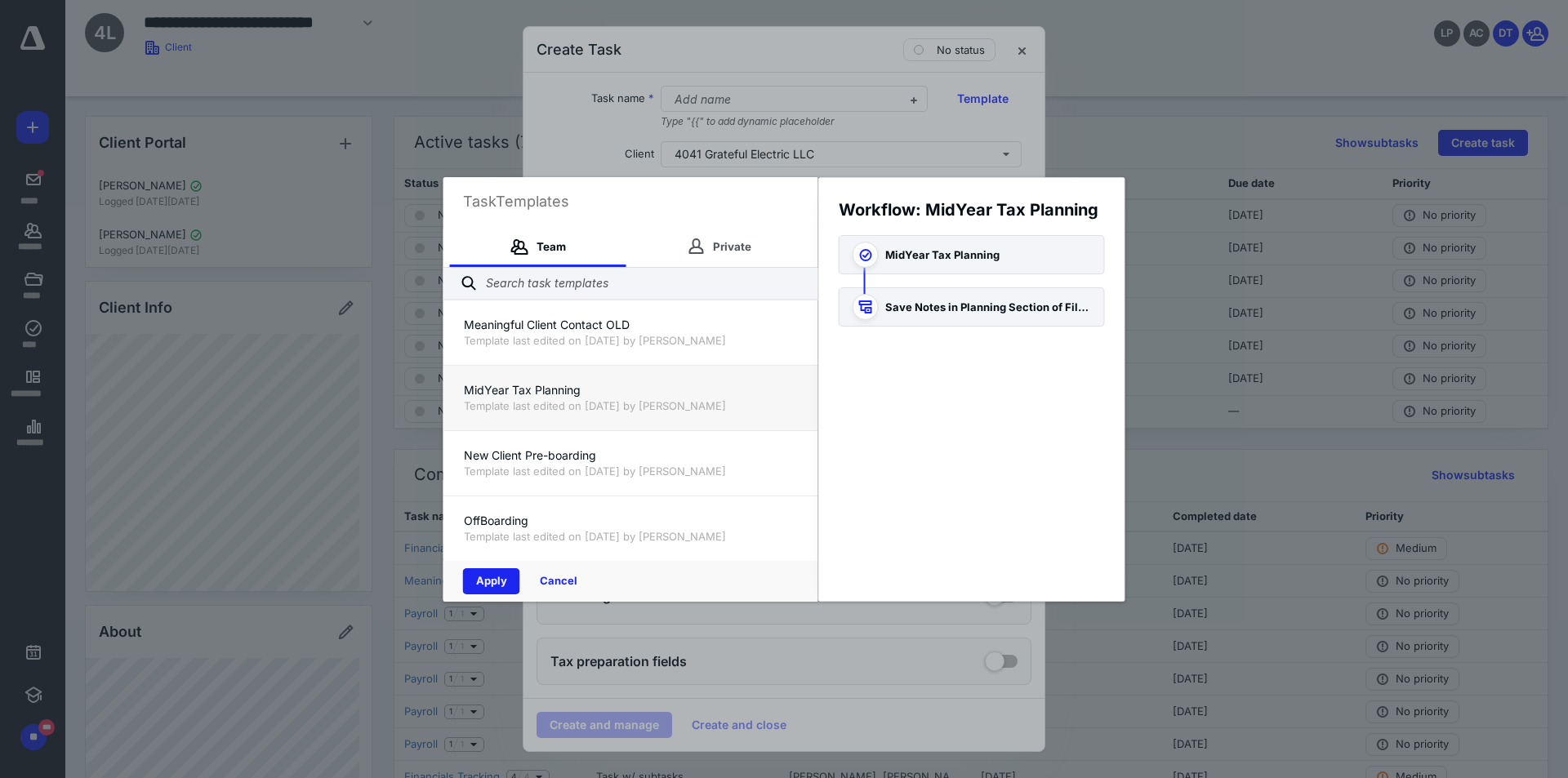 click on "Apply" at bounding box center (492, 581) 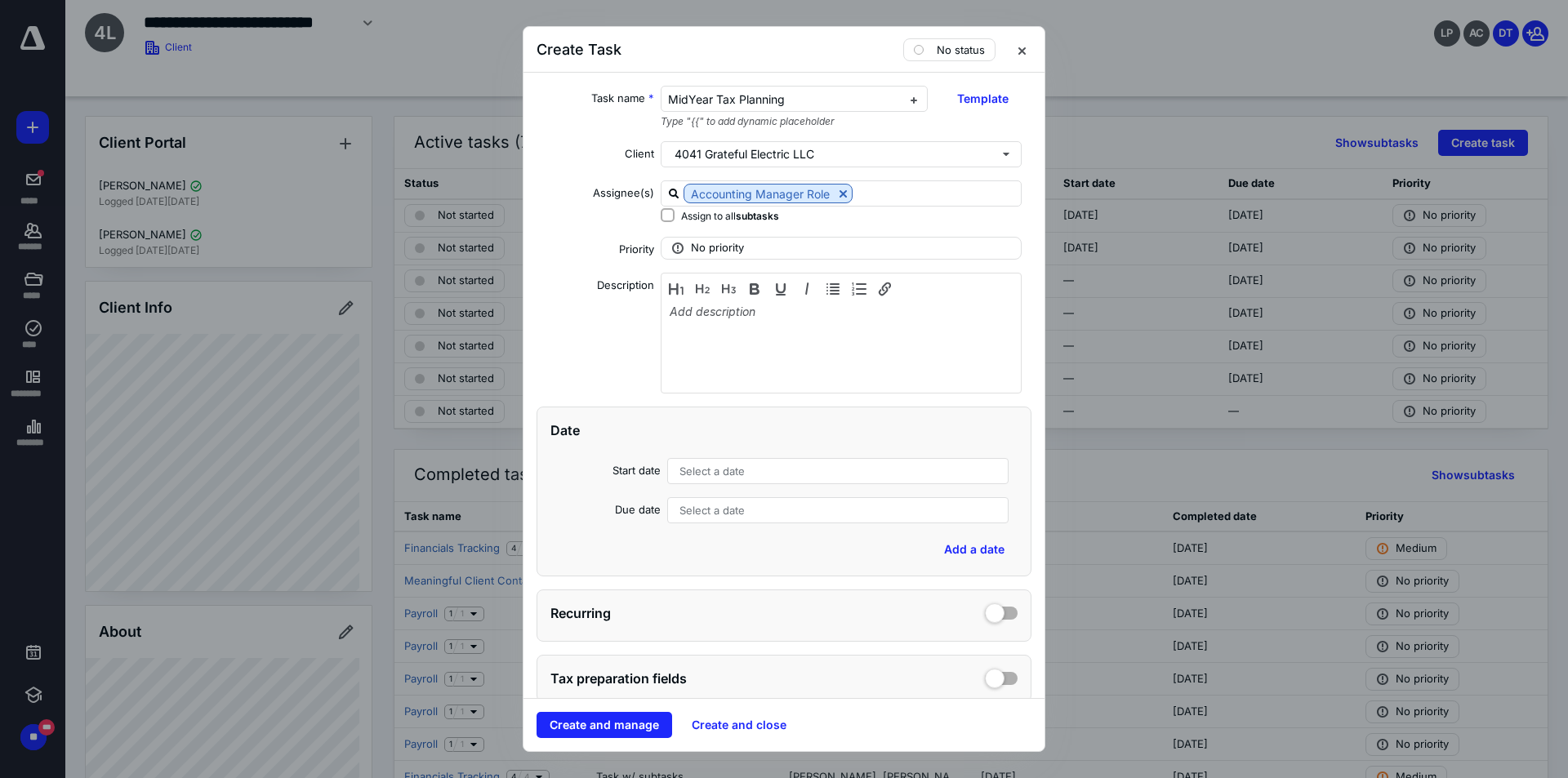 scroll, scrollTop: 82, scrollLeft: 0, axis: vertical 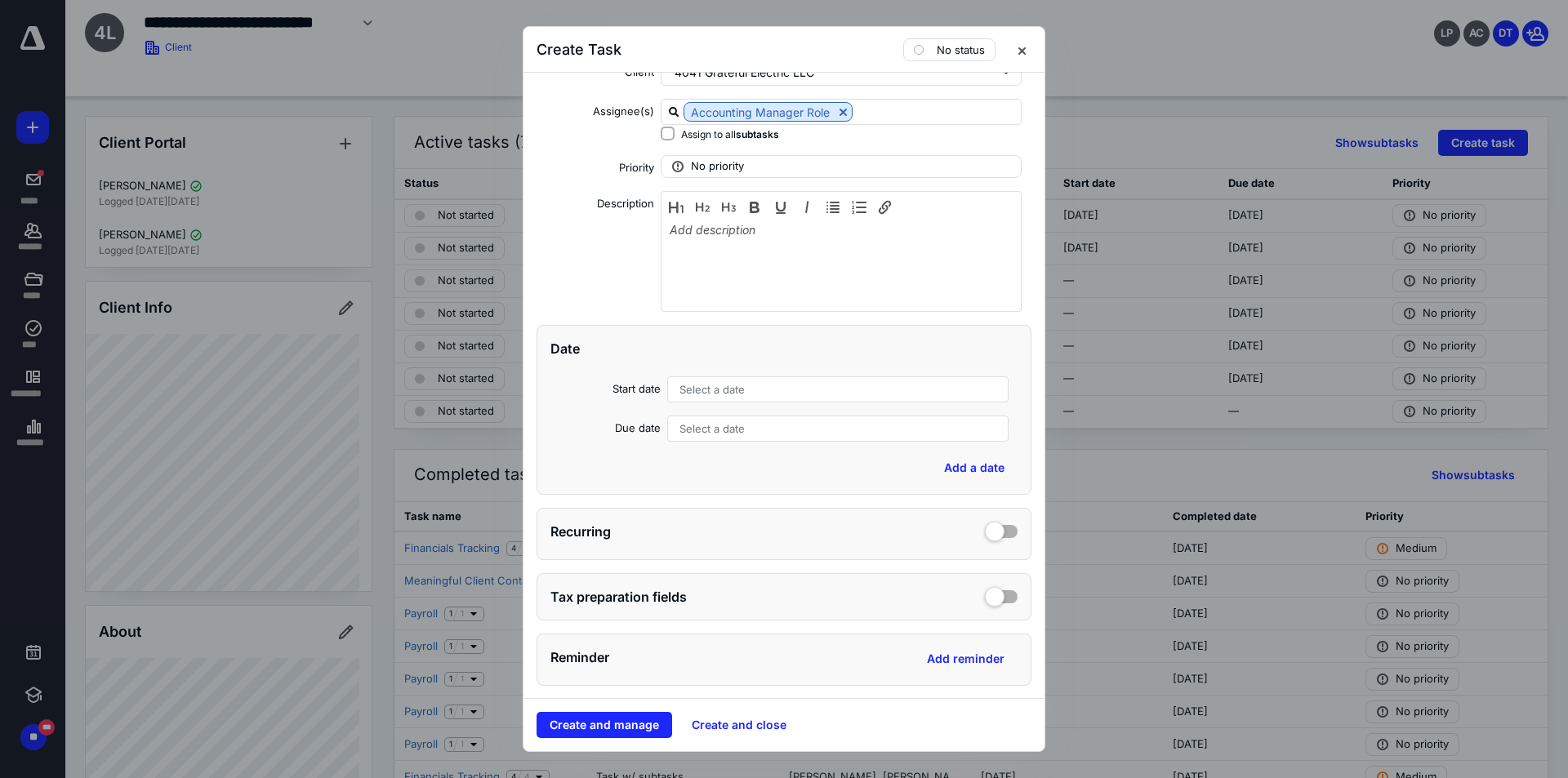 click on "Select a date" at bounding box center [838, 429] 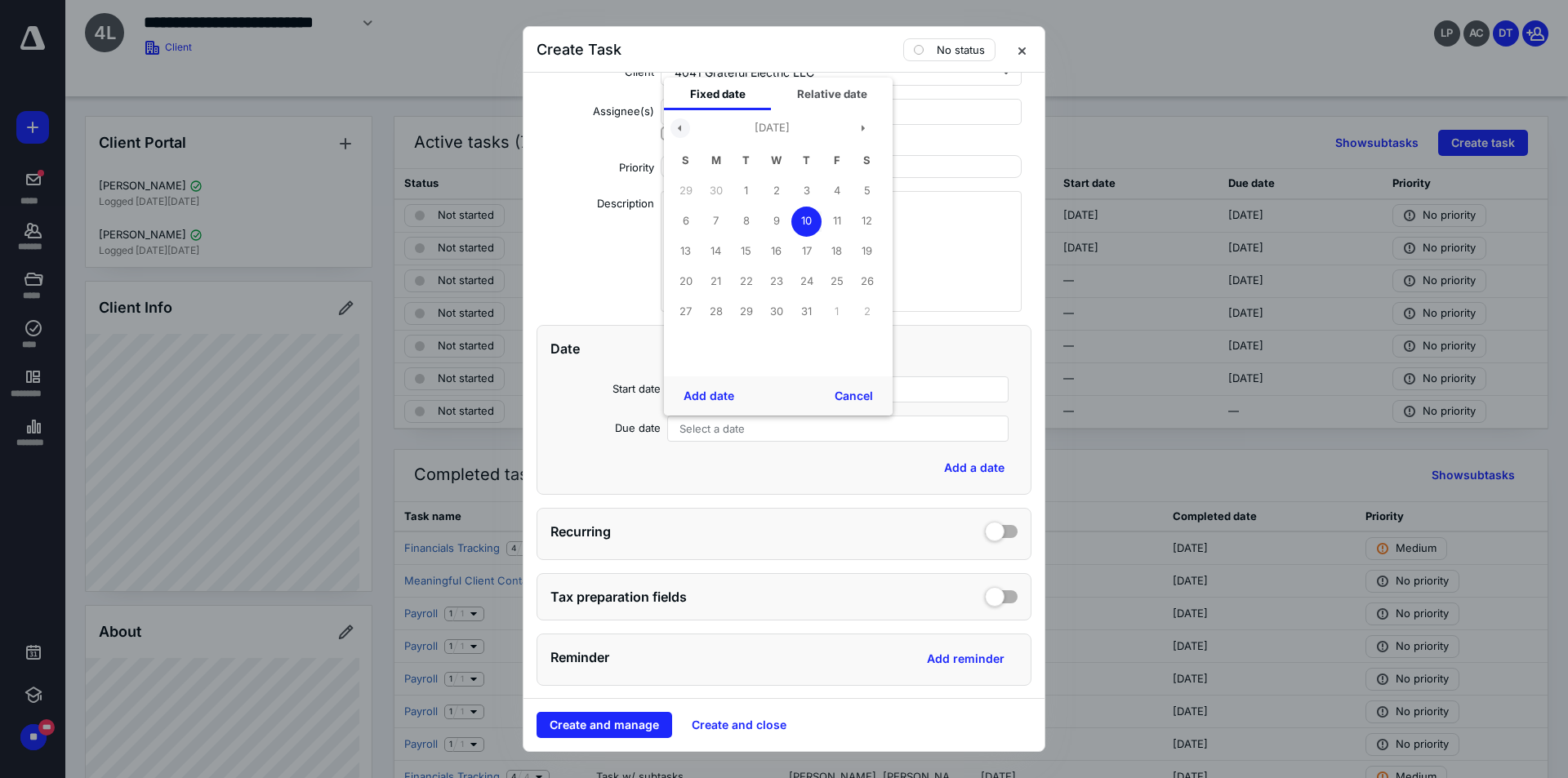 click at bounding box center (680, 128) 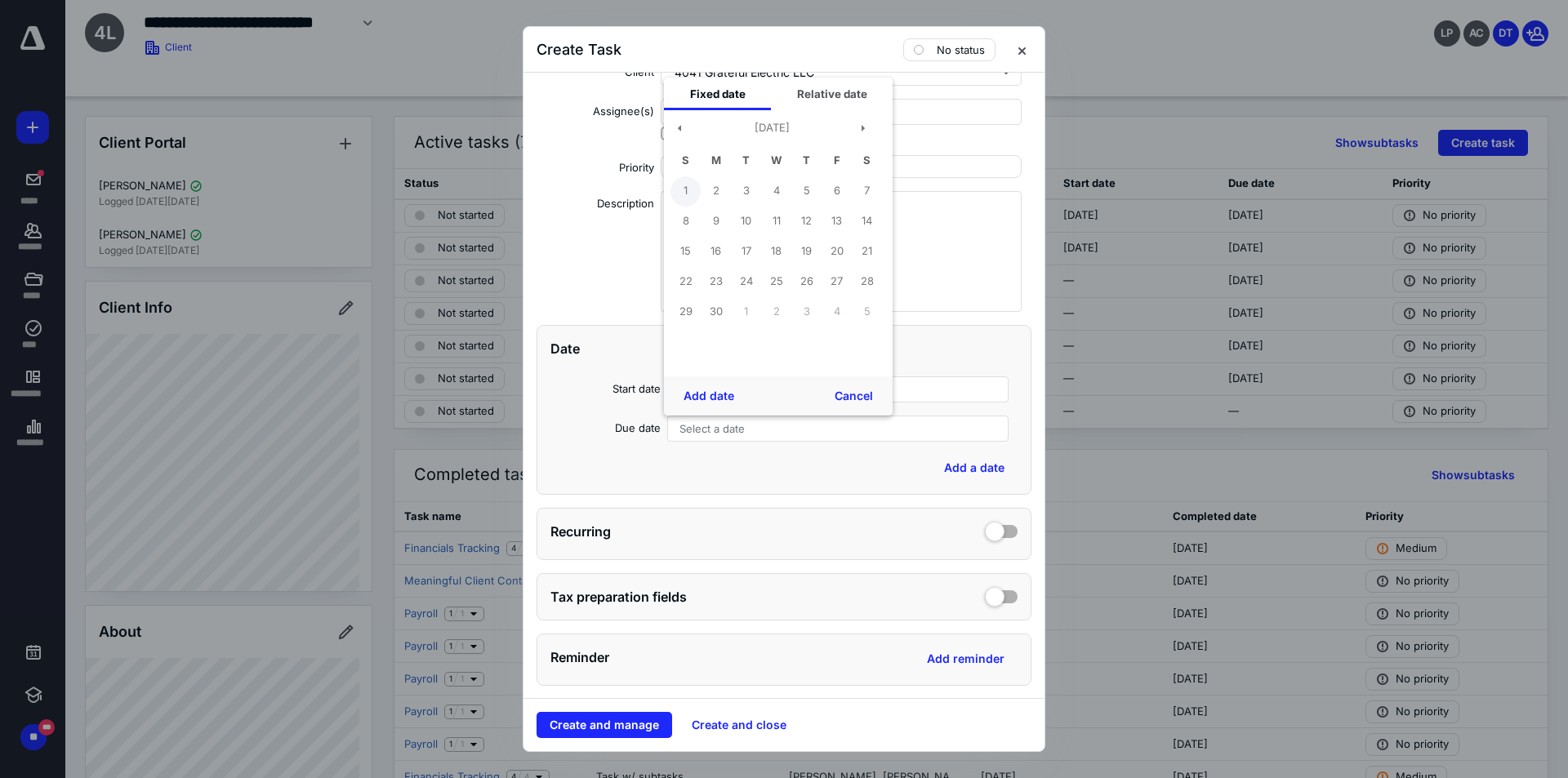 click on "1" at bounding box center [685, 191] 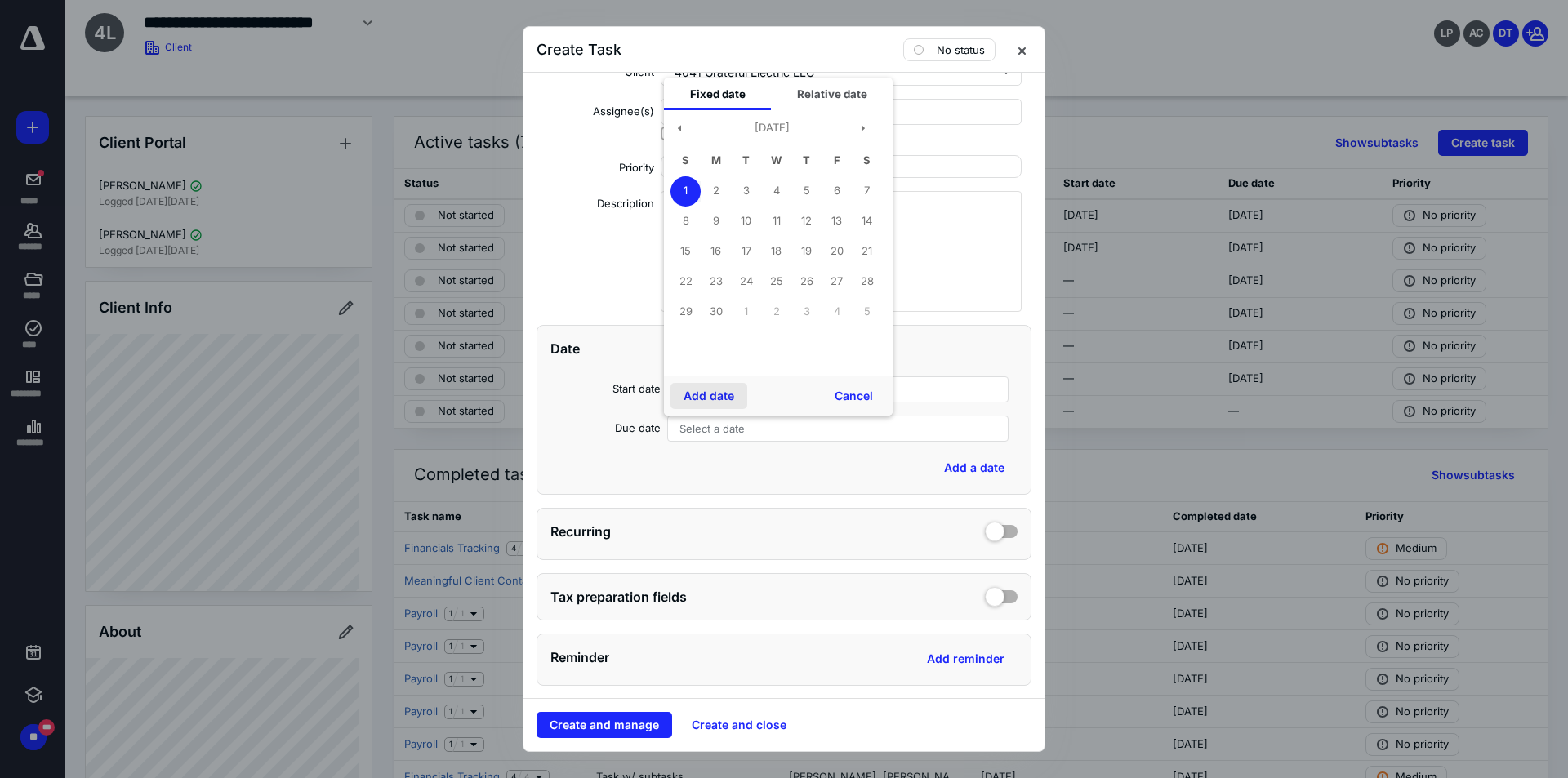 click on "Add date" at bounding box center [709, 396] 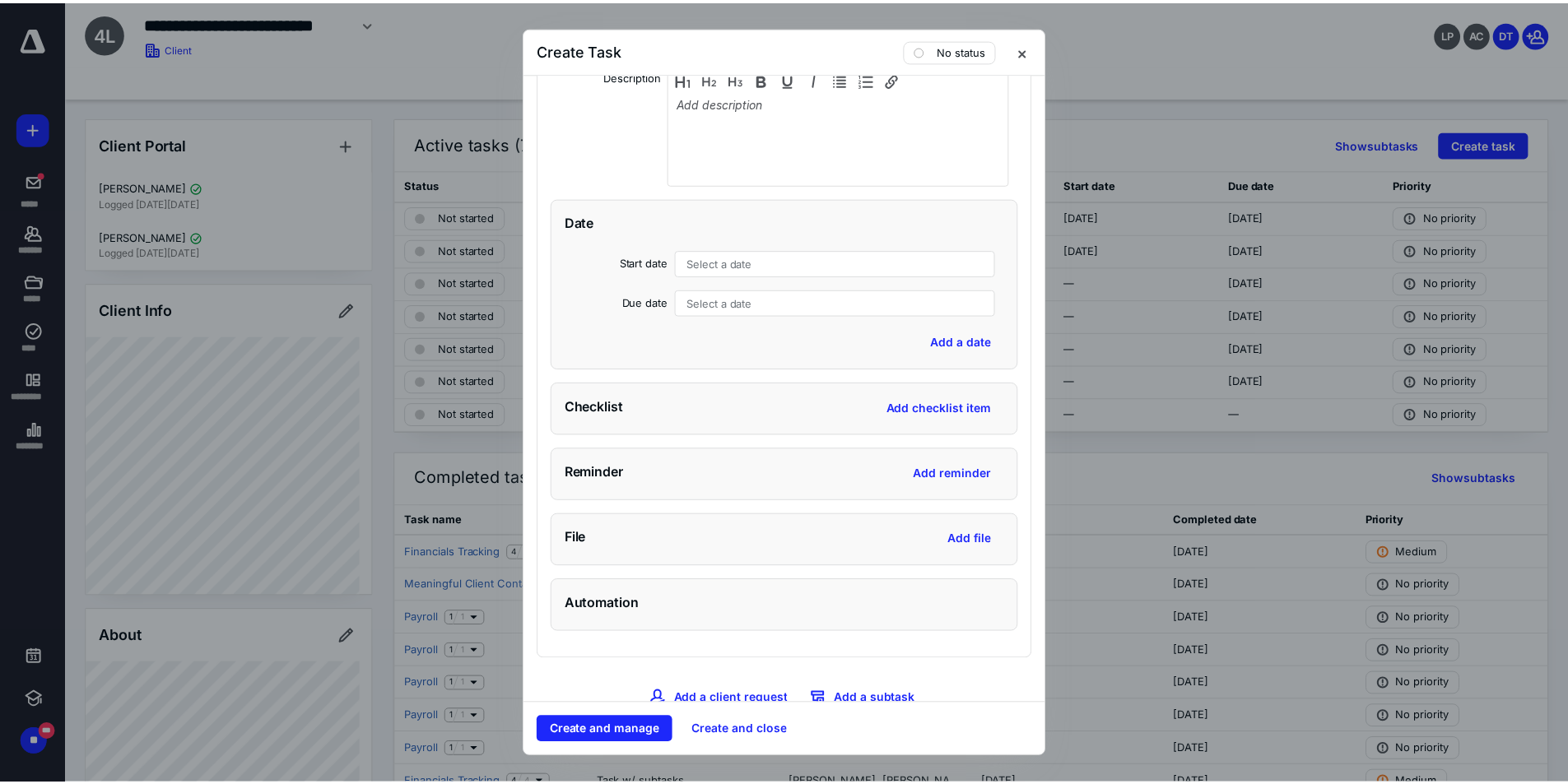 scroll, scrollTop: 1118, scrollLeft: 0, axis: vertical 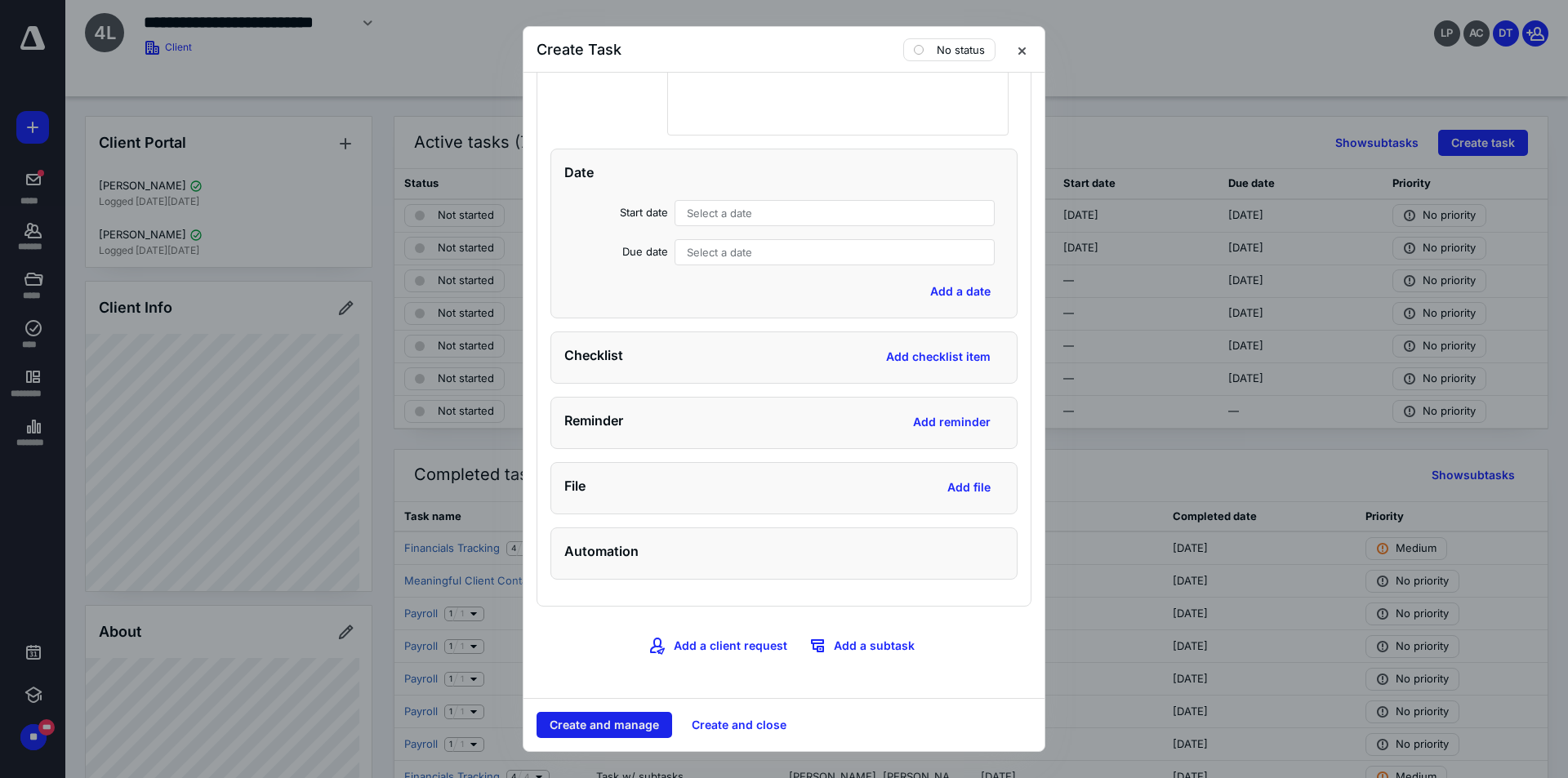 click on "Create and manage" at bounding box center [604, 725] 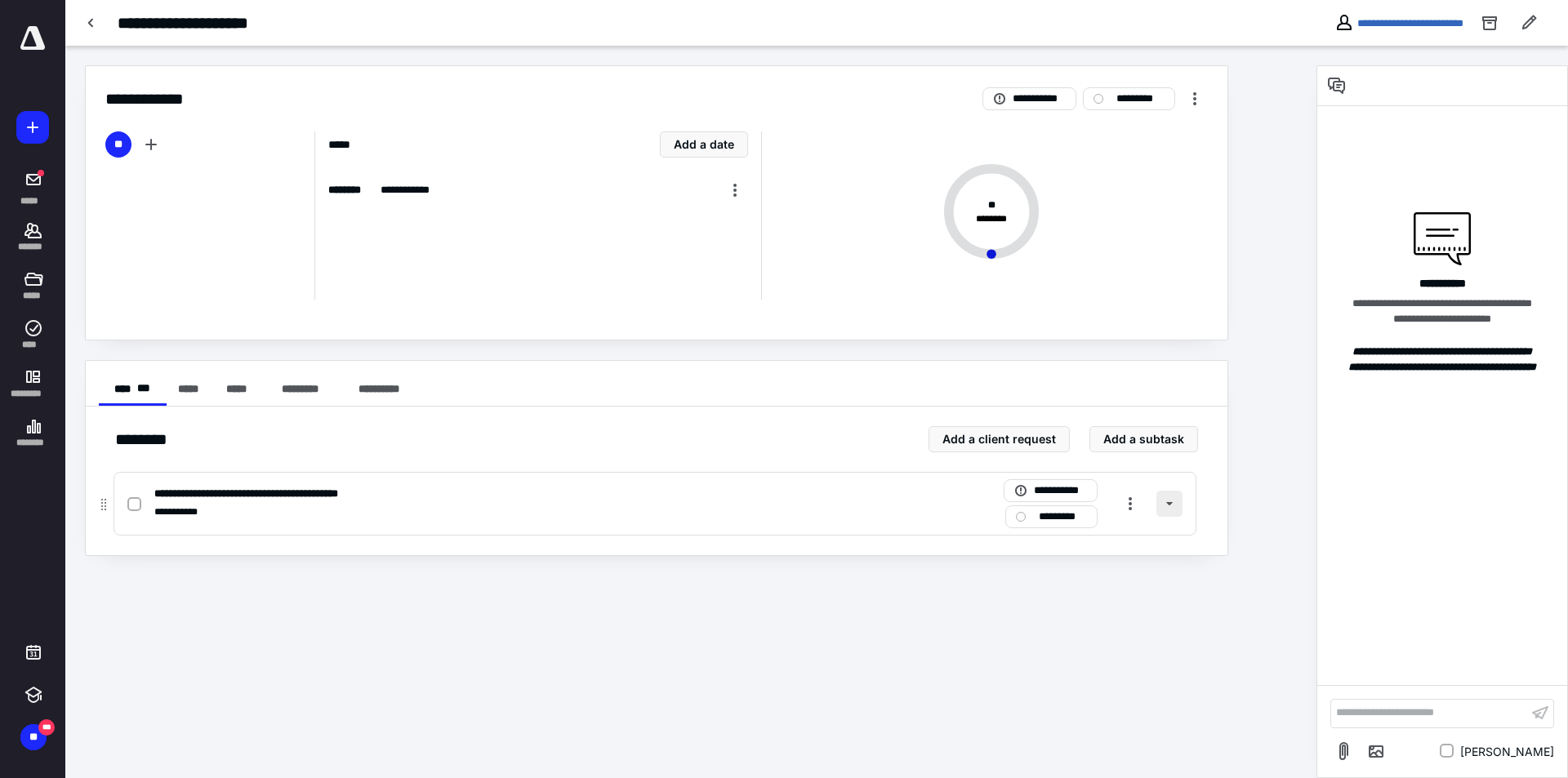 click at bounding box center [1169, 504] 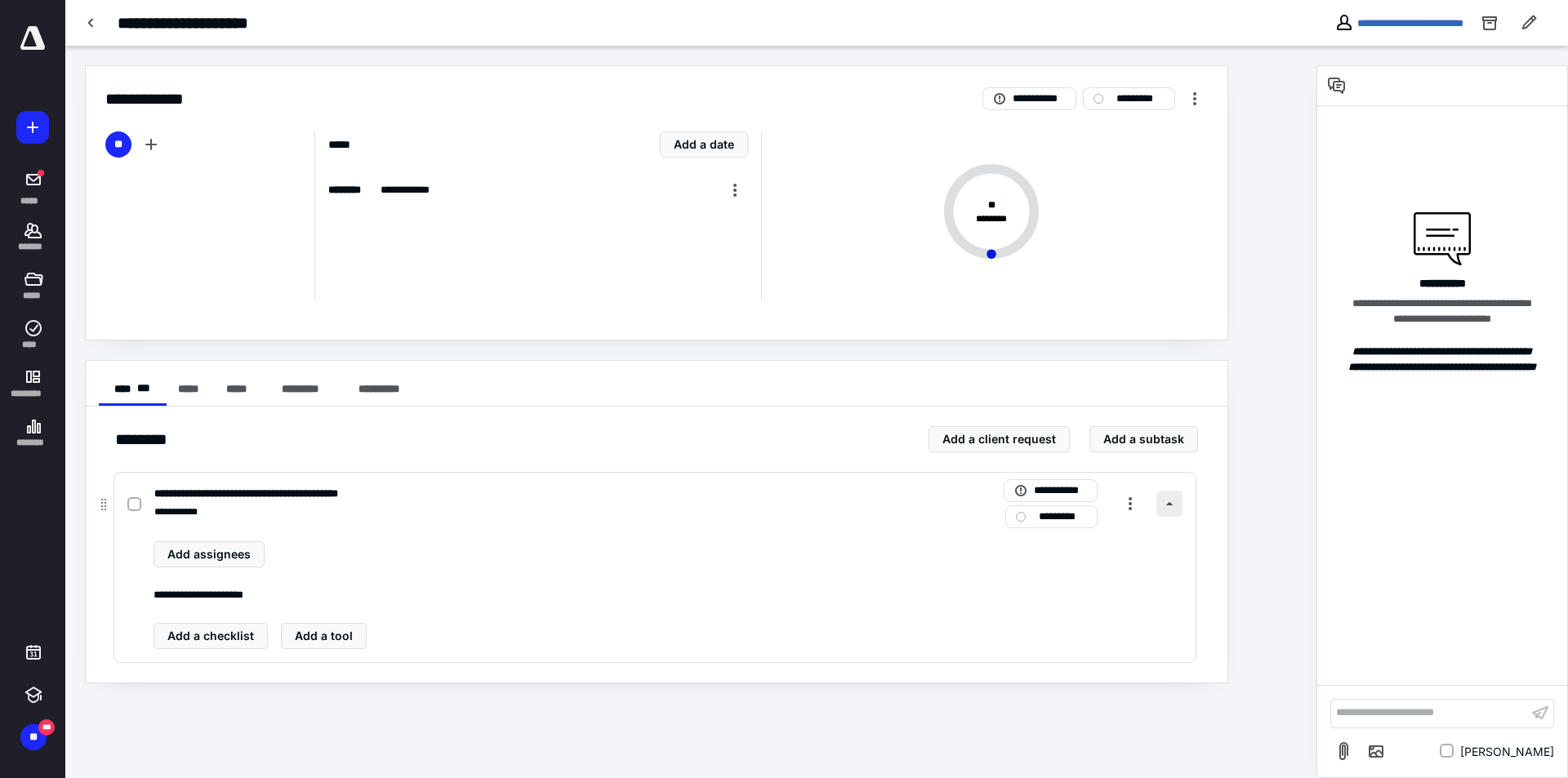 click at bounding box center [1169, 504] 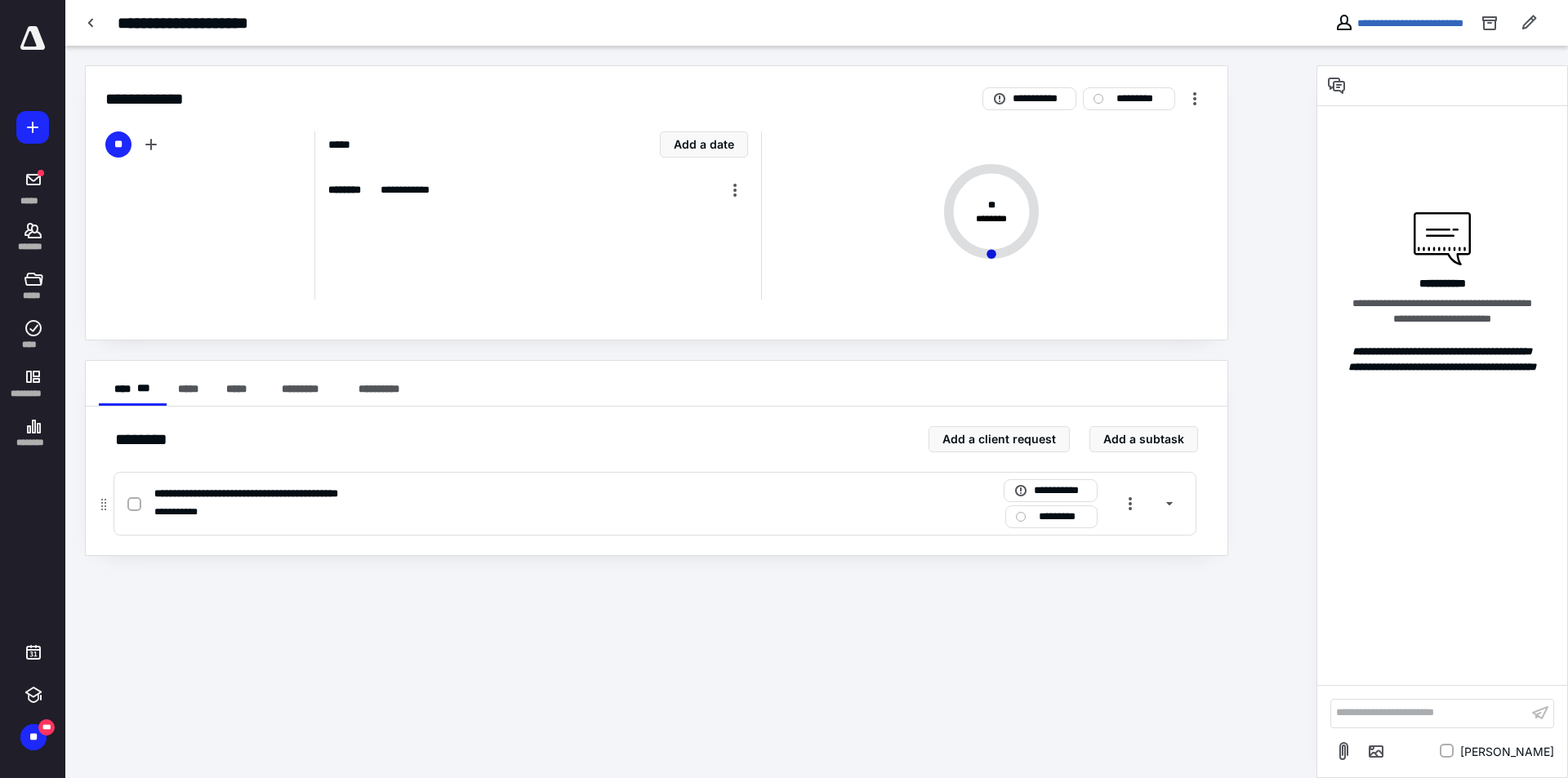 click at bounding box center (137, 504) 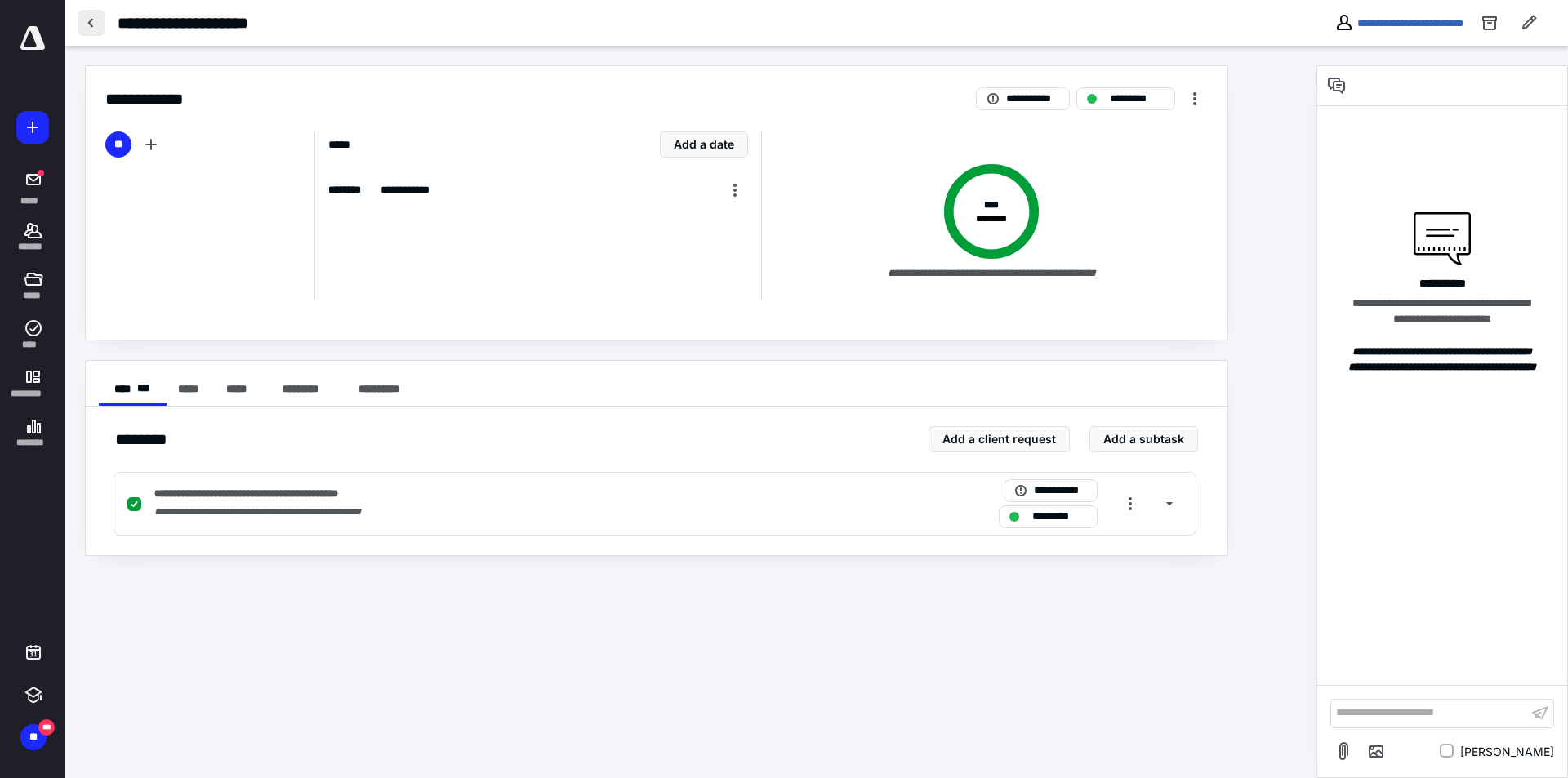 click at bounding box center [91, 23] 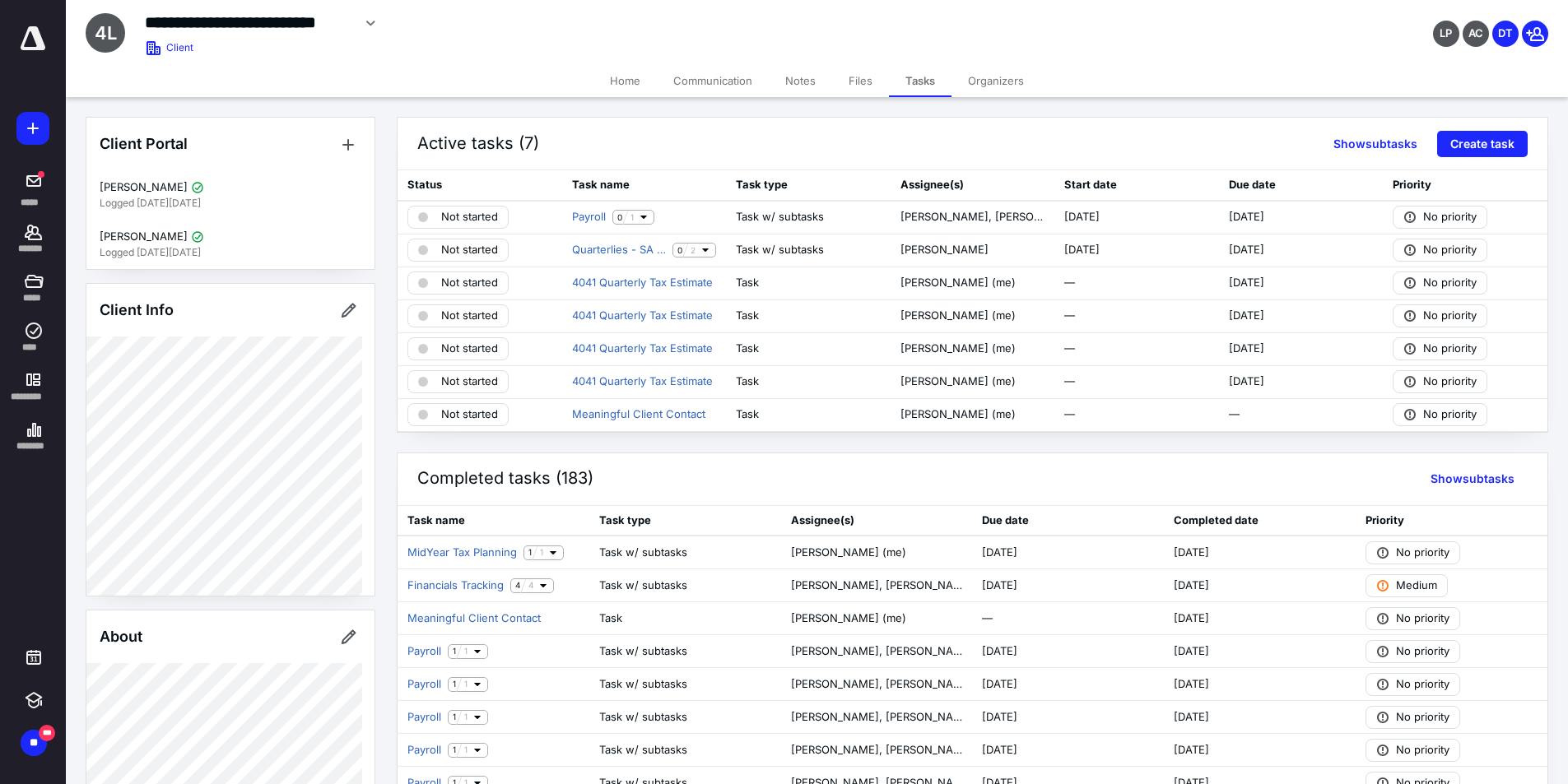 click at bounding box center [33, 39] 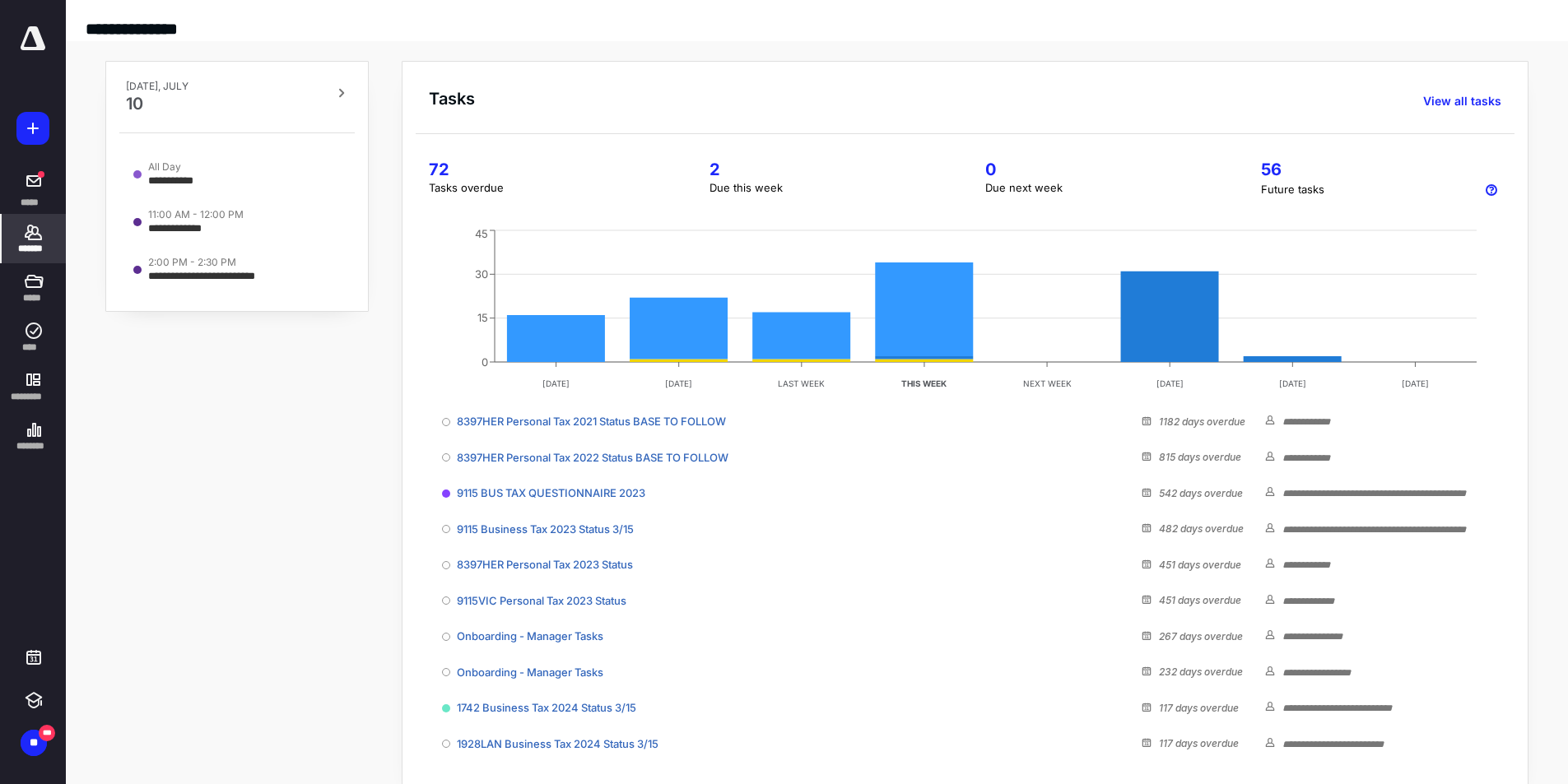 click 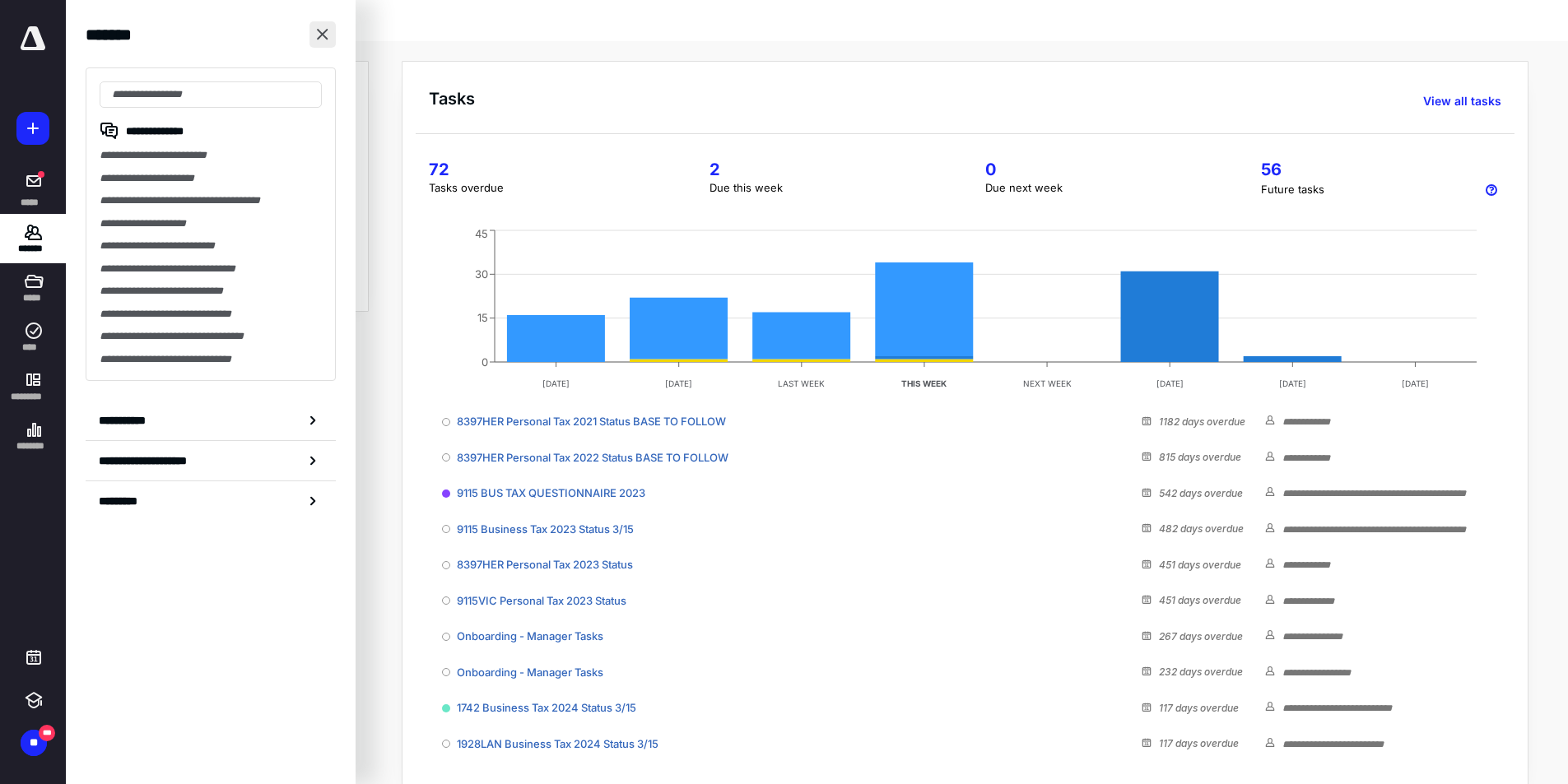 click at bounding box center (323, 35) 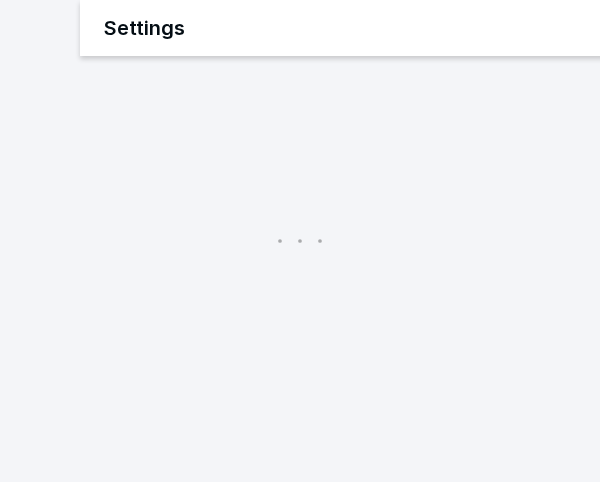 scroll, scrollTop: 0, scrollLeft: 0, axis: both 